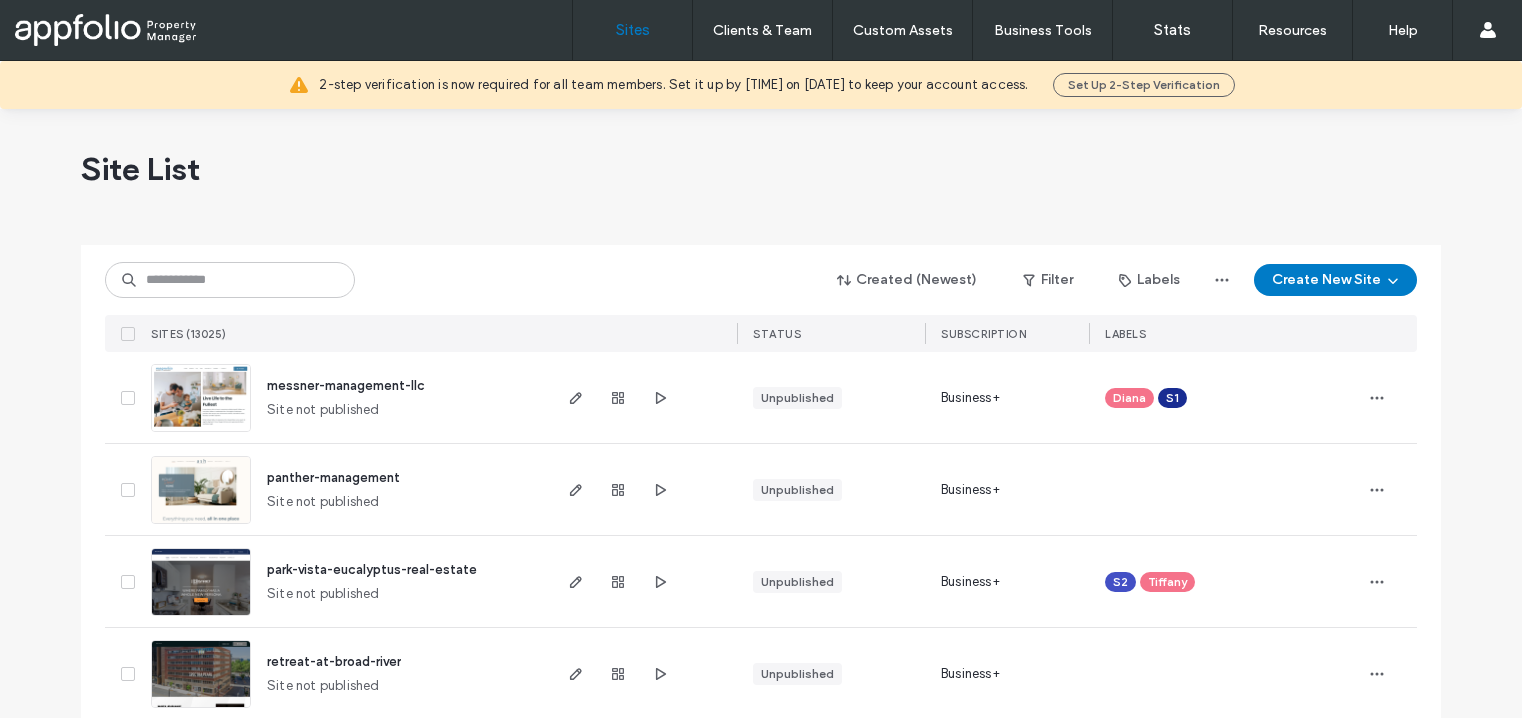scroll, scrollTop: 0, scrollLeft: 0, axis: both 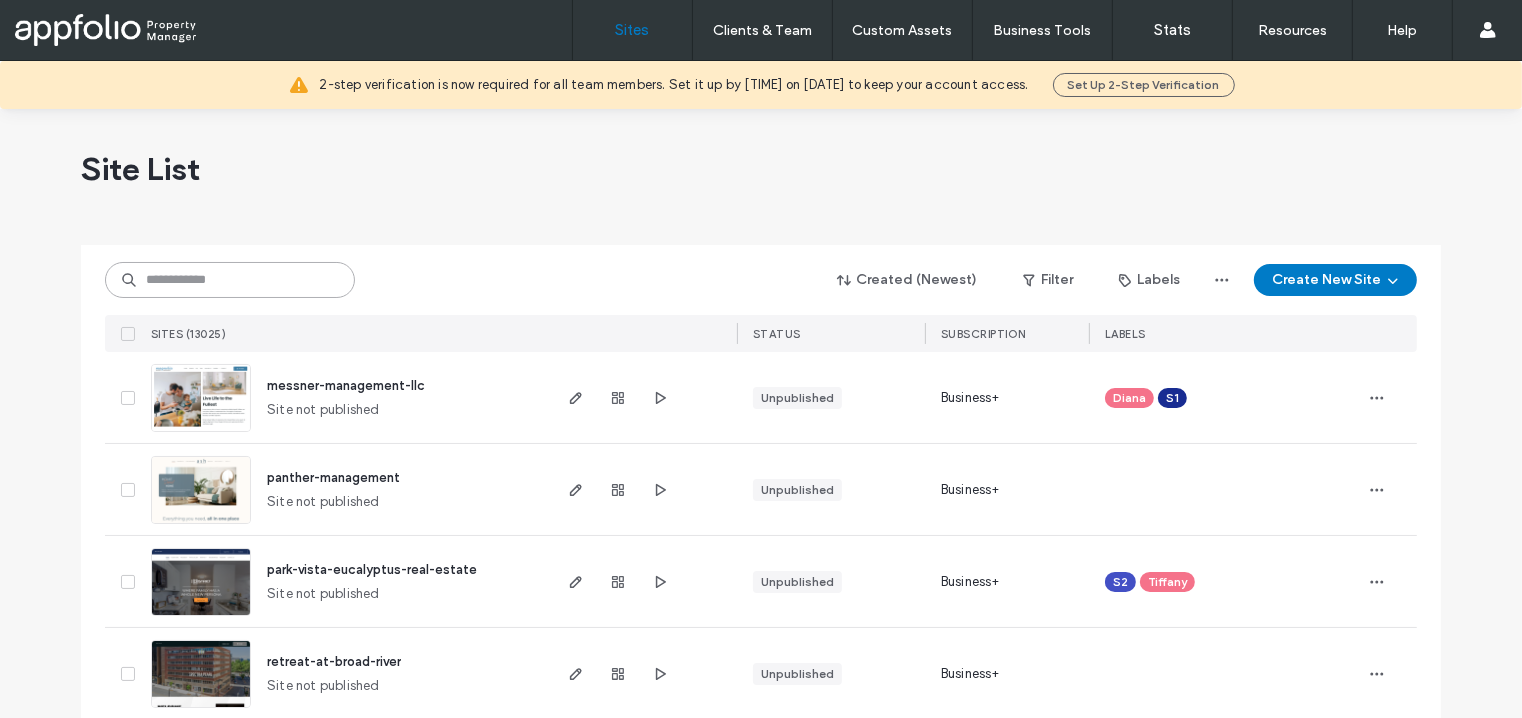 click at bounding box center [230, 280] 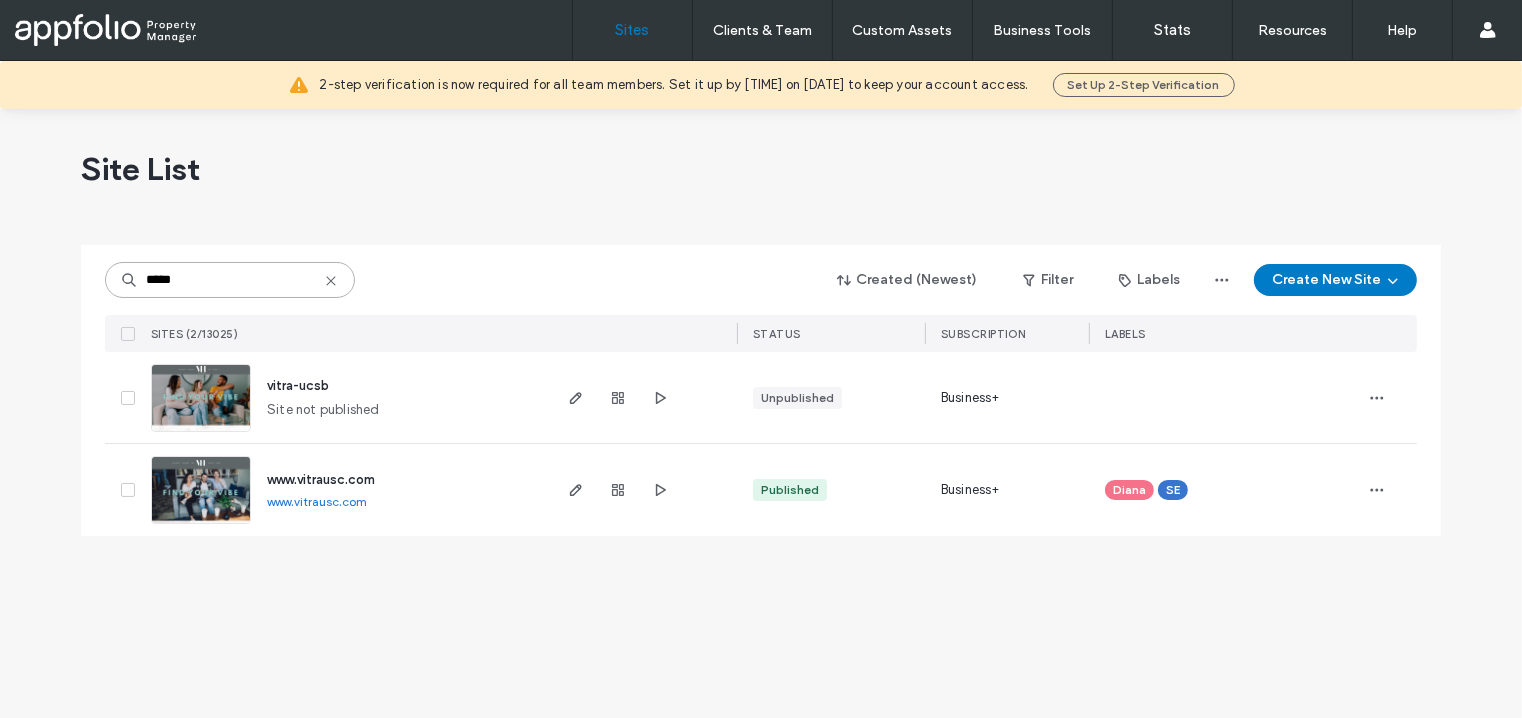 type on "*****" 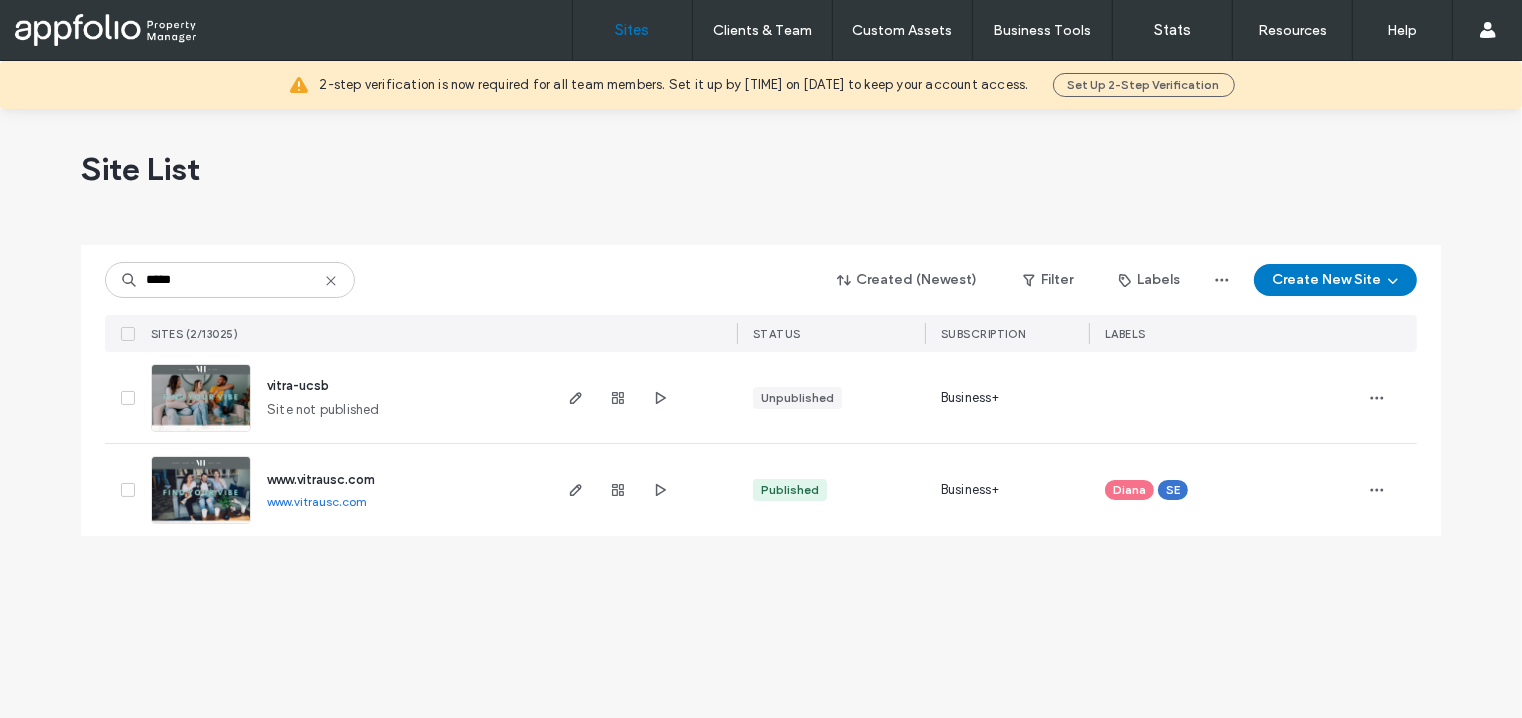 click on "vitra-ucsb" at bounding box center [298, 385] 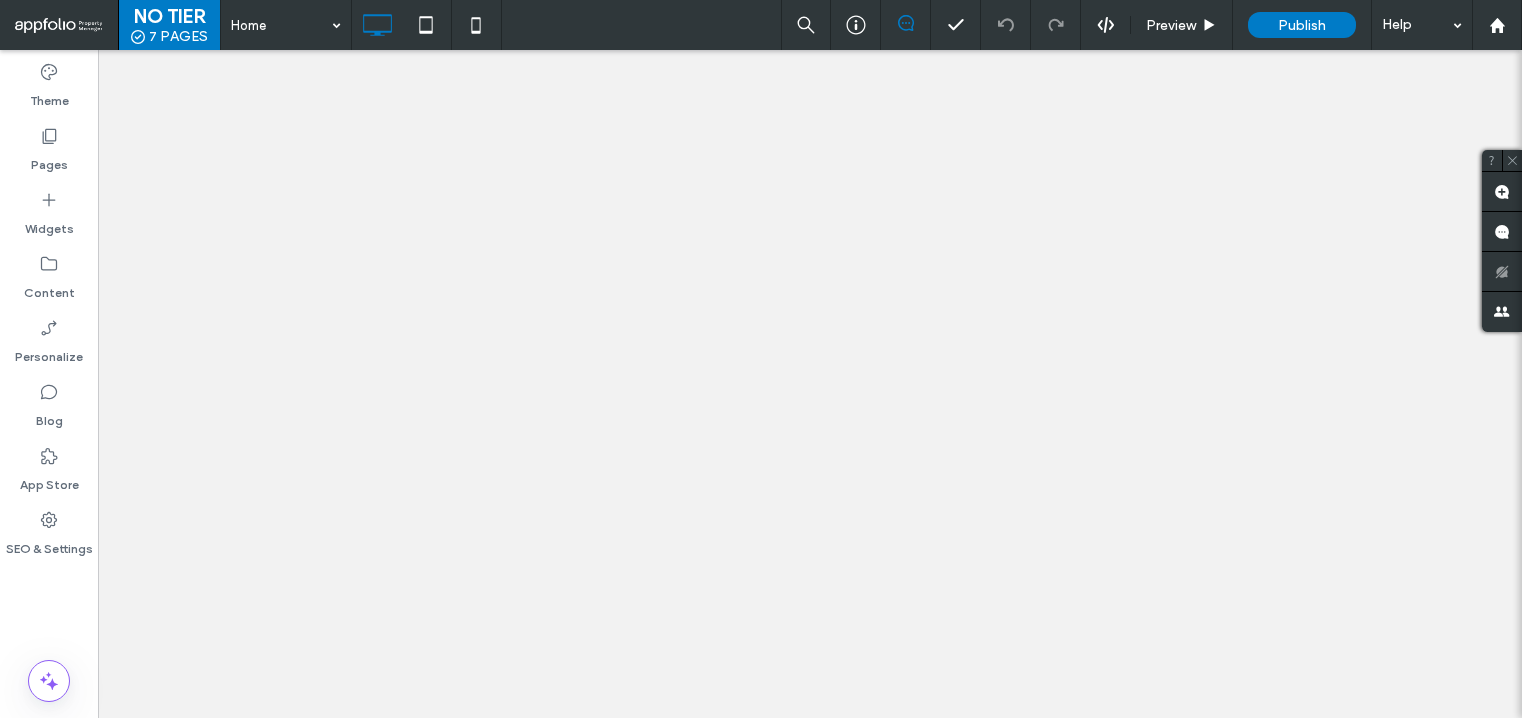 scroll, scrollTop: 0, scrollLeft: 0, axis: both 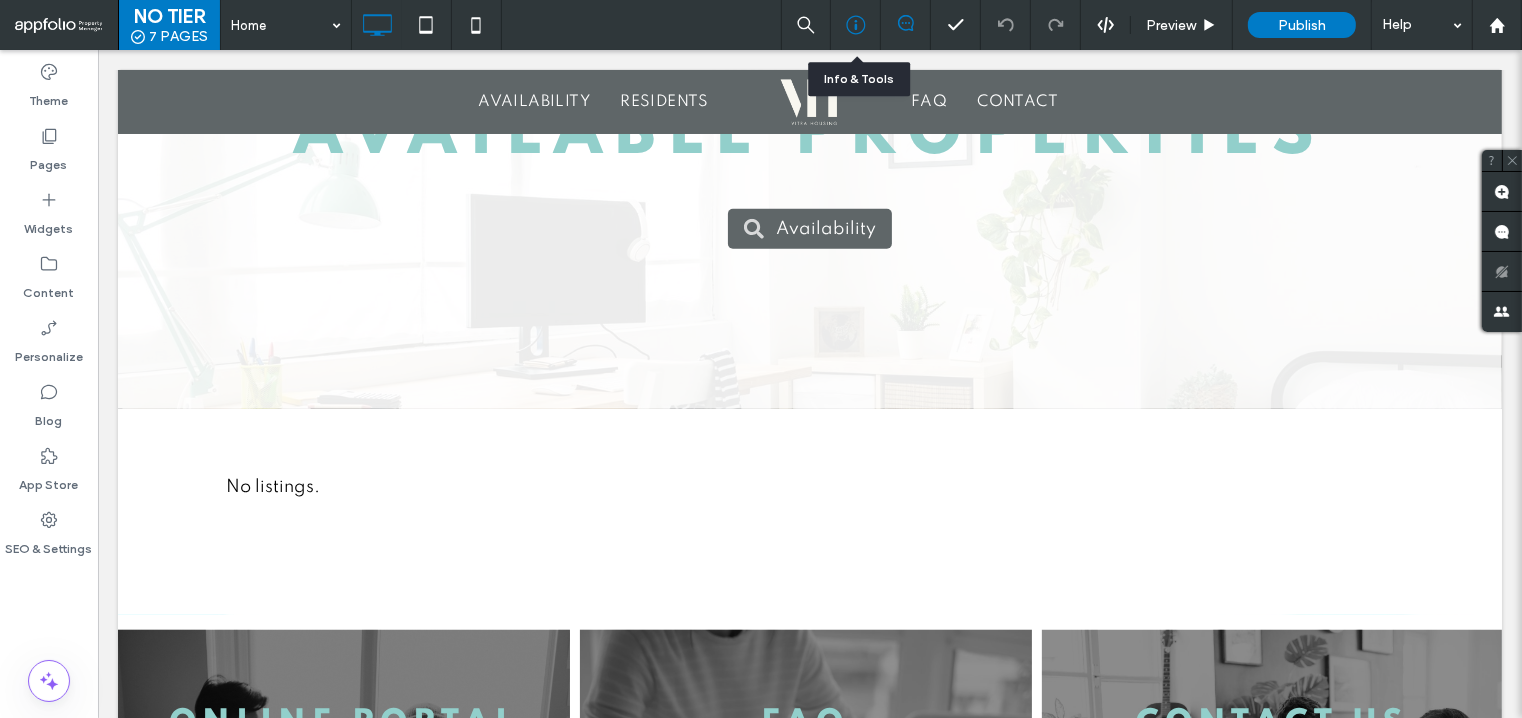 click 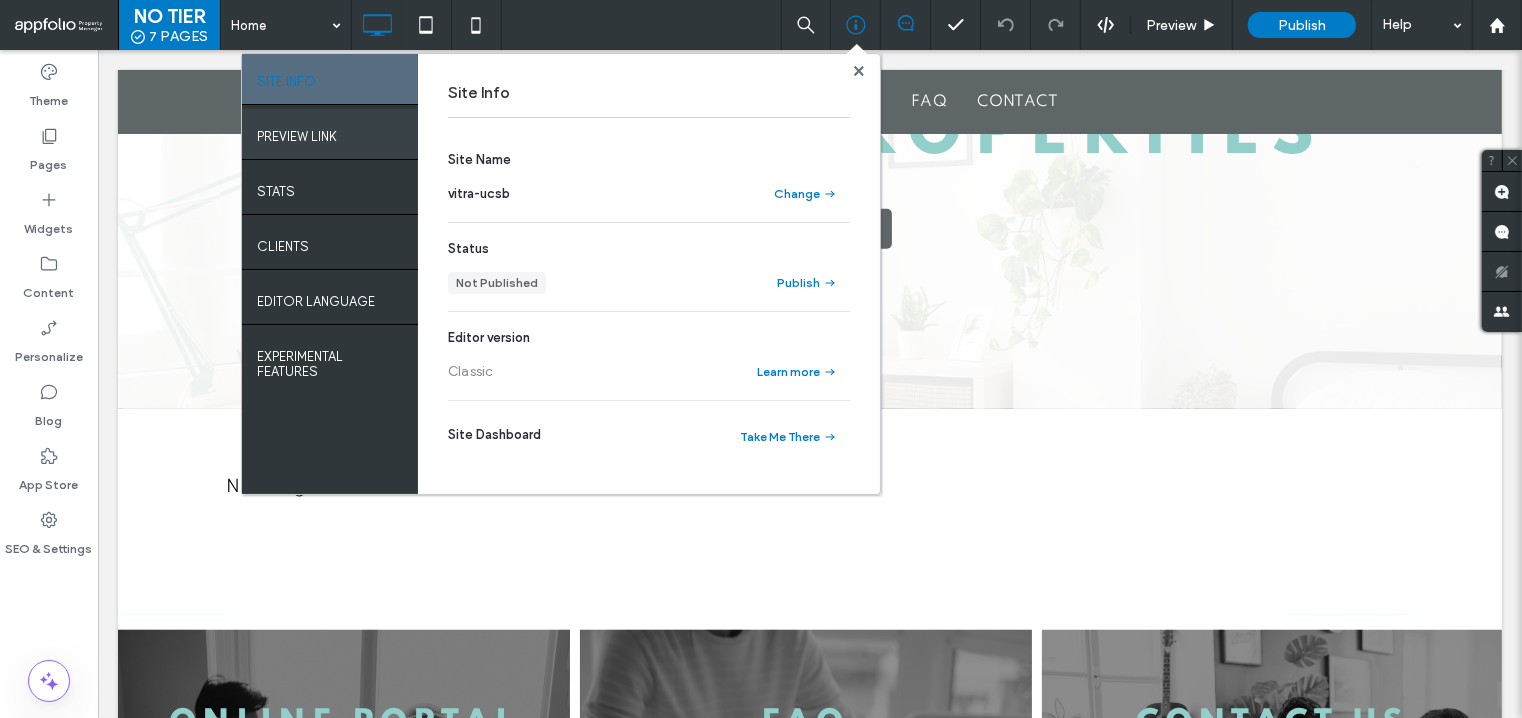 click on "PREVIEW LINK" at bounding box center [330, 134] 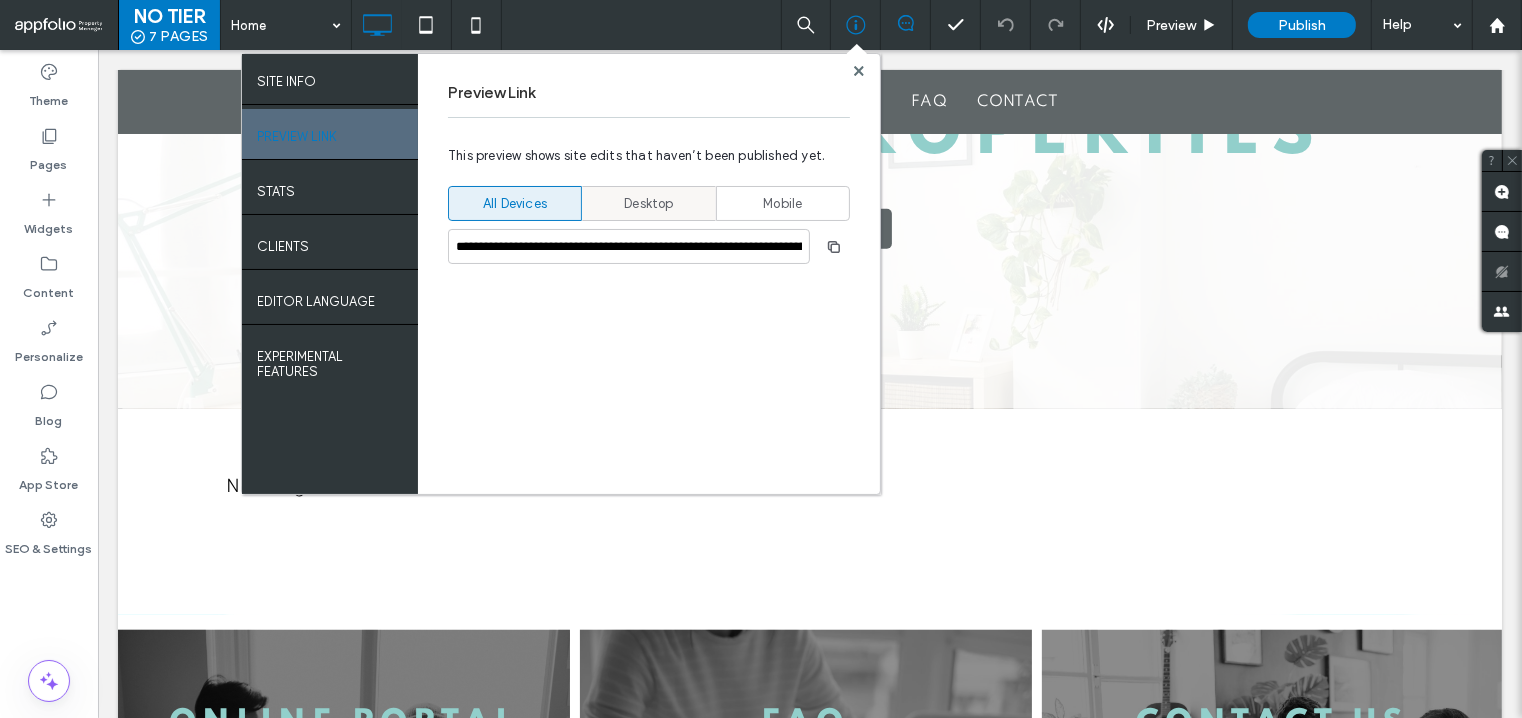 click on "Desktop" at bounding box center (648, 204) 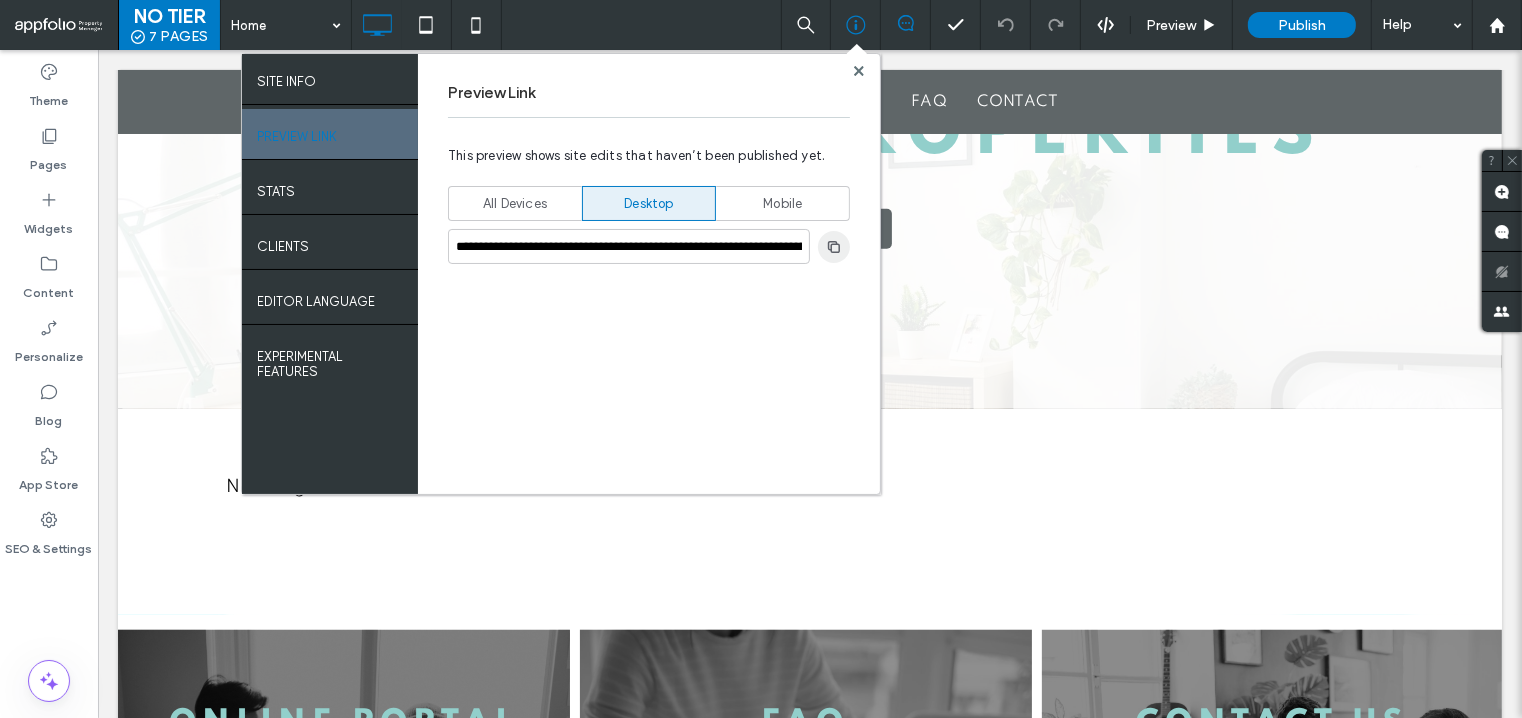 click 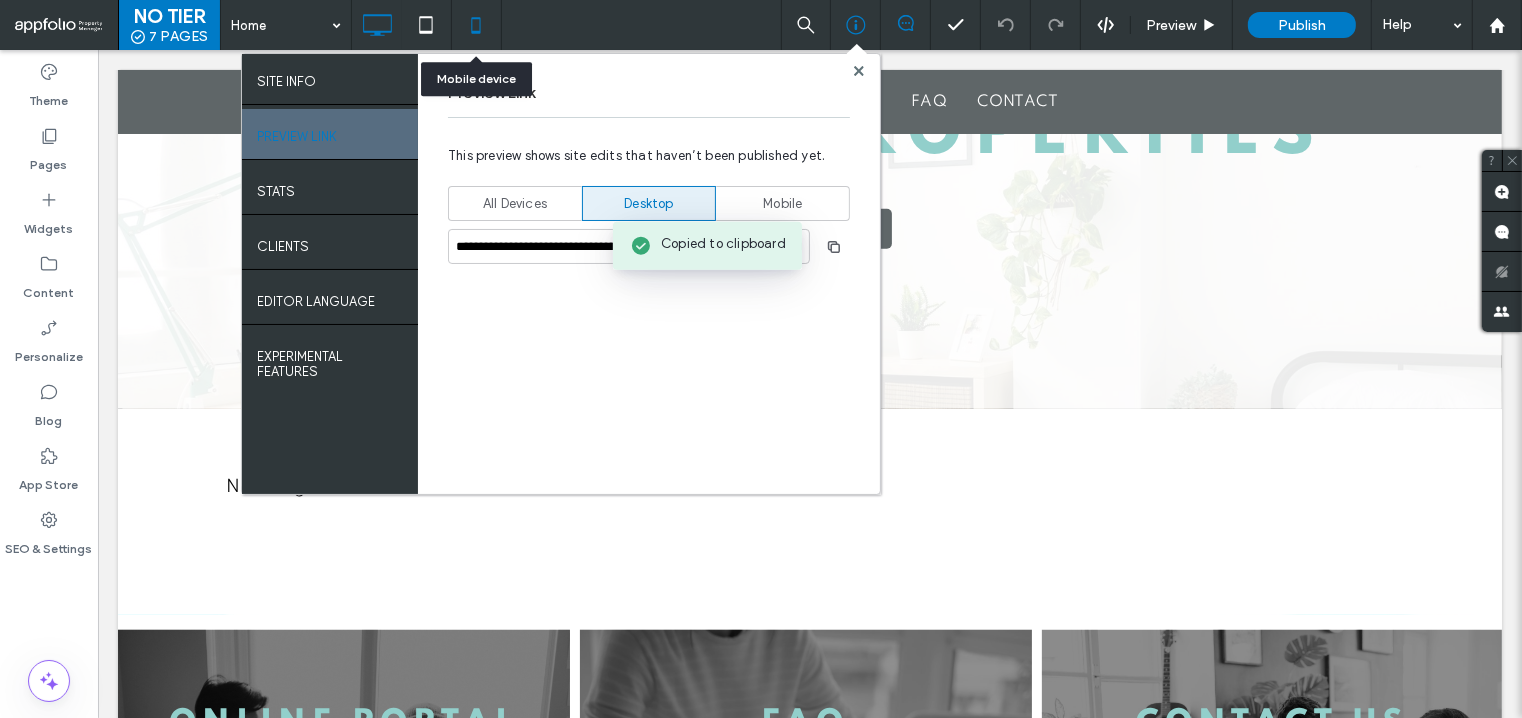 click at bounding box center (476, 25) 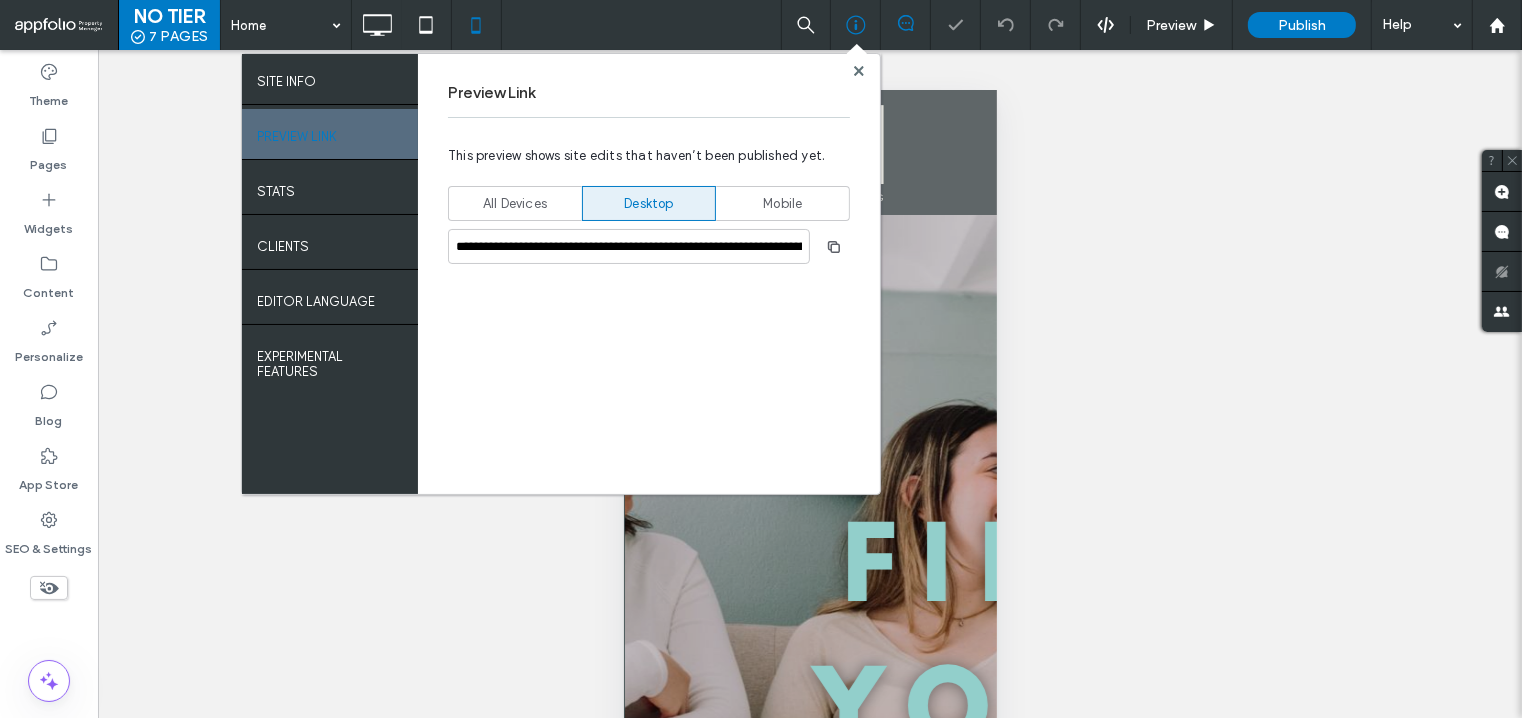 click at bounding box center [857, 54] 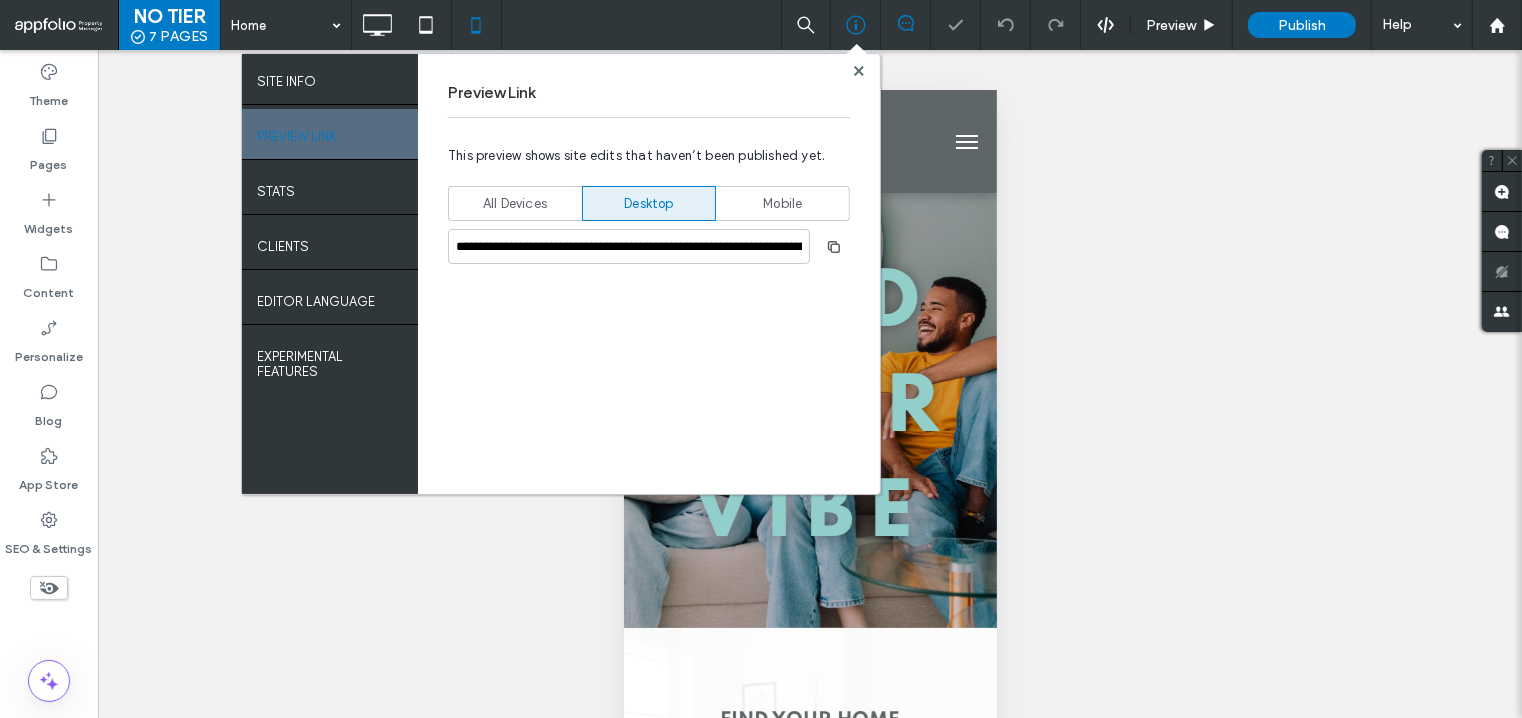 scroll, scrollTop: 0, scrollLeft: 0, axis: both 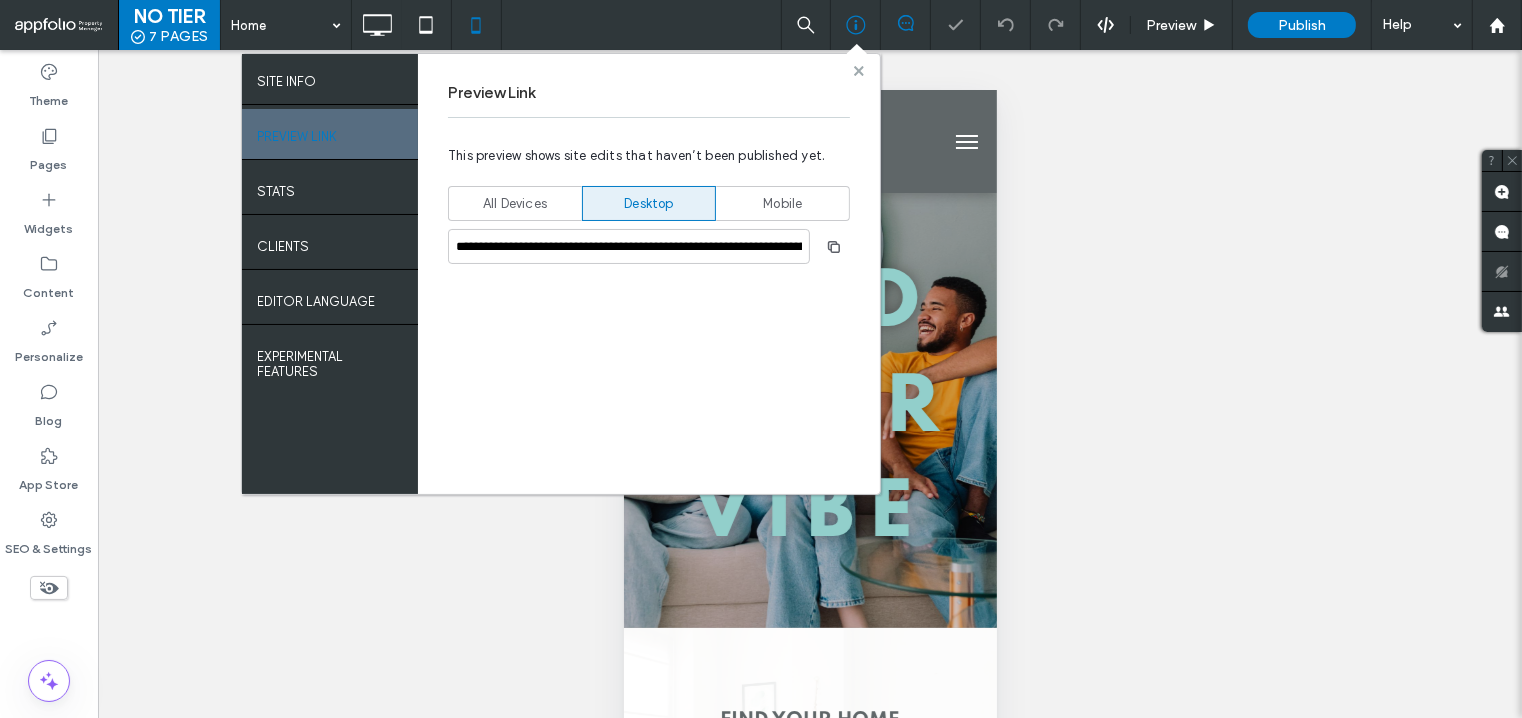 click at bounding box center (859, 70) 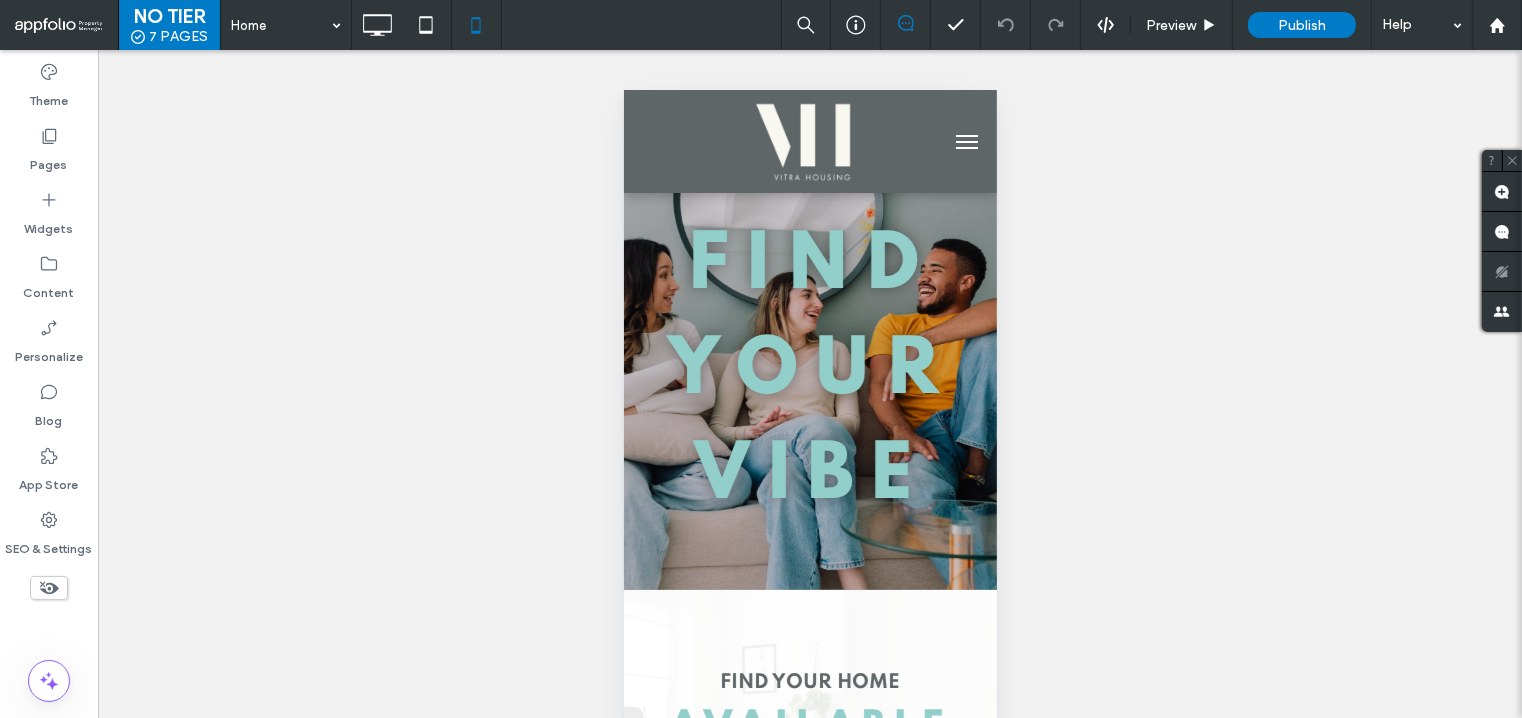 scroll, scrollTop: 0, scrollLeft: 0, axis: both 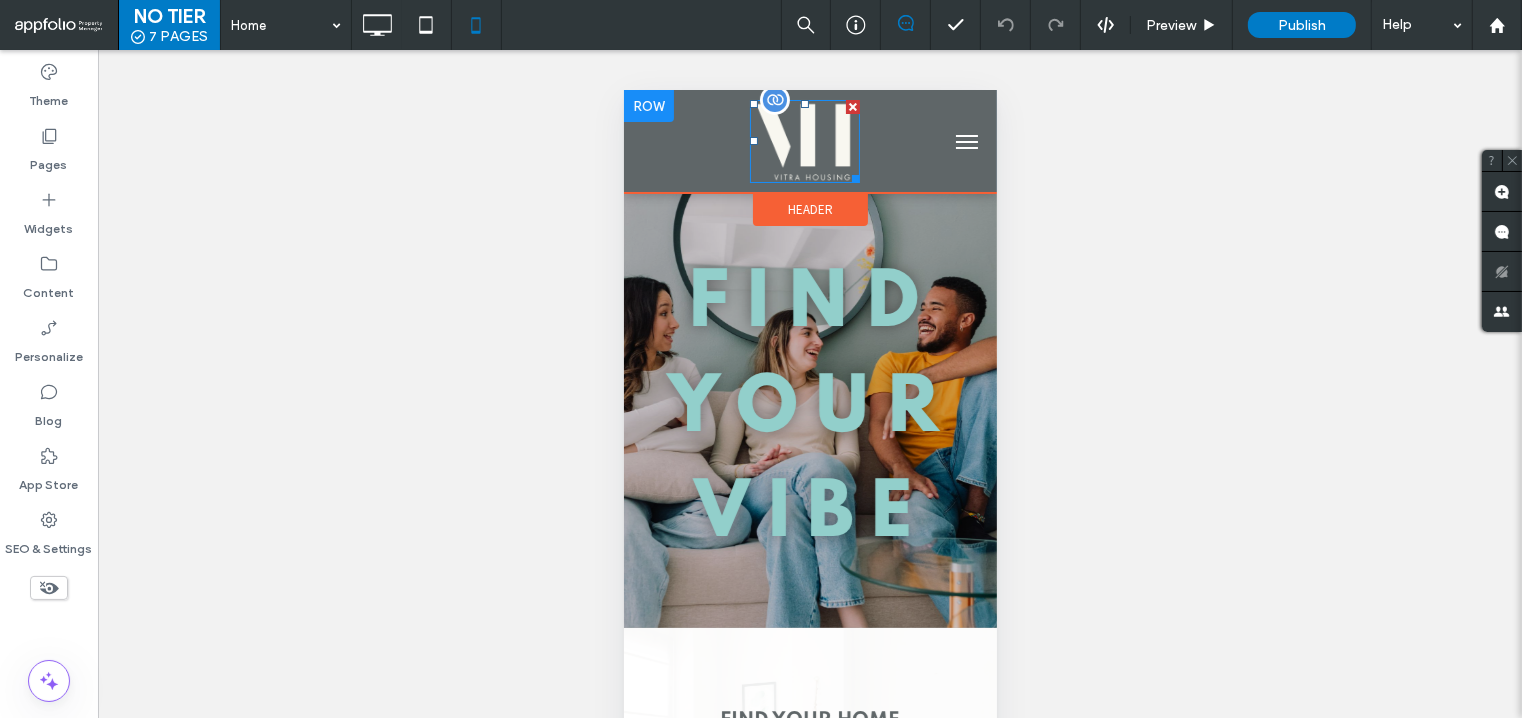 click at bounding box center [804, 140] 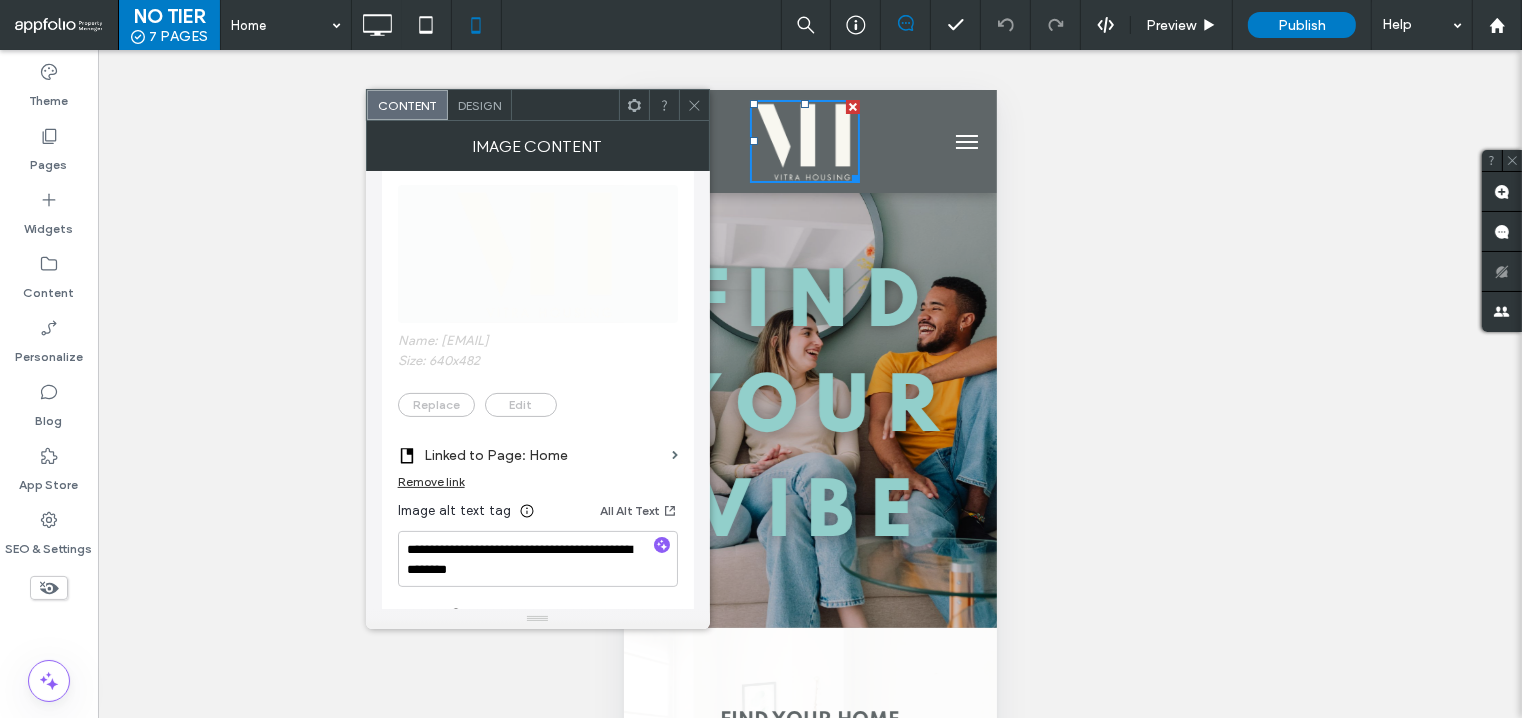scroll, scrollTop: 344, scrollLeft: 0, axis: vertical 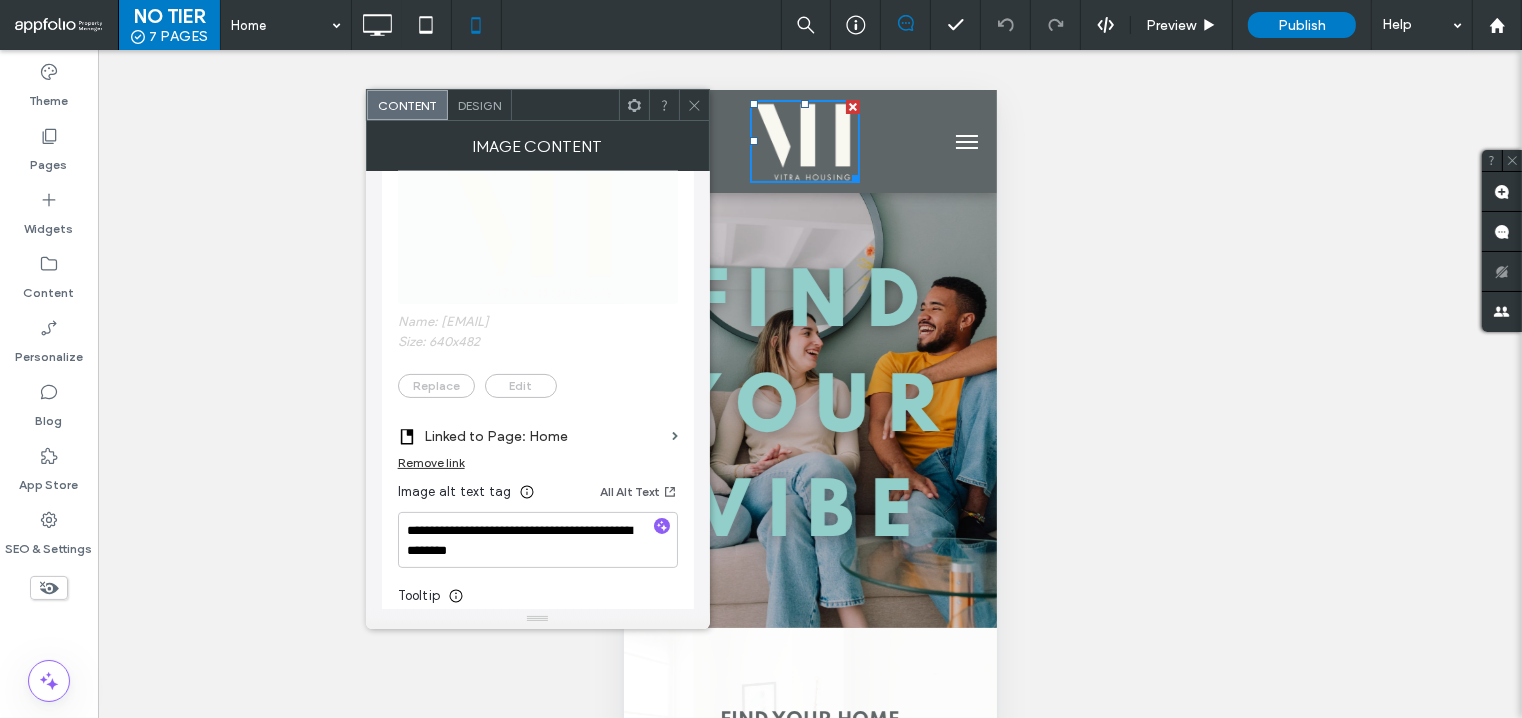 click 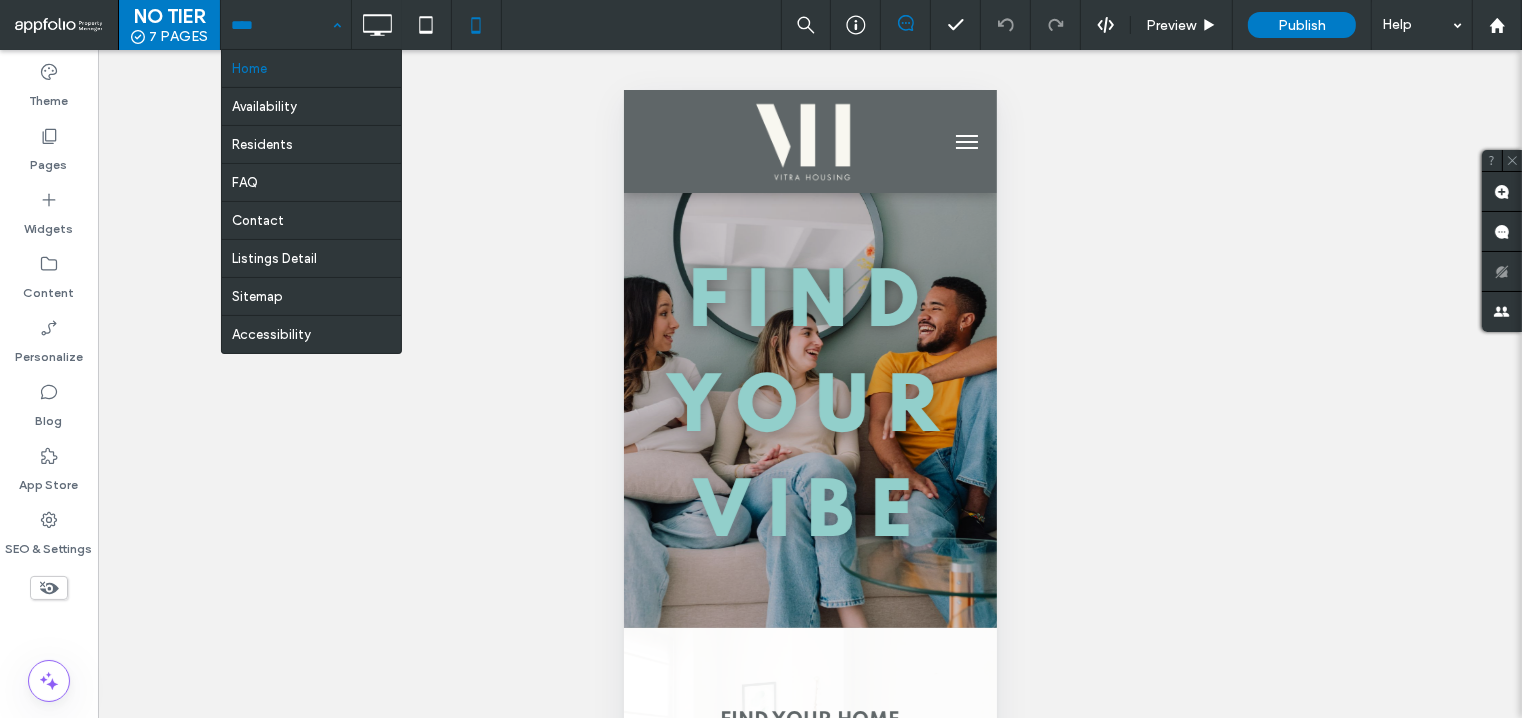 click at bounding box center (281, 25) 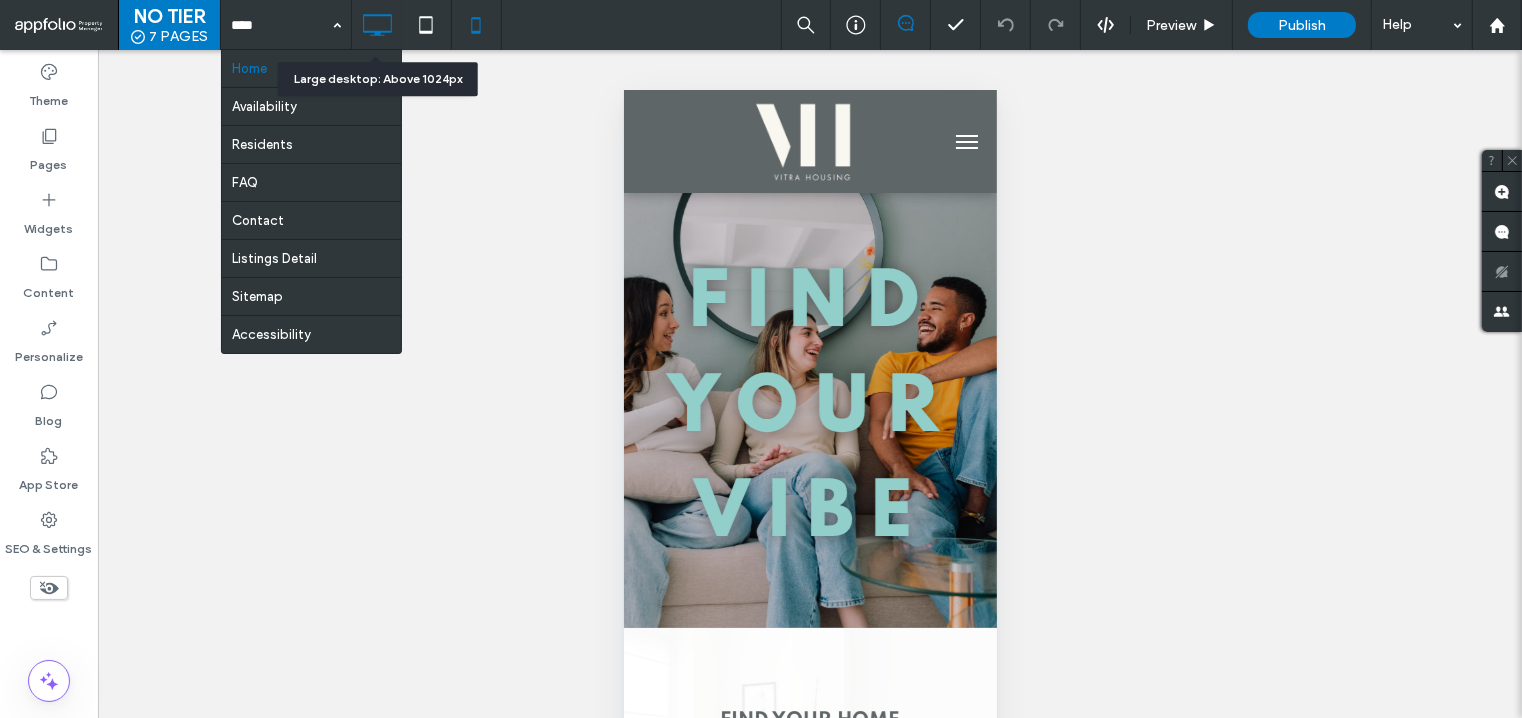 click 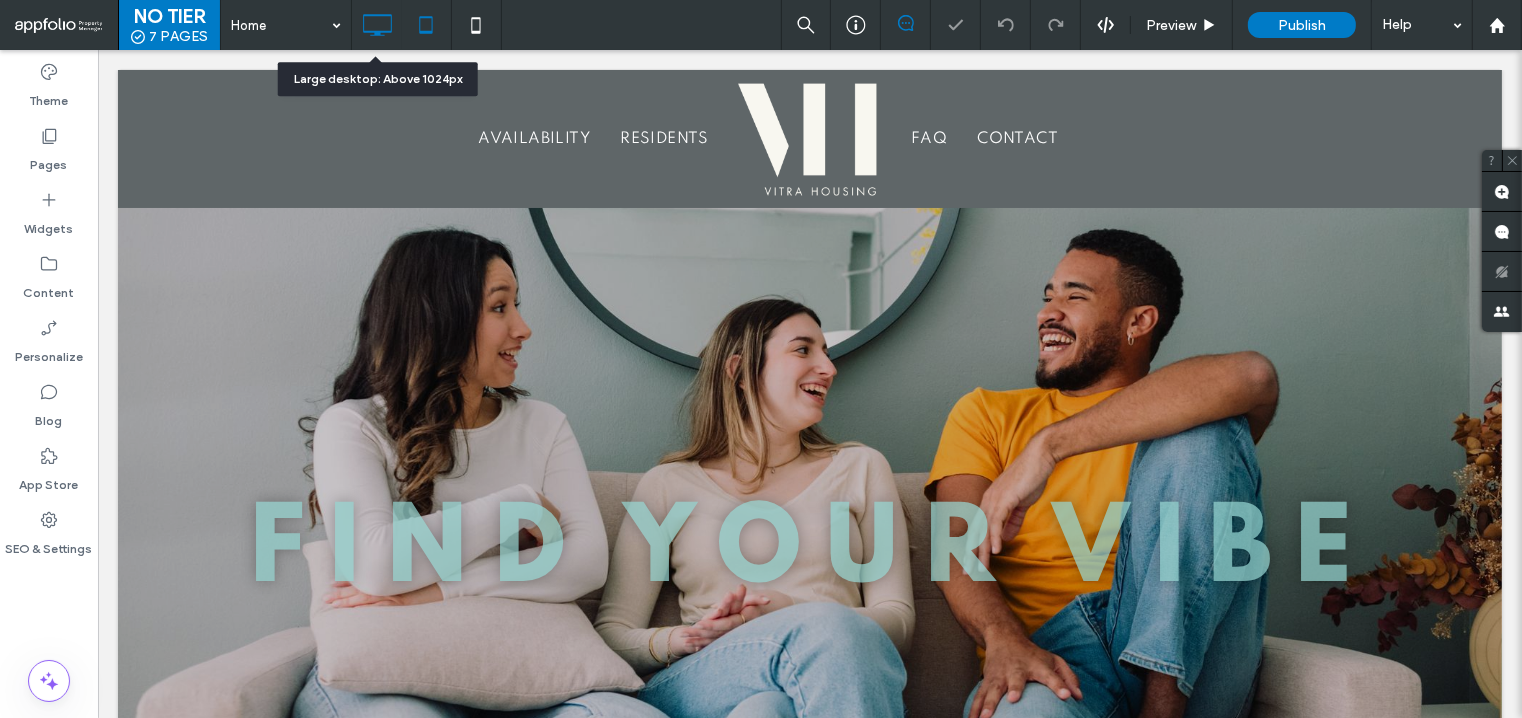 scroll, scrollTop: 0, scrollLeft: 0, axis: both 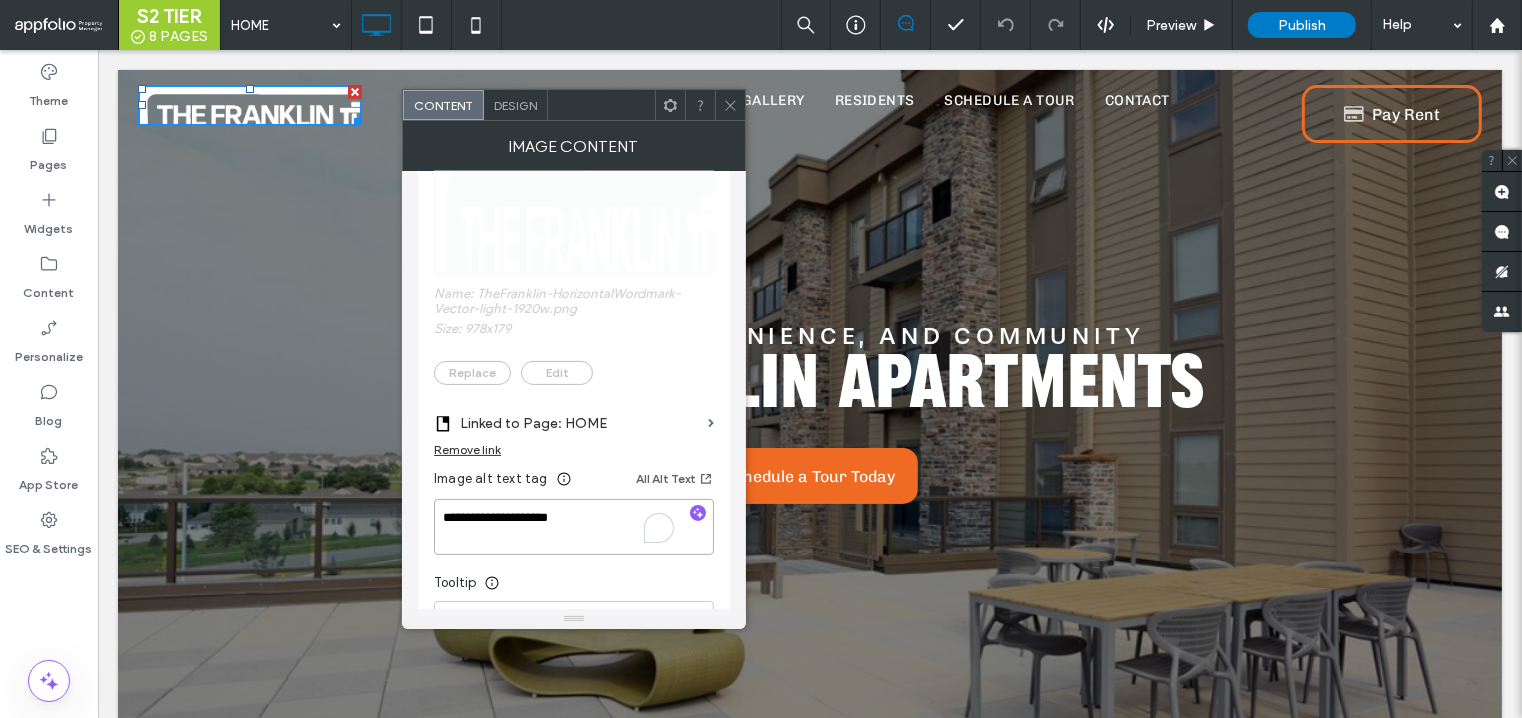 drag, startPoint x: 638, startPoint y: 567, endPoint x: 362, endPoint y: 504, distance: 283.0989 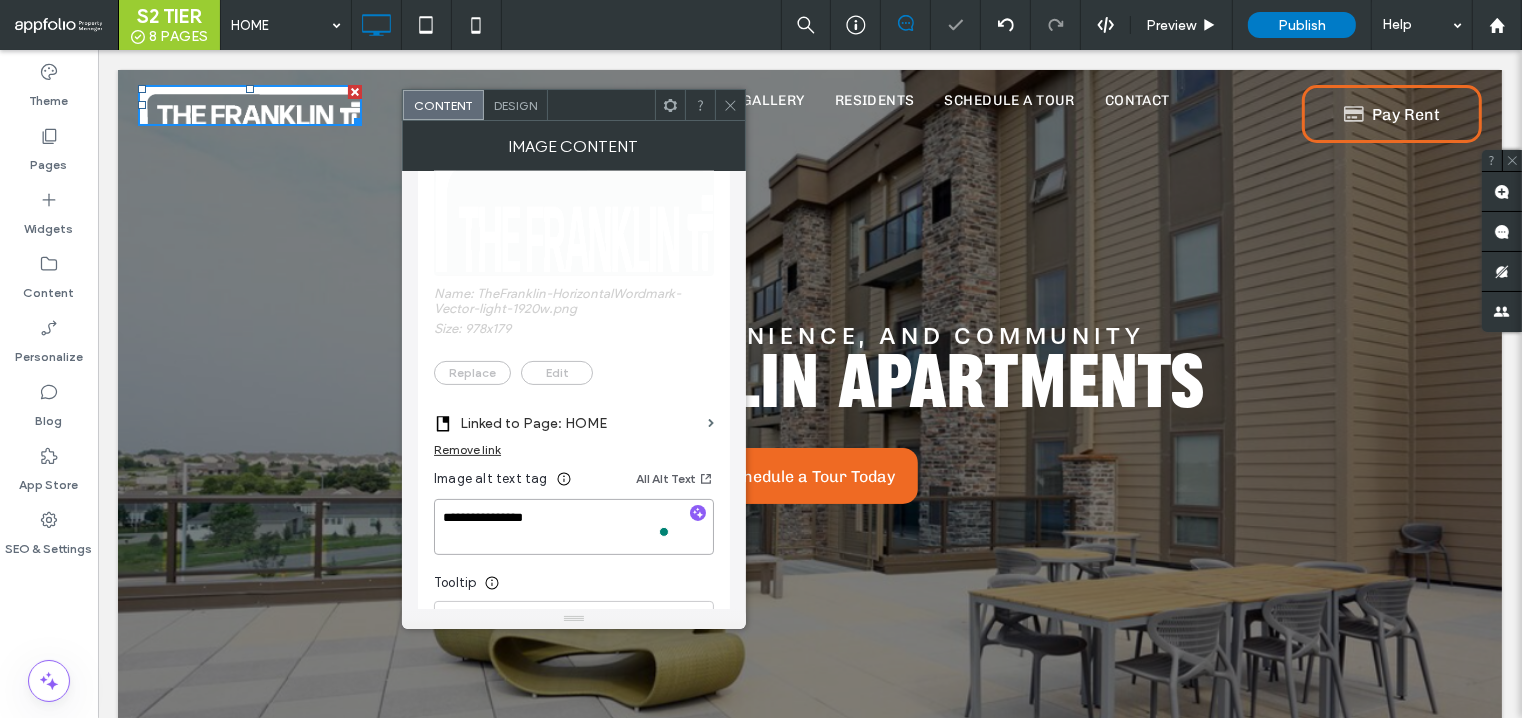 type on "**********" 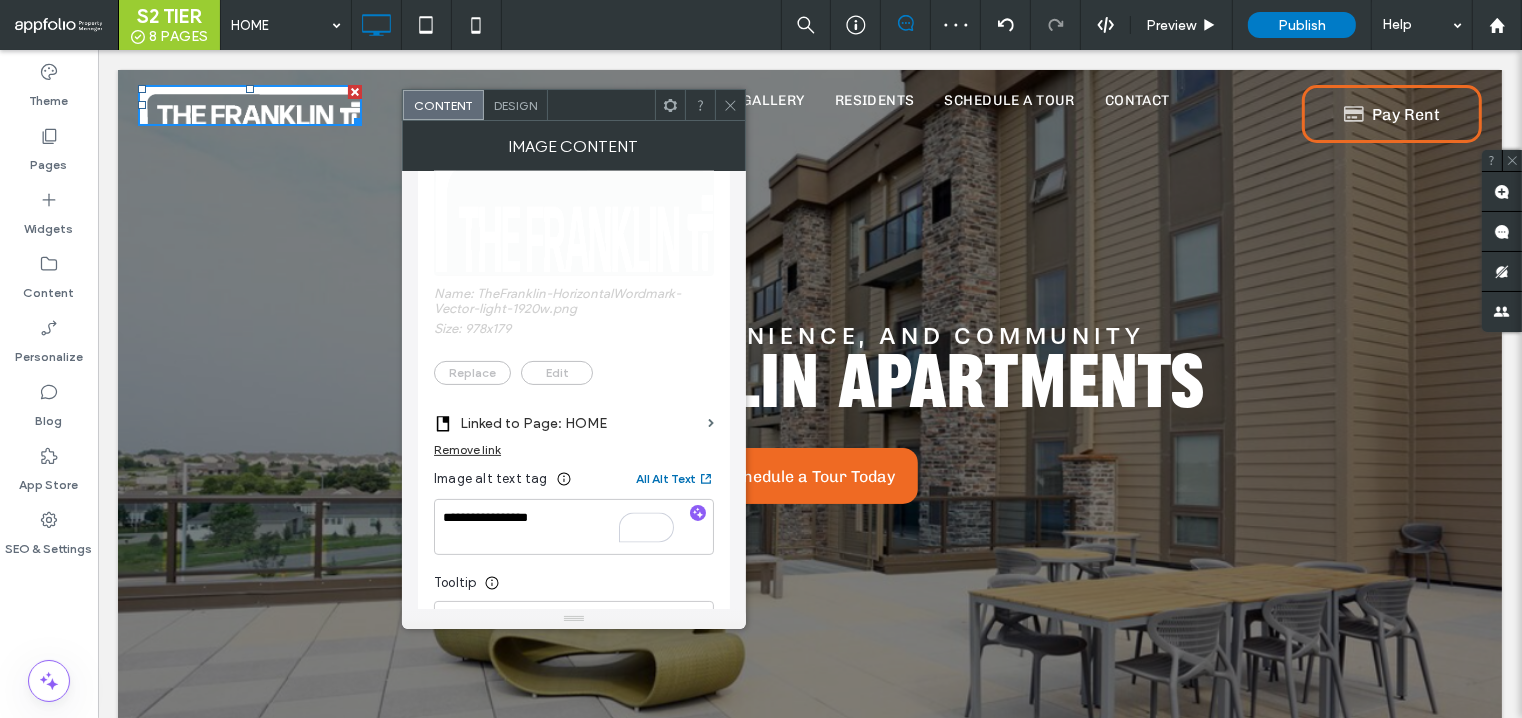 click on "All Alt Text" at bounding box center (675, 479) 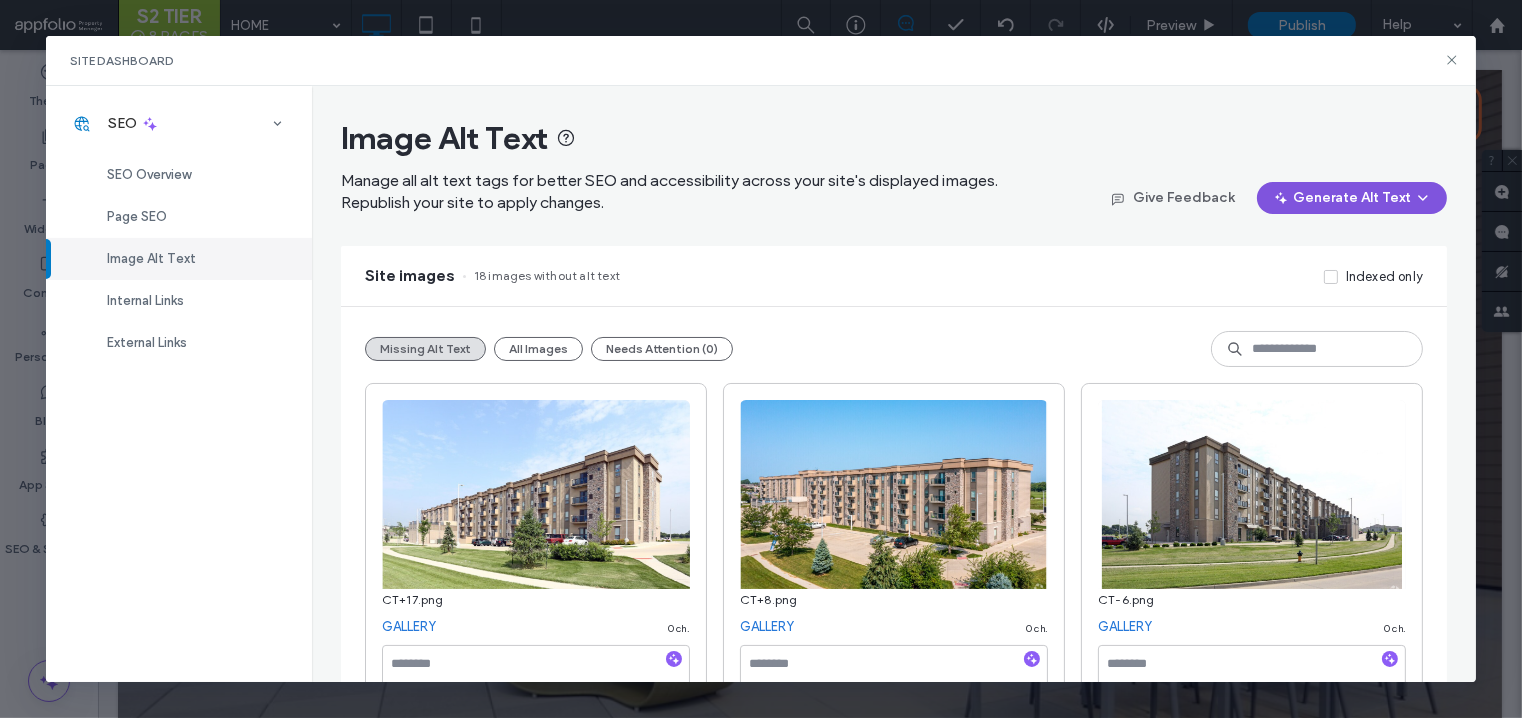 click 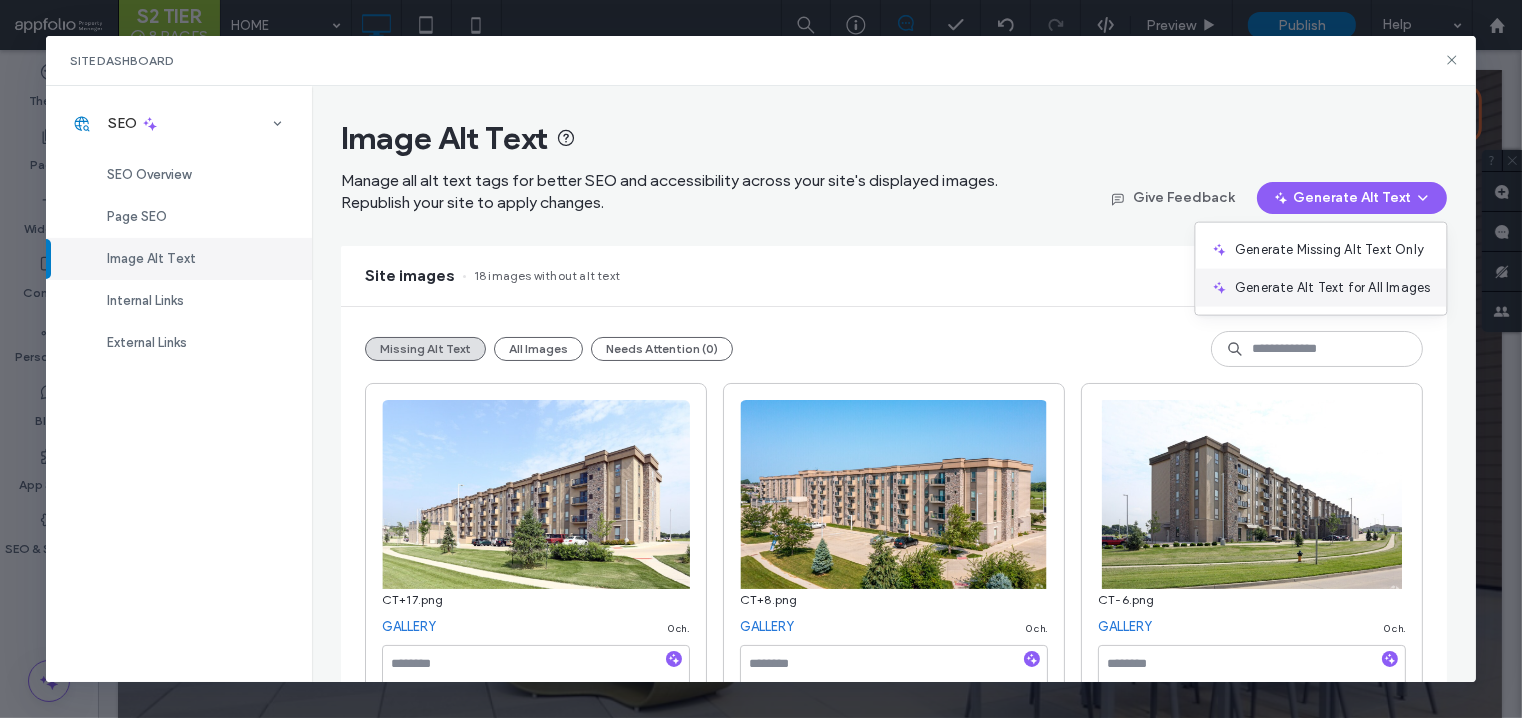 click on "Generate Alt Text for All Images" at bounding box center [1332, 288] 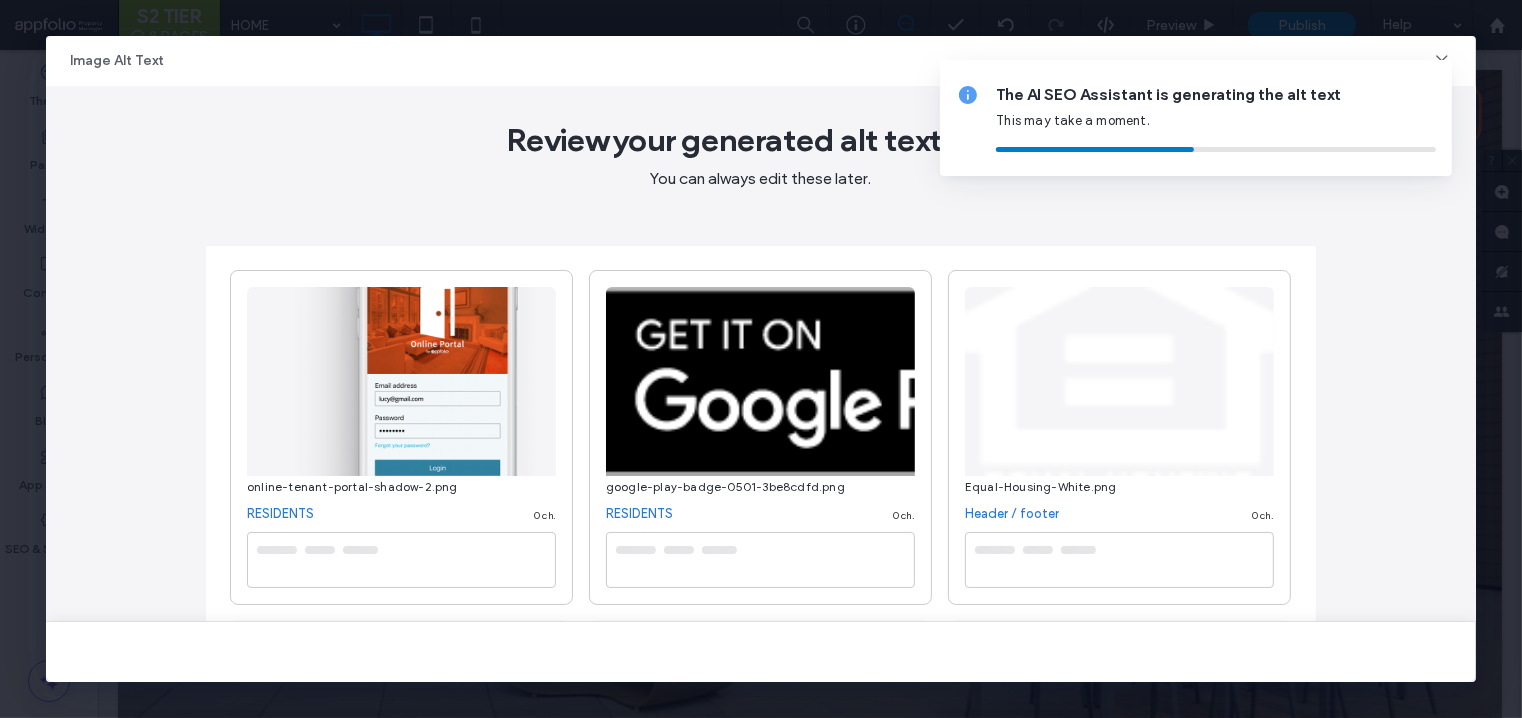 type on "**********" 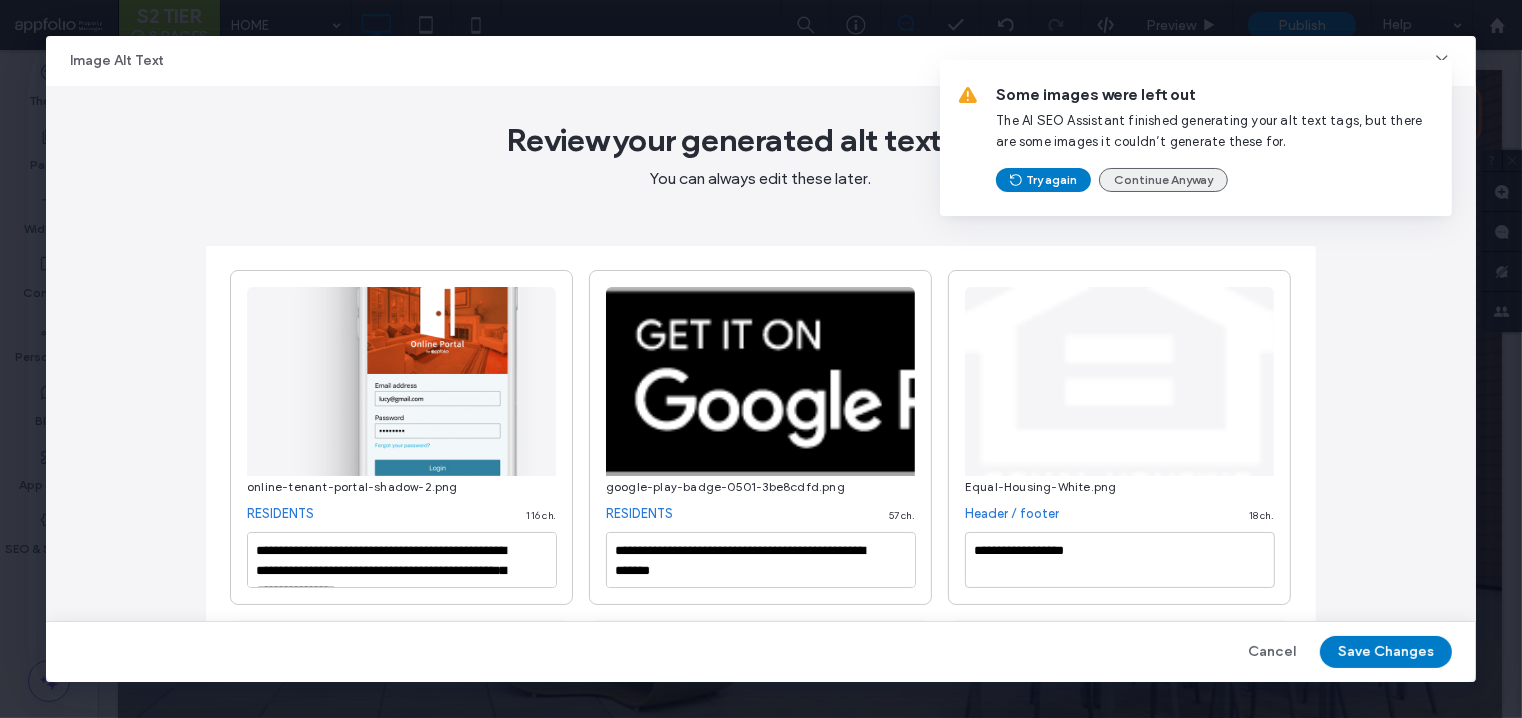 click on "Continue Anyway" at bounding box center [1163, 180] 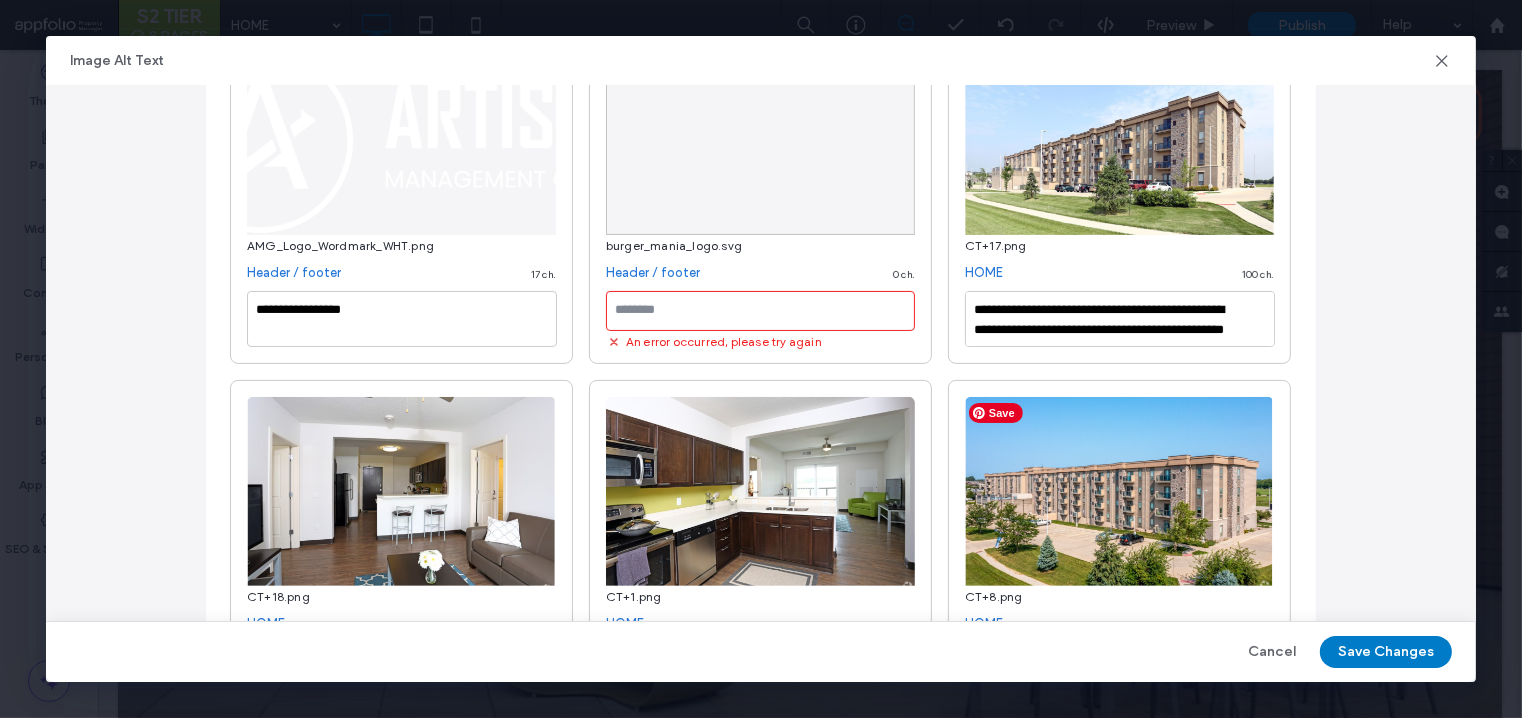 scroll, scrollTop: 594, scrollLeft: 0, axis: vertical 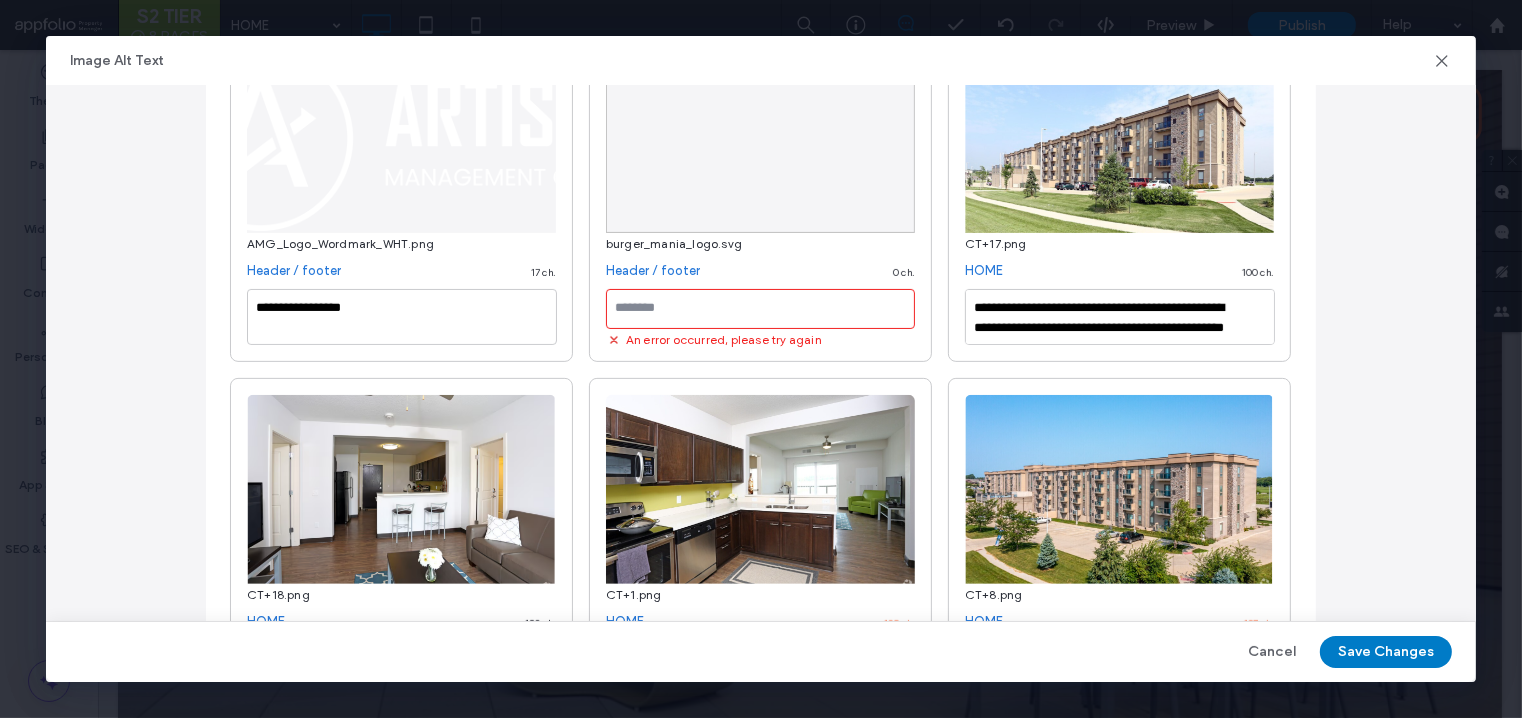 click at bounding box center (760, 309) 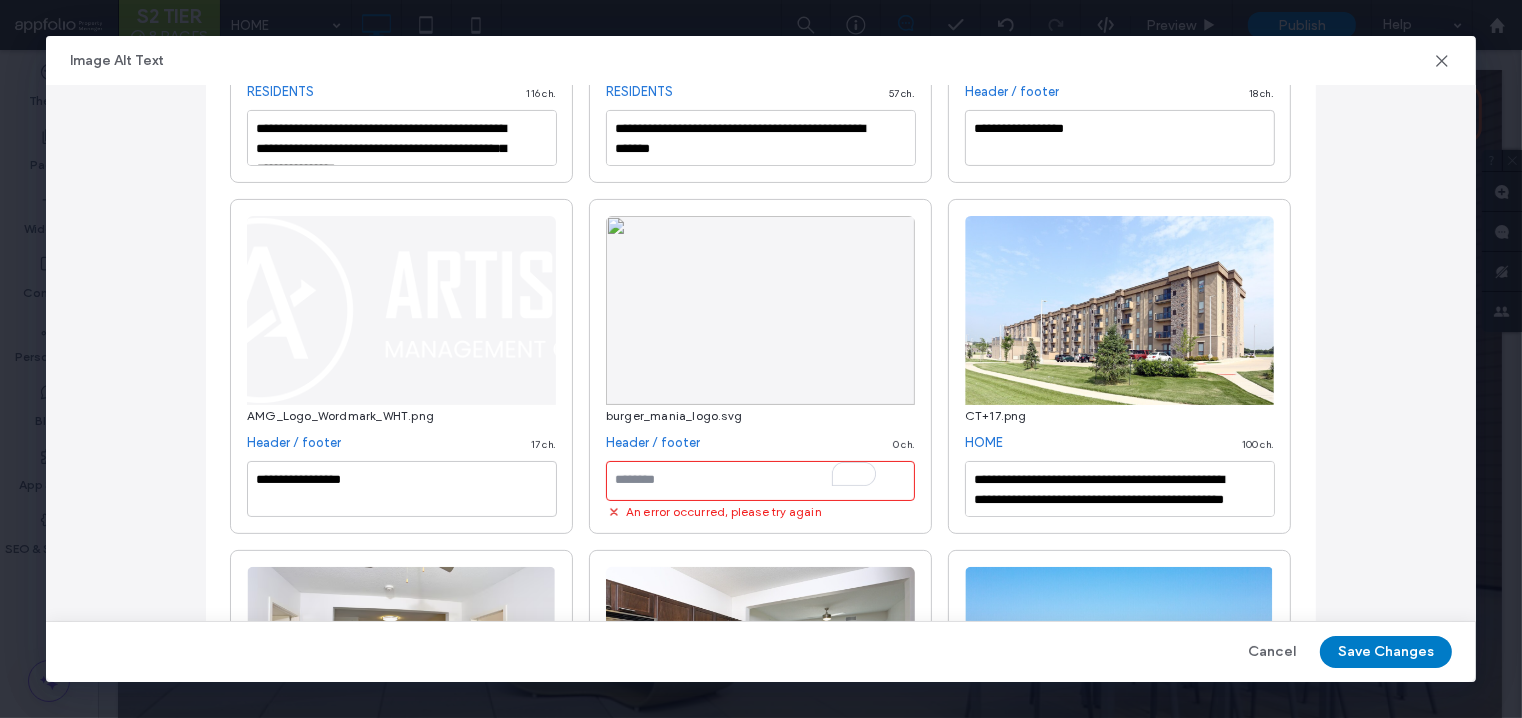 scroll, scrollTop: 418, scrollLeft: 0, axis: vertical 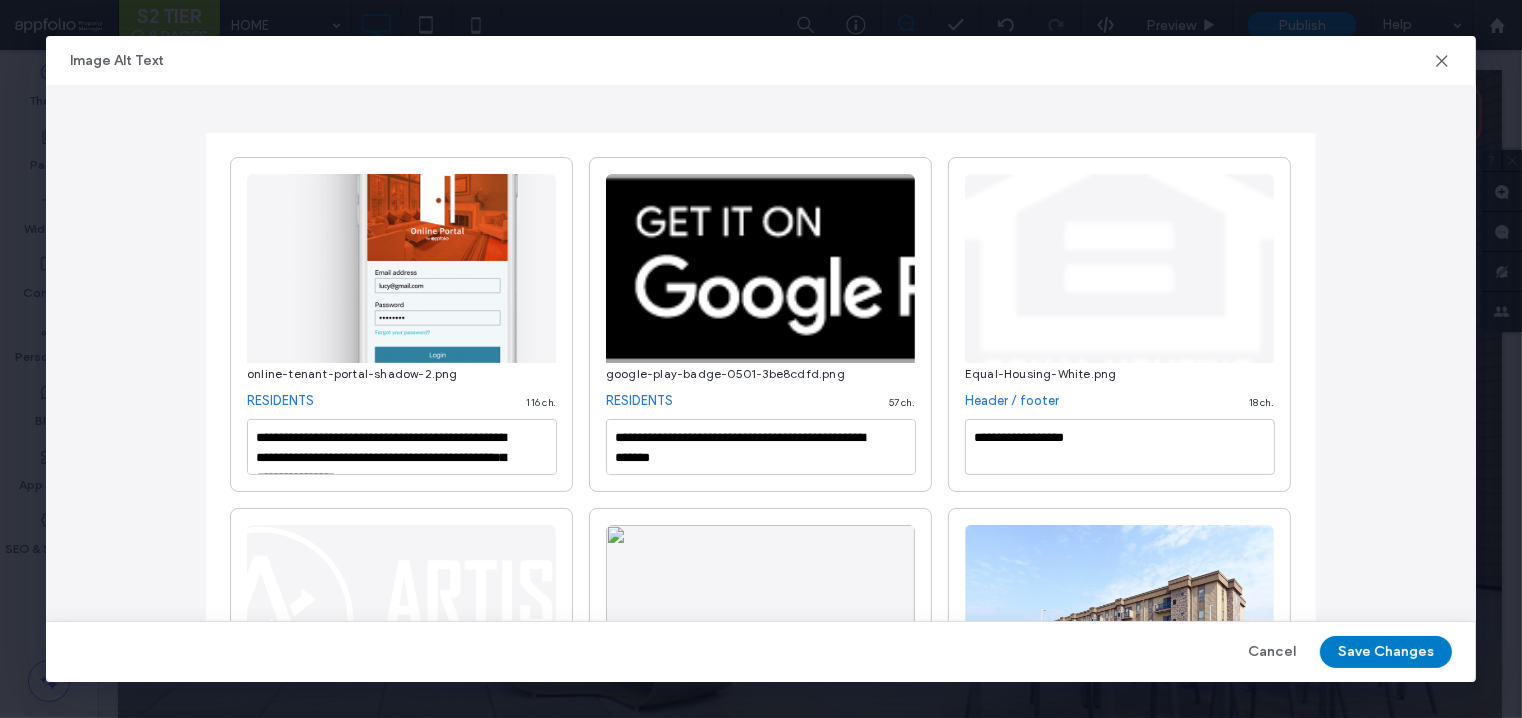 type on "**********" 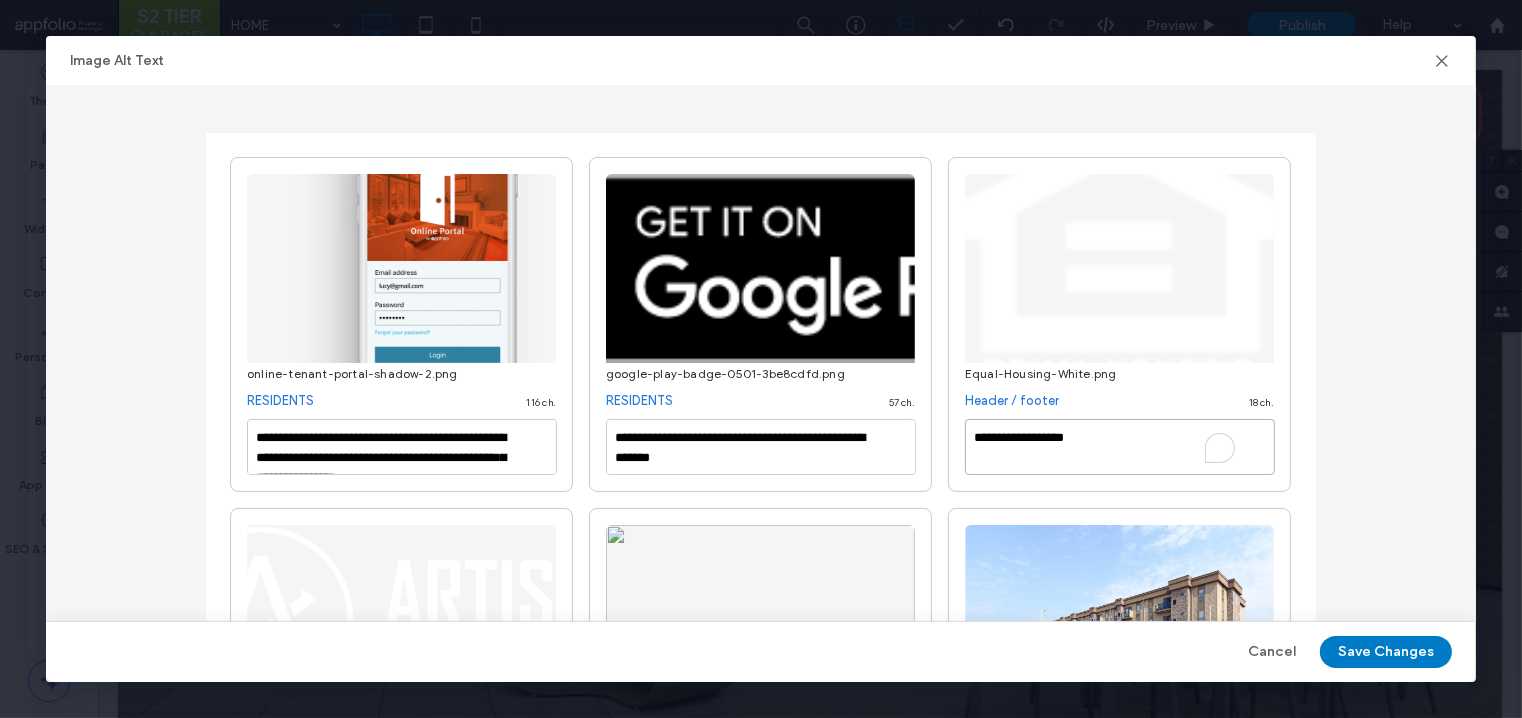 drag, startPoint x: 1102, startPoint y: 439, endPoint x: 873, endPoint y: 425, distance: 229.42755 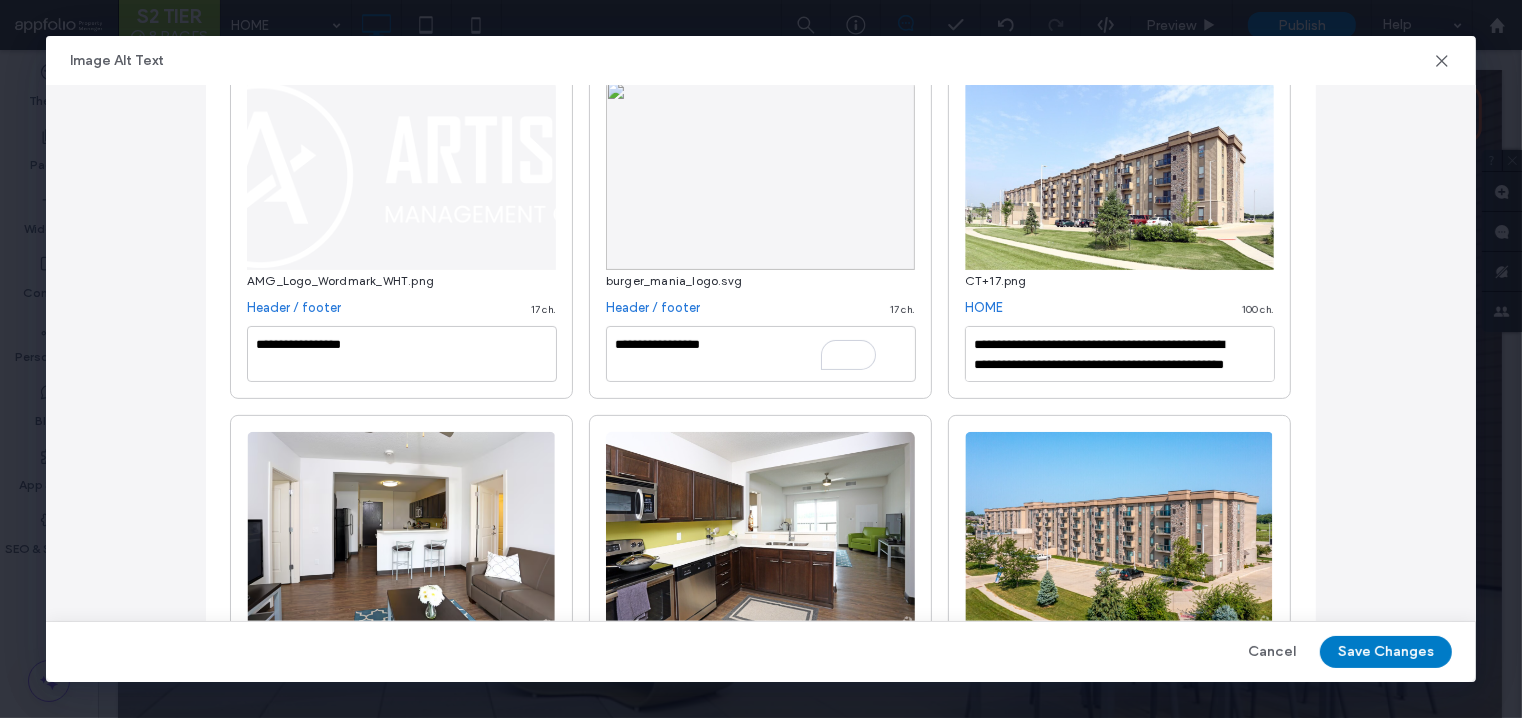 type on "**********" 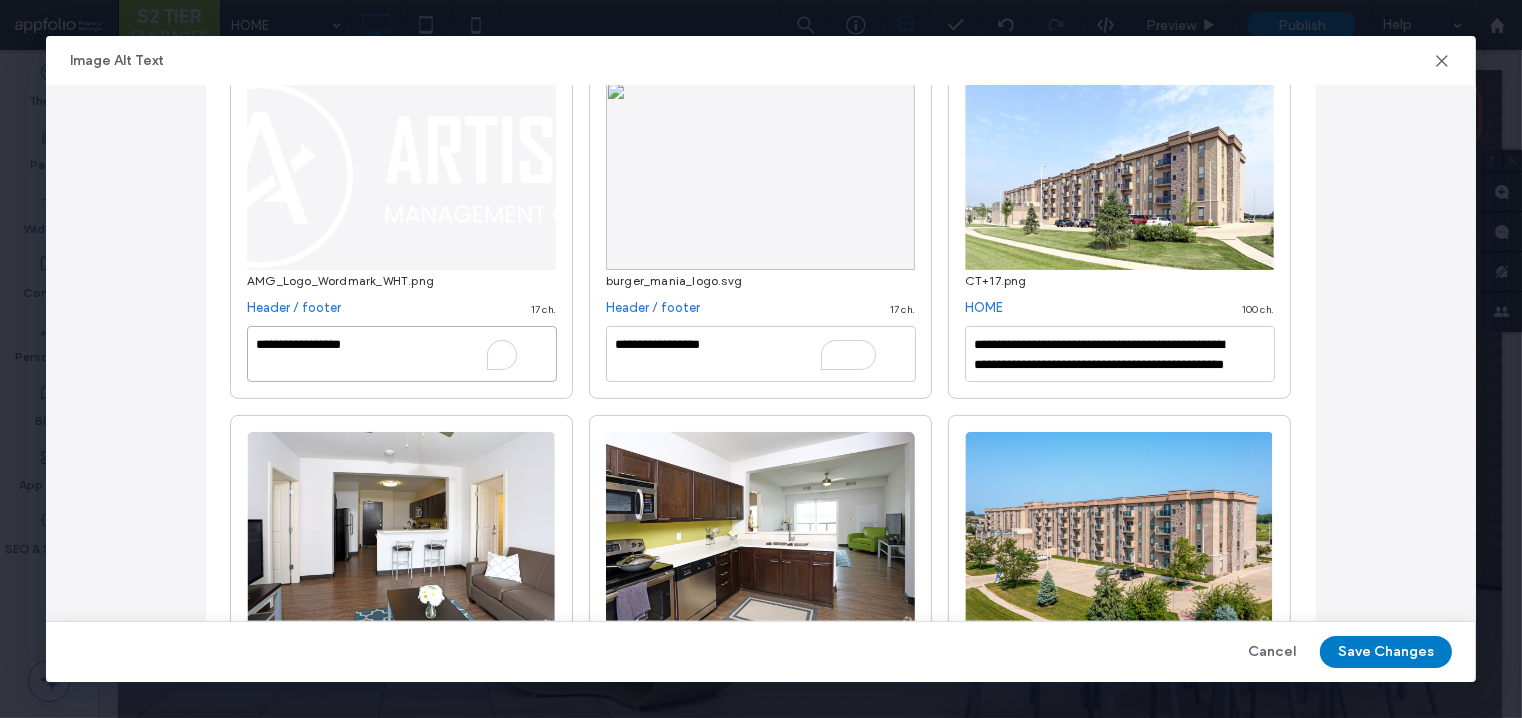 drag, startPoint x: 387, startPoint y: 348, endPoint x: 177, endPoint y: 336, distance: 210.34258 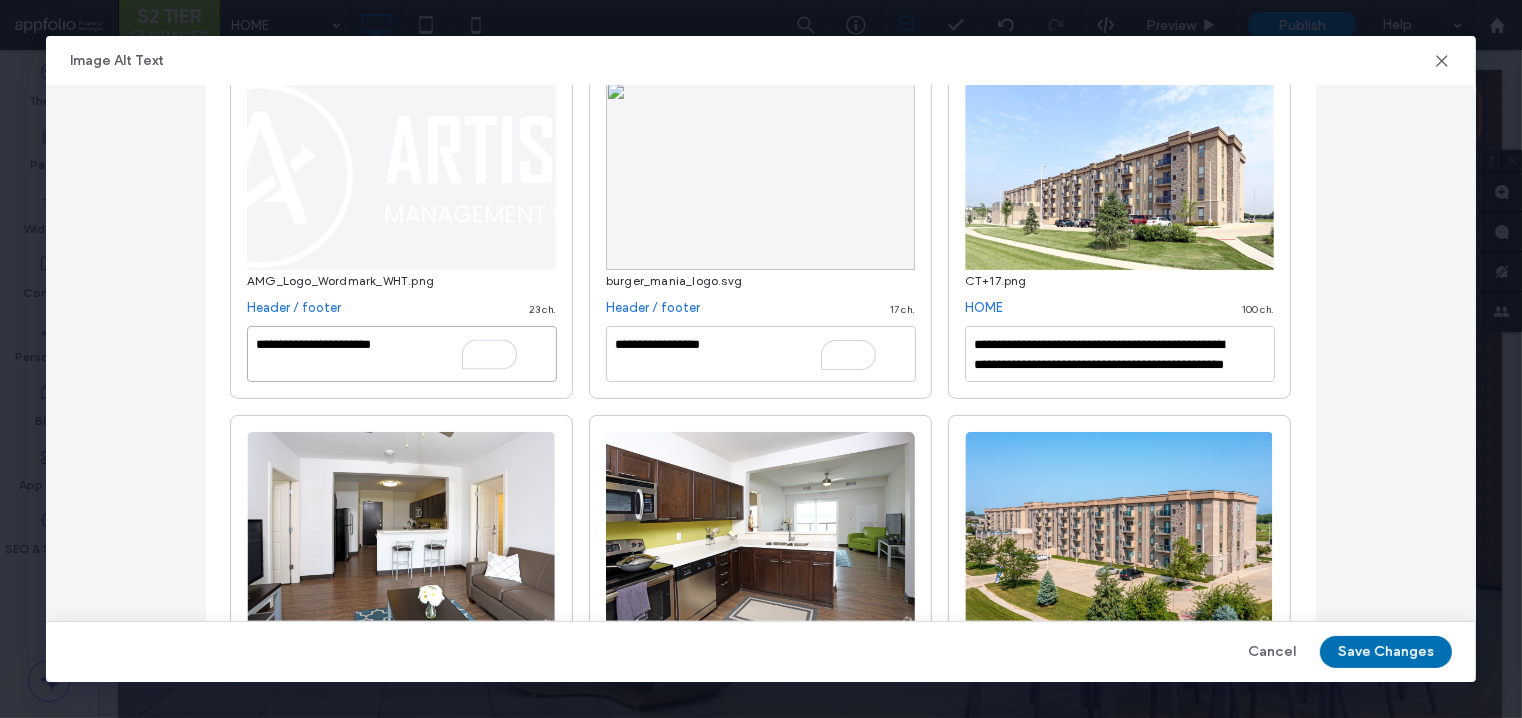type on "**********" 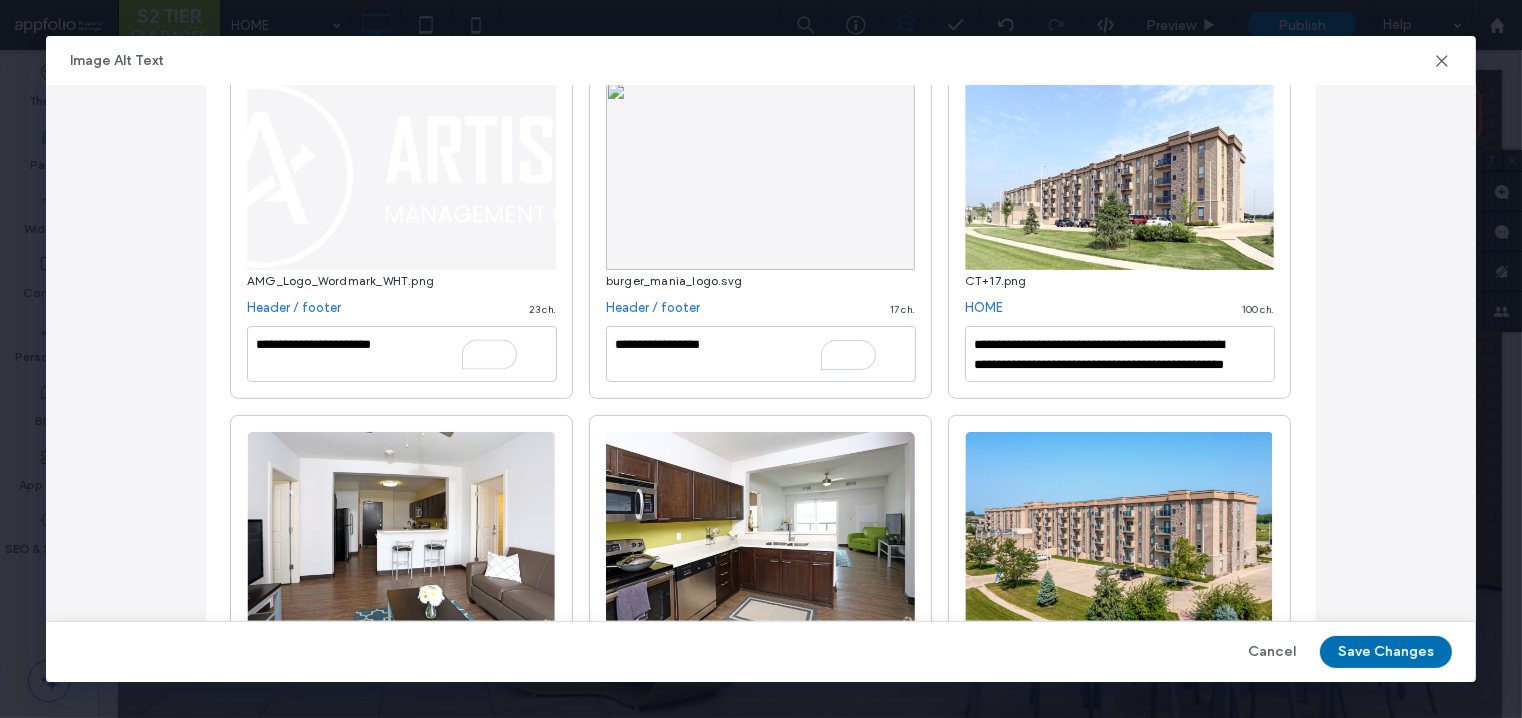 click on "Save Changes" at bounding box center (1386, 652) 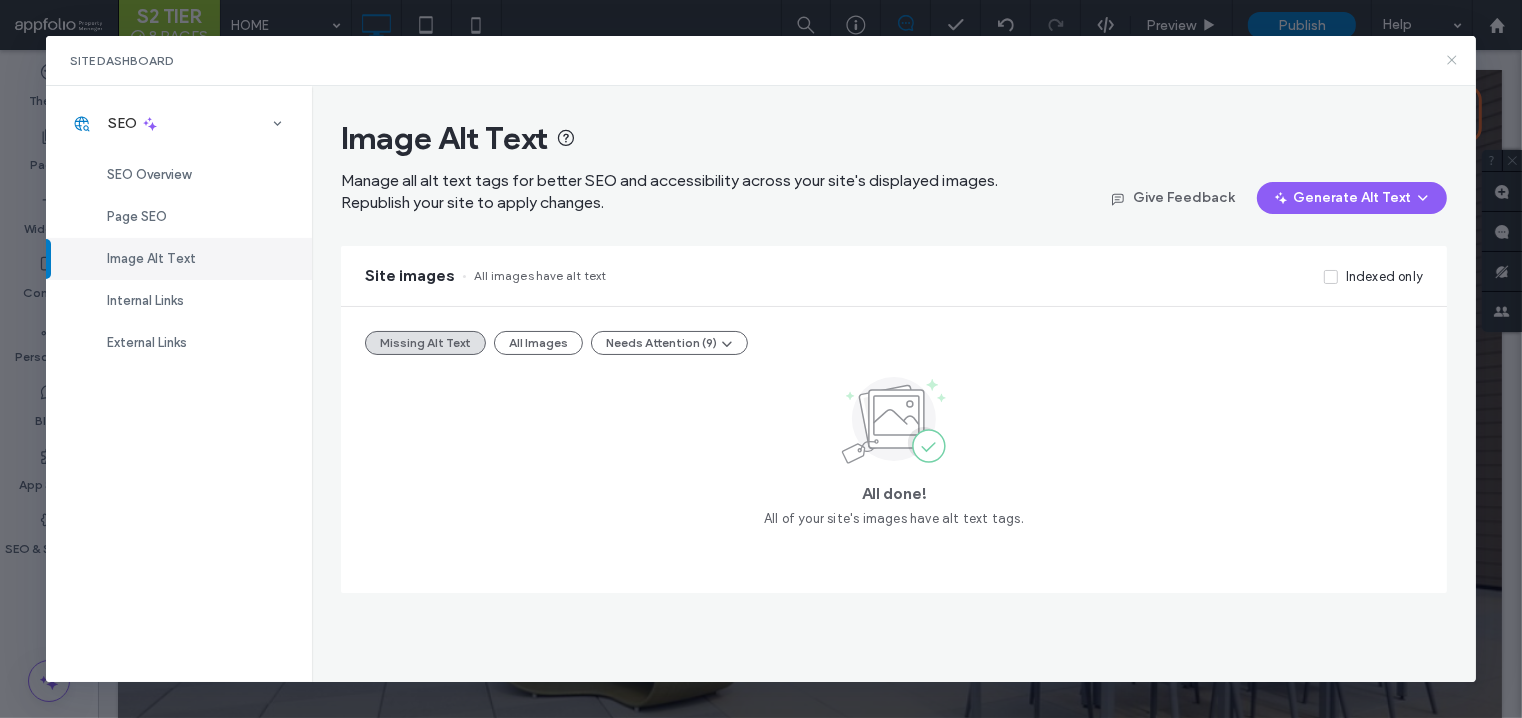 click 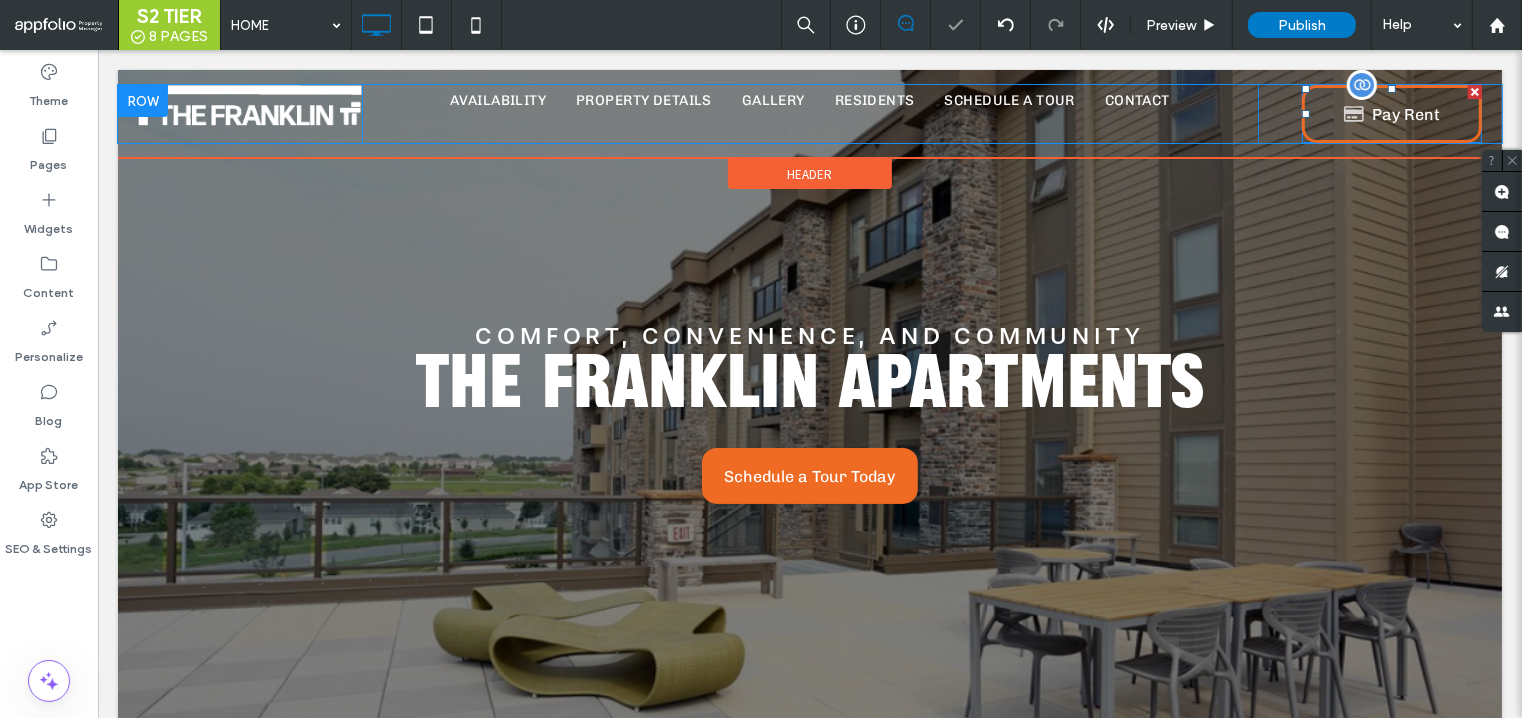 click at bounding box center (1391, 114) 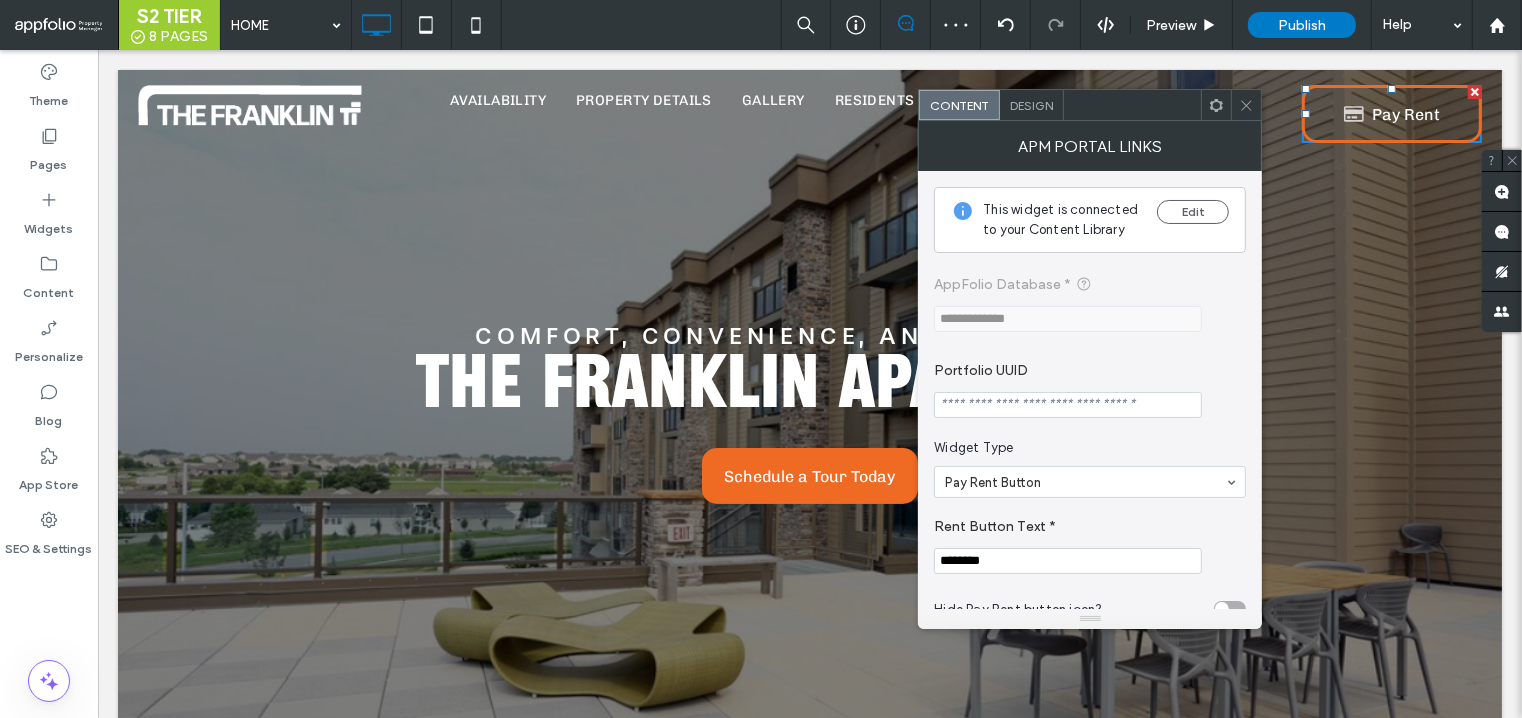 click 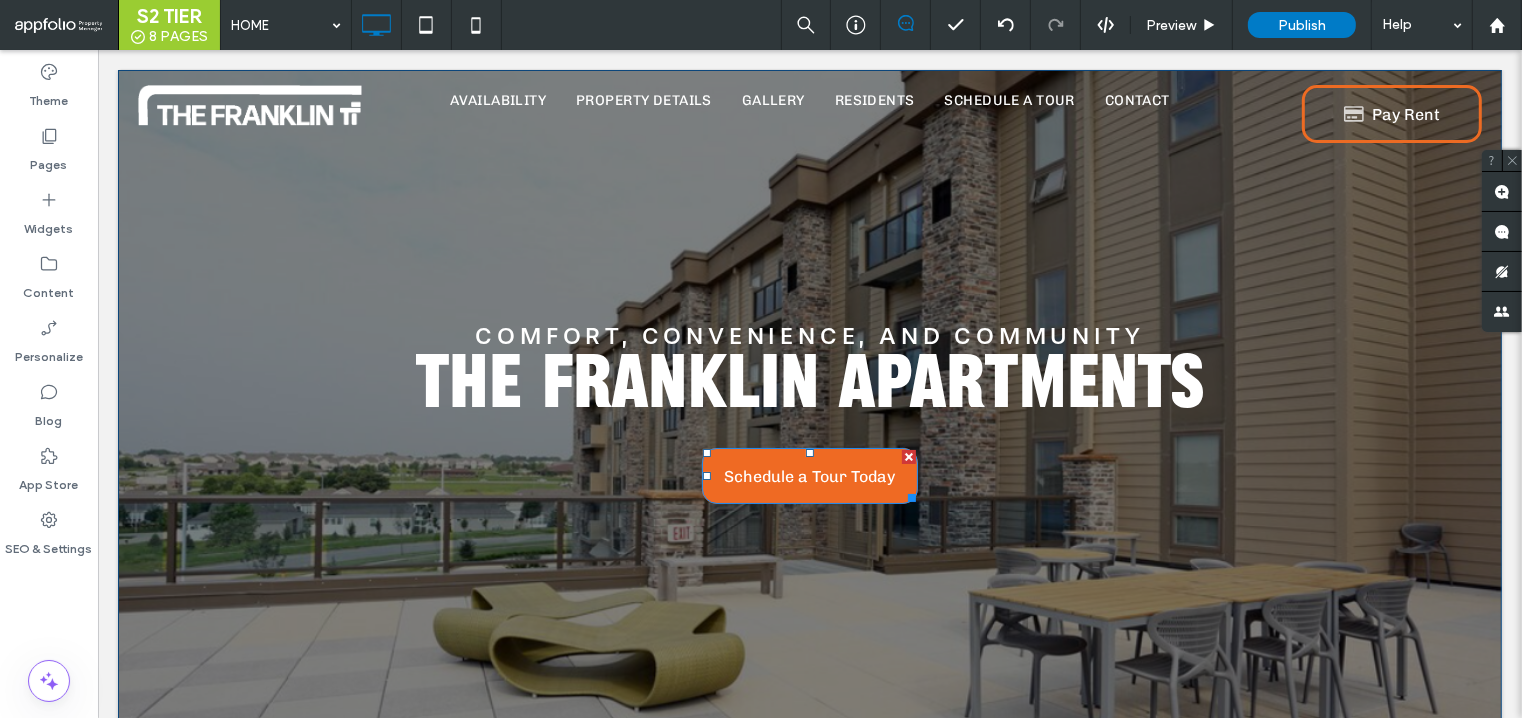 click on "Schedule a Tour Today" at bounding box center [809, 476] 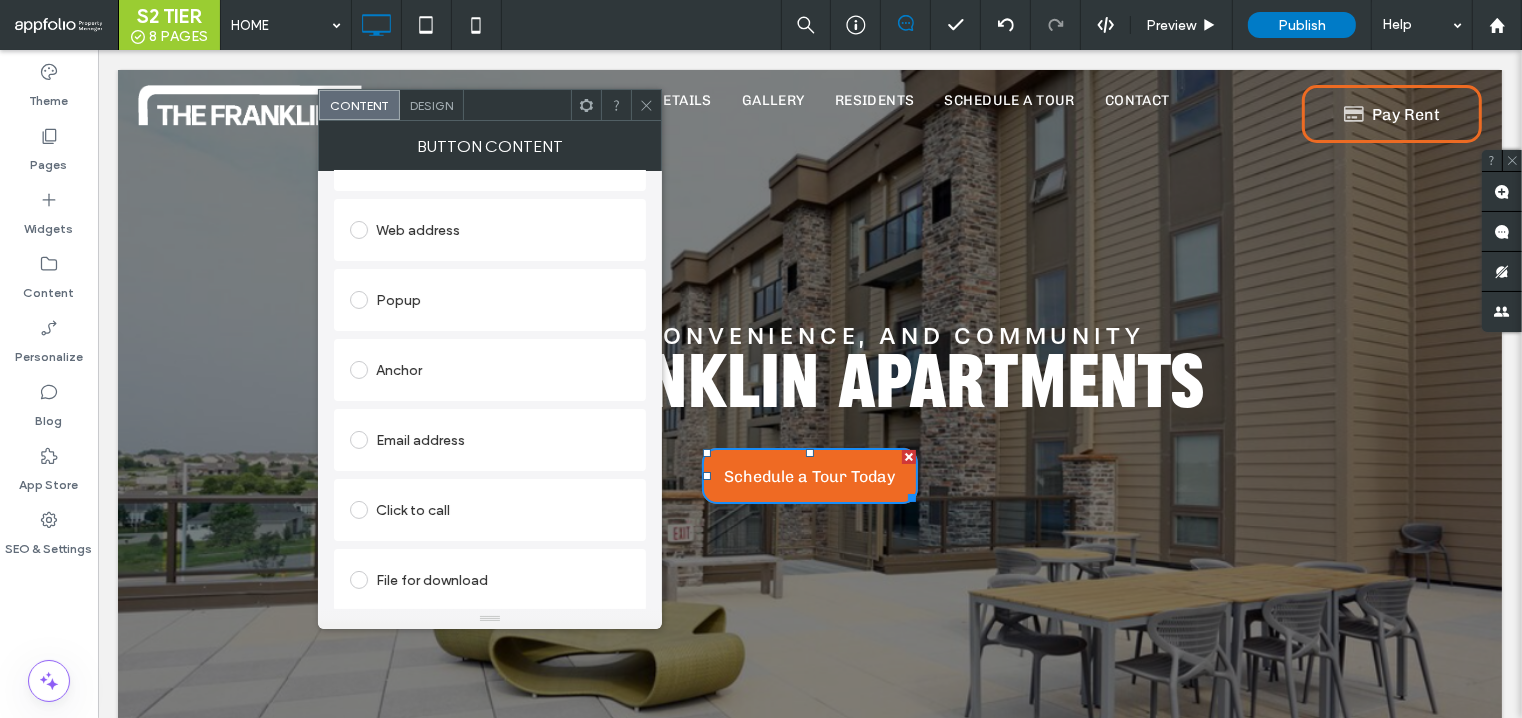 click 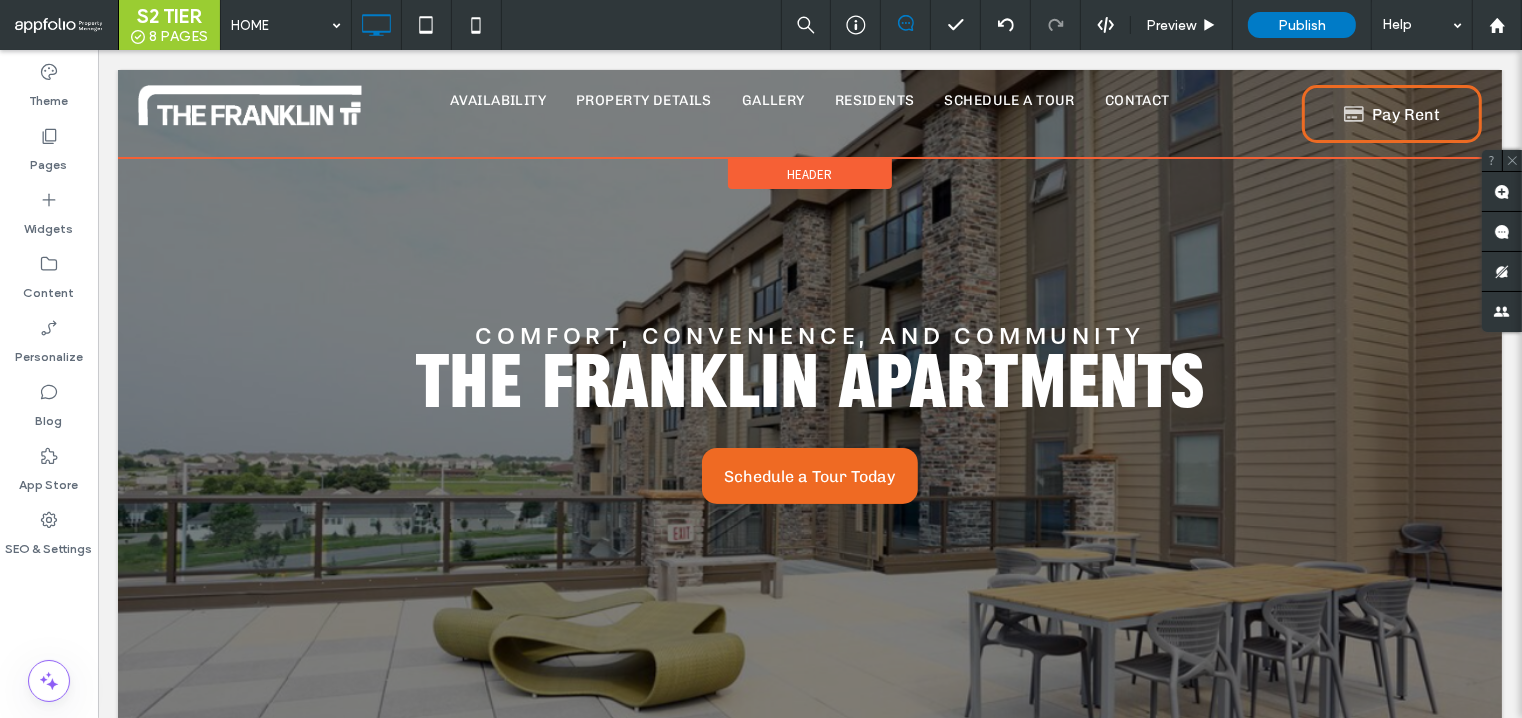 click on "Header" at bounding box center (809, 174) 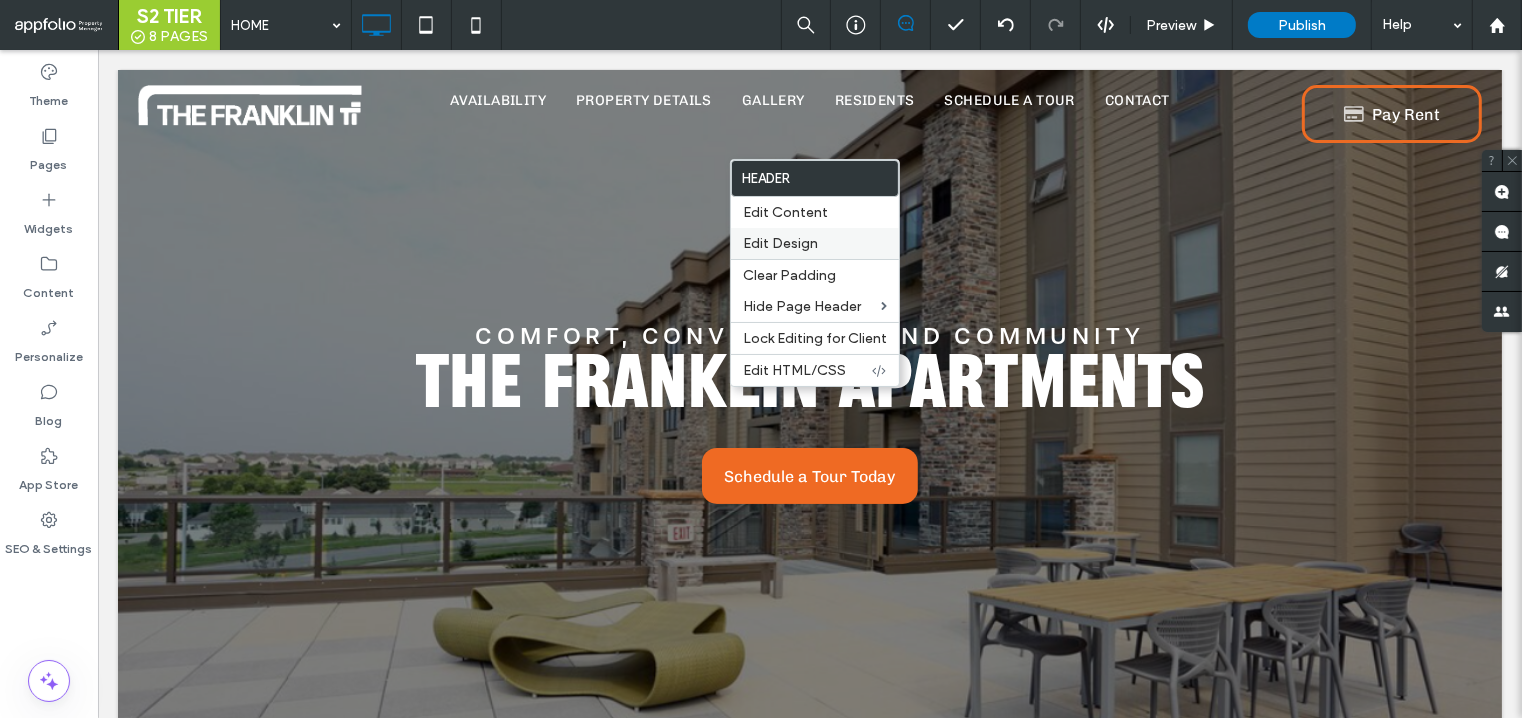 click on "Edit Design" at bounding box center (815, 243) 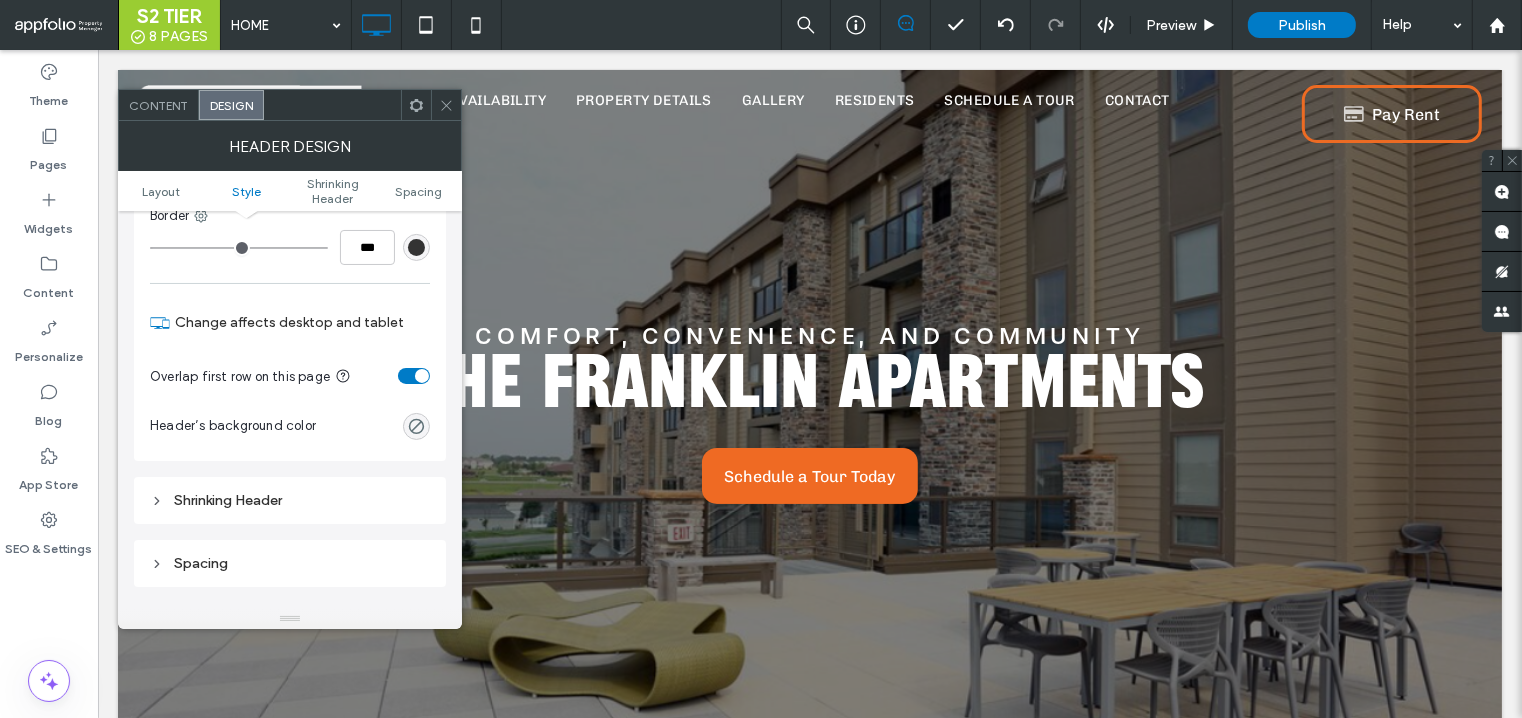 click on "Shrinking Header" at bounding box center [290, 500] 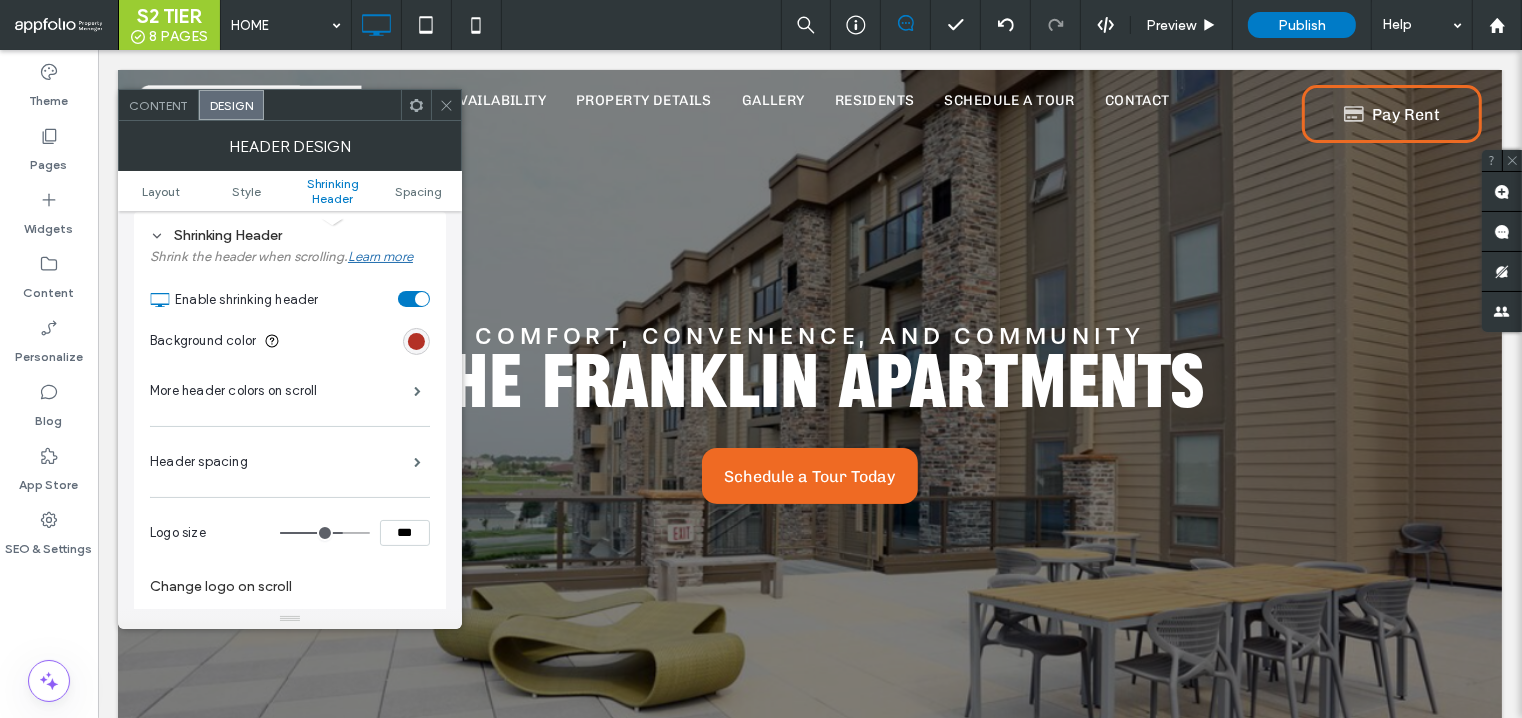 type on "**" 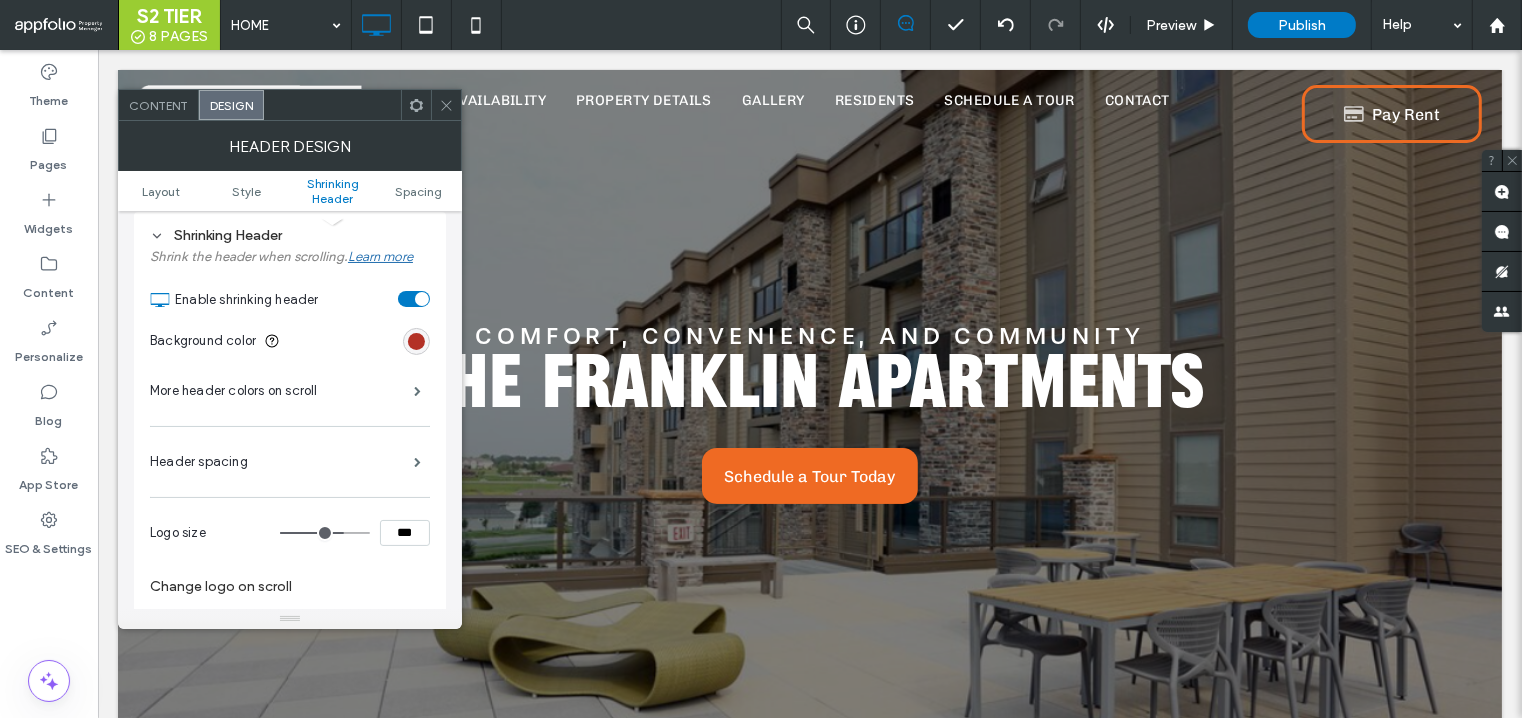 type on "**" 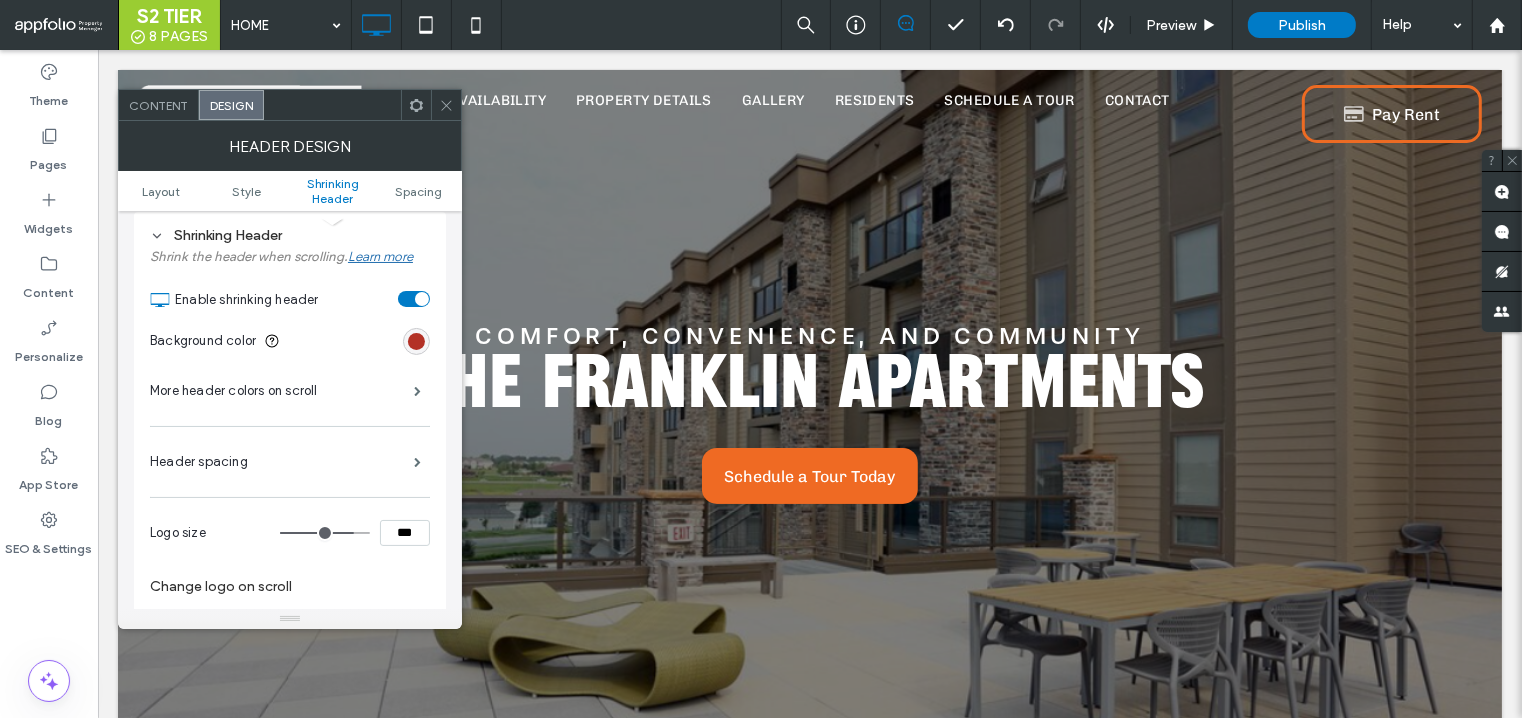type on "**" 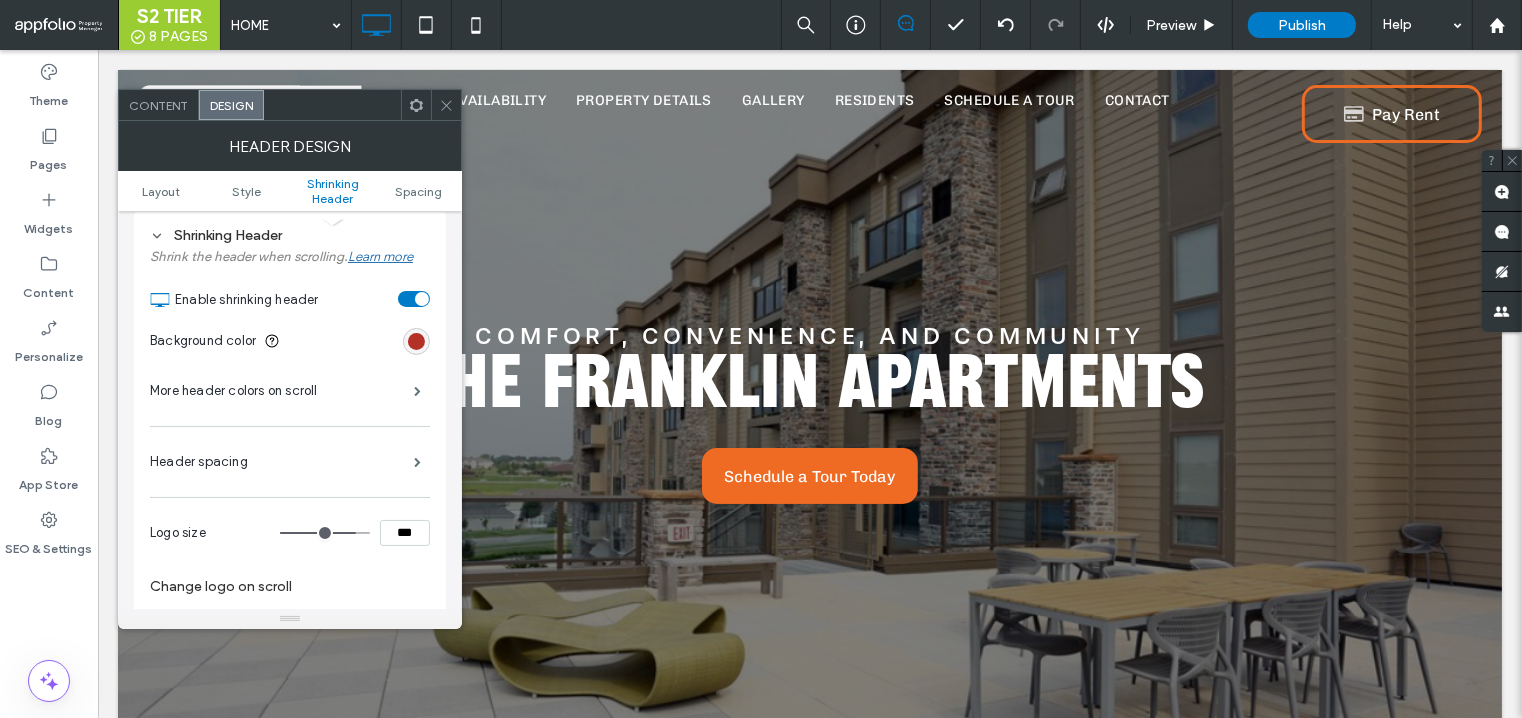 type on "**" 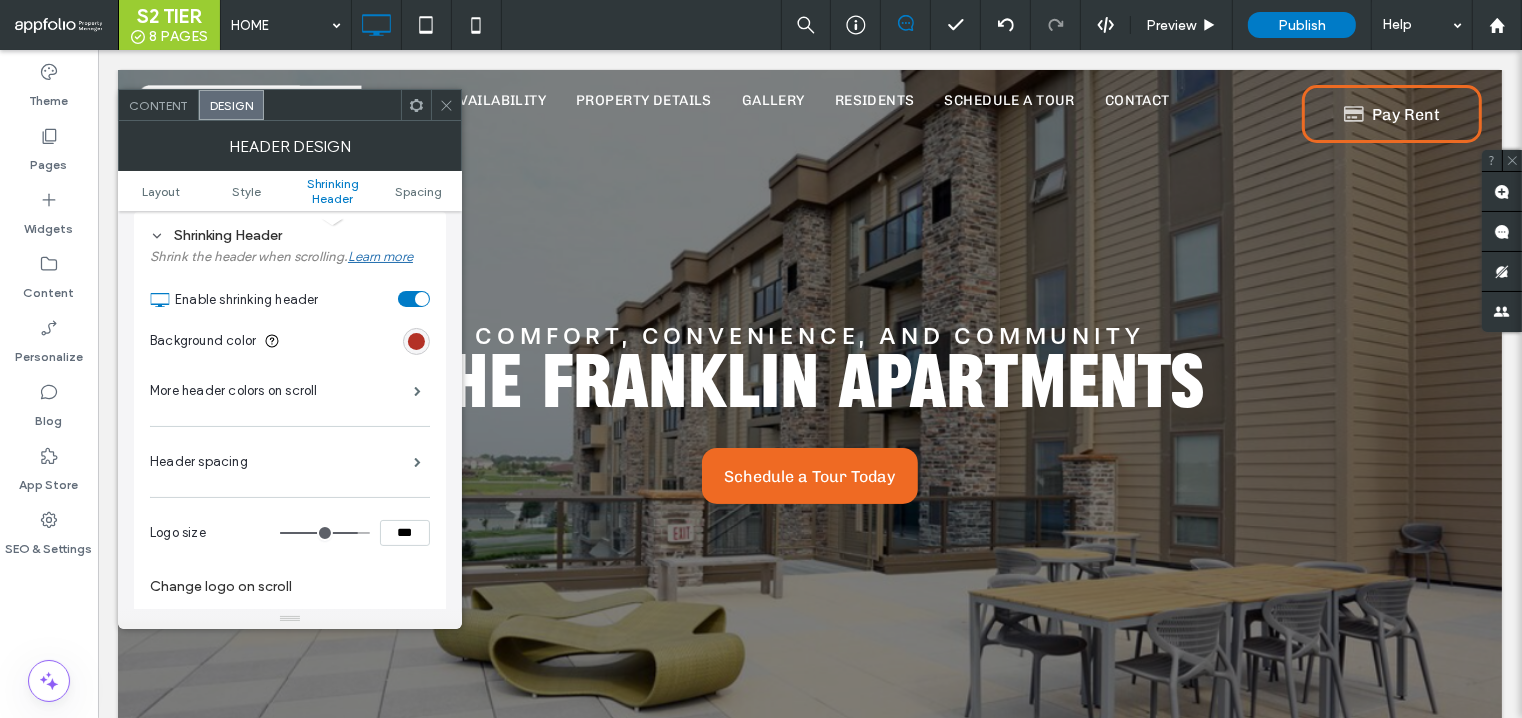 type on "**" 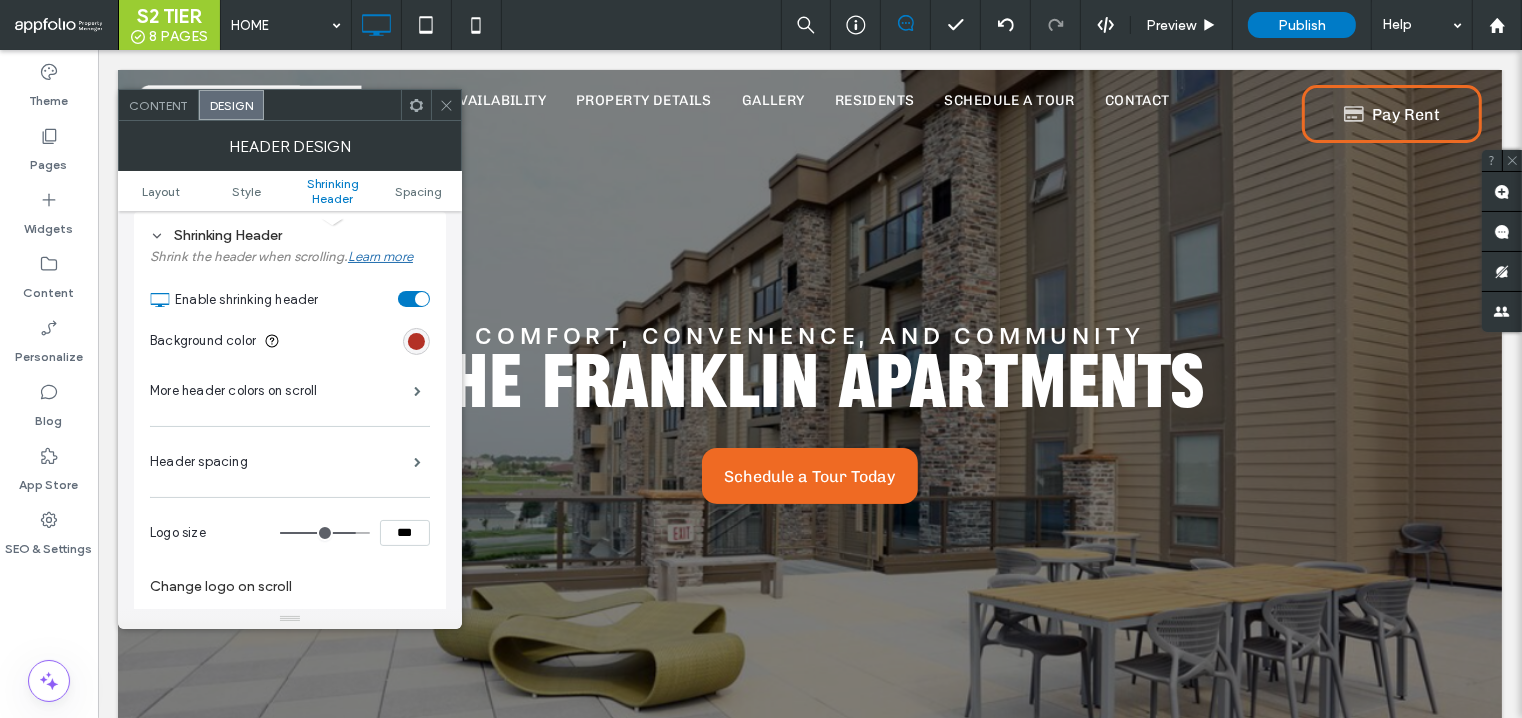 drag, startPoint x: 339, startPoint y: 529, endPoint x: 351, endPoint y: 529, distance: 12 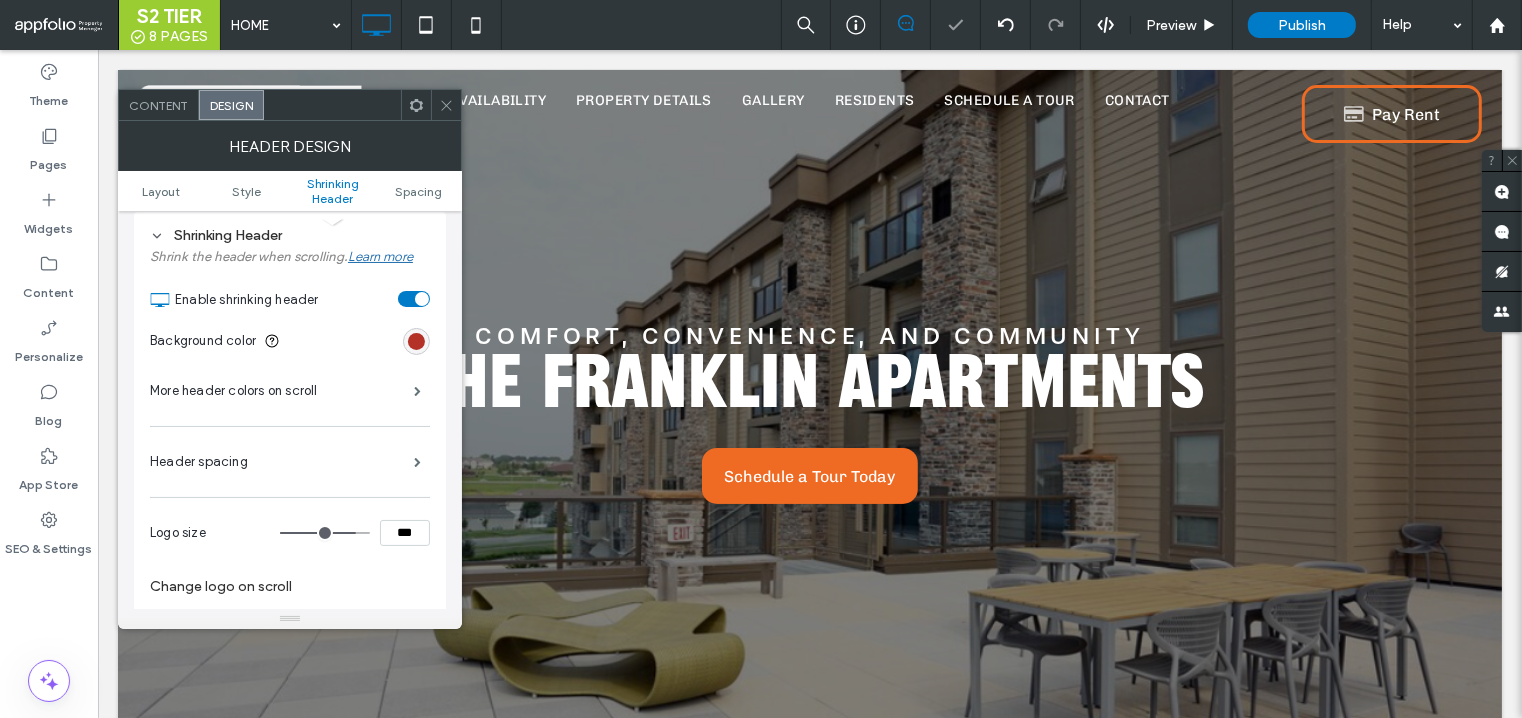 click 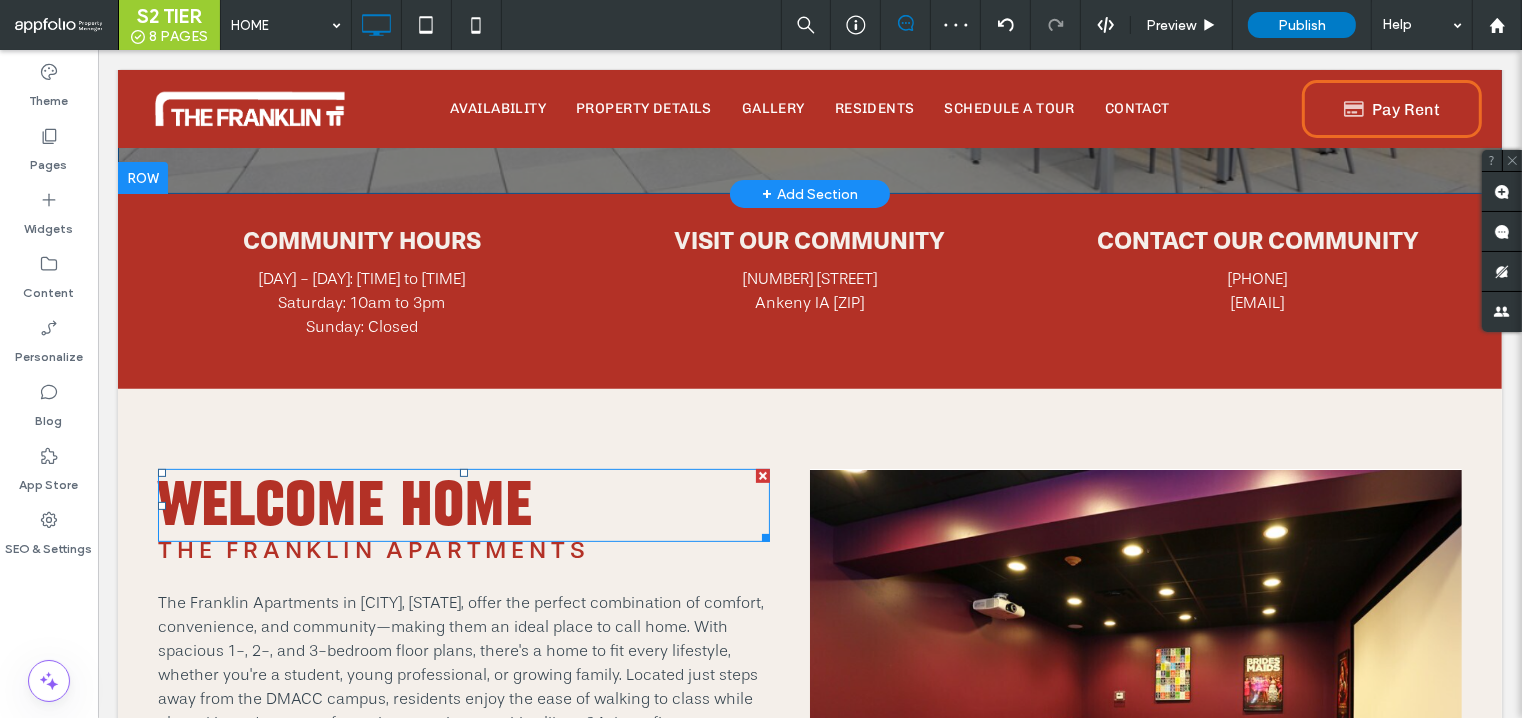 scroll, scrollTop: 571, scrollLeft: 0, axis: vertical 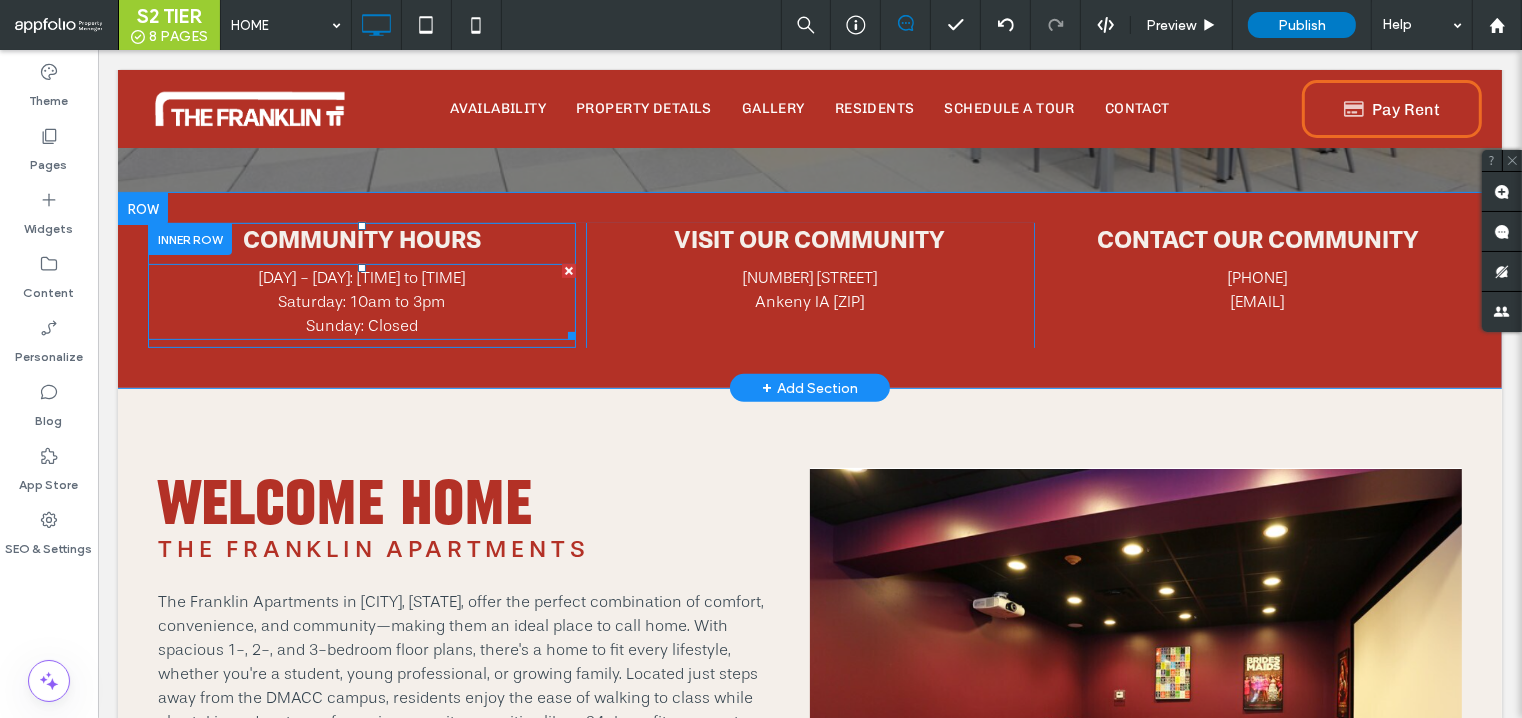 click on "Sunday: Closed" at bounding box center [361, 326] 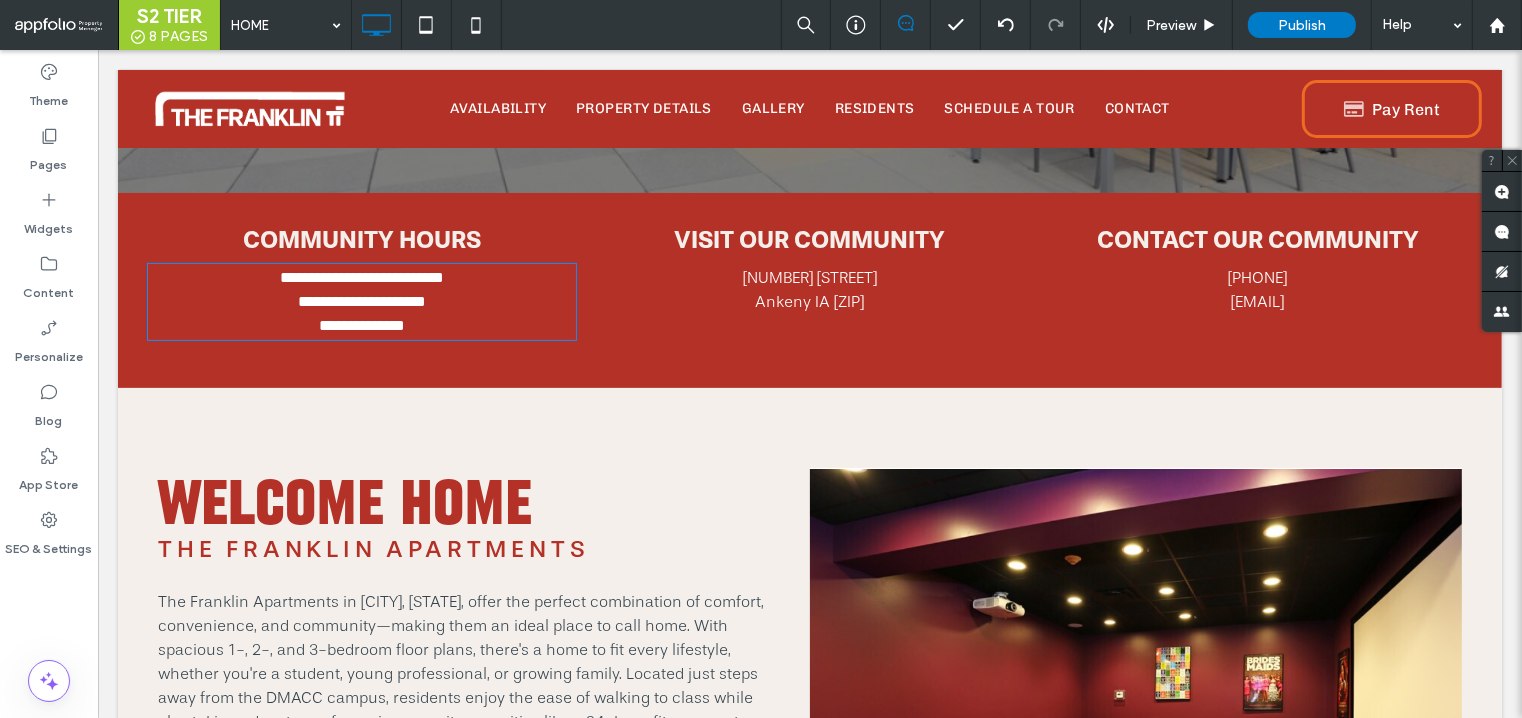 type on "**" 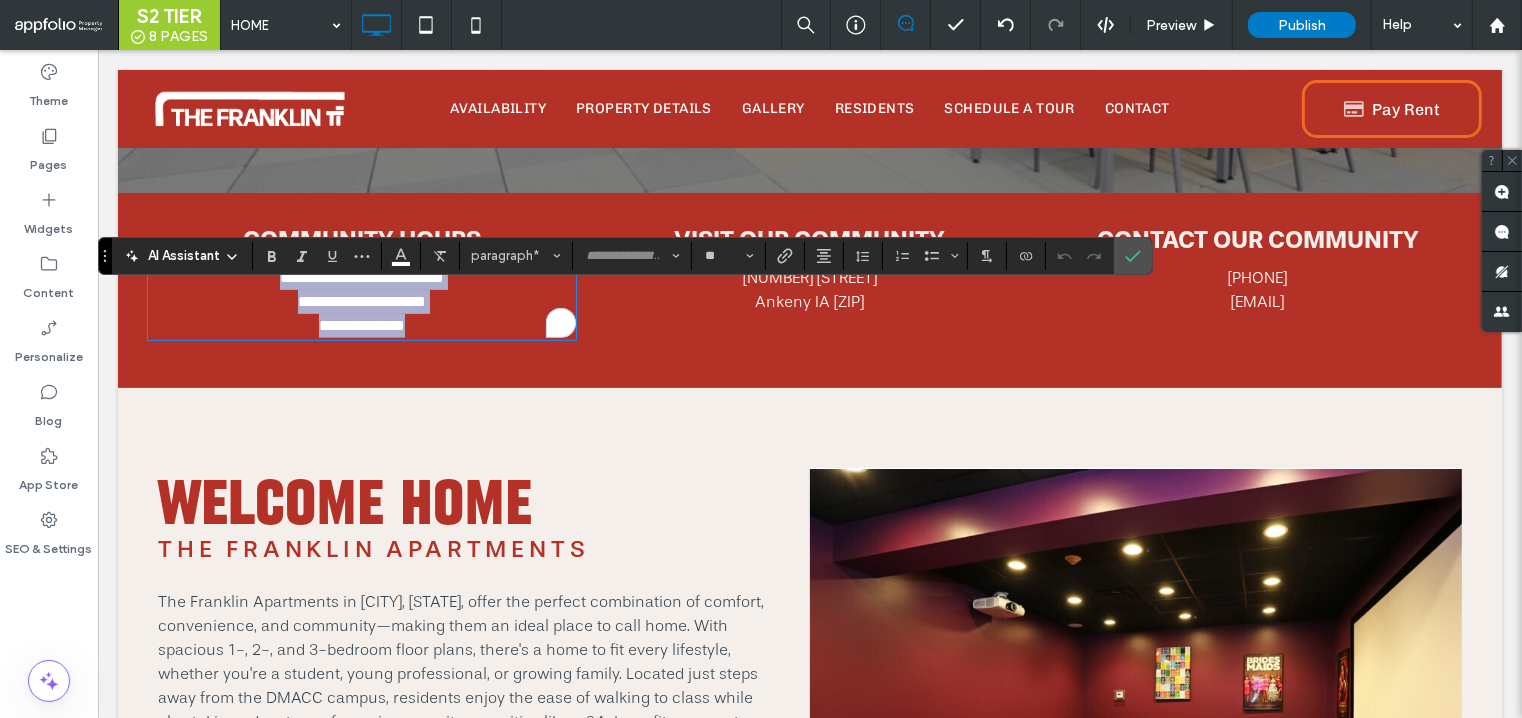 click on "**********" at bounding box center (361, 326) 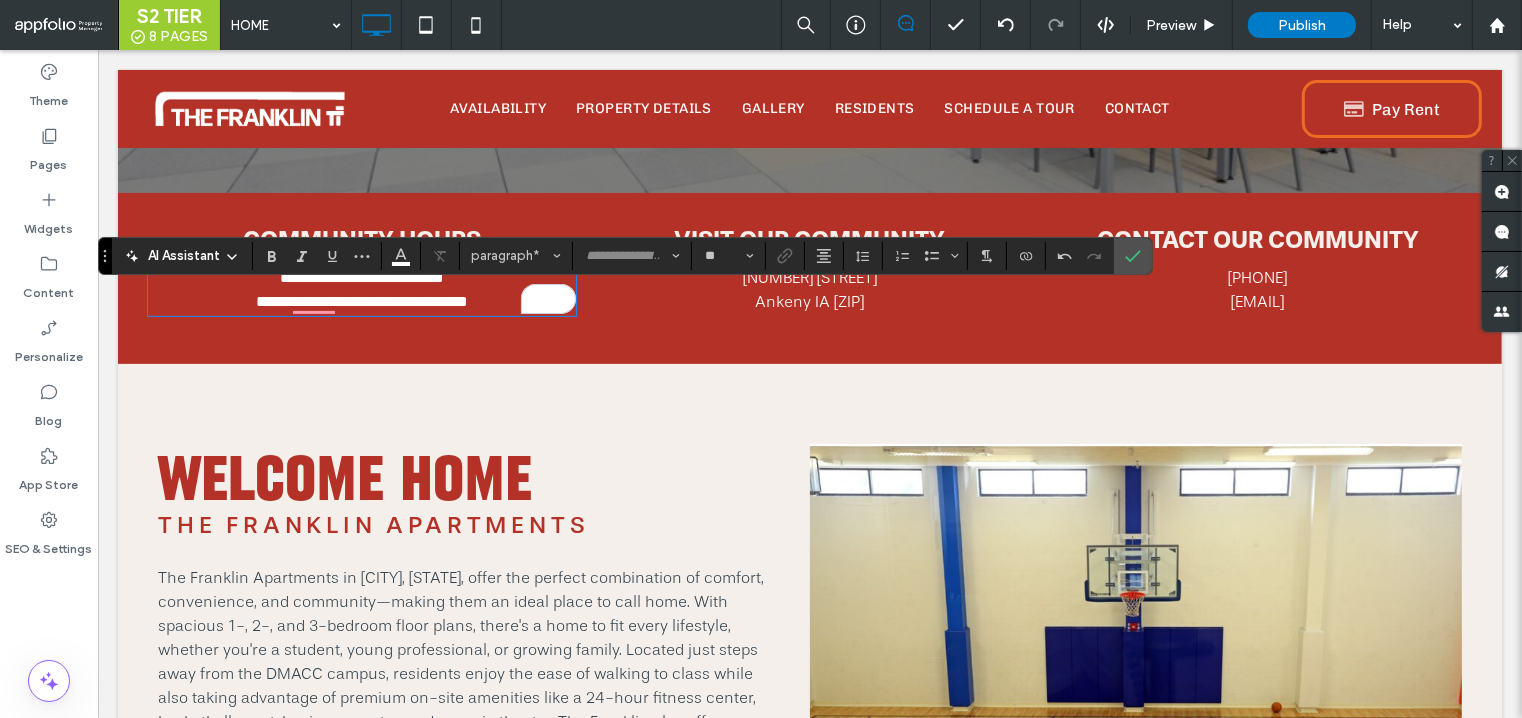 type 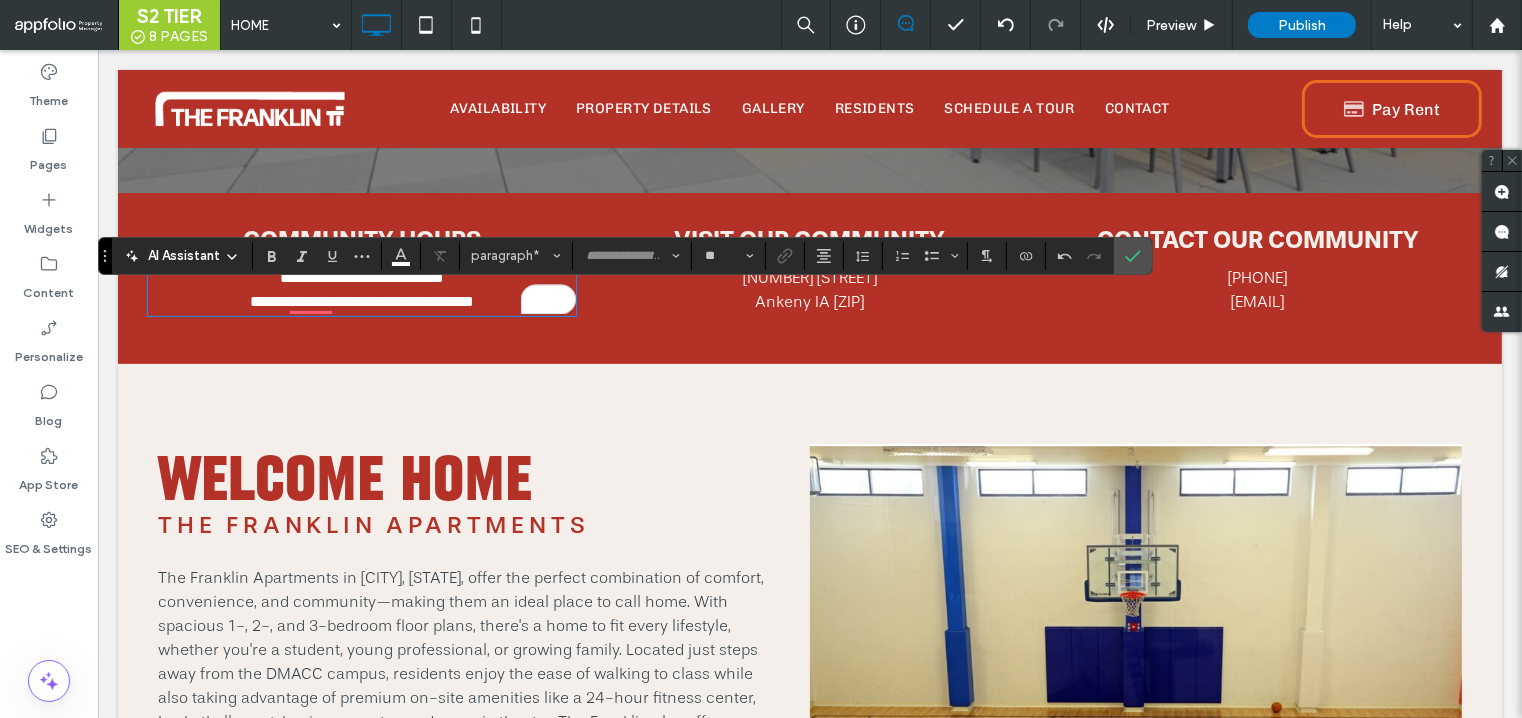 click on "**********" at bounding box center [809, 278] 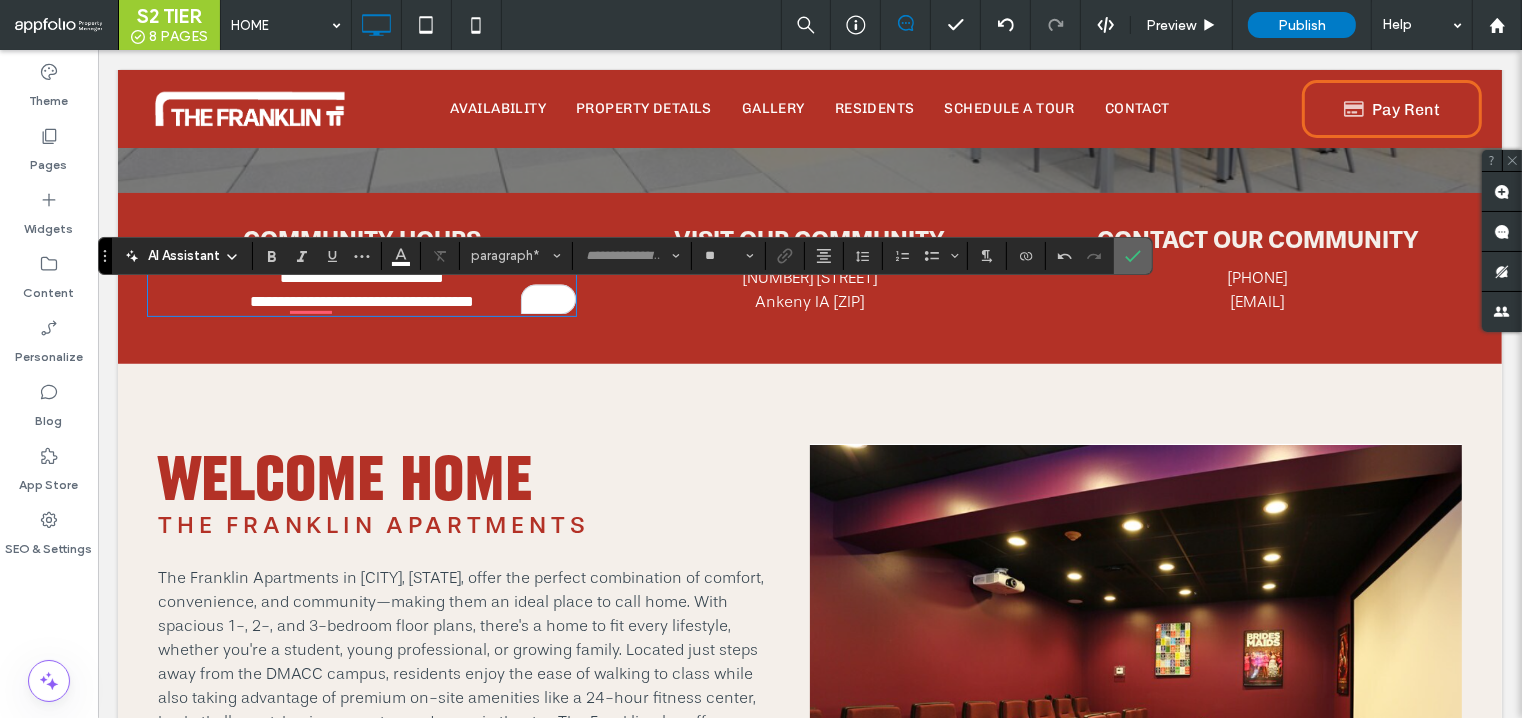 click 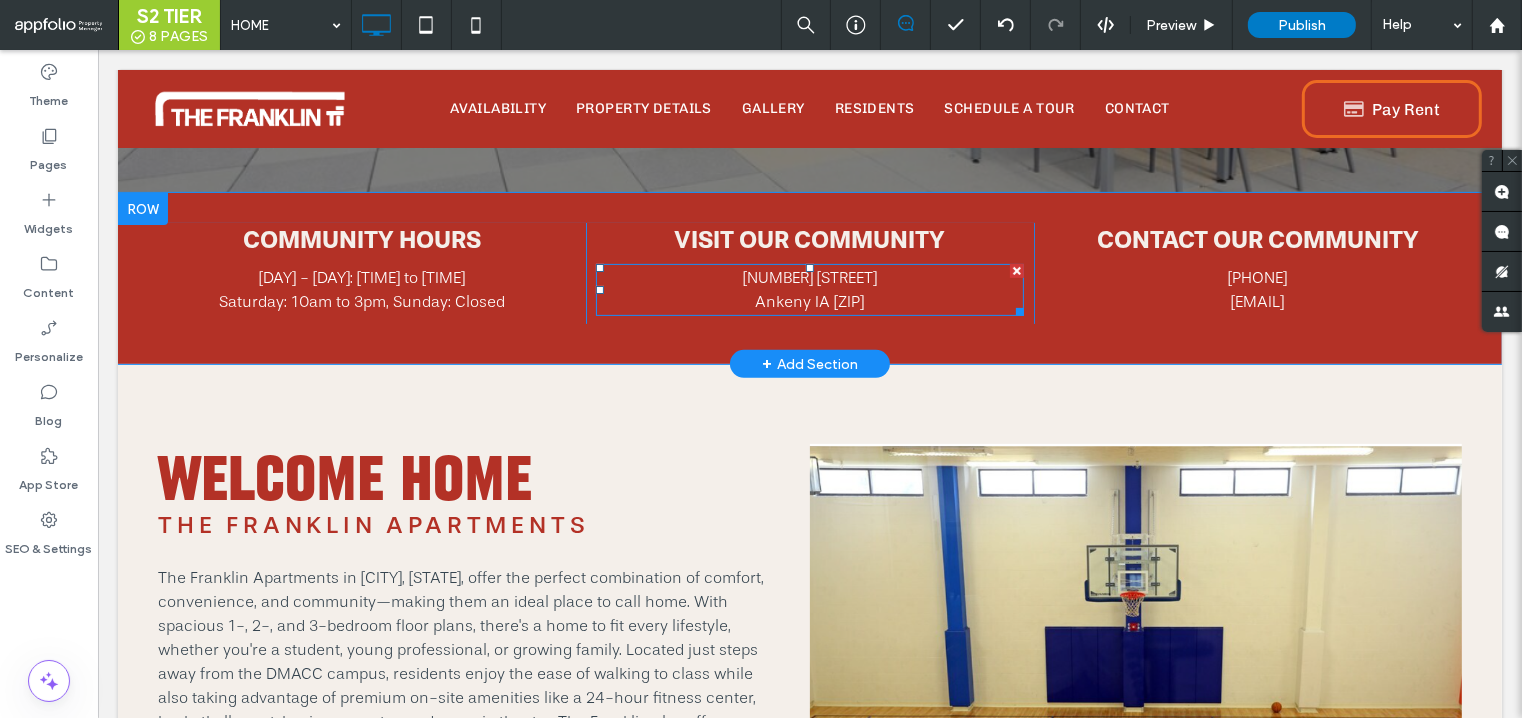 click on "[CITY] [STATE] [POSTAL_CODE]" at bounding box center [808, 302] 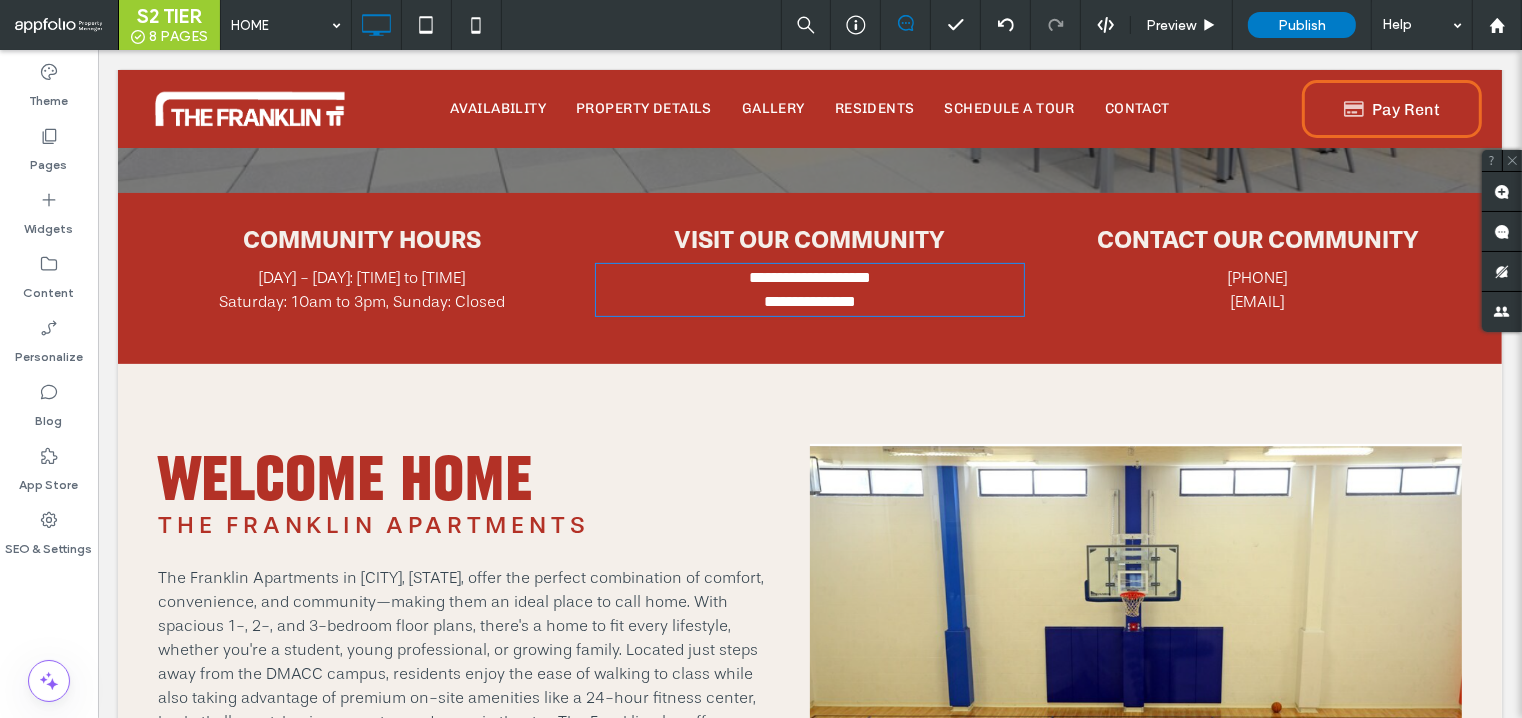 type on "**" 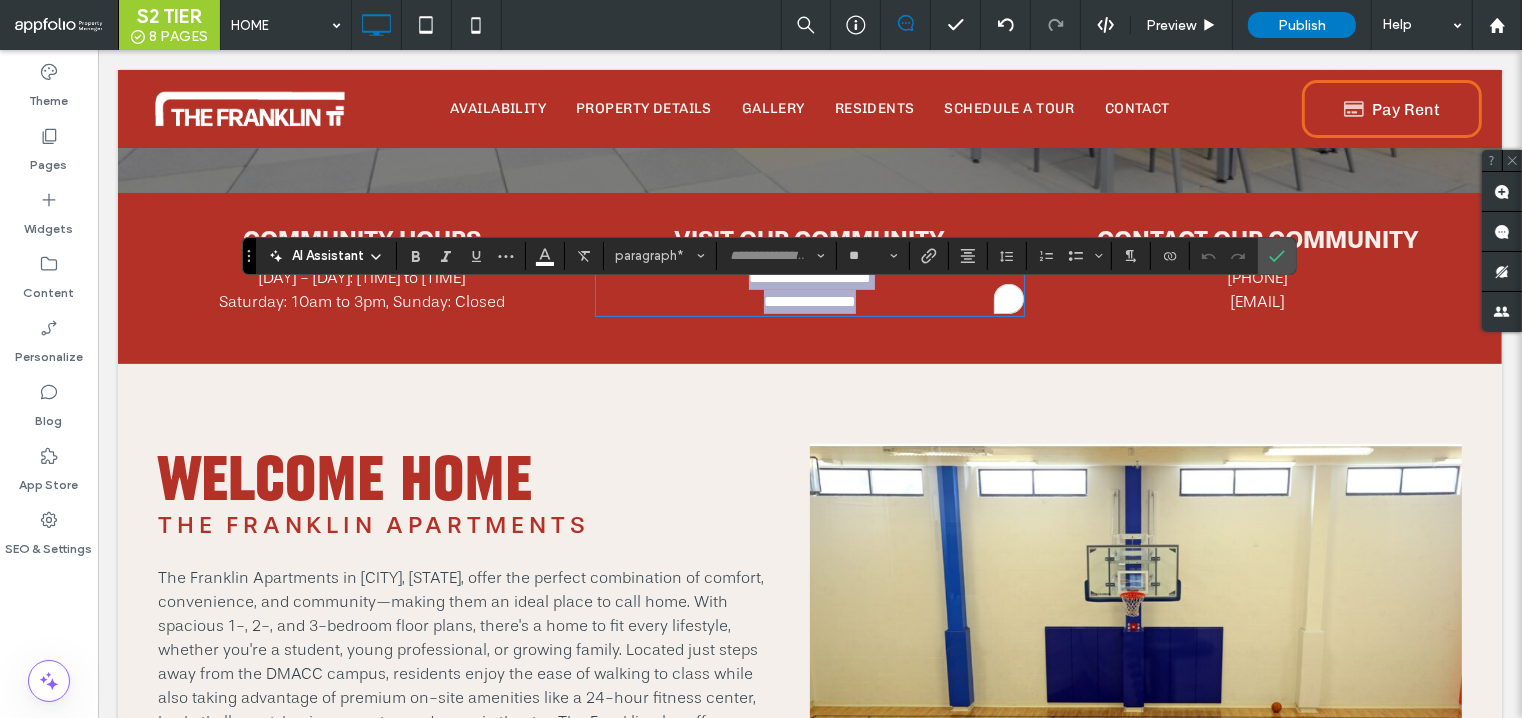 copy on "**********" 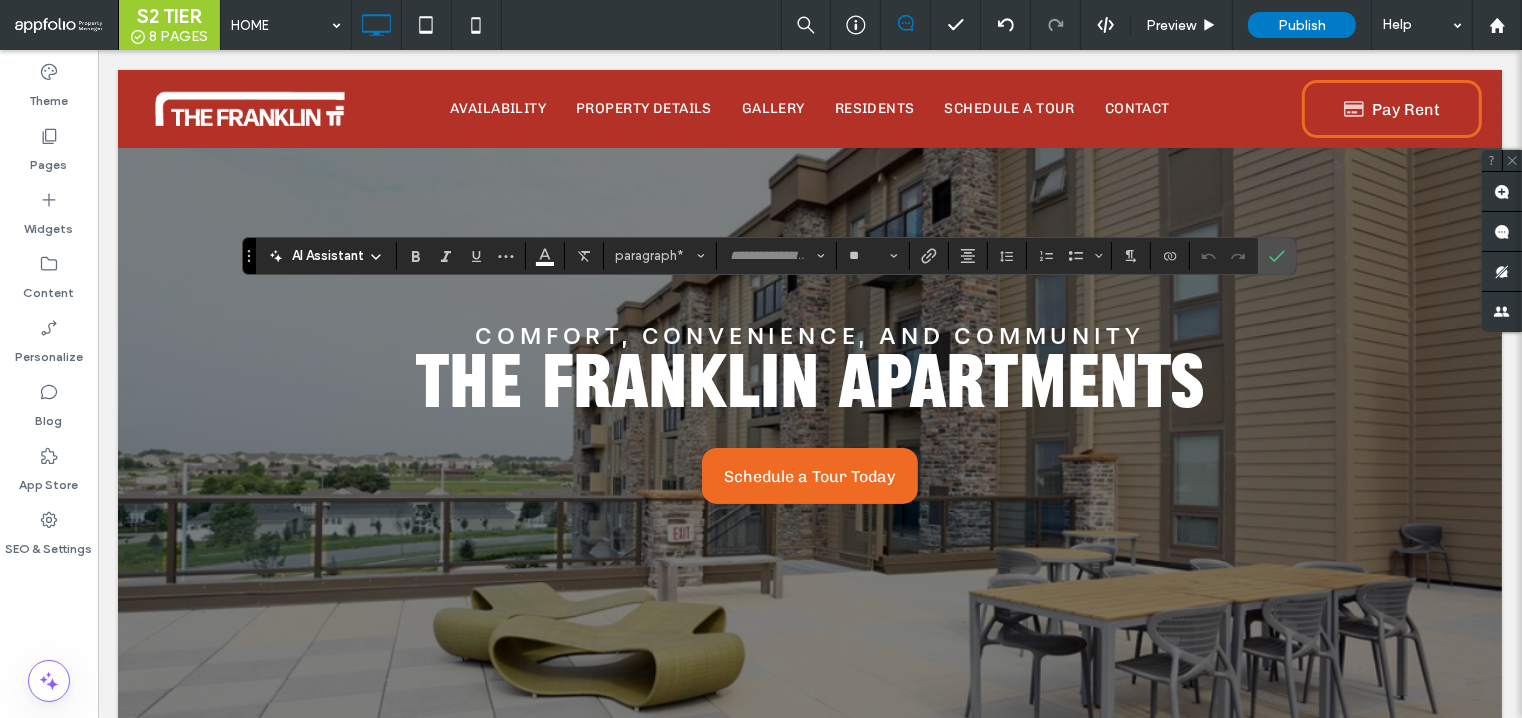 scroll, scrollTop: 571, scrollLeft: 0, axis: vertical 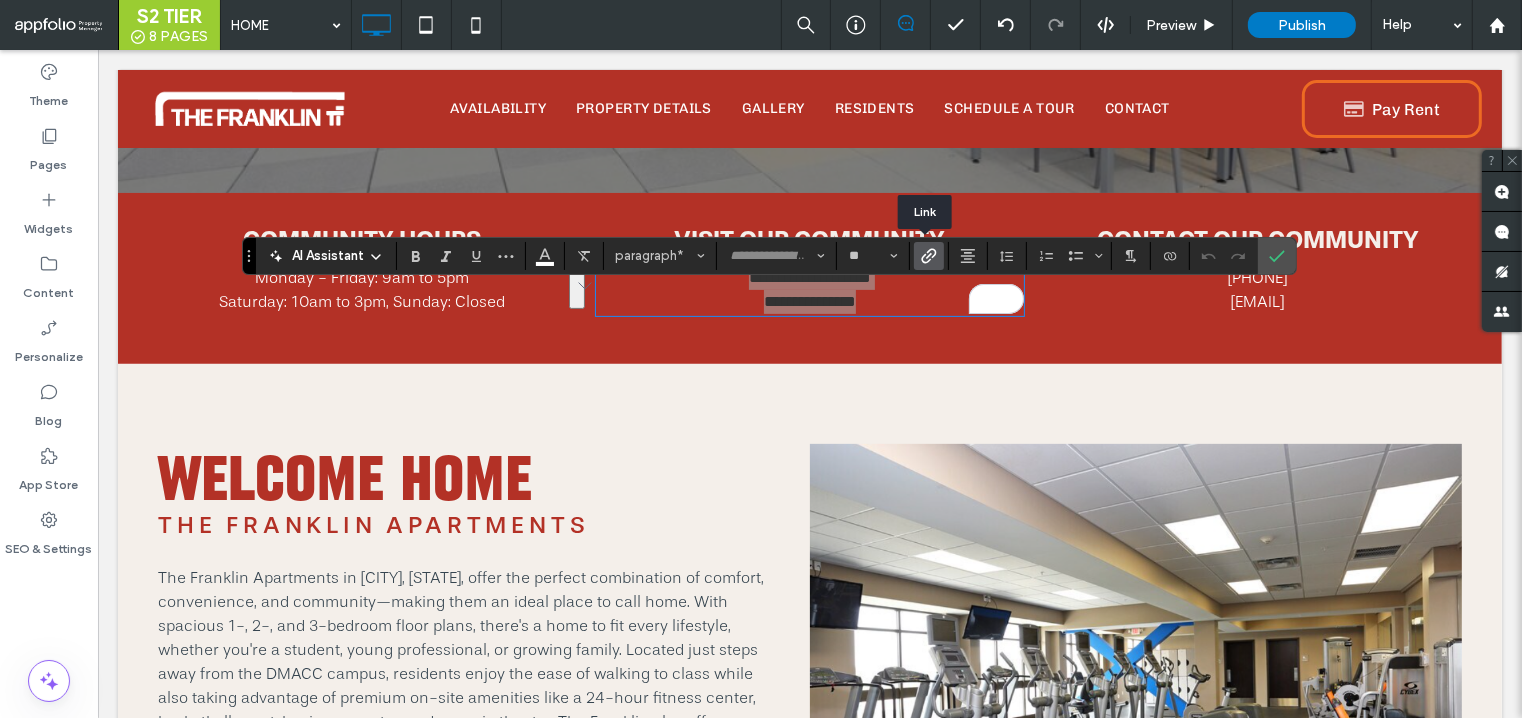 click 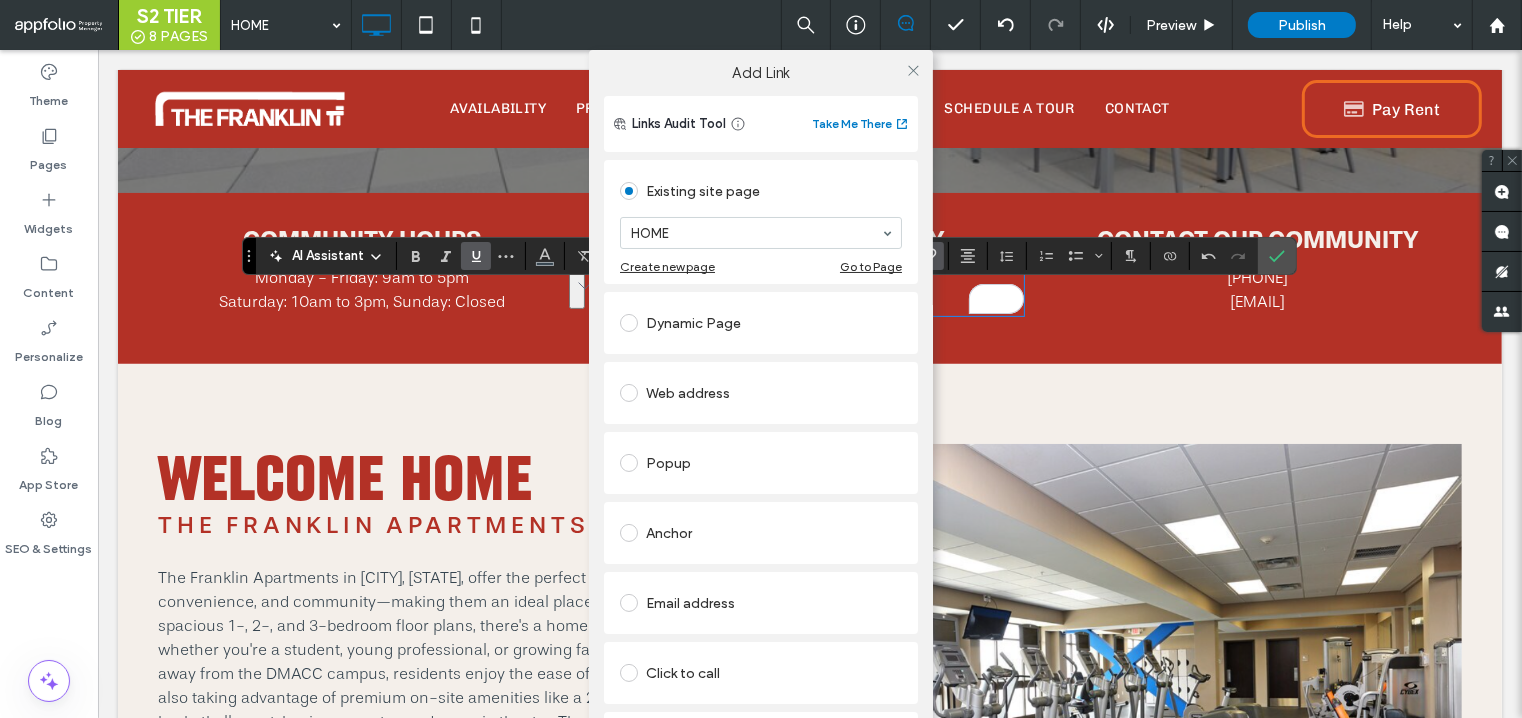 click on "Web address" at bounding box center (761, 393) 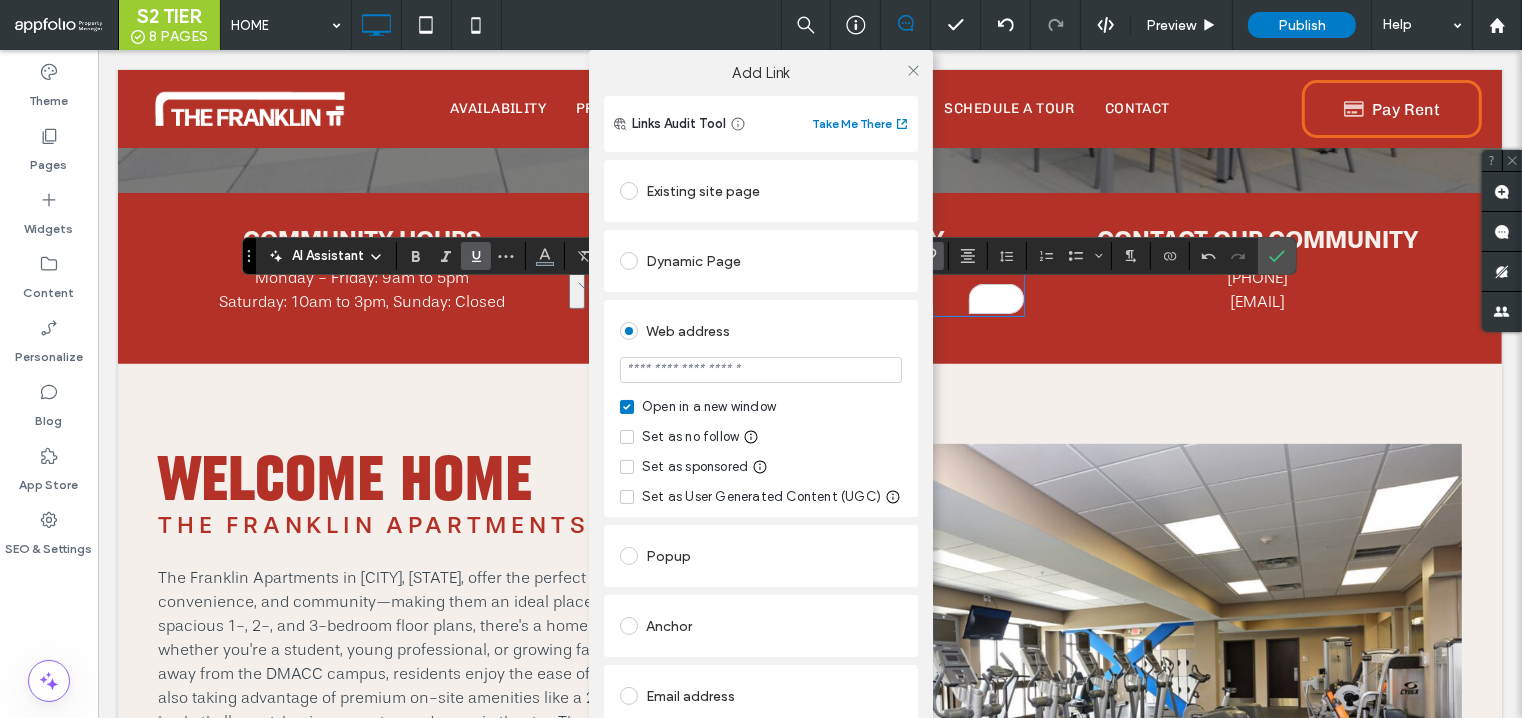 click at bounding box center (761, 370) 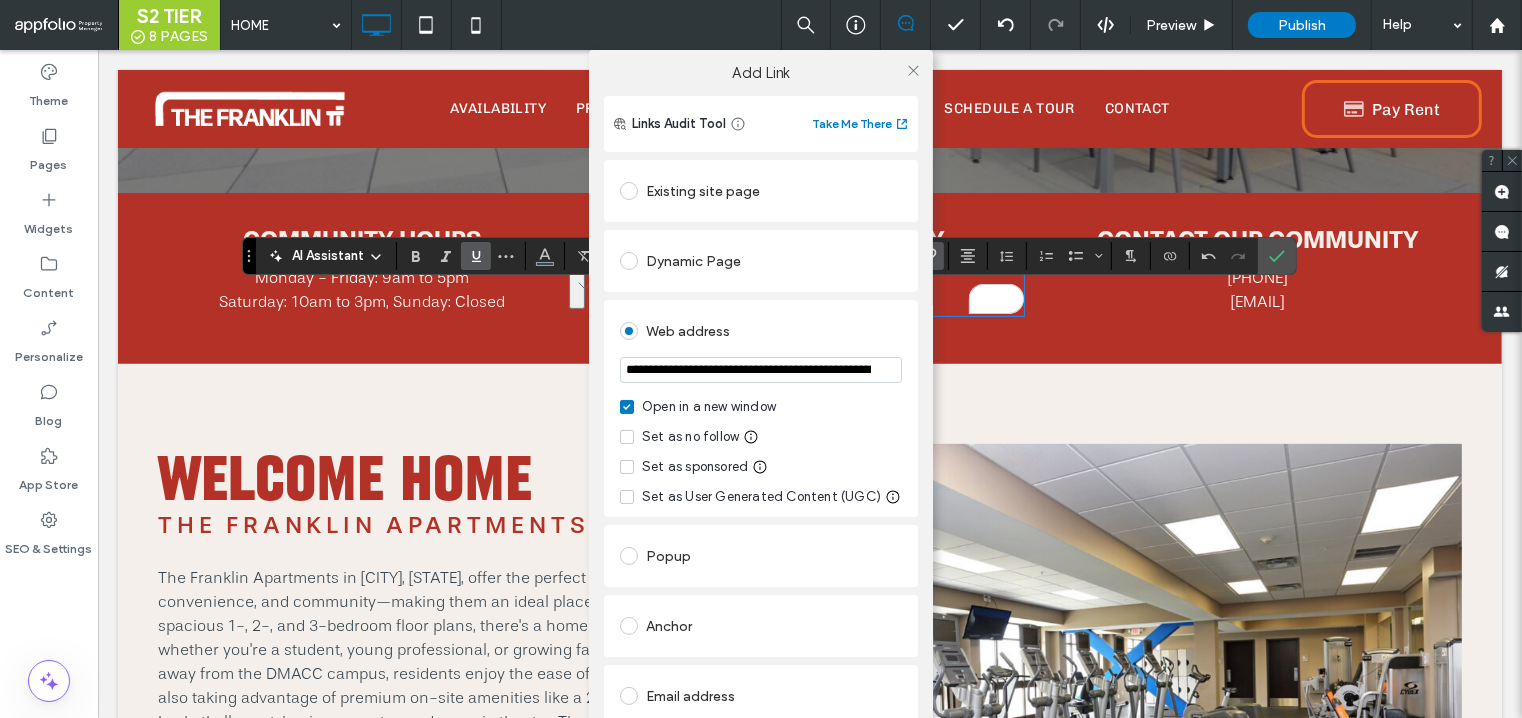 scroll, scrollTop: 0, scrollLeft: 1641, axis: horizontal 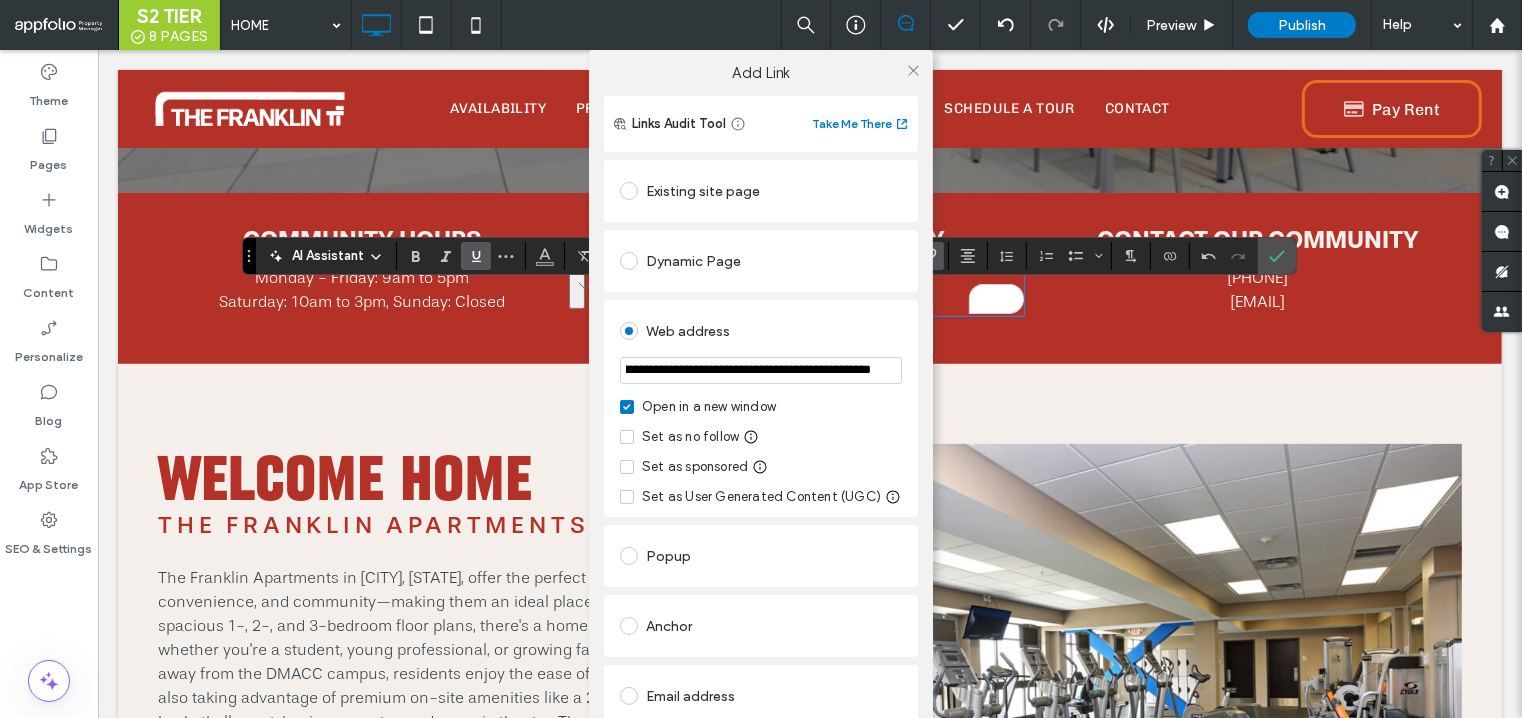 type on "**********" 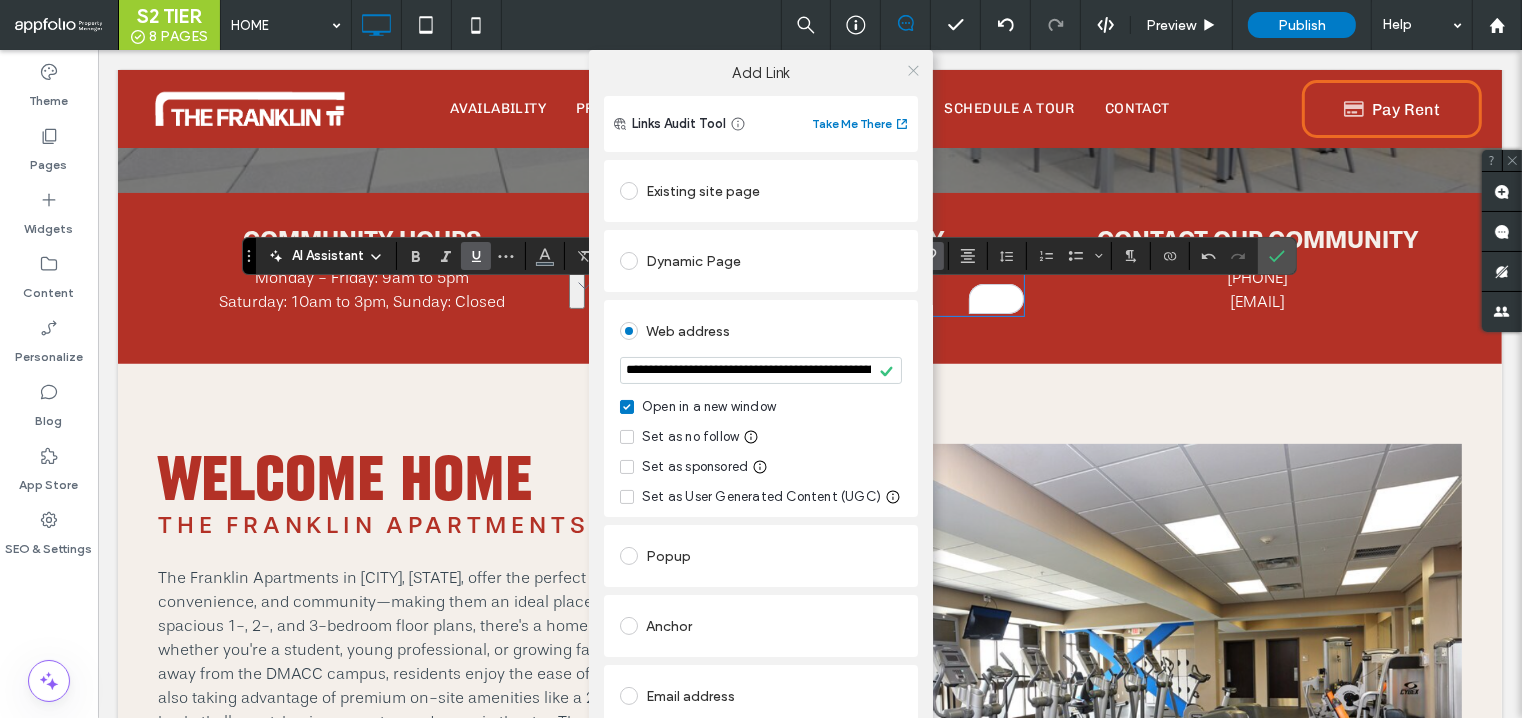 click 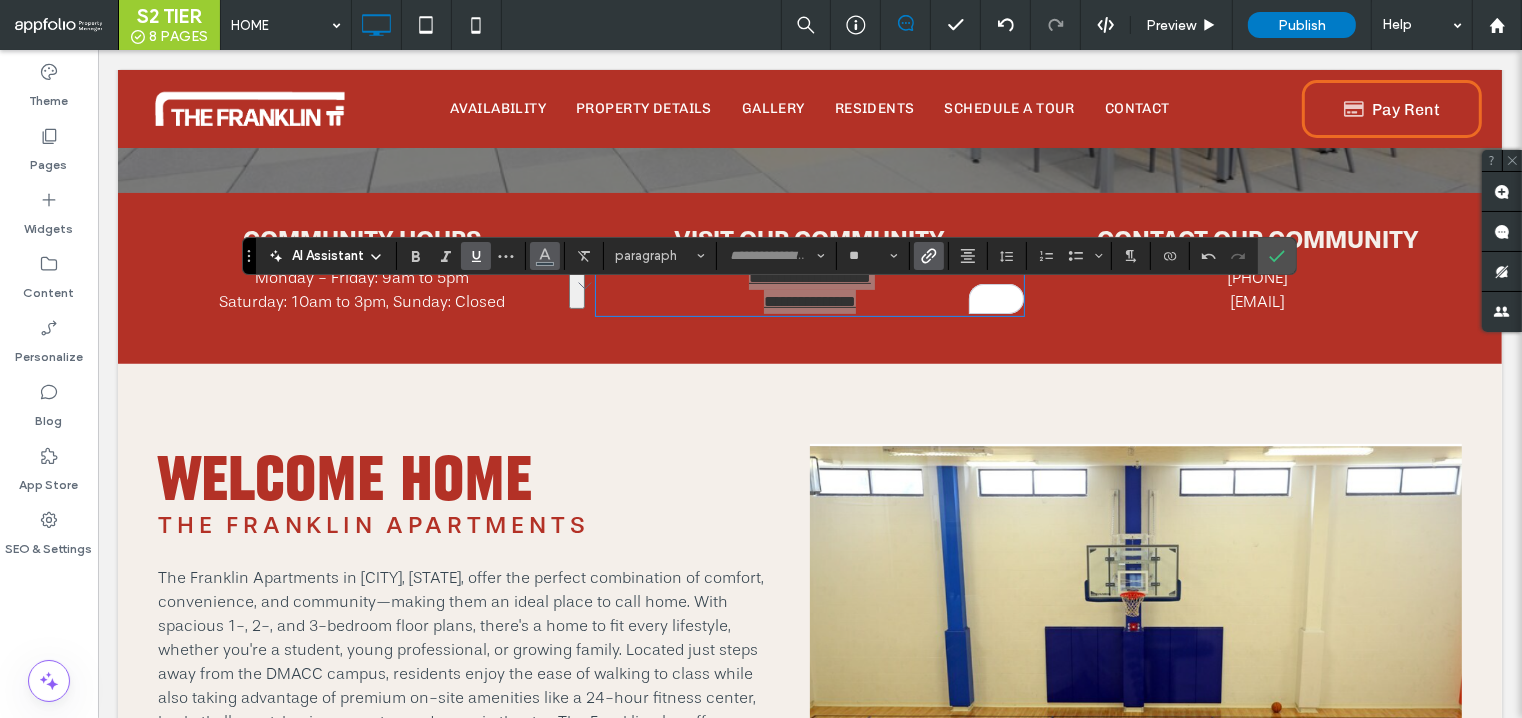 click 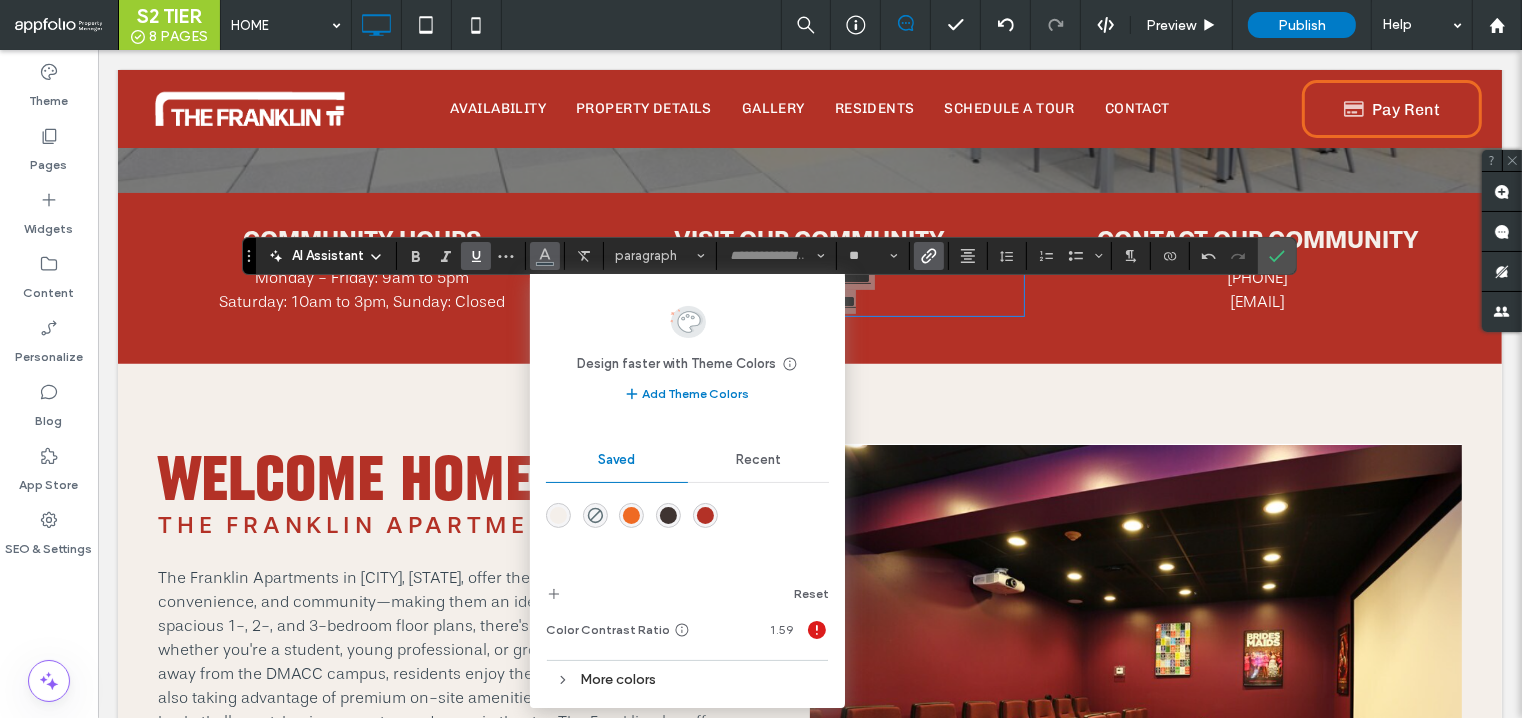 click at bounding box center (558, 515) 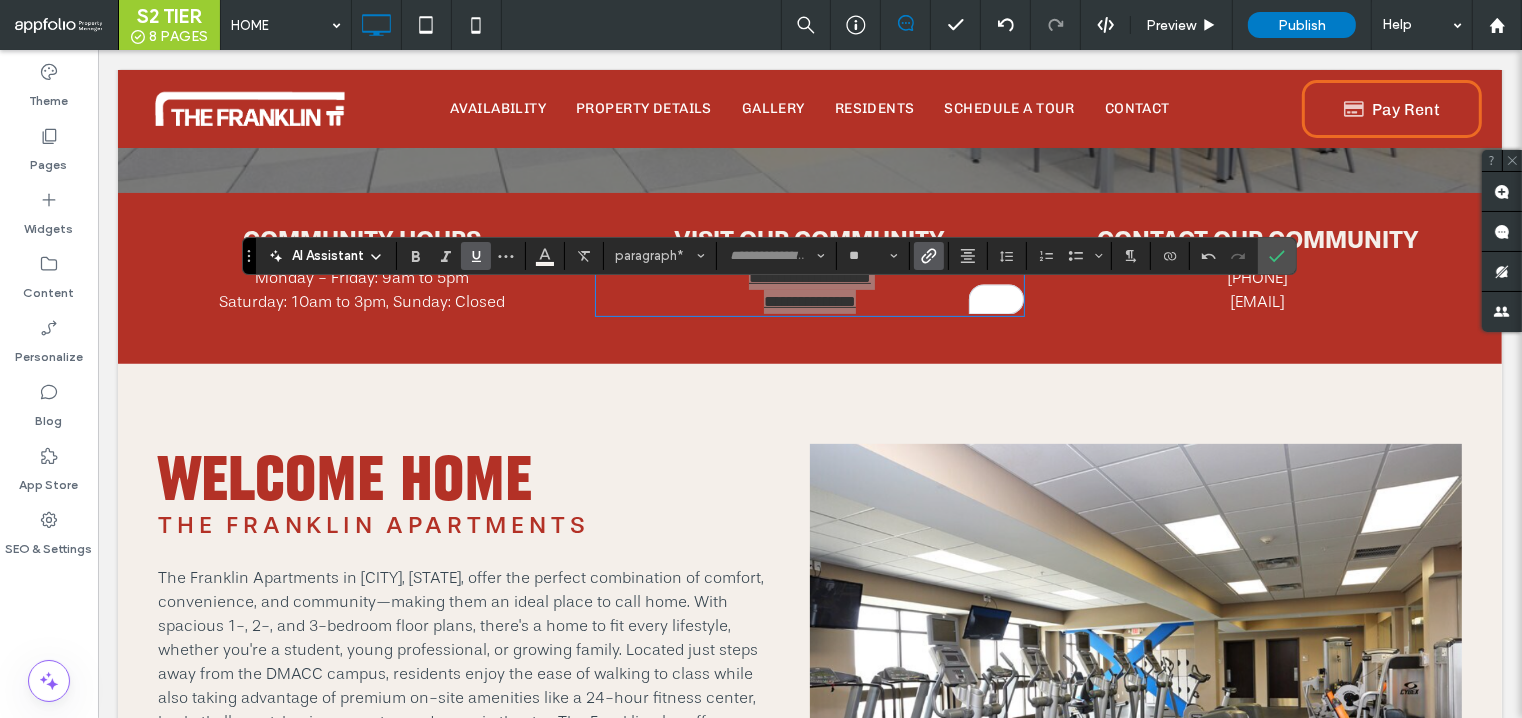 click at bounding box center (472, 256) 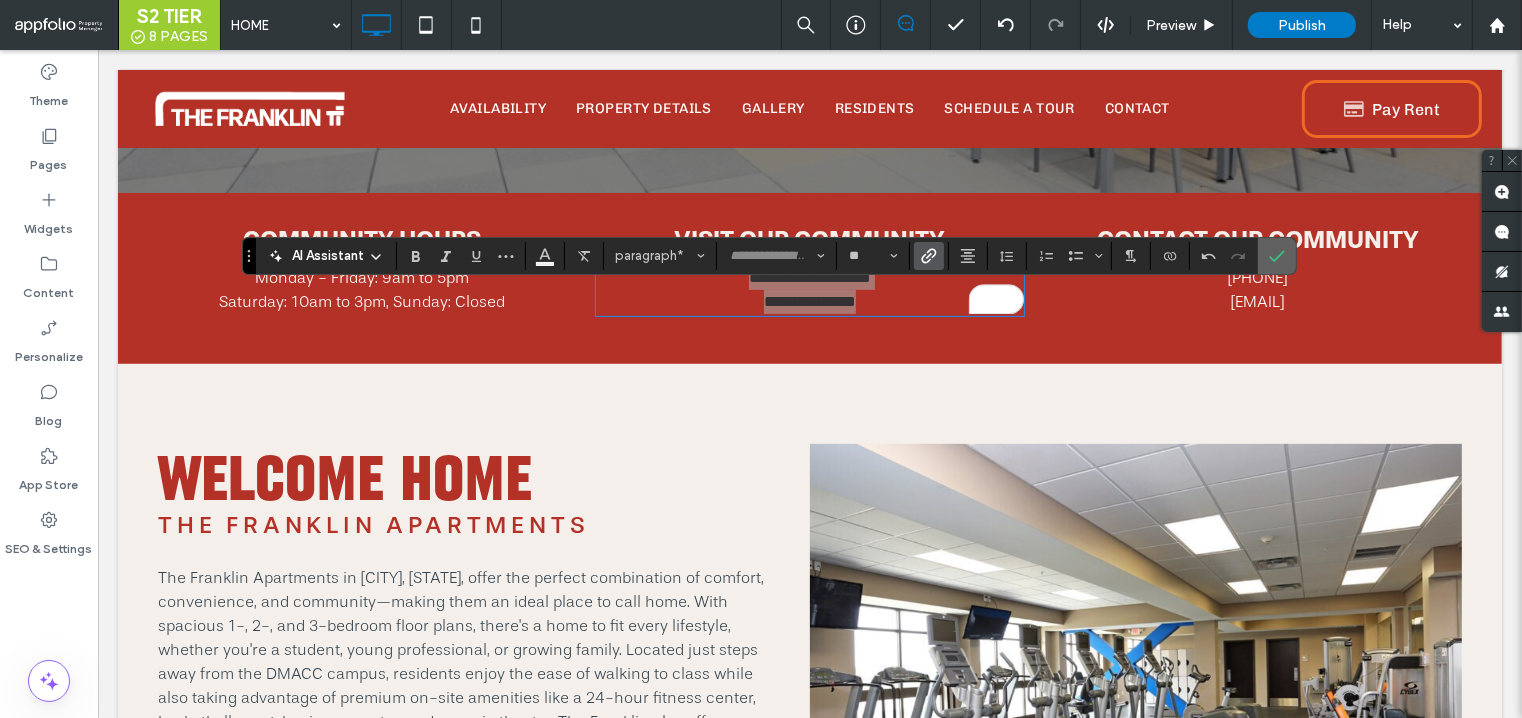 click 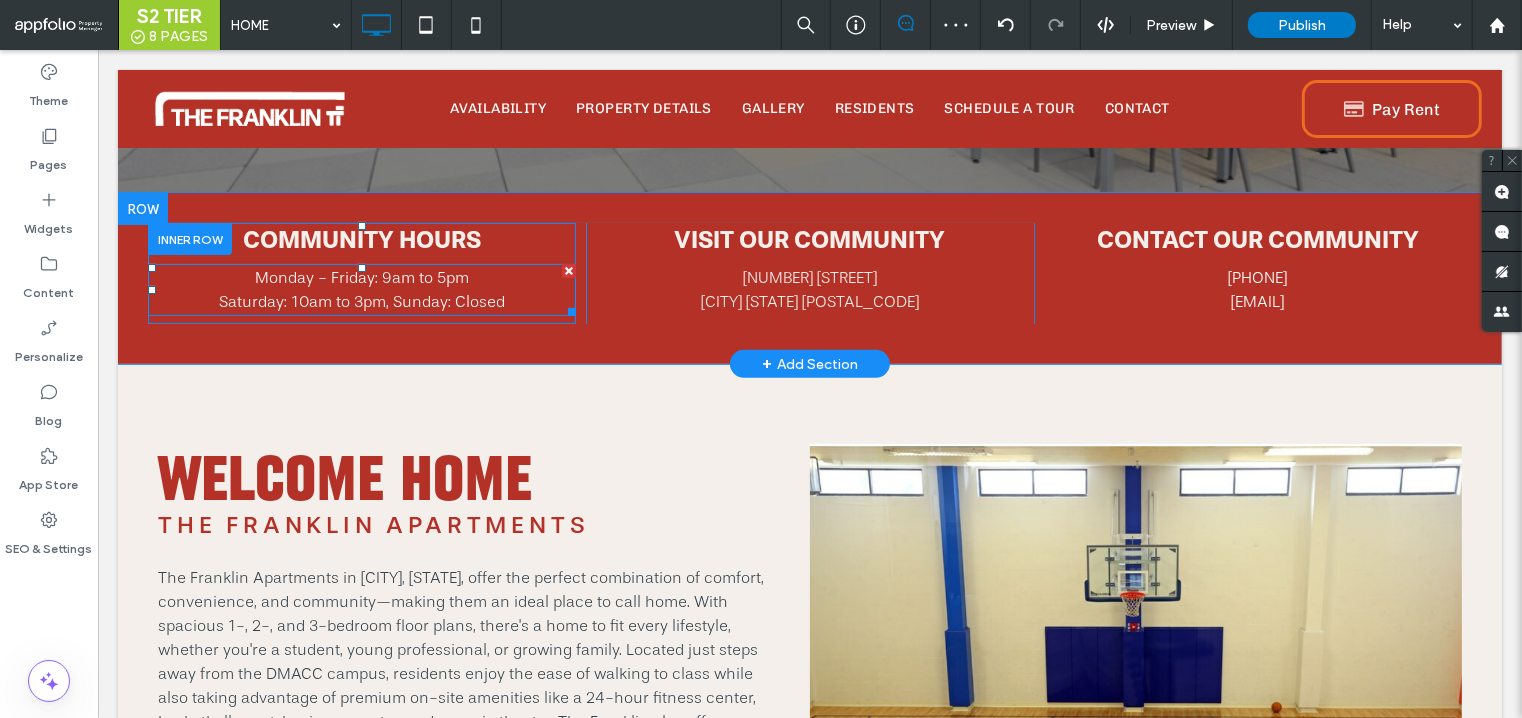 click on "Saturday: 10am to 3pm, Sunday: Closed" at bounding box center [361, 302] 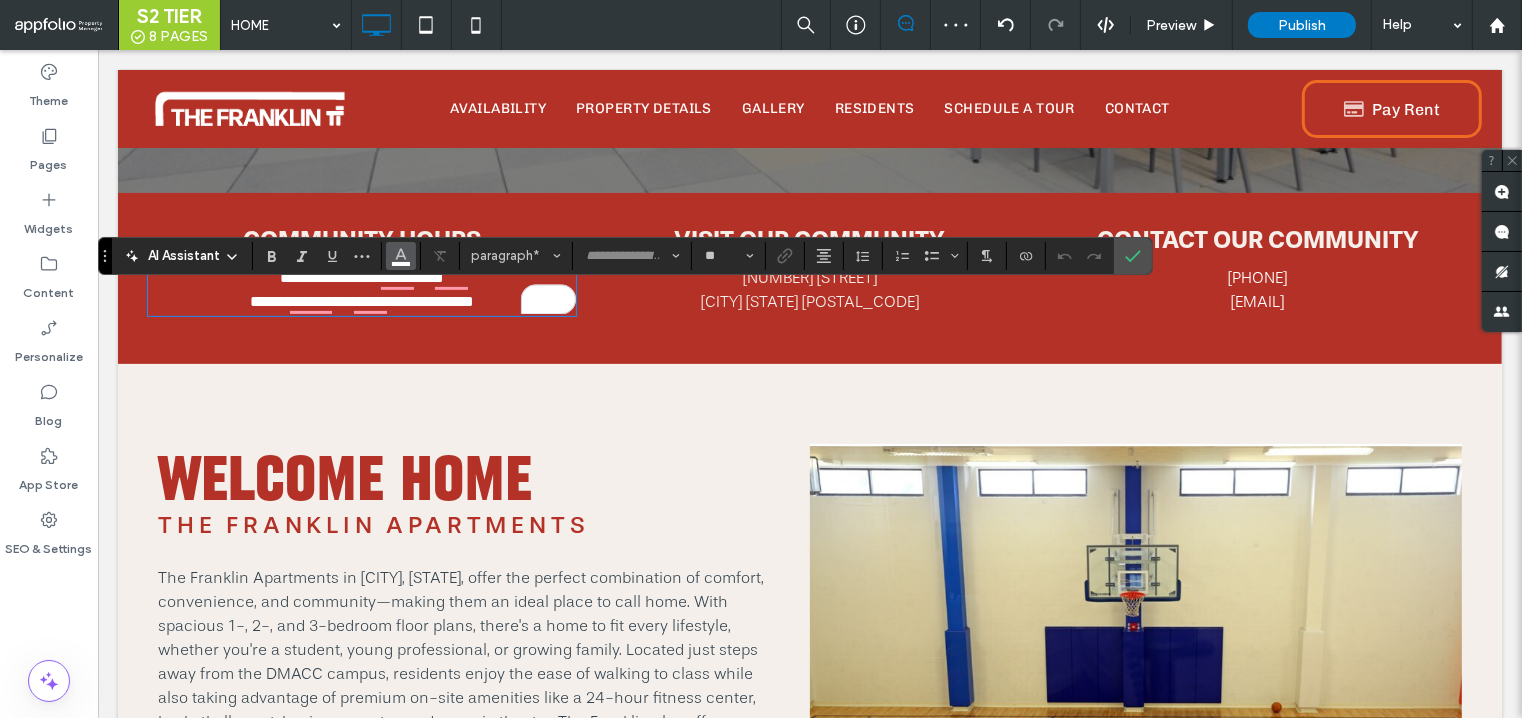 click 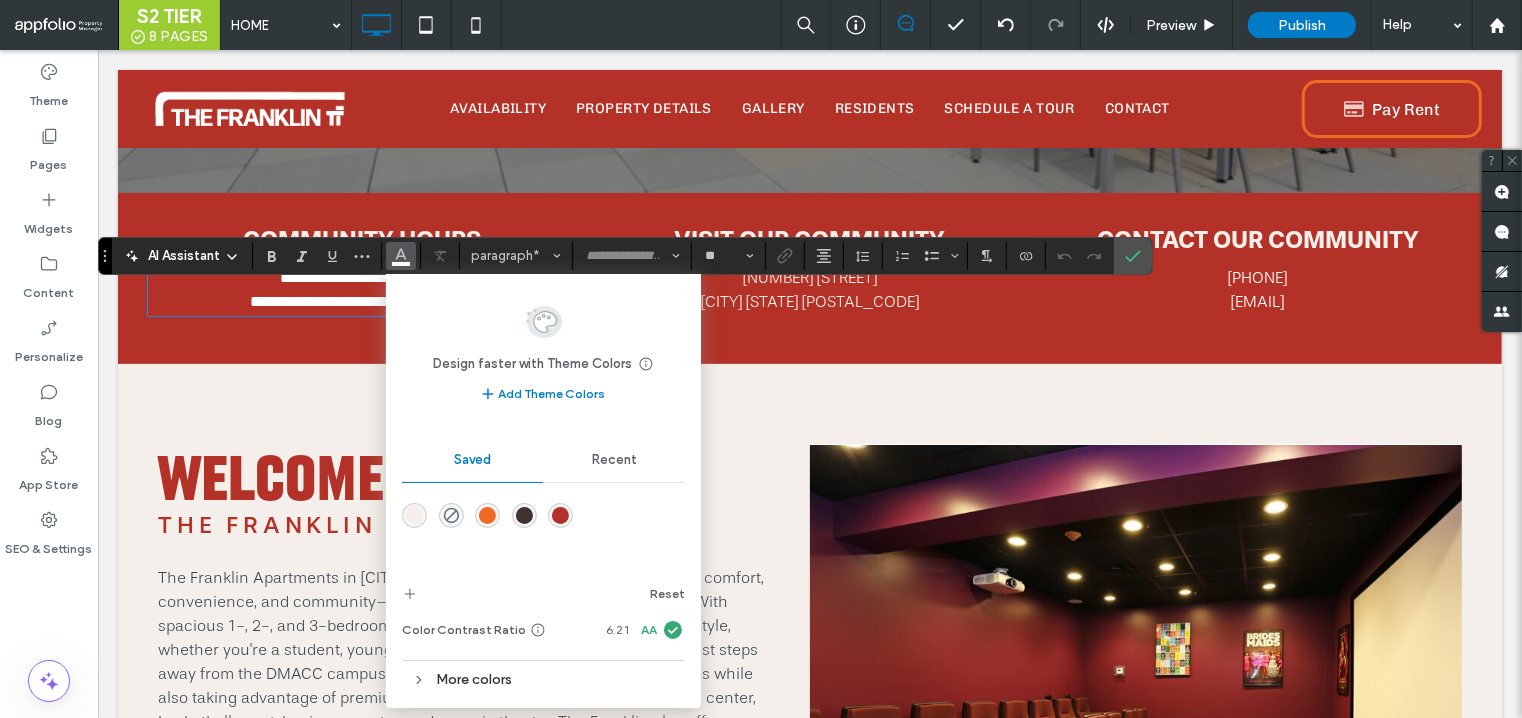 click on "Recent" at bounding box center (614, 460) 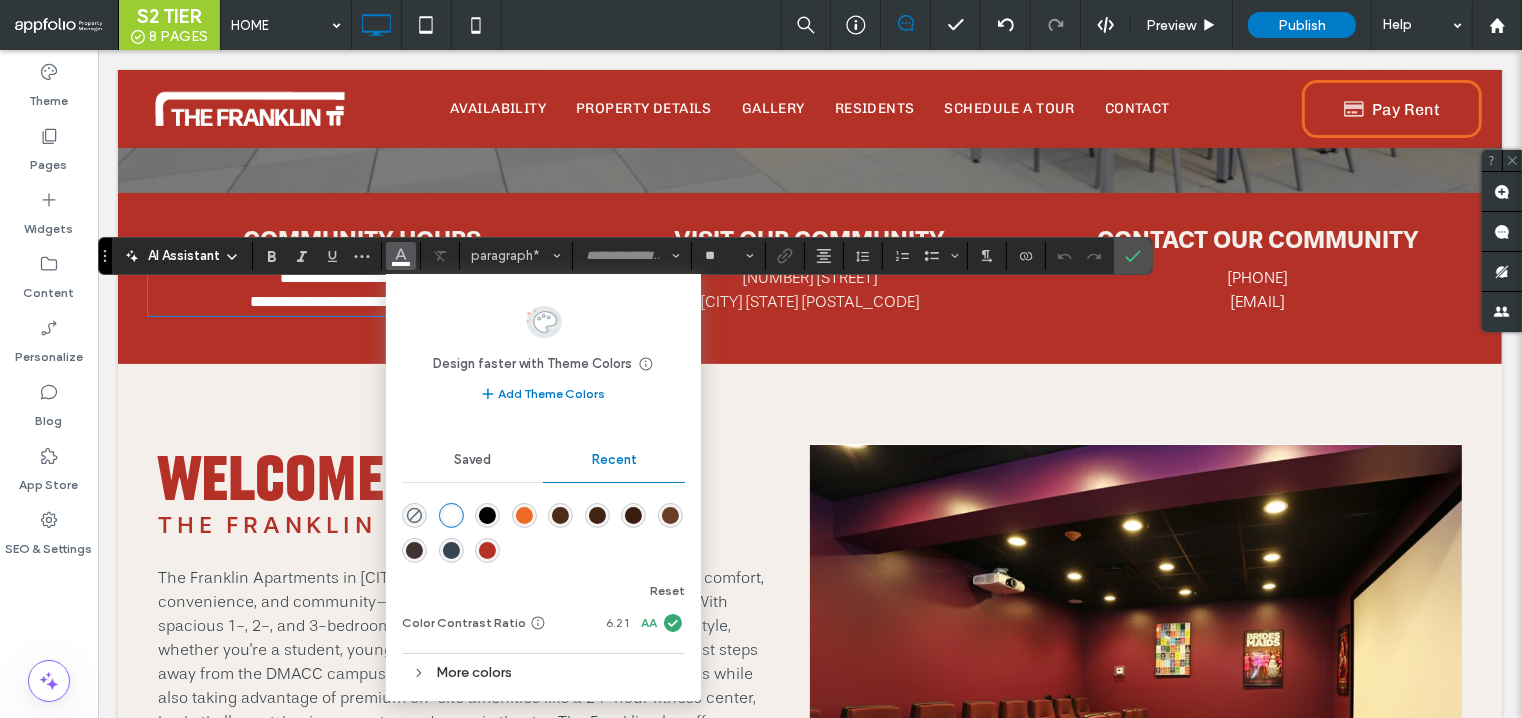 click on "Saved" at bounding box center (472, 460) 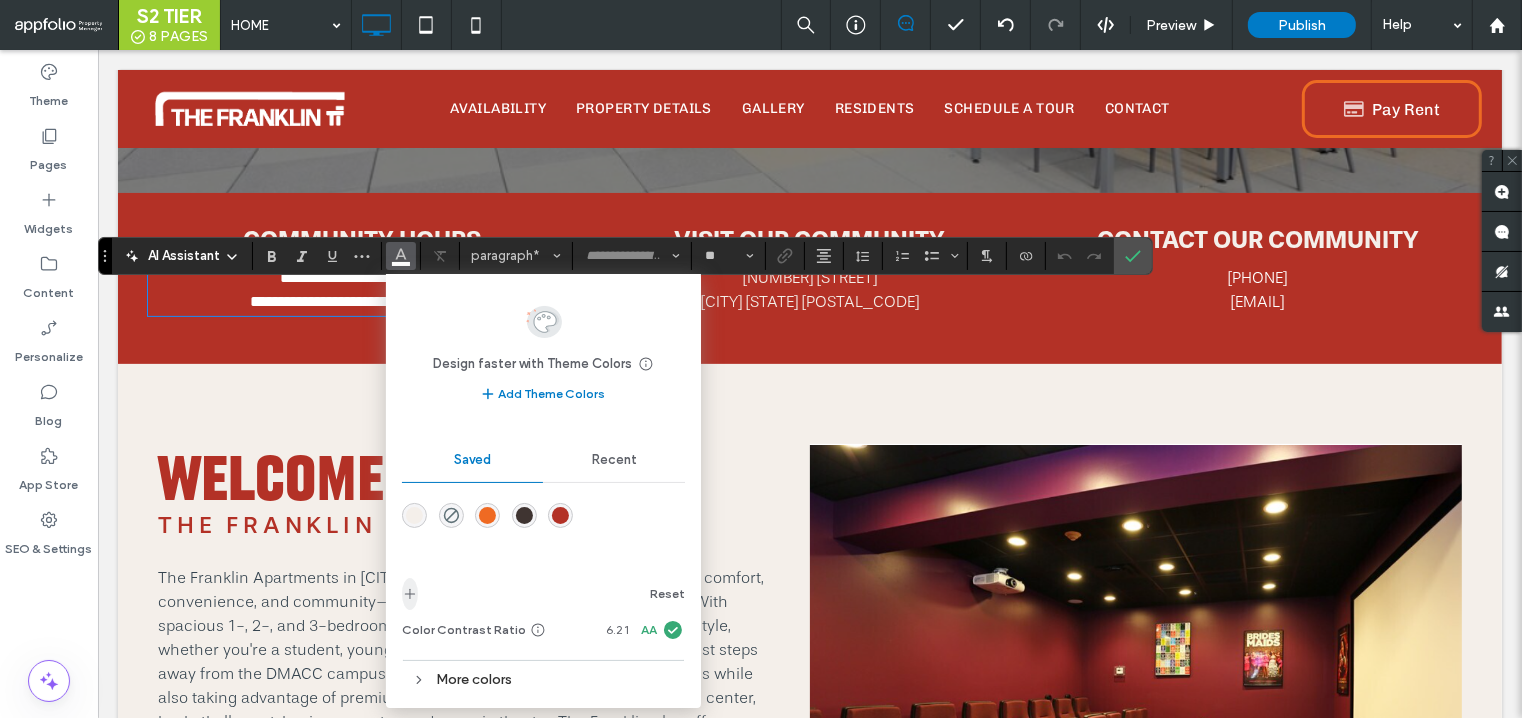 click 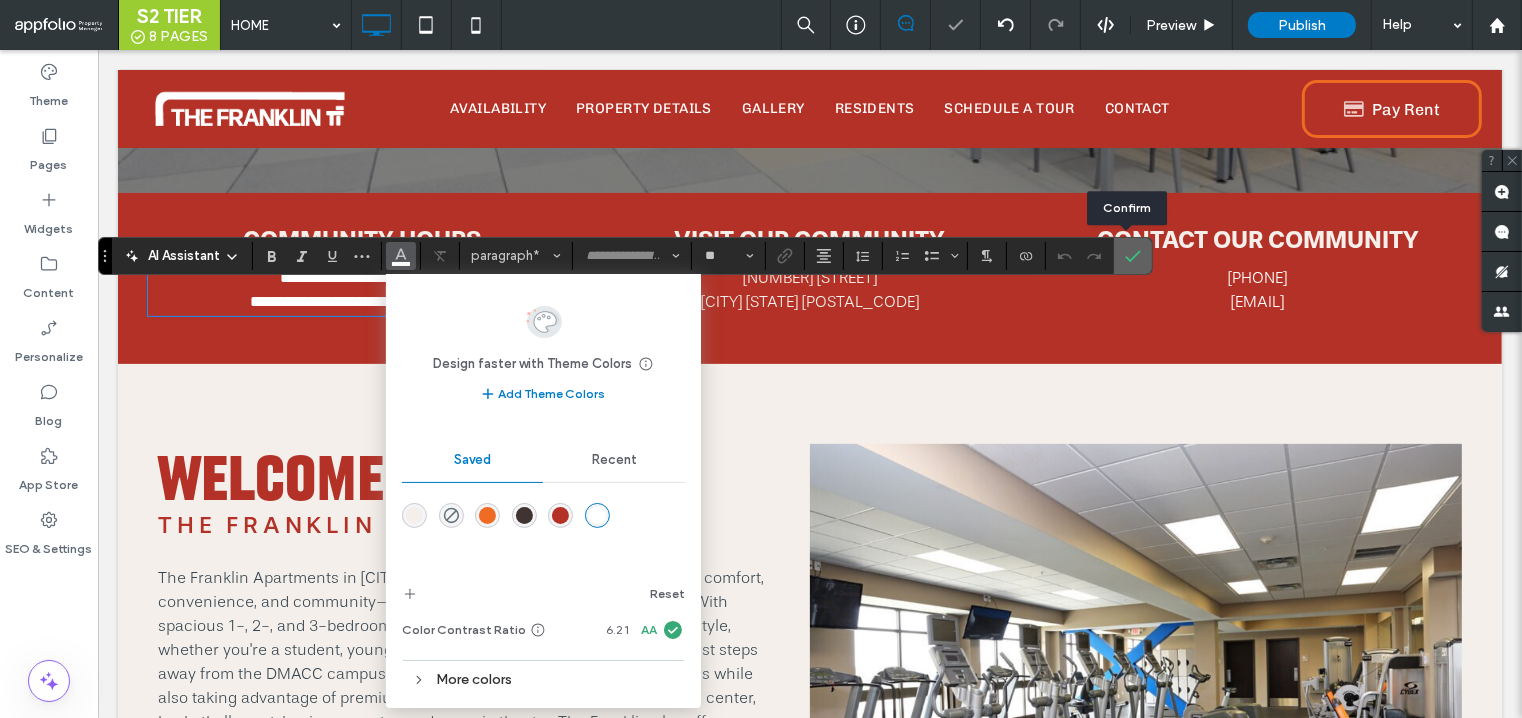 click 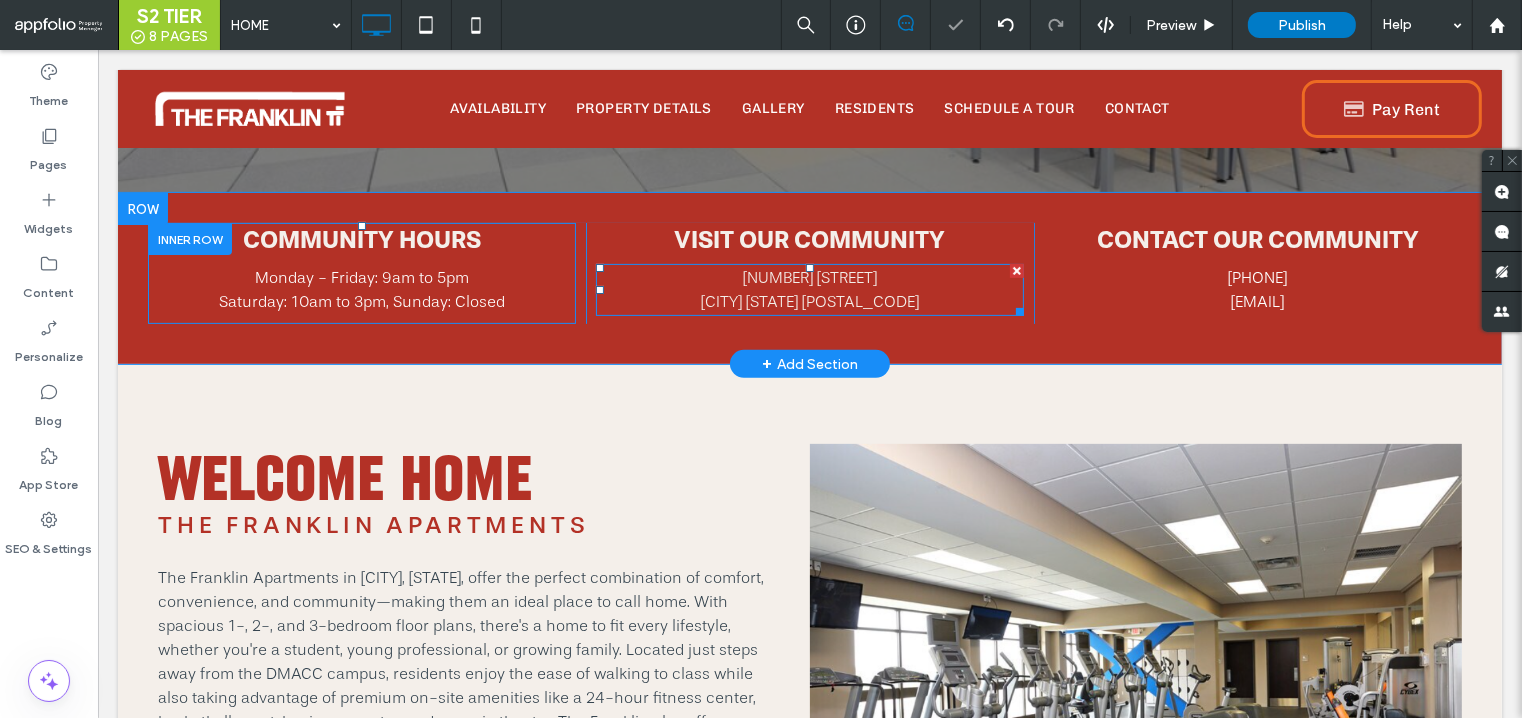 click on "[CITY] [STATE] [POSTAL CODE]" at bounding box center [809, 302] 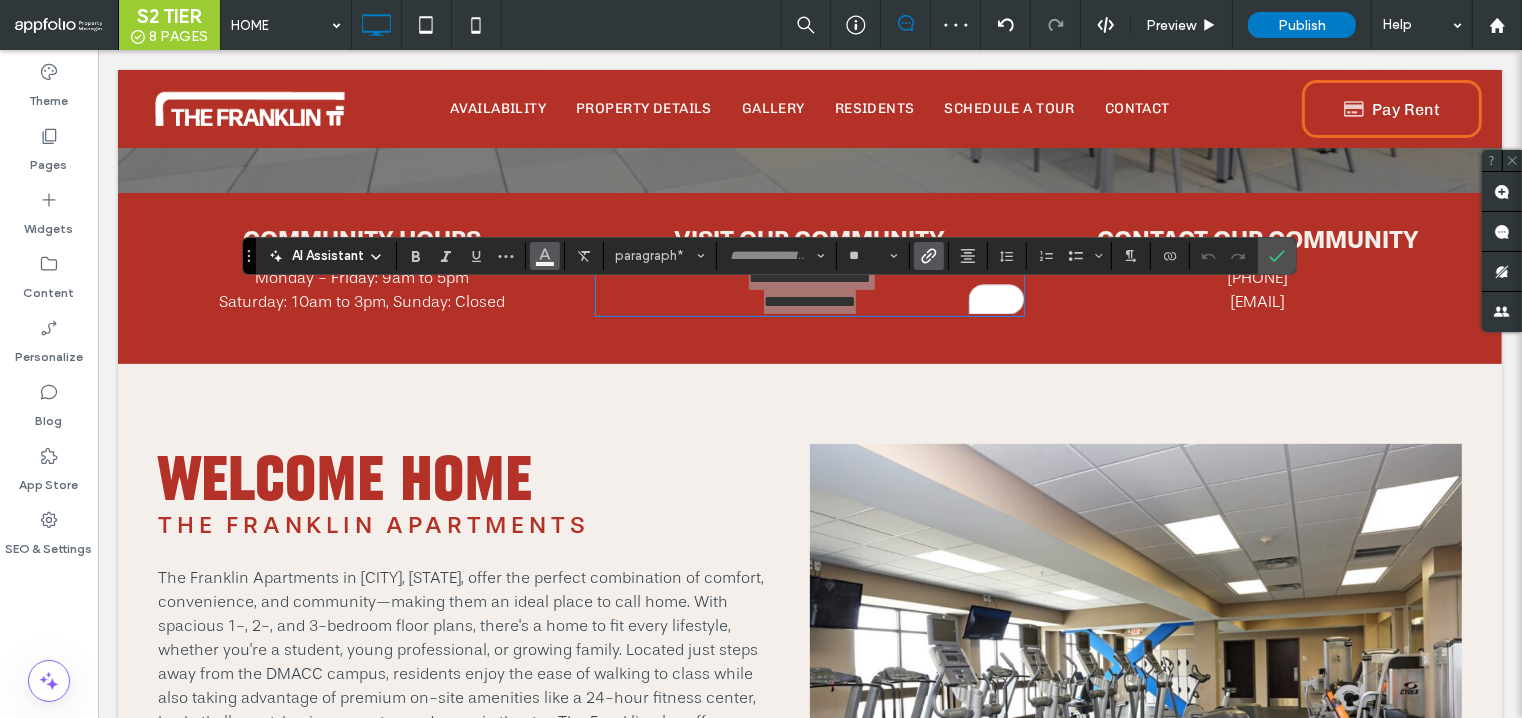 click 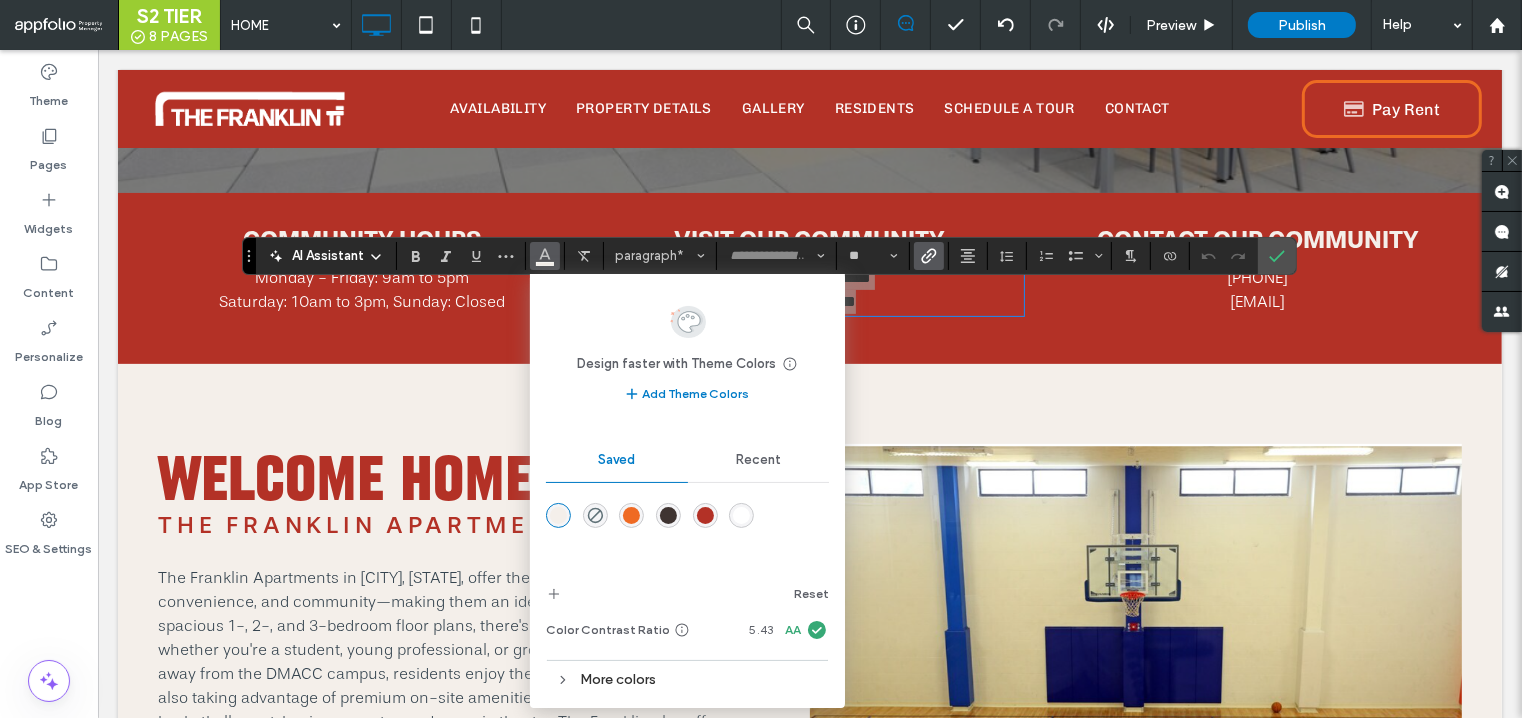 click at bounding box center (741, 515) 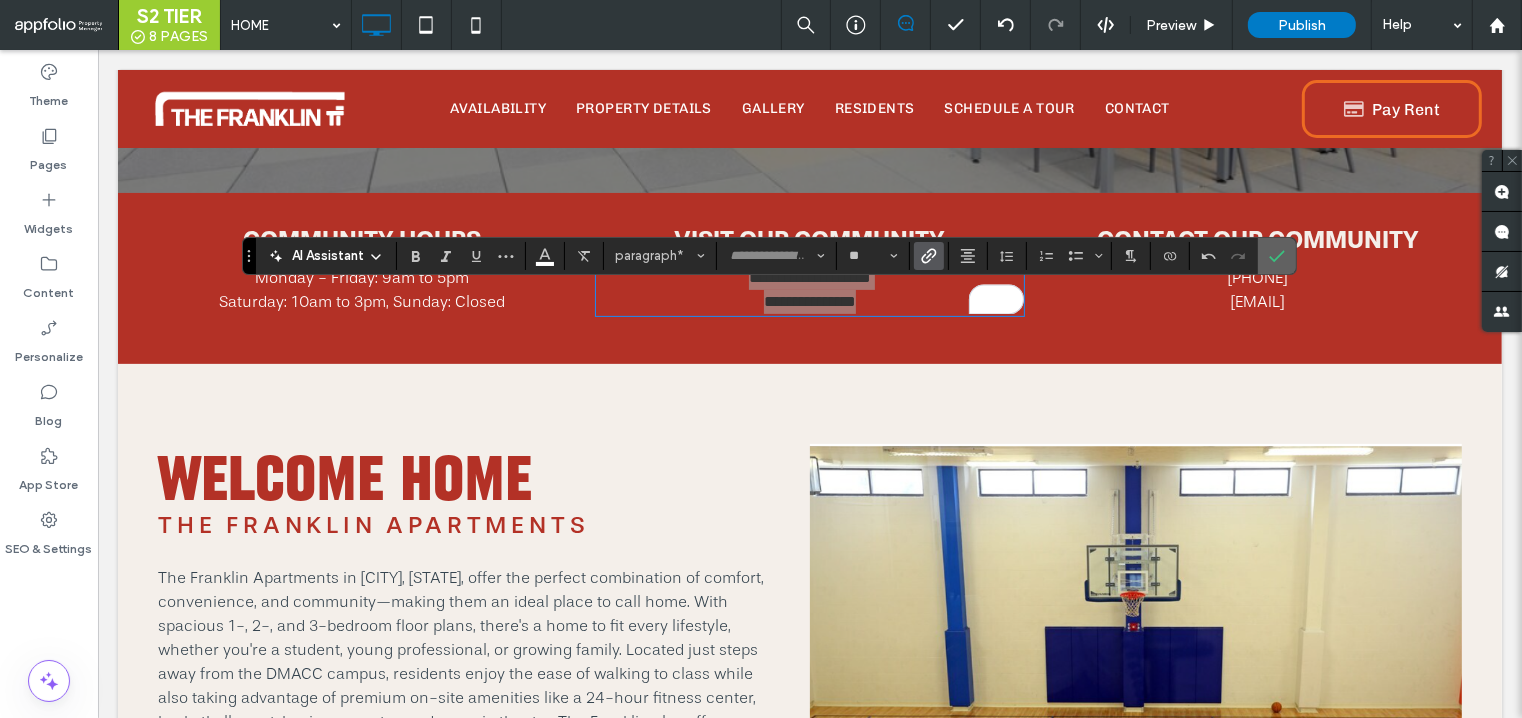 click at bounding box center [1277, 256] 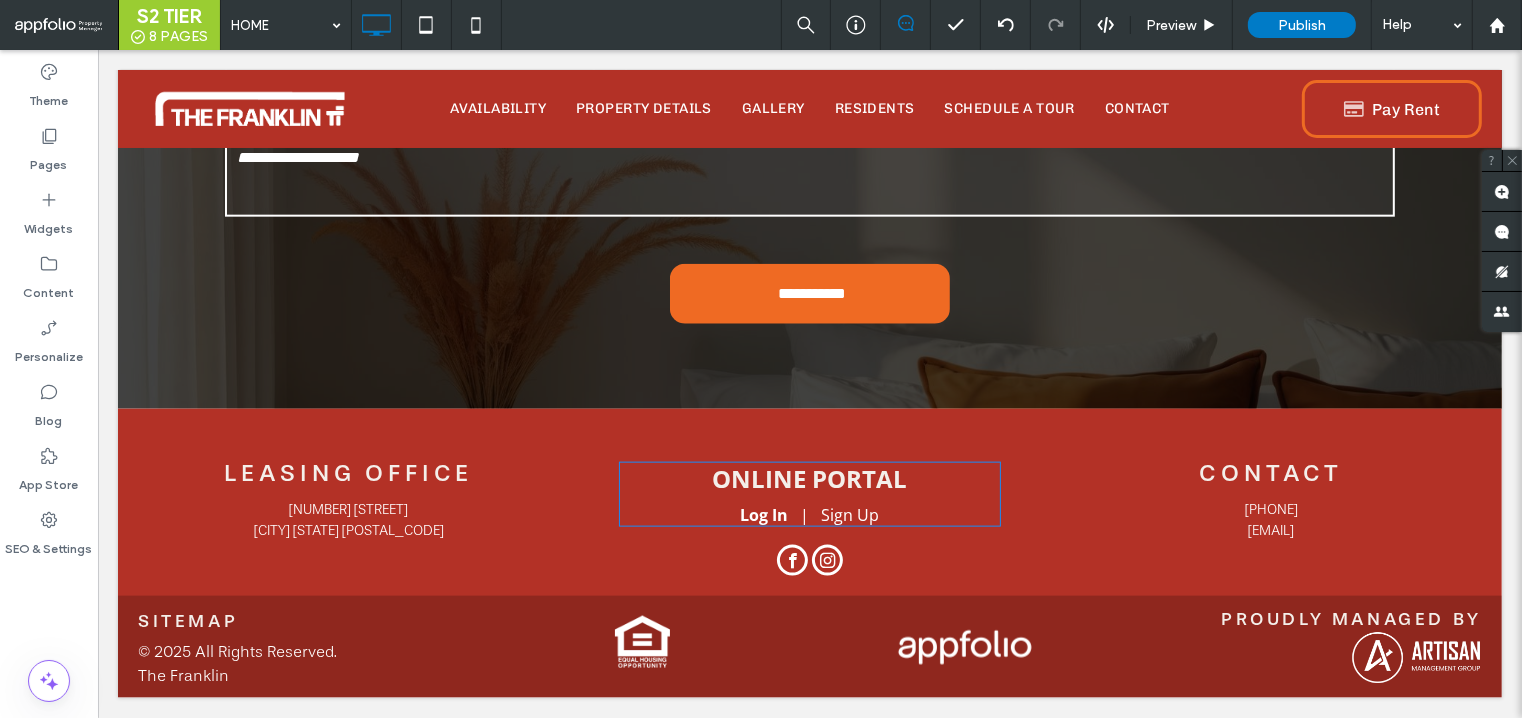 scroll, scrollTop: 2233, scrollLeft: 0, axis: vertical 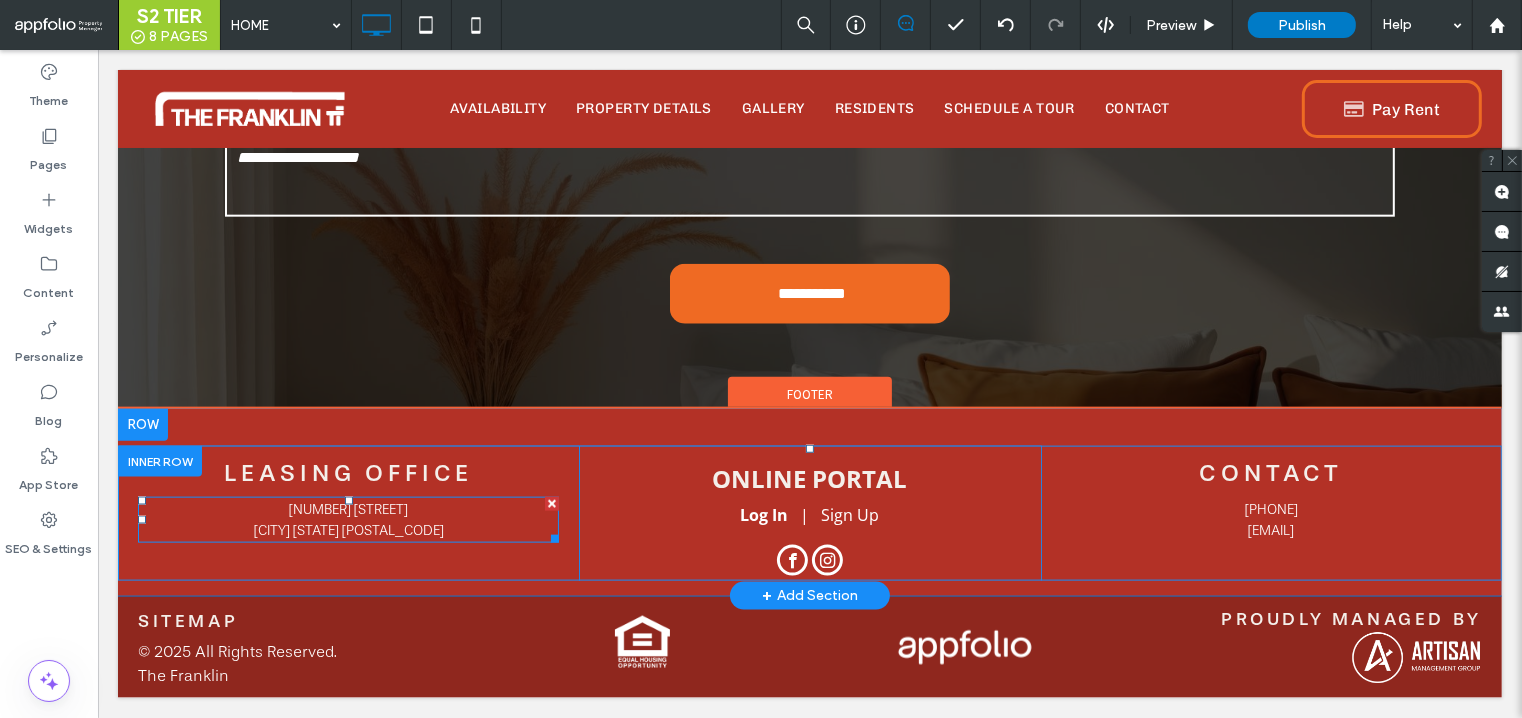 click on "[CITY] [STATE] [POSTAL CODE]" at bounding box center [348, 530] 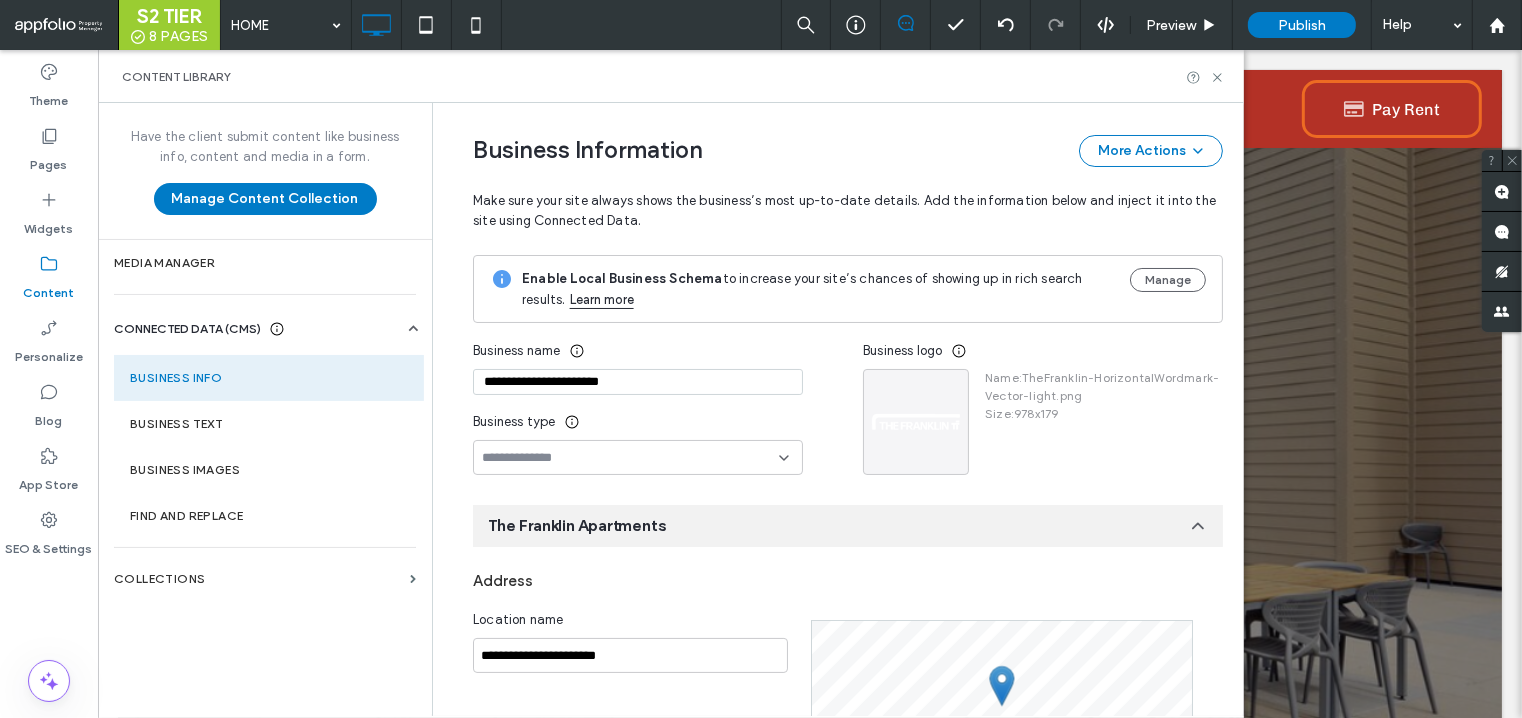scroll, scrollTop: 2233, scrollLeft: 0, axis: vertical 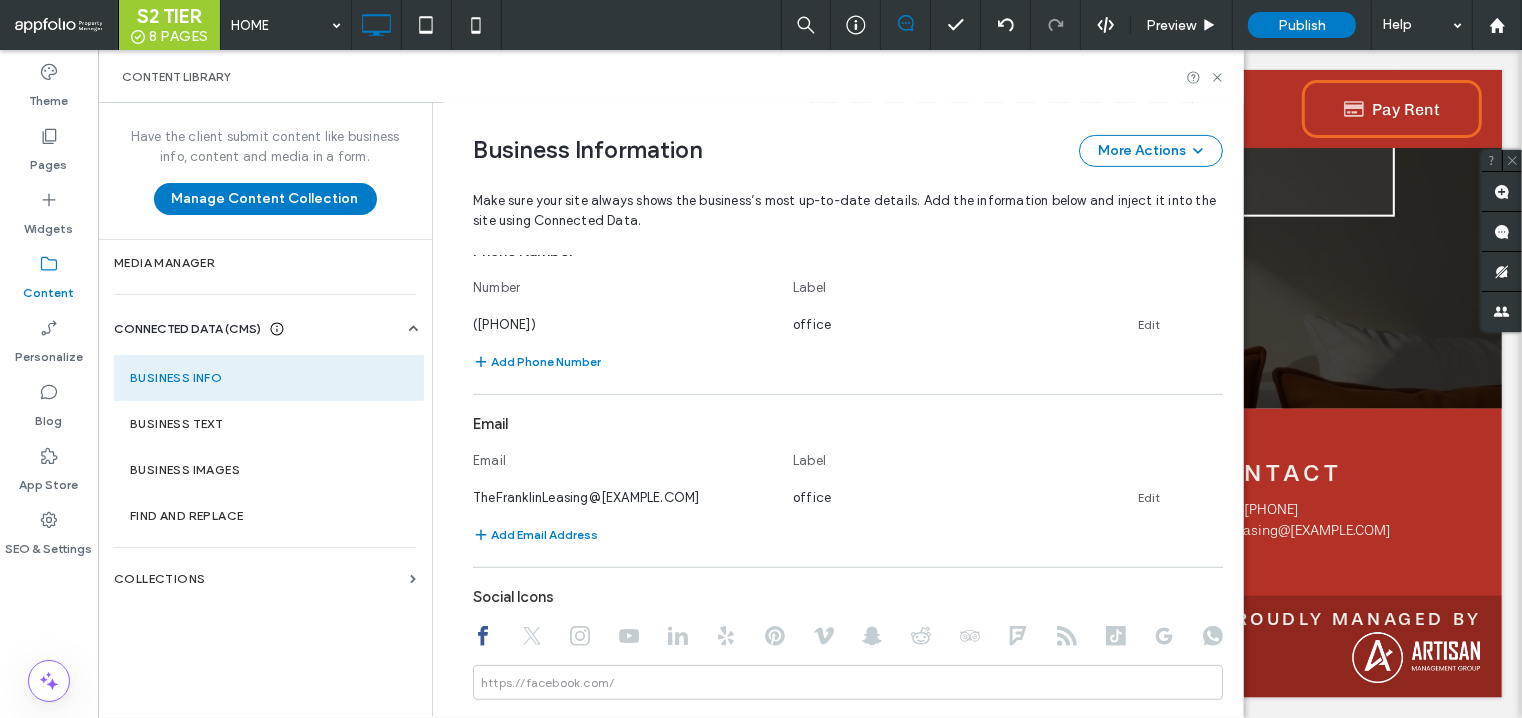 click on "**********" at bounding box center [833, 264] 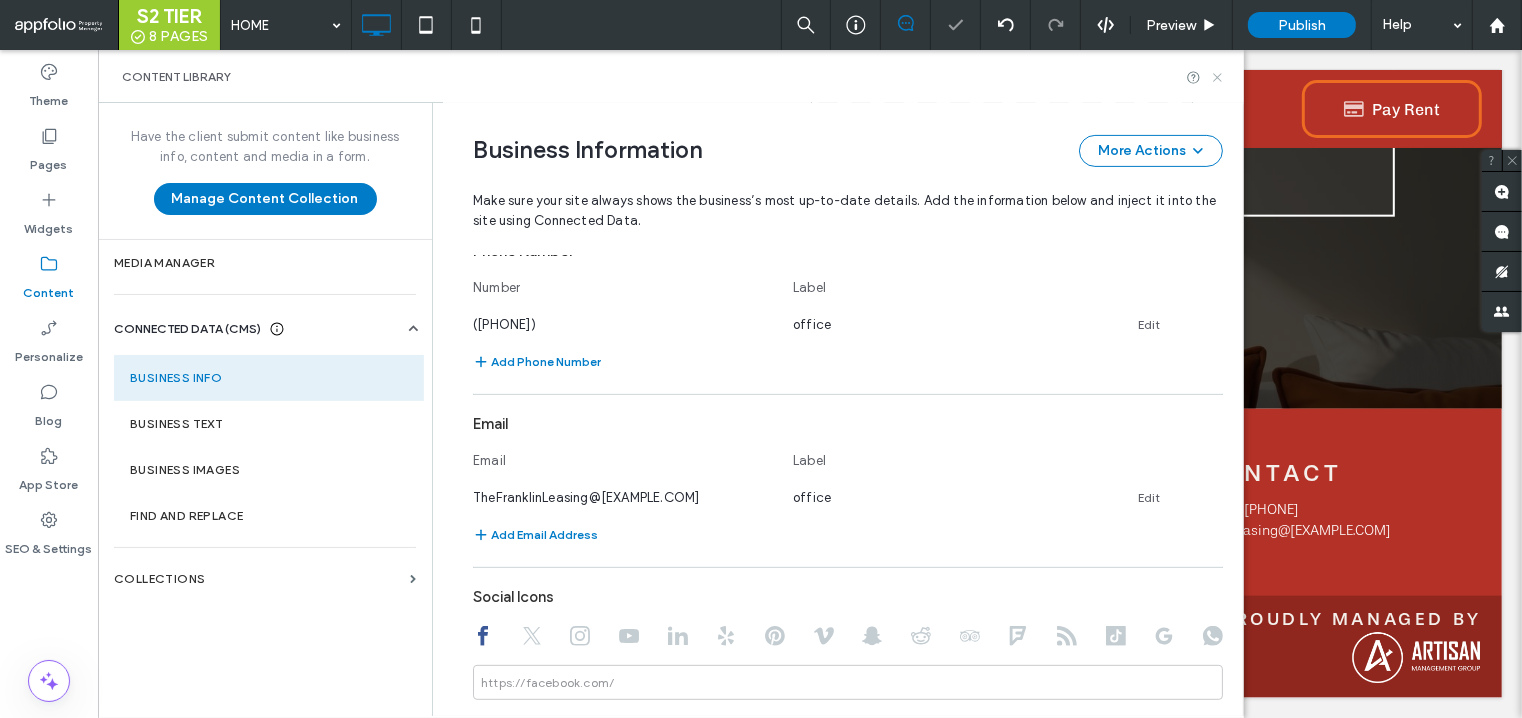 click 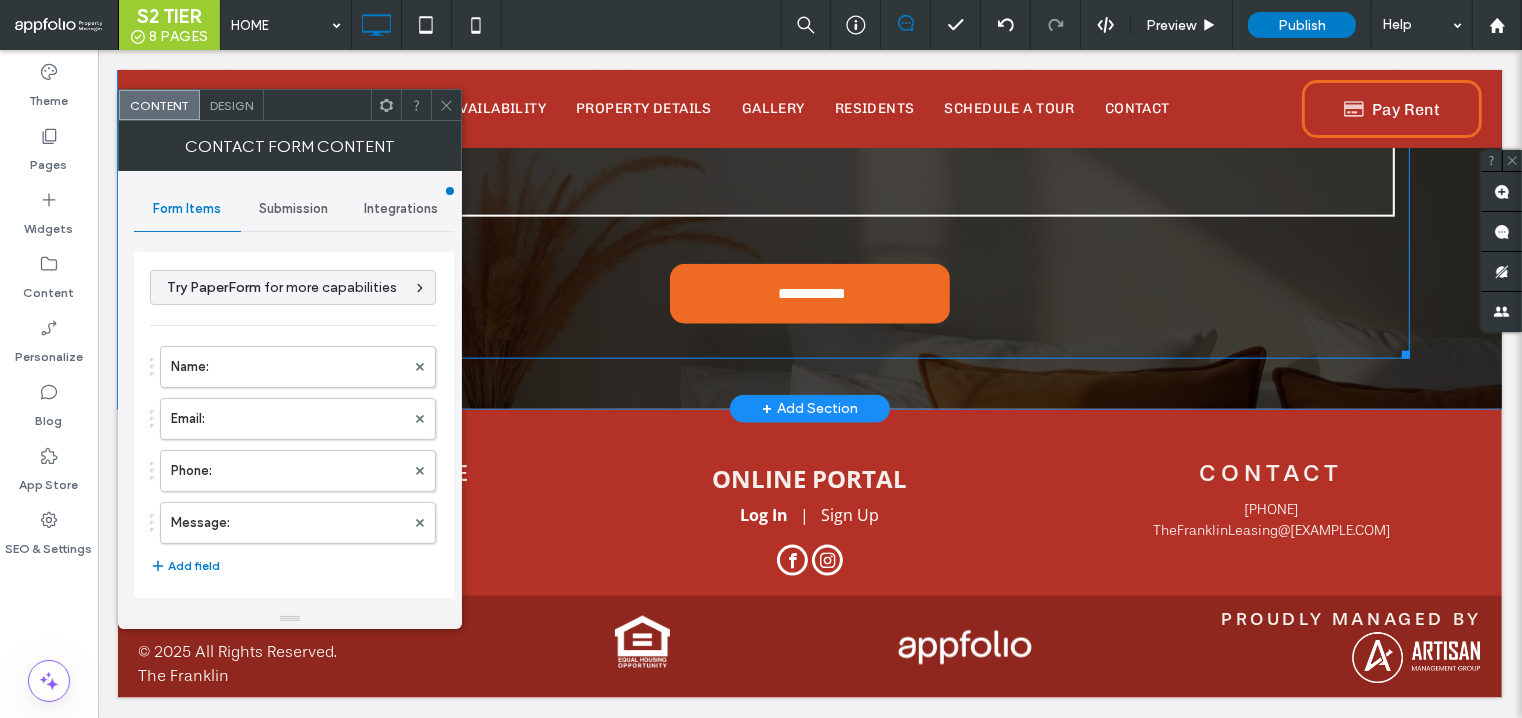 type on "**********" 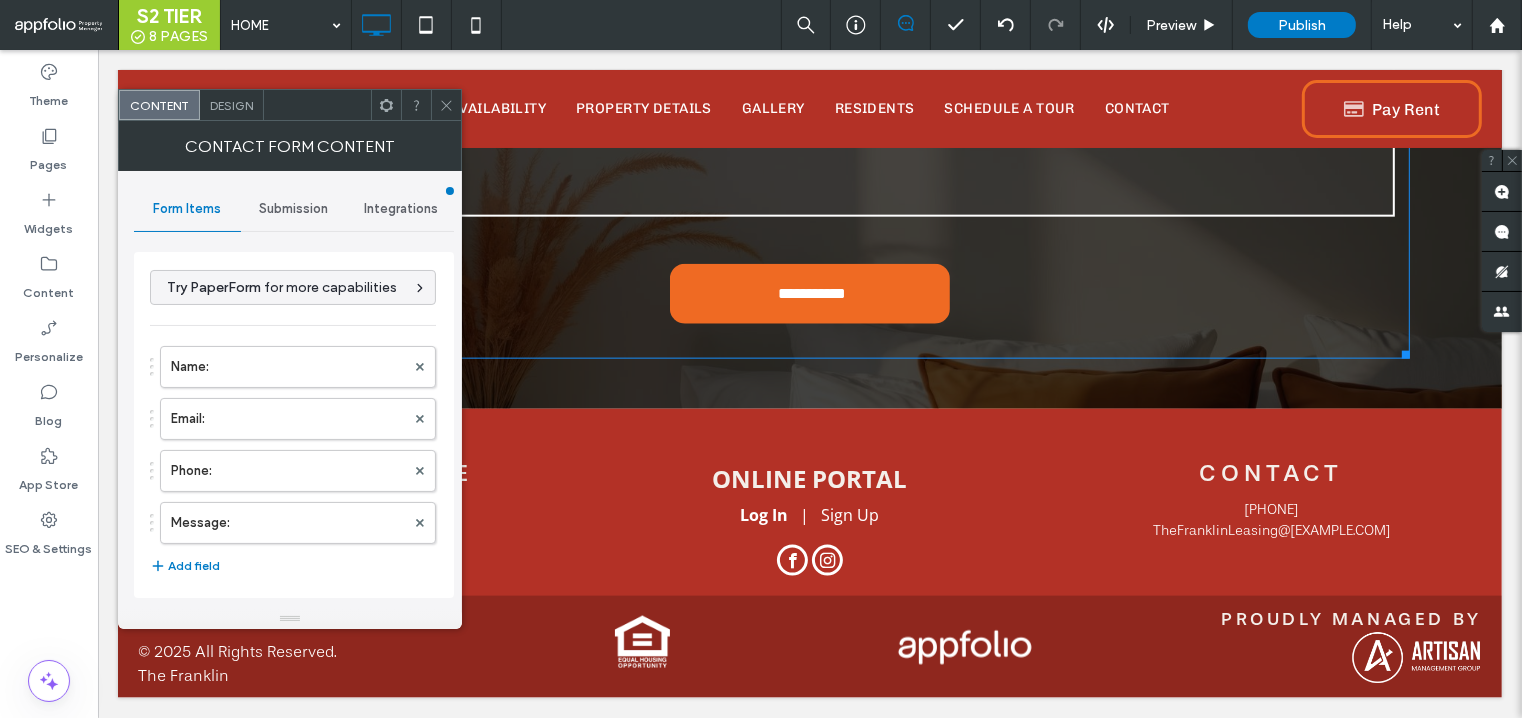 click on "Submission" at bounding box center [293, 209] 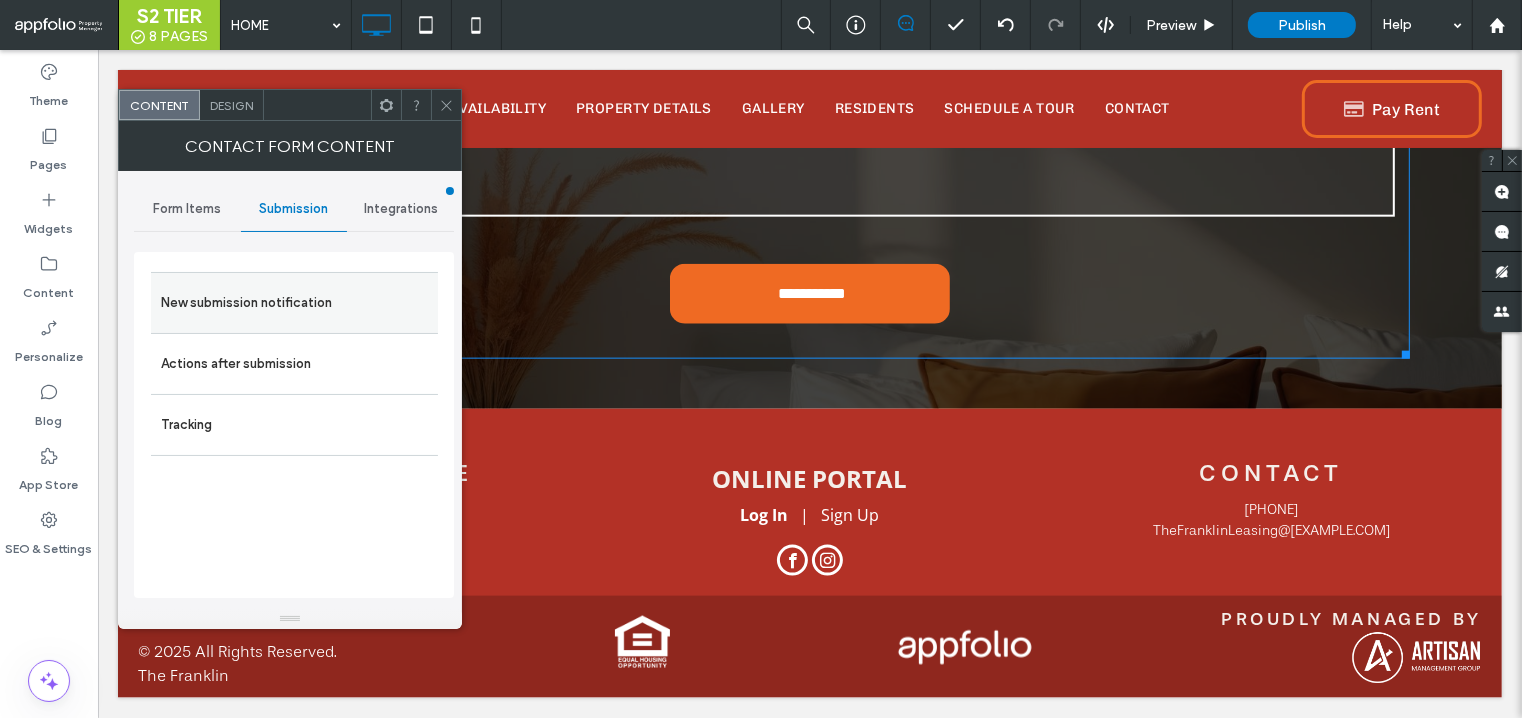 click on "New submission notification" at bounding box center (294, 303) 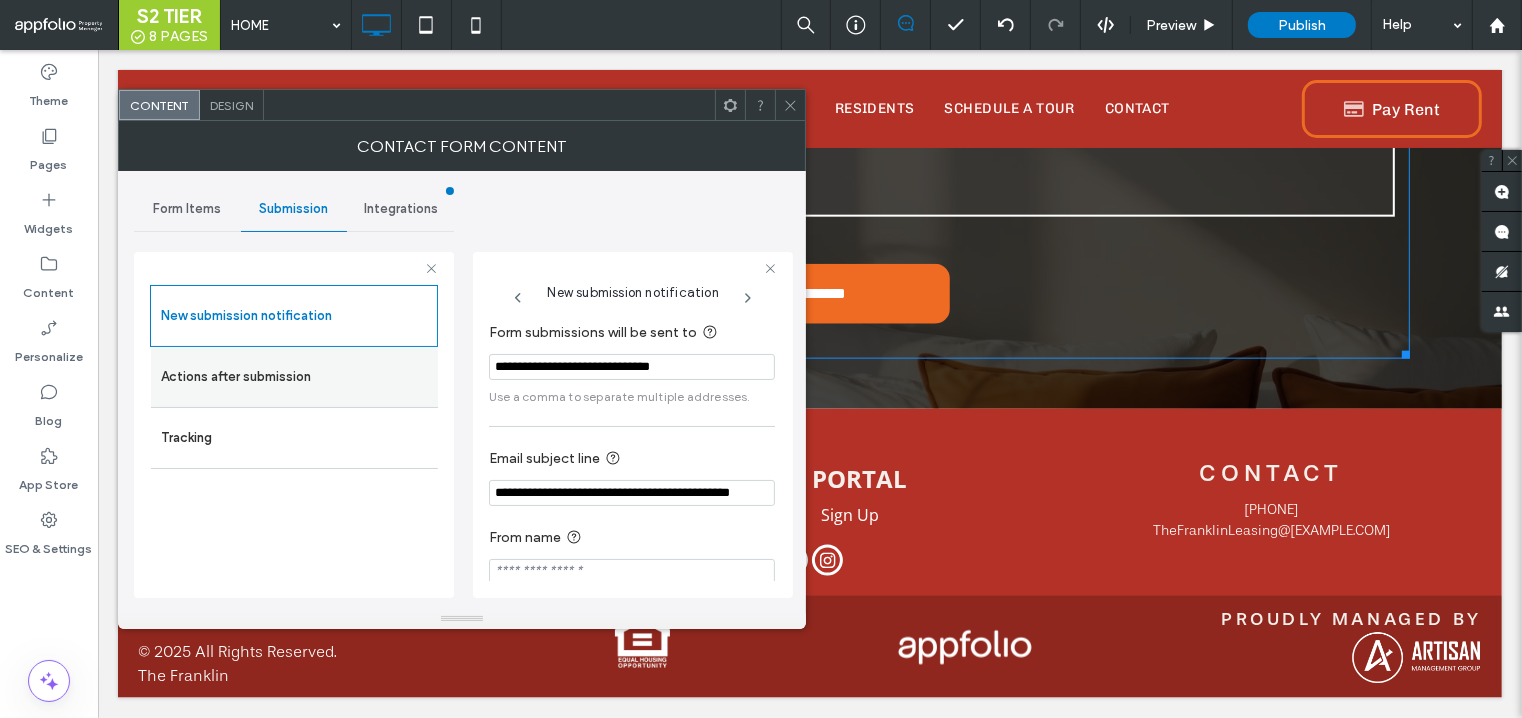 drag, startPoint x: 716, startPoint y: 366, endPoint x: 387, endPoint y: 368, distance: 329.00607 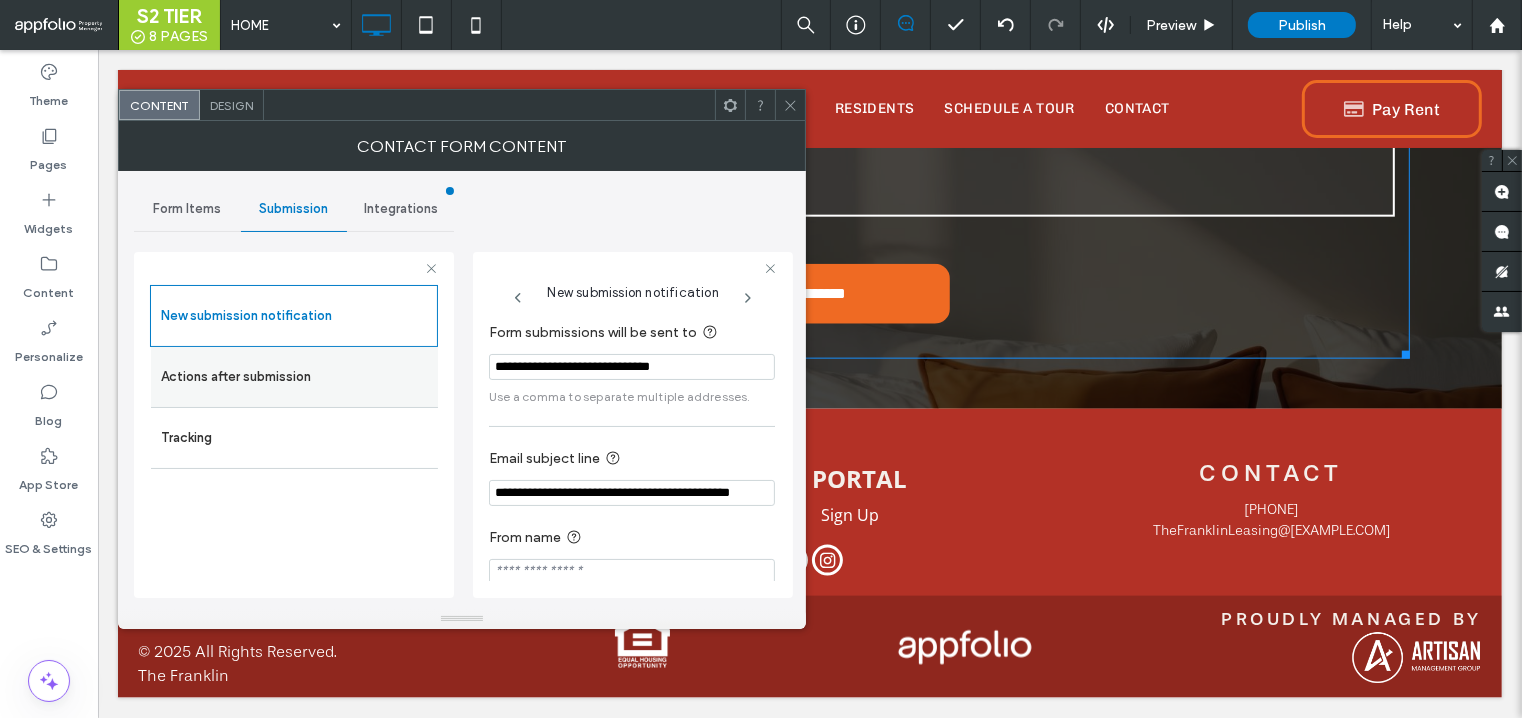 click on "**********" at bounding box center (294, 422) 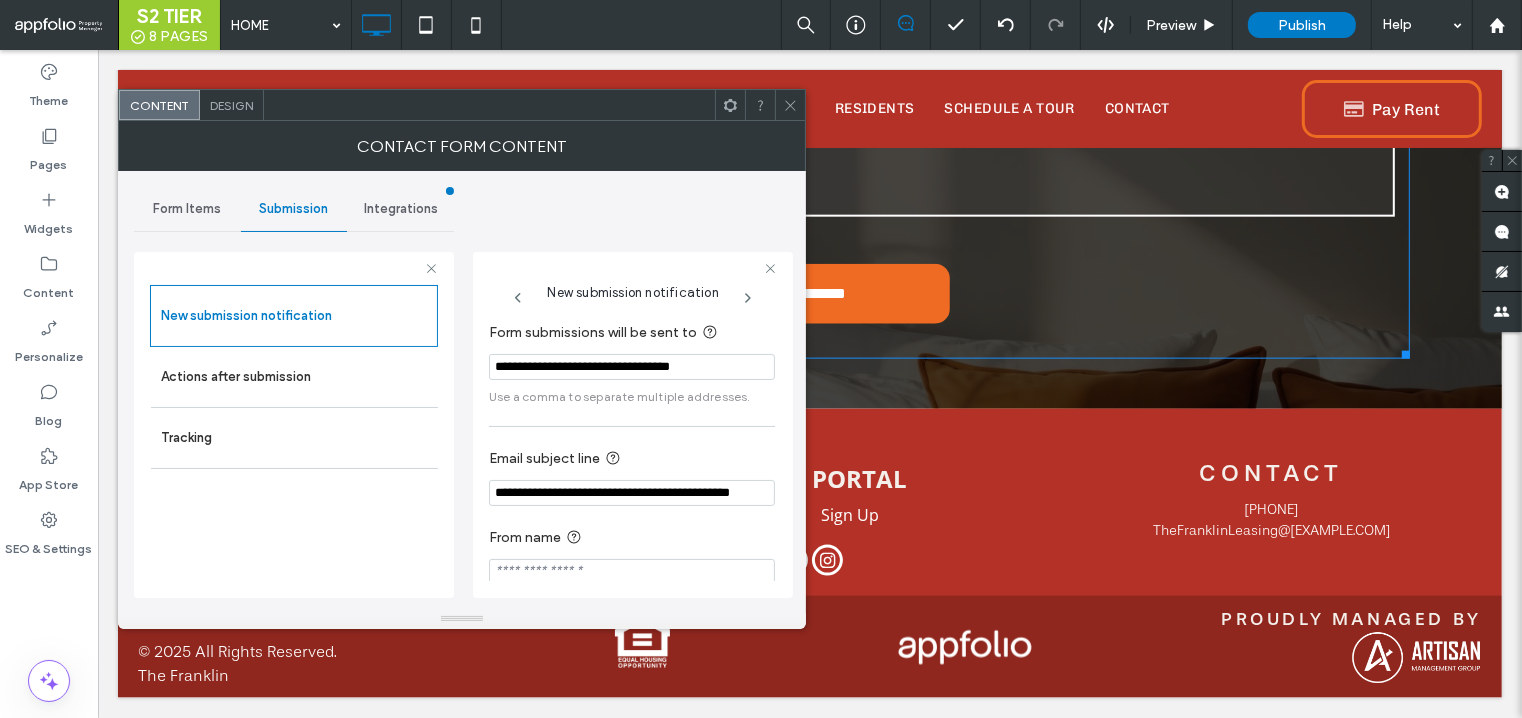 type on "**********" 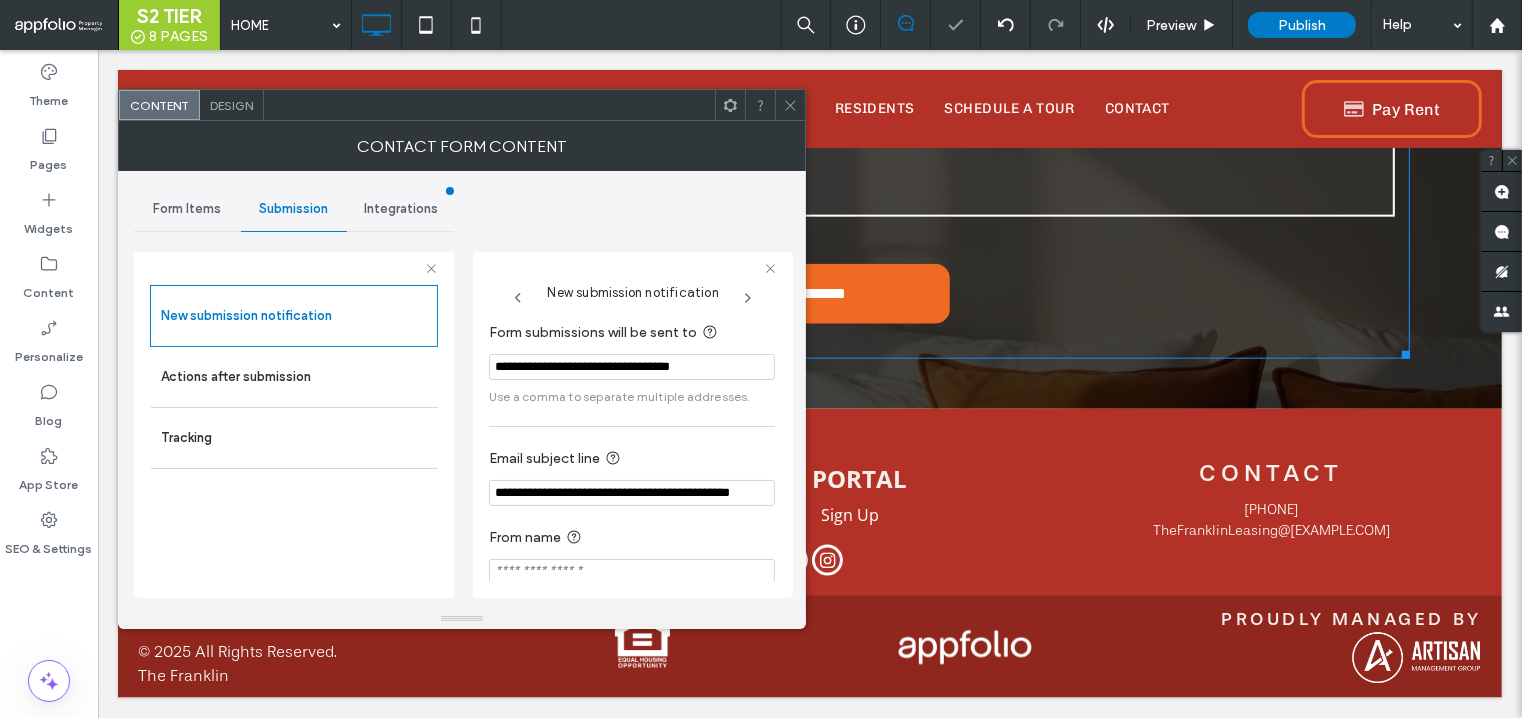 drag, startPoint x: 572, startPoint y: 488, endPoint x: 466, endPoint y: 483, distance: 106.11786 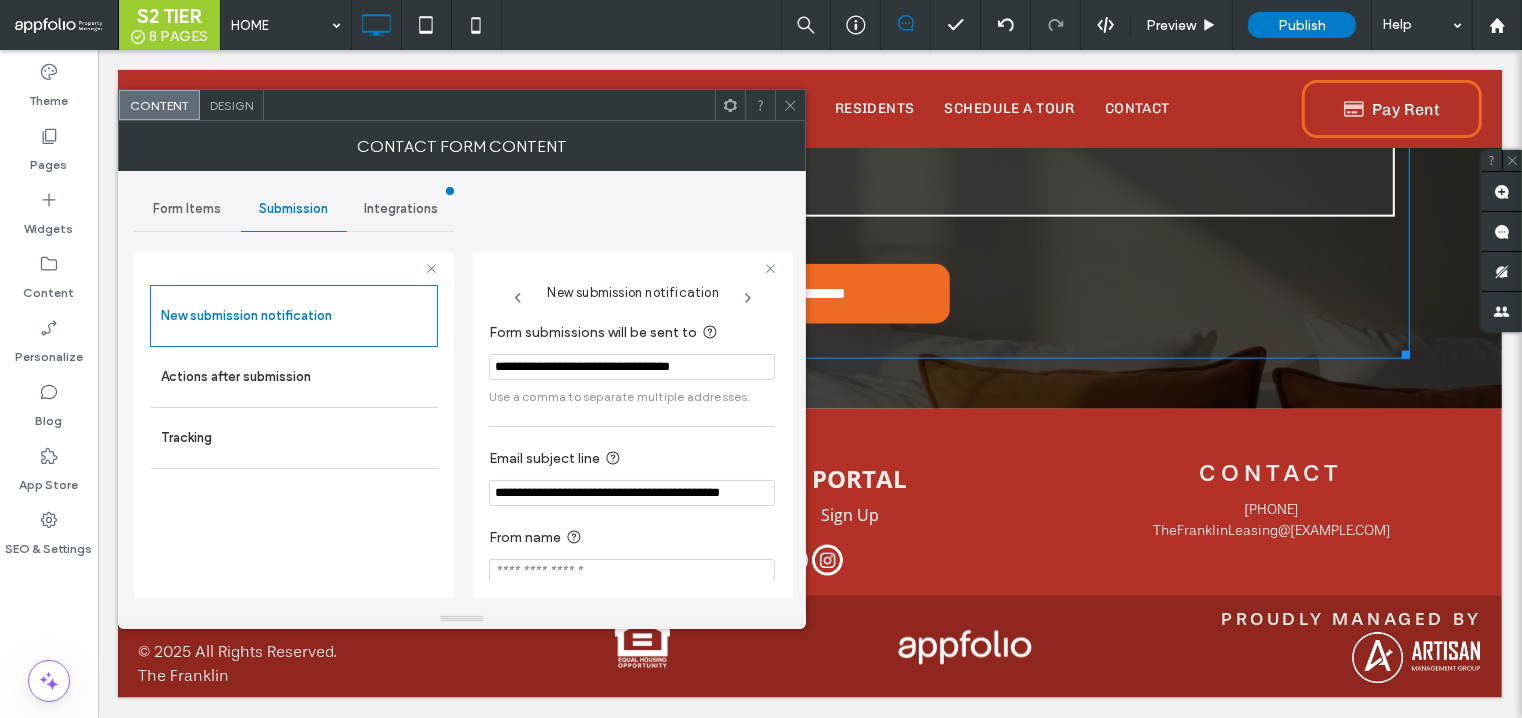 scroll, scrollTop: 0, scrollLeft: 30, axis: horizontal 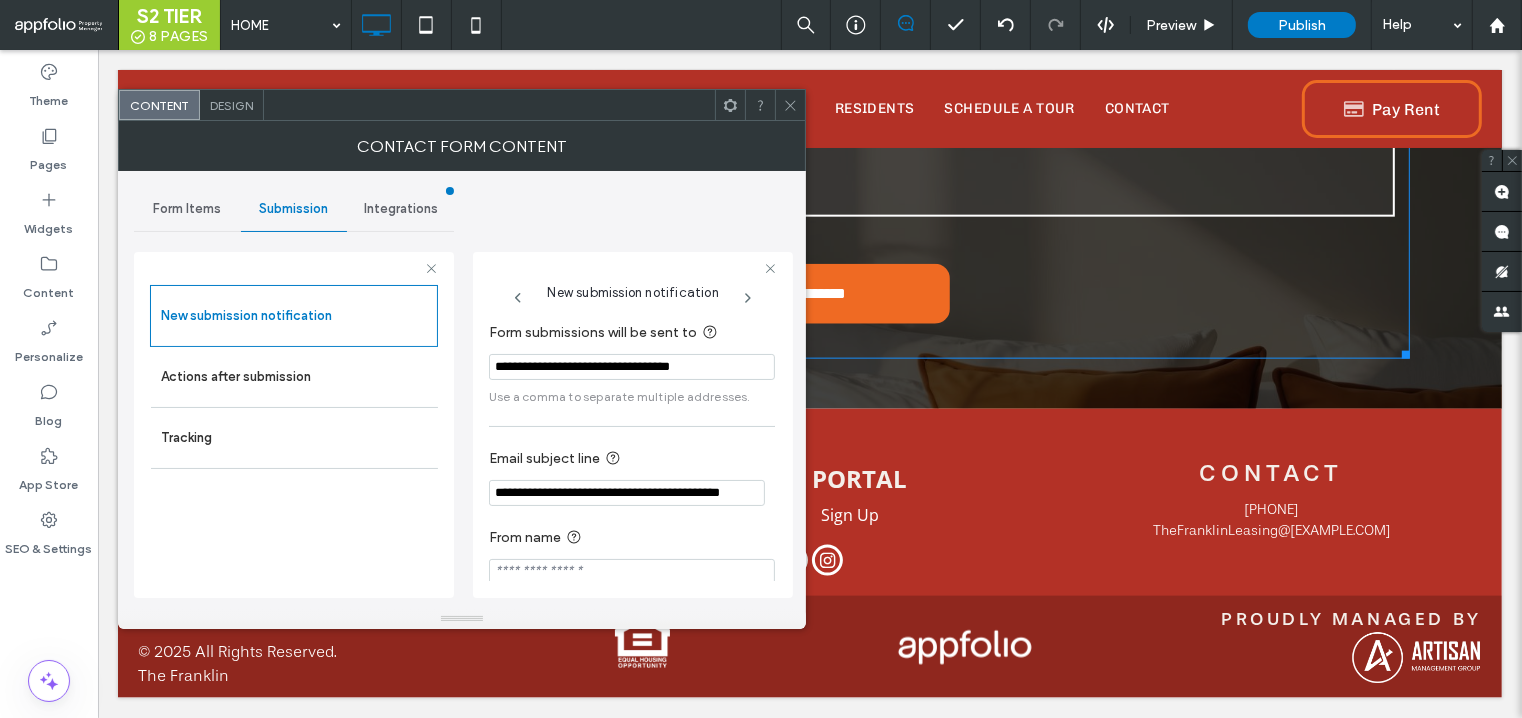 type on "**********" 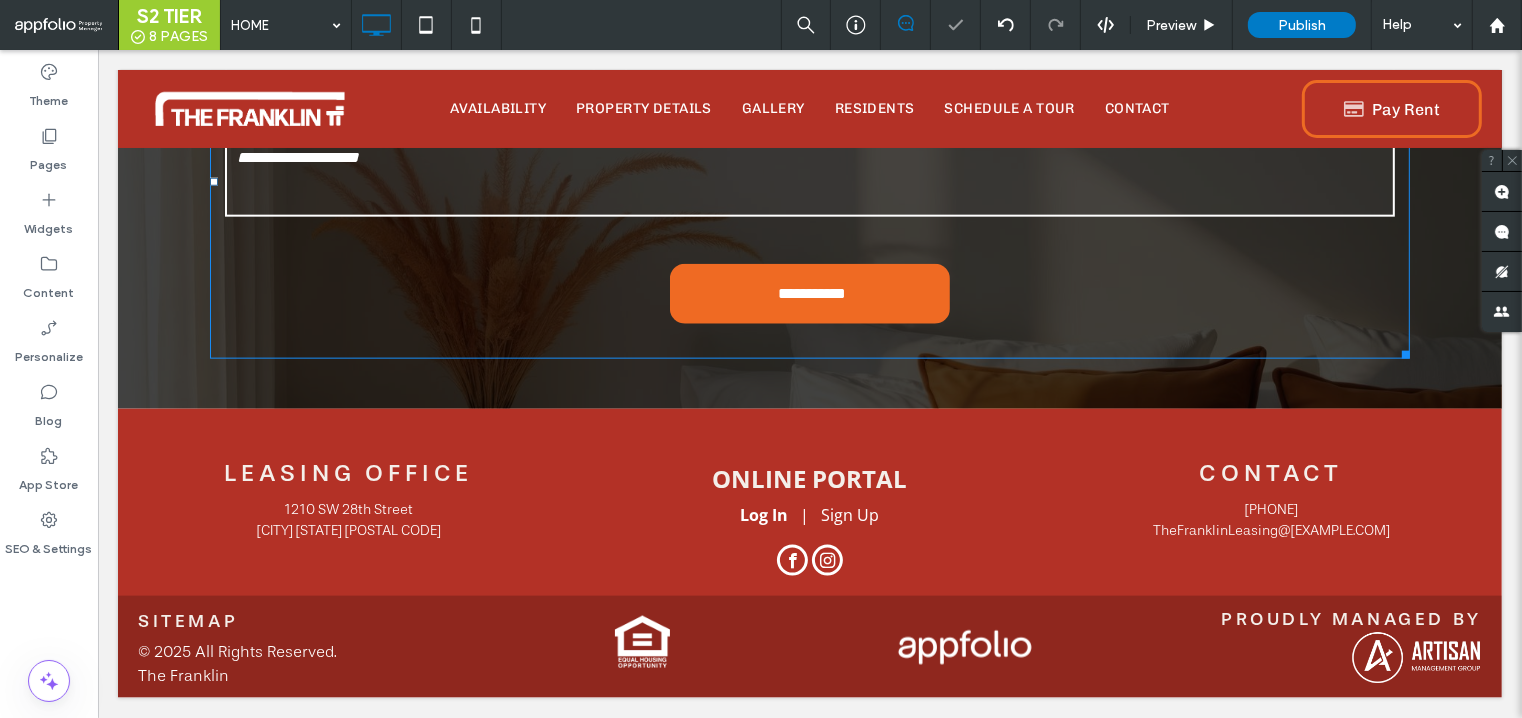 scroll, scrollTop: 0, scrollLeft: 0, axis: both 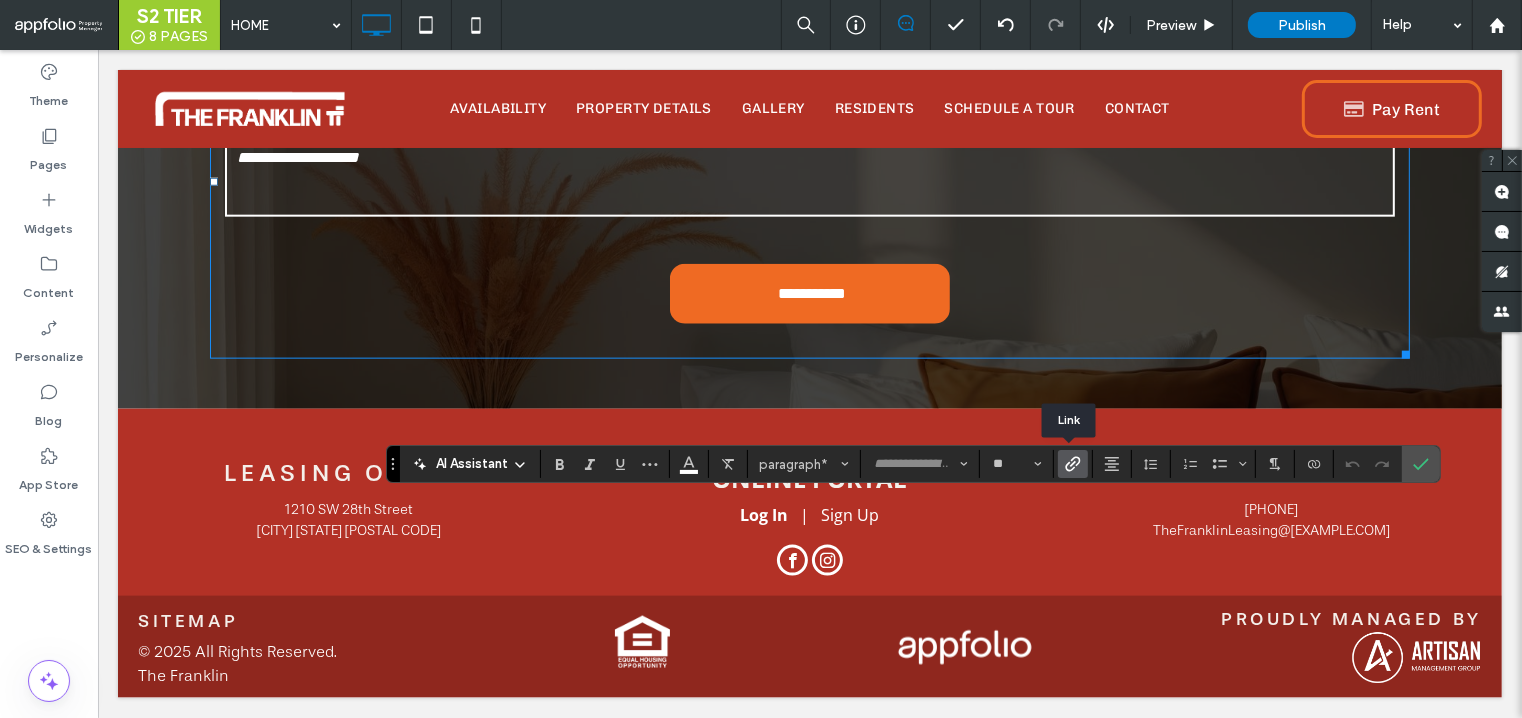 click 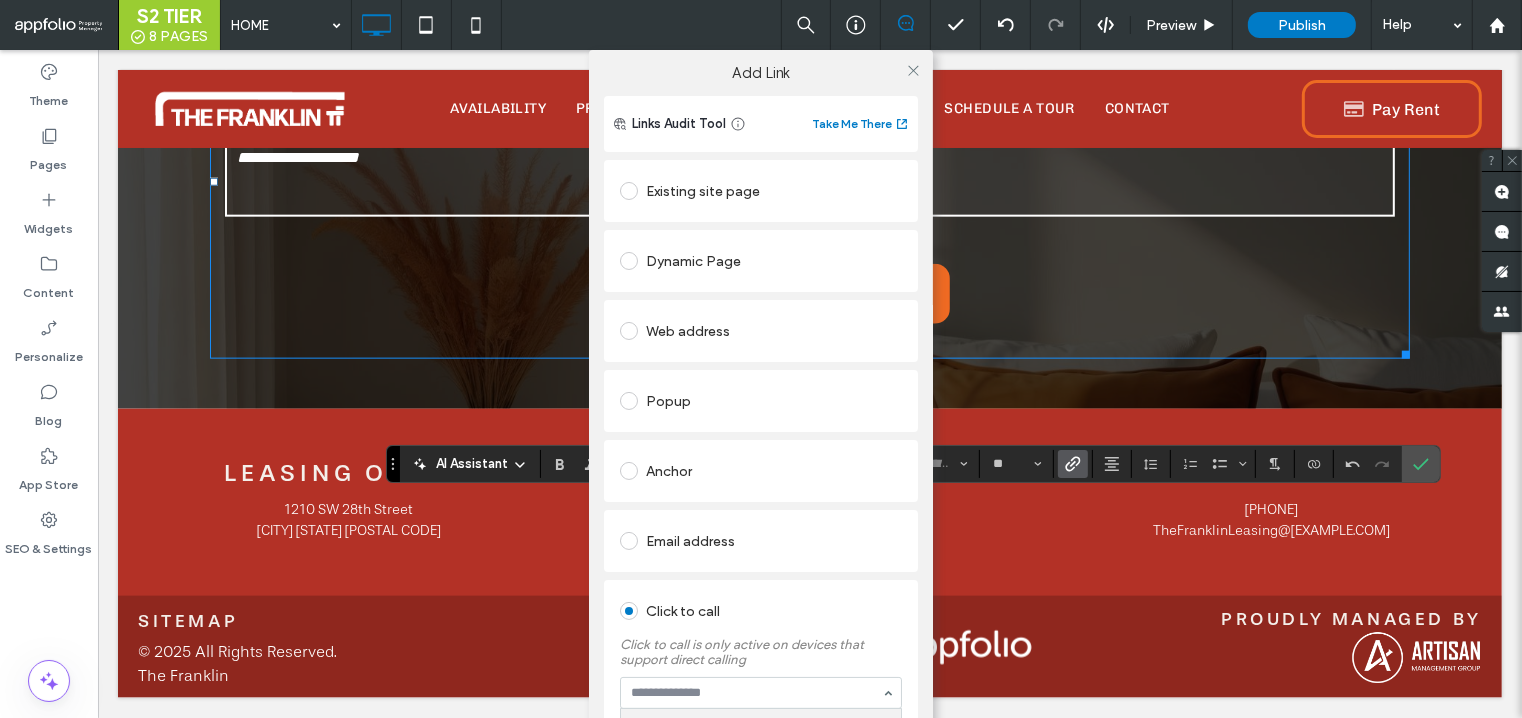 scroll, scrollTop: 87, scrollLeft: 0, axis: vertical 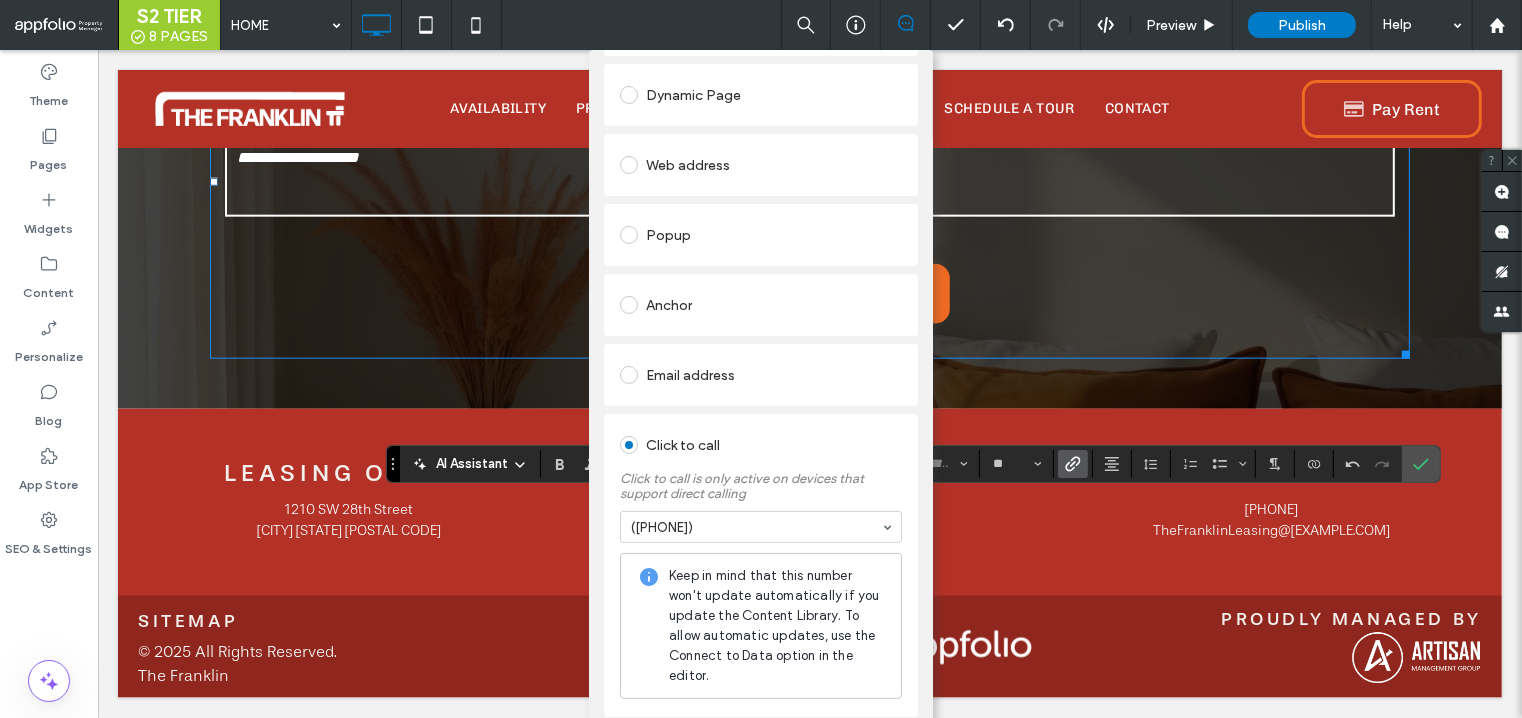 click on "Add Link Links Audit Tool Take Me There Existing site page Dynamic Page Web address Popup Anchor Email address Click to call Click to call is only active on devices that support direct calling (515) 454-1895 Keep in mind that this number won't update automatically if you update the Content Library. To allow automatic updates, use the Connect to Data option in the editor. File for download Remove link" at bounding box center [761, 409] 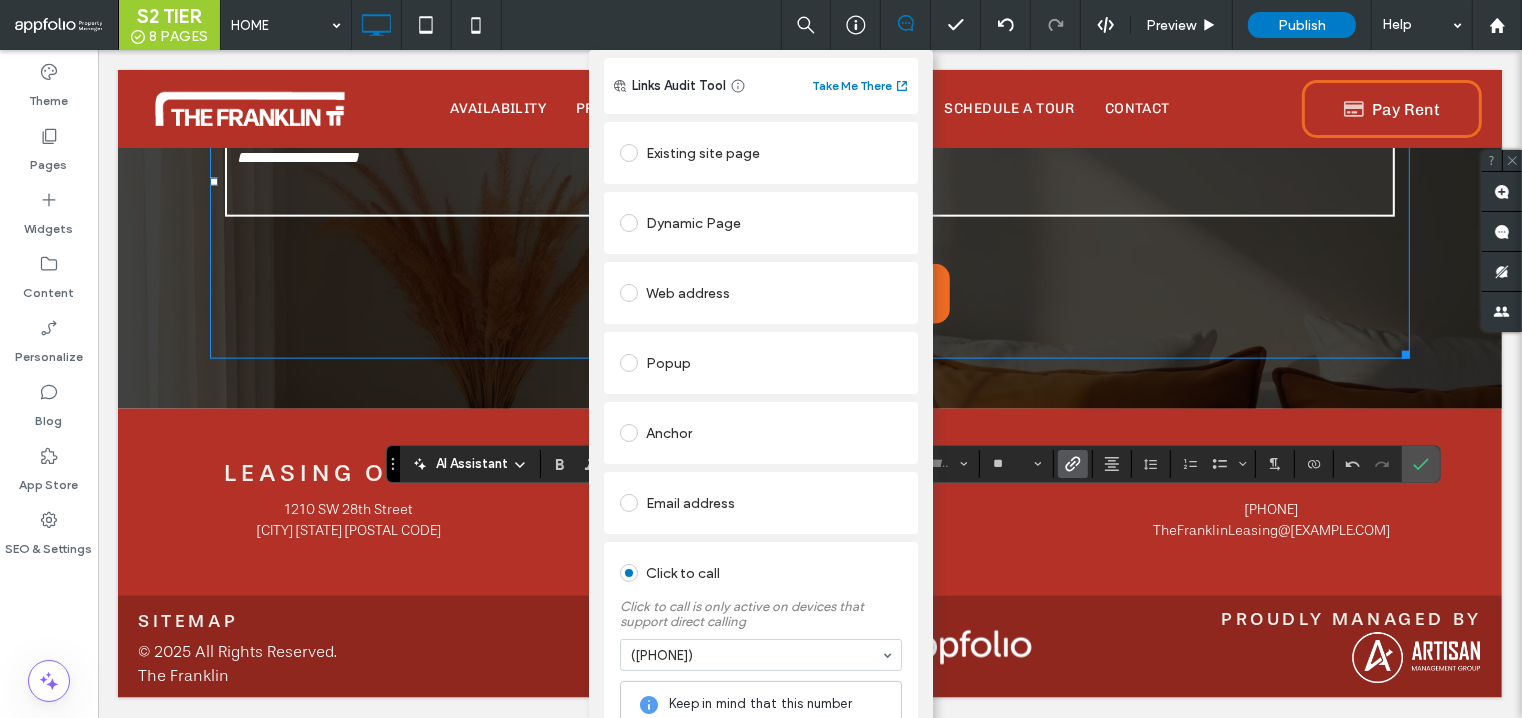 scroll, scrollTop: 0, scrollLeft: 0, axis: both 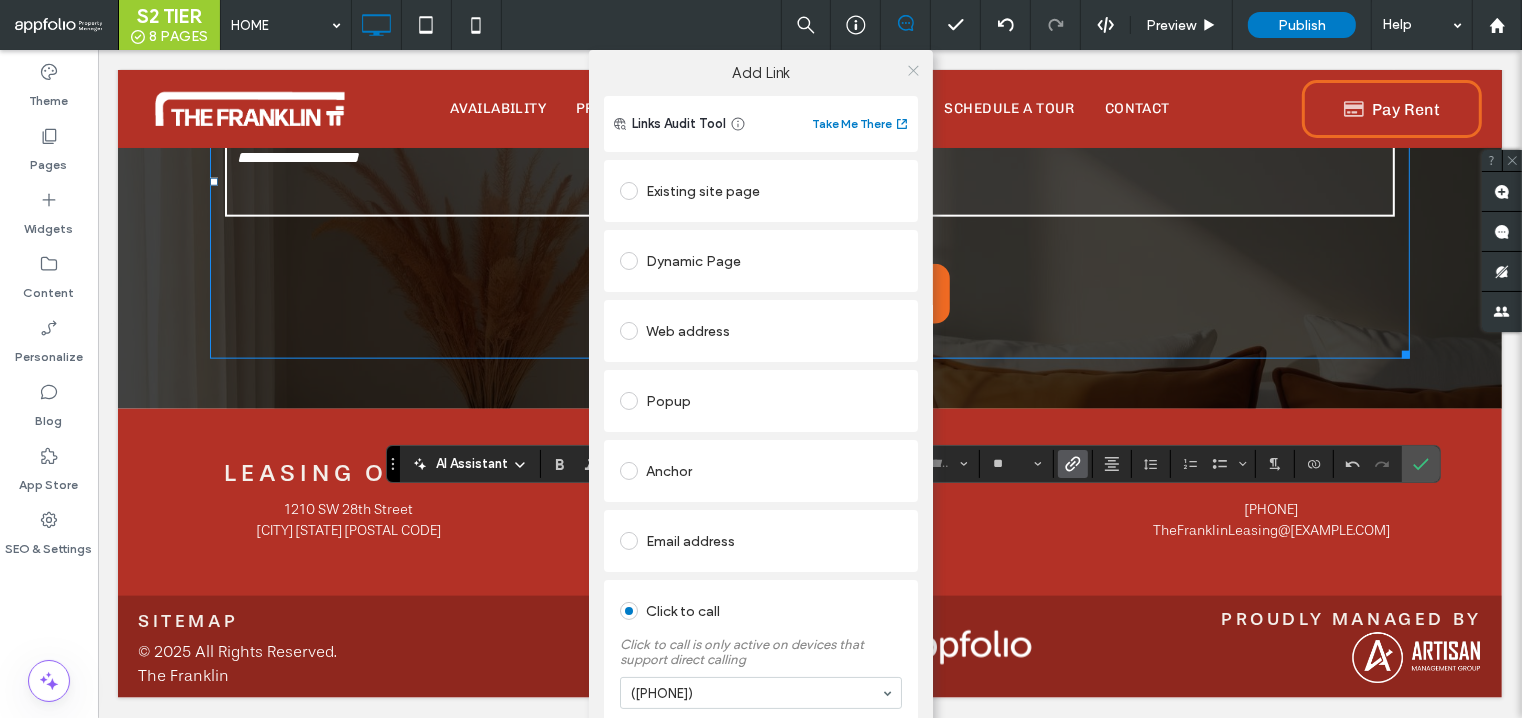click 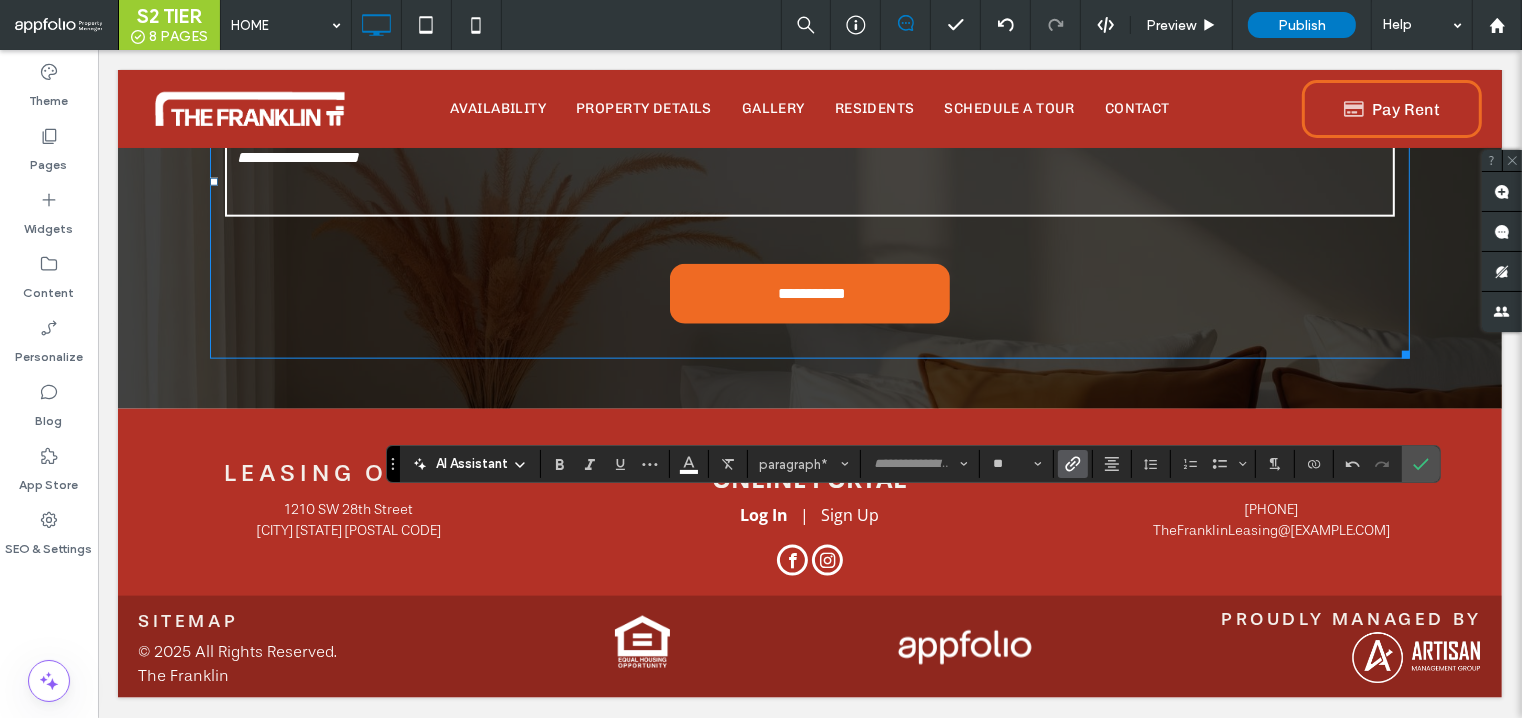click 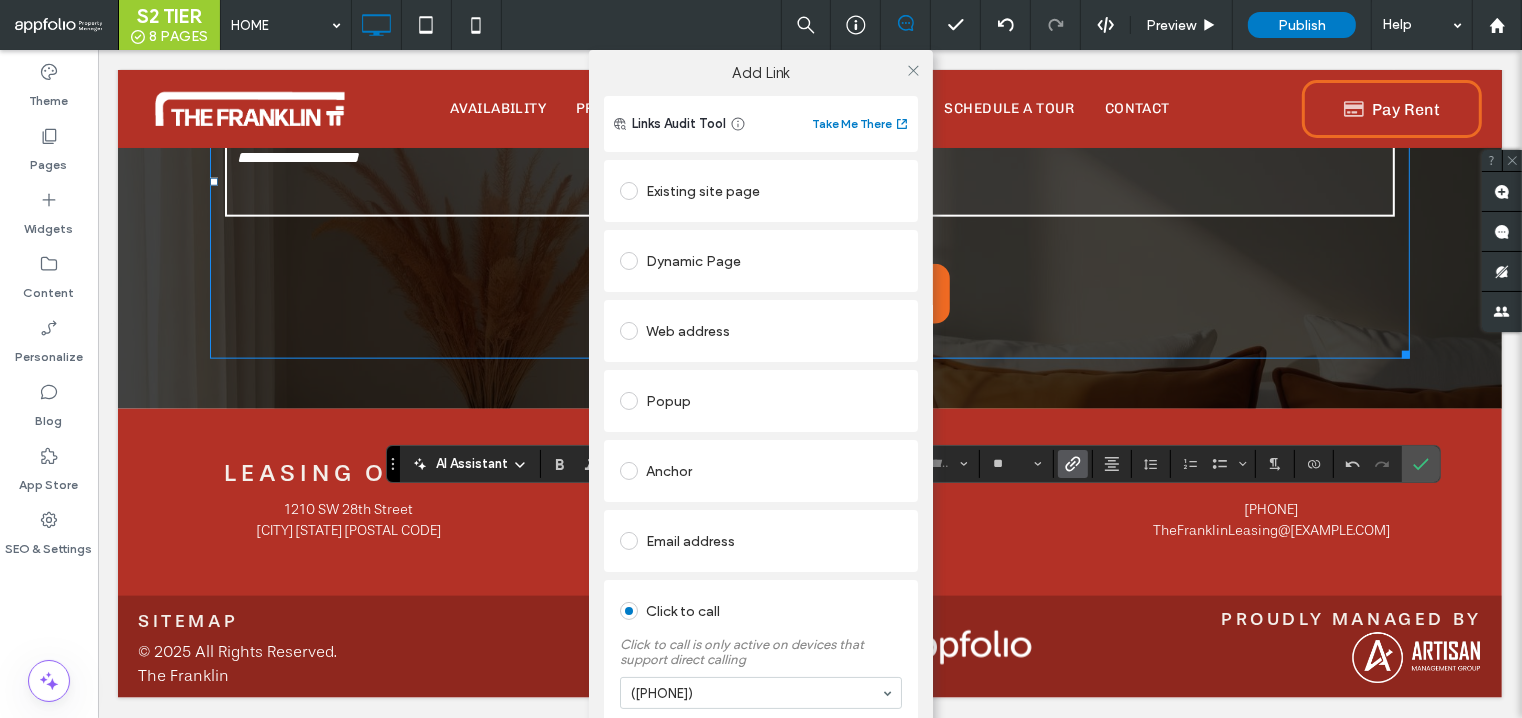 scroll, scrollTop: 87, scrollLeft: 0, axis: vertical 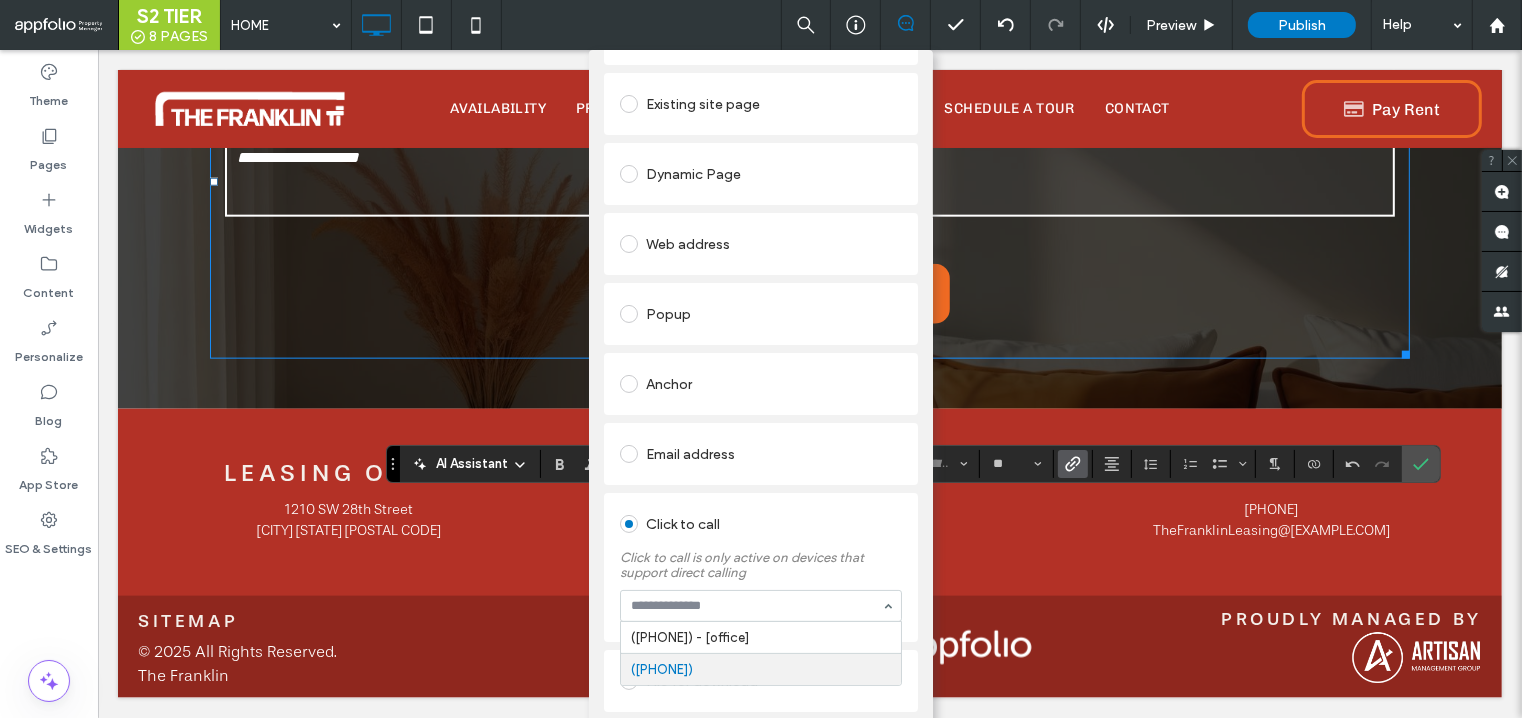 paste on "**********" 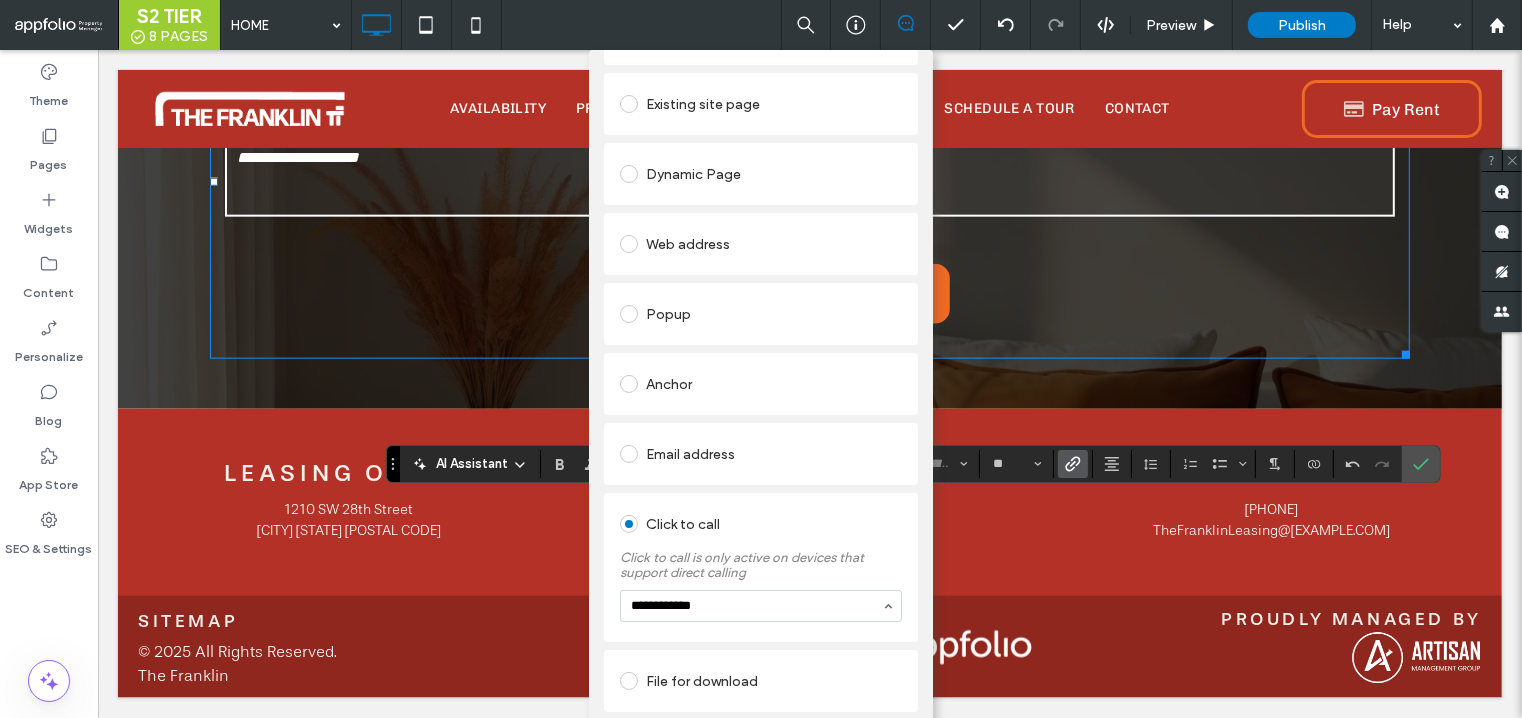 type 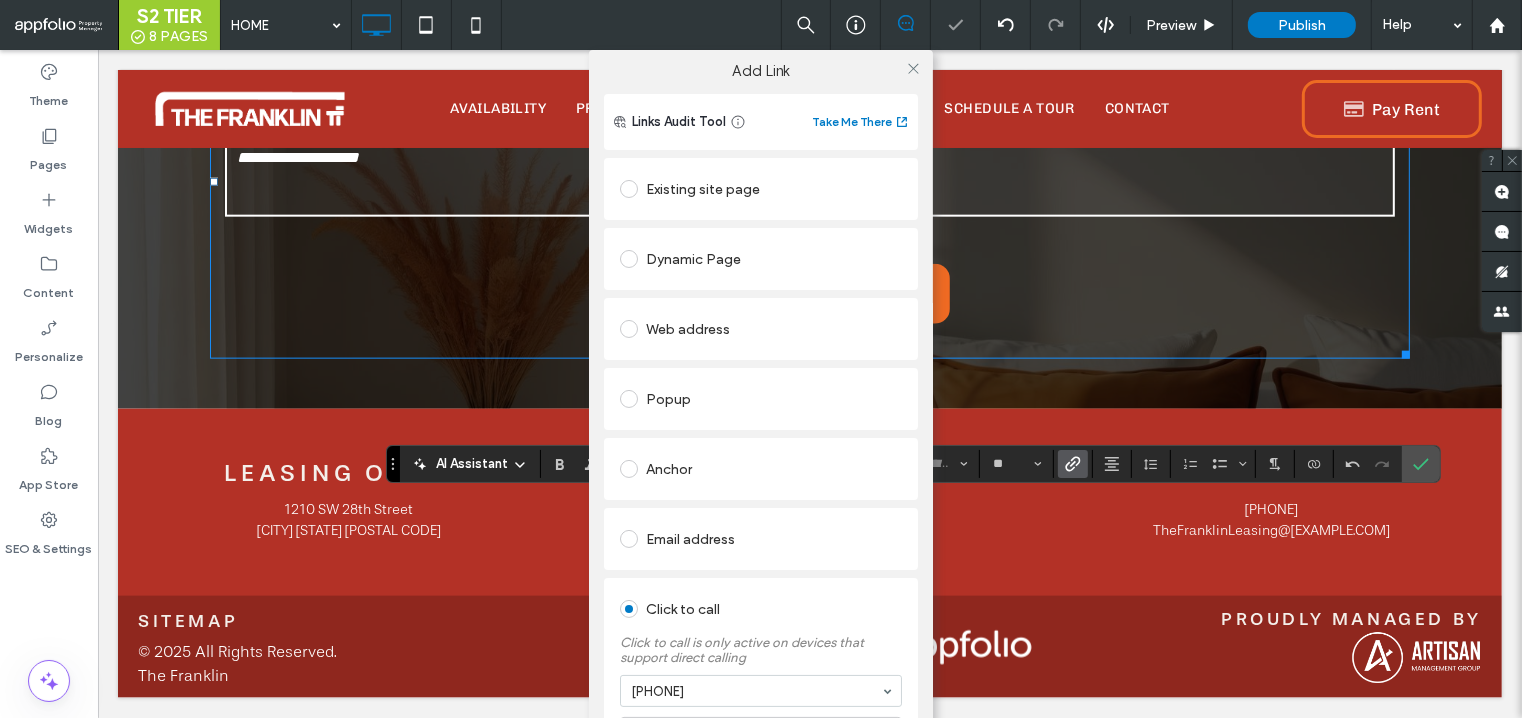 scroll, scrollTop: 0, scrollLeft: 0, axis: both 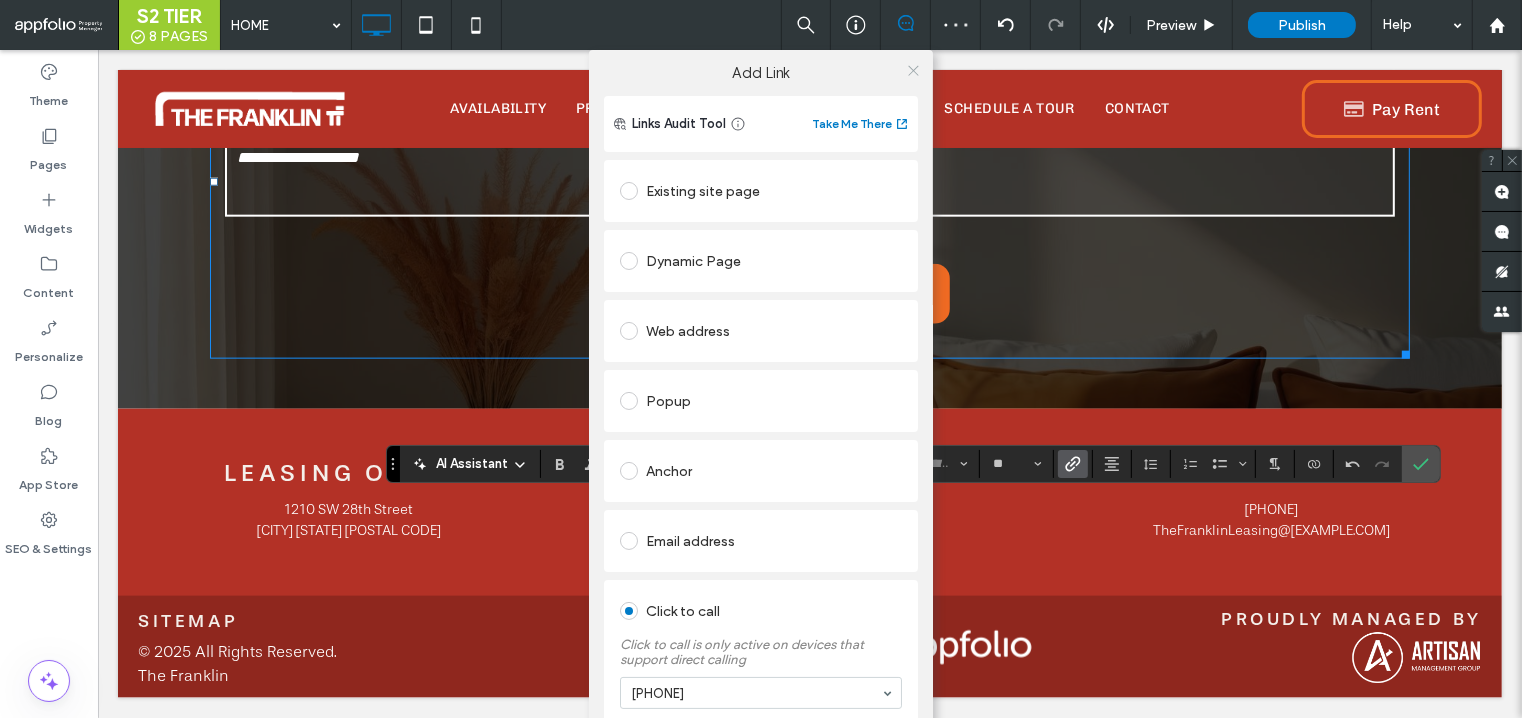 click 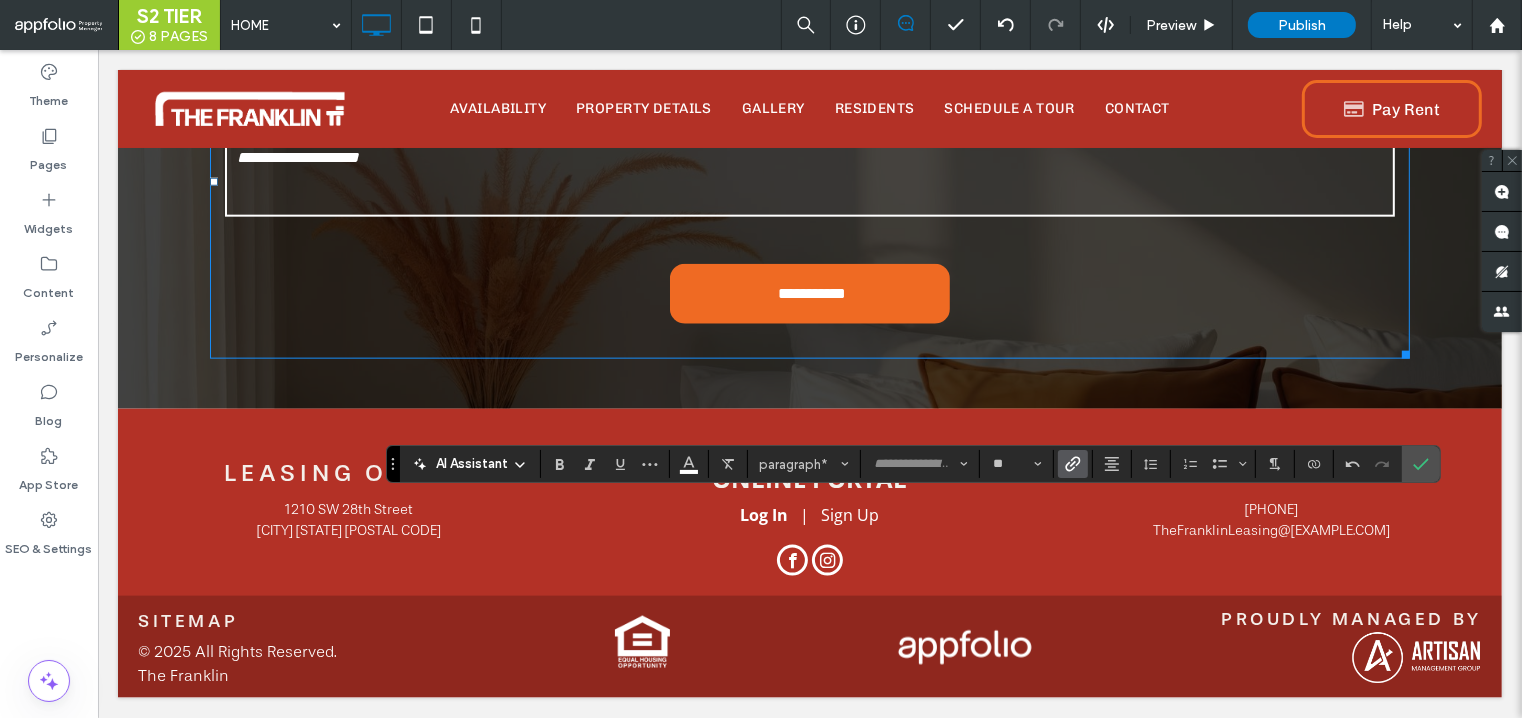 click 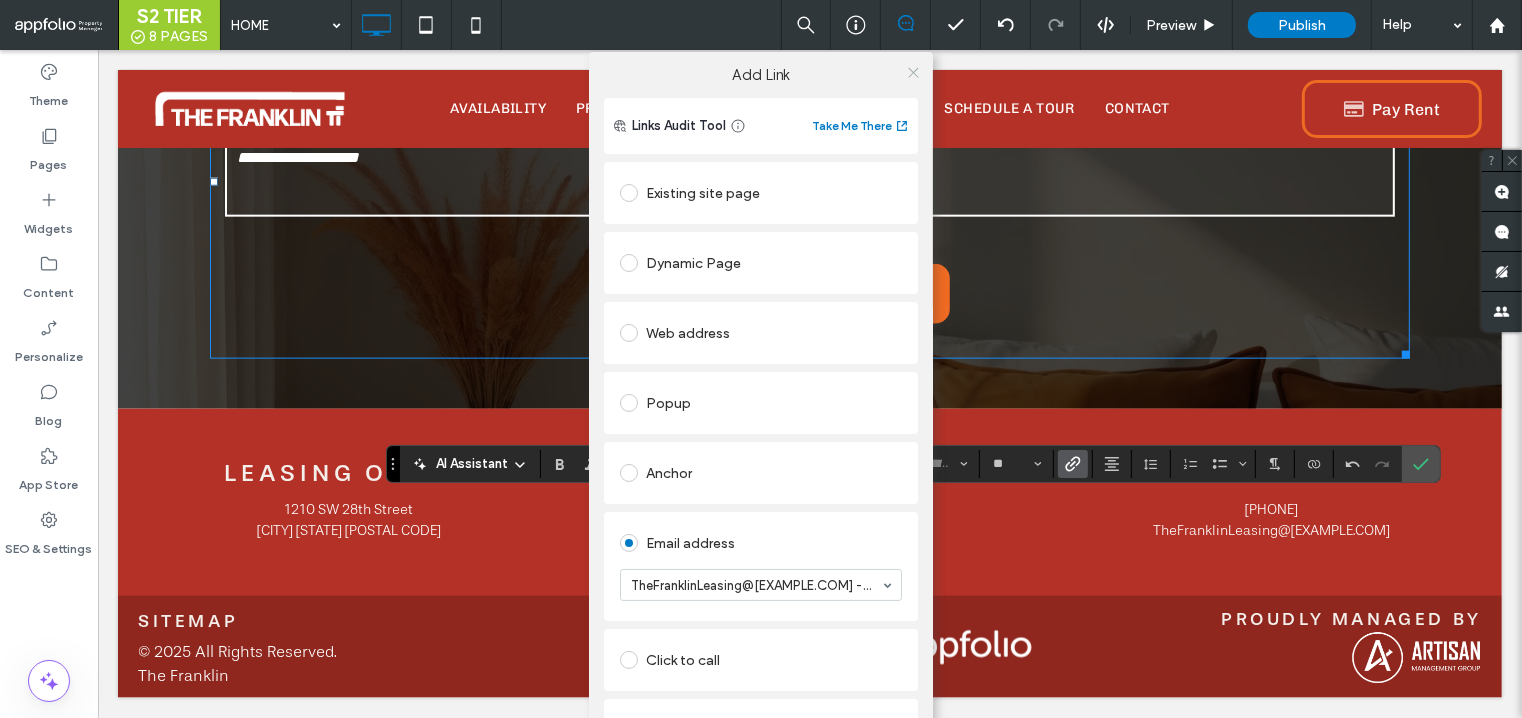 click 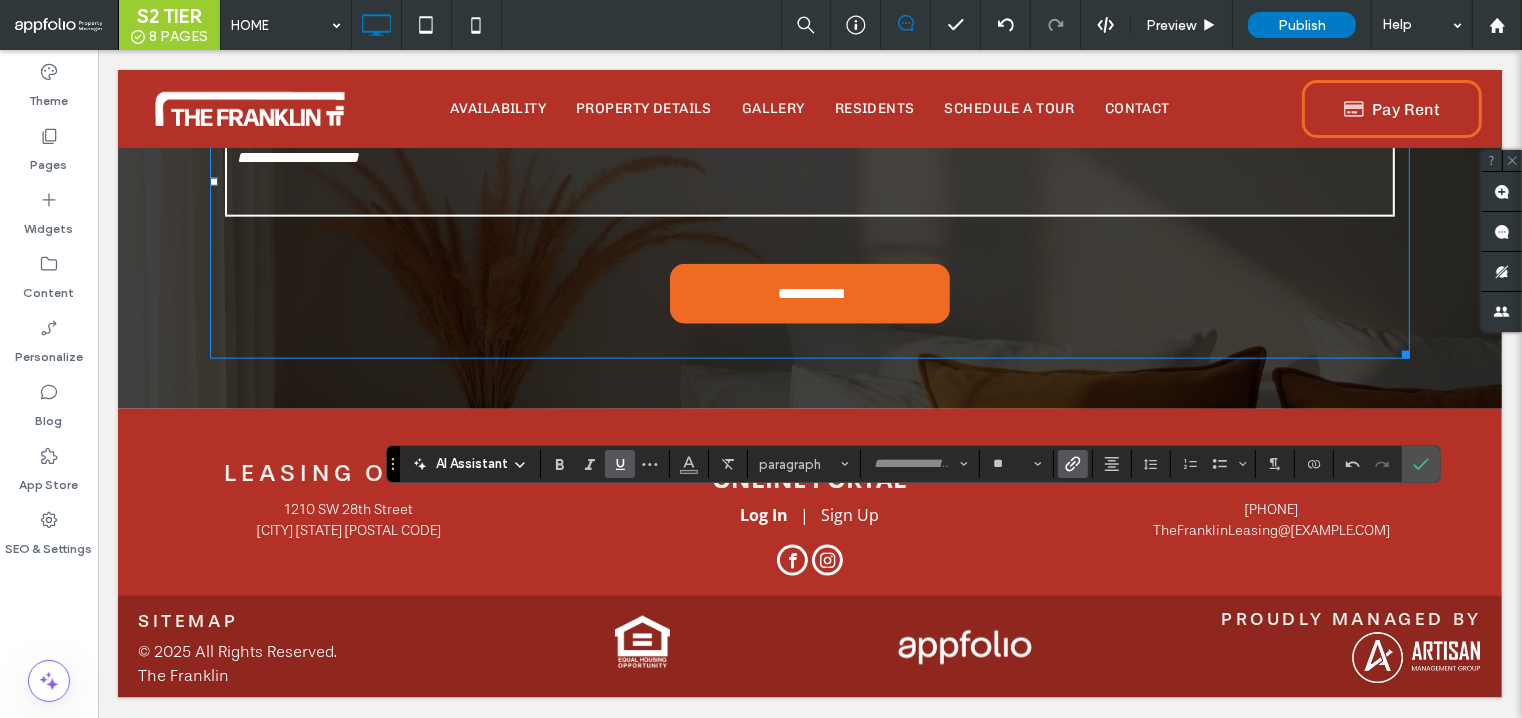 click 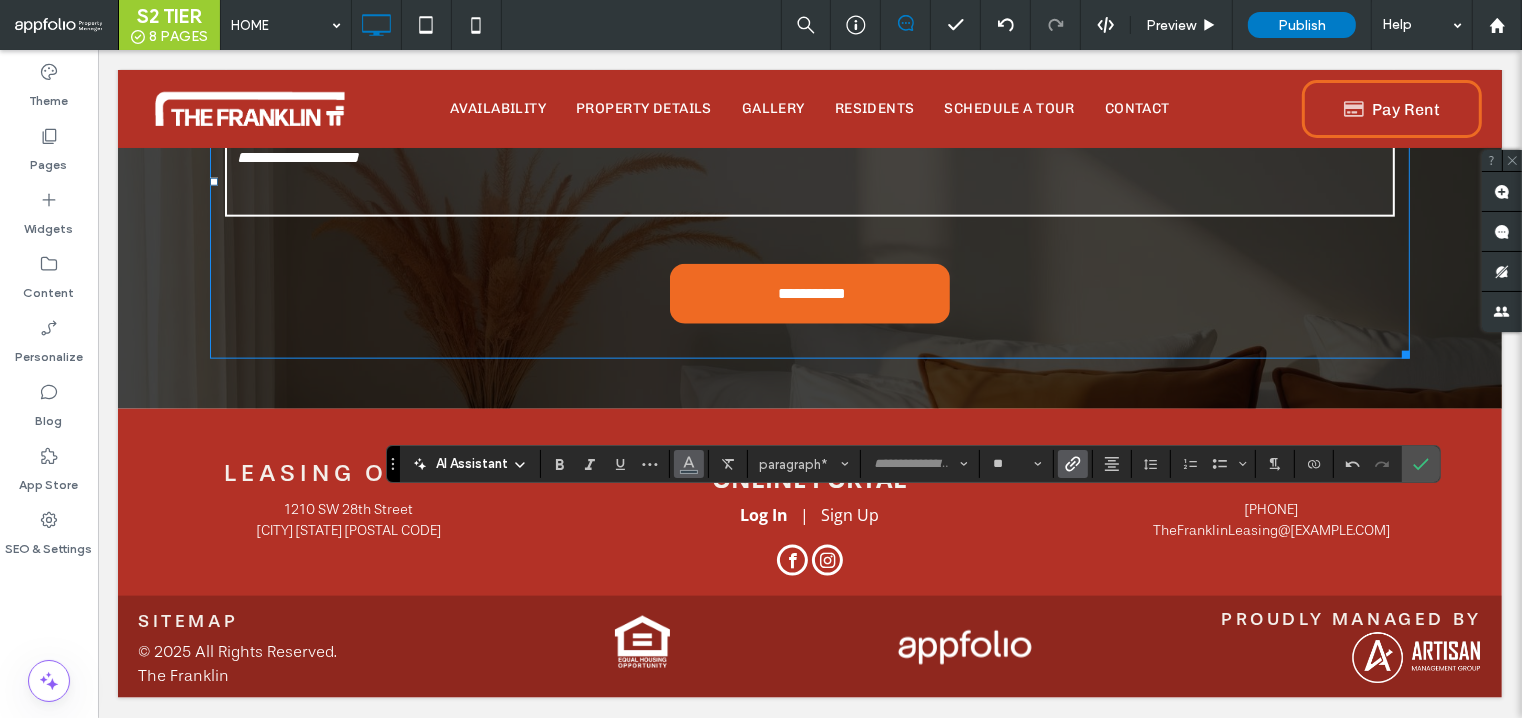 click at bounding box center [689, 464] 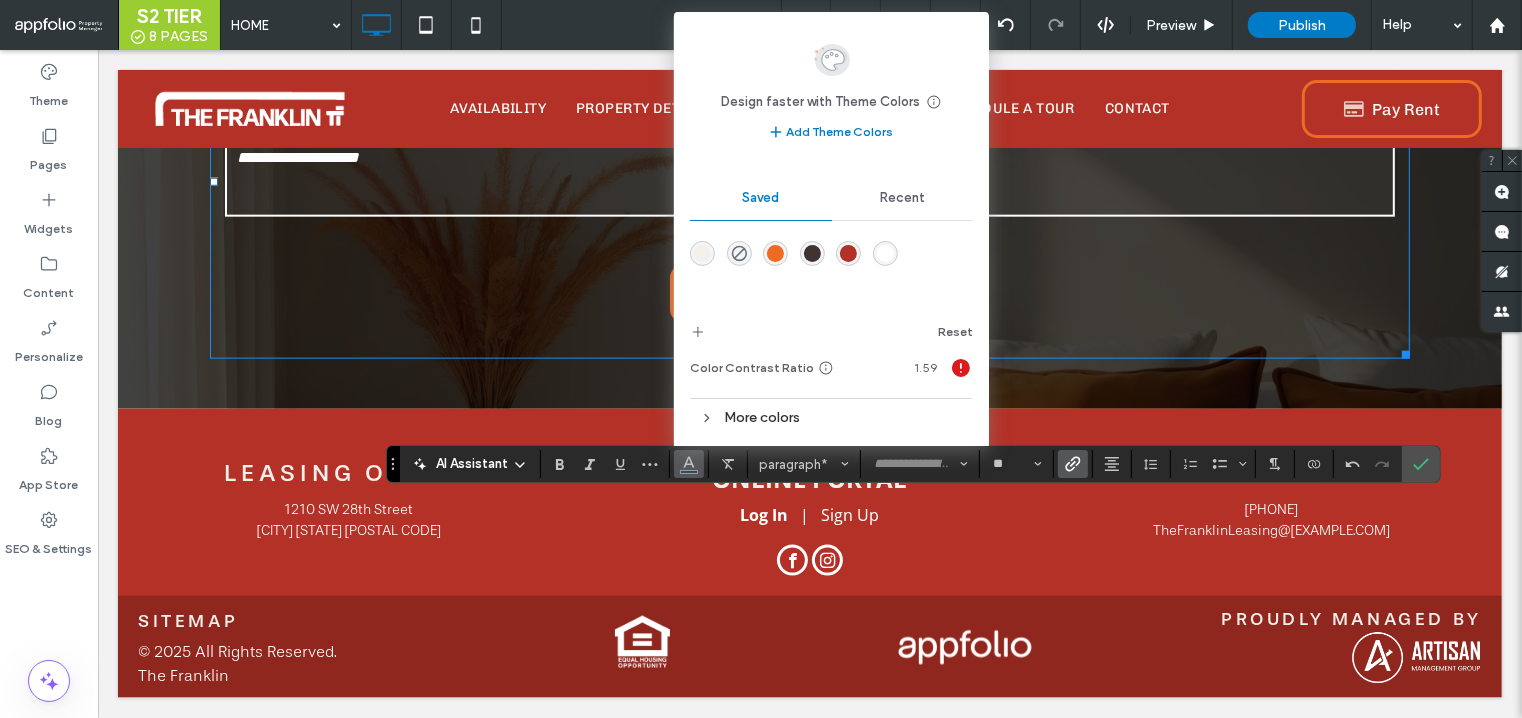 click at bounding box center [885, 253] 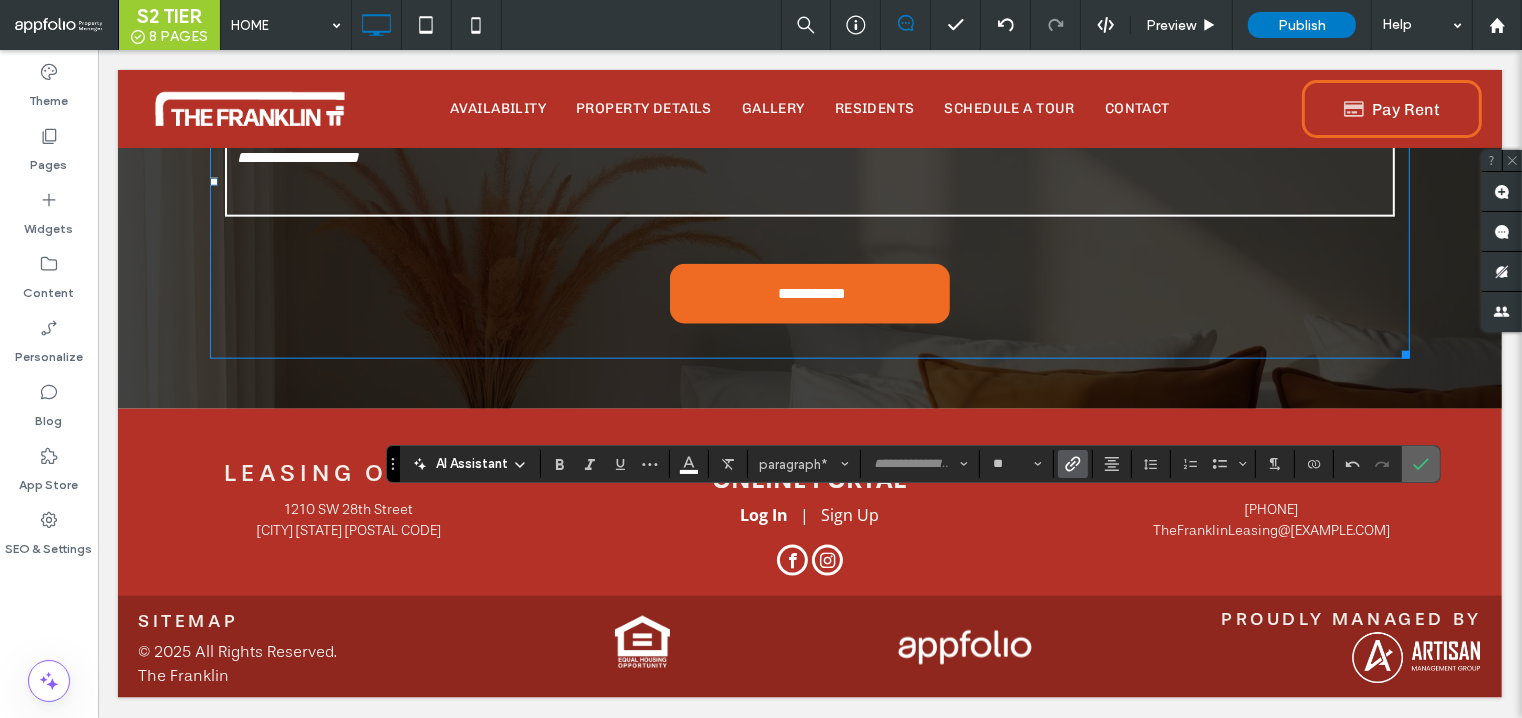 click 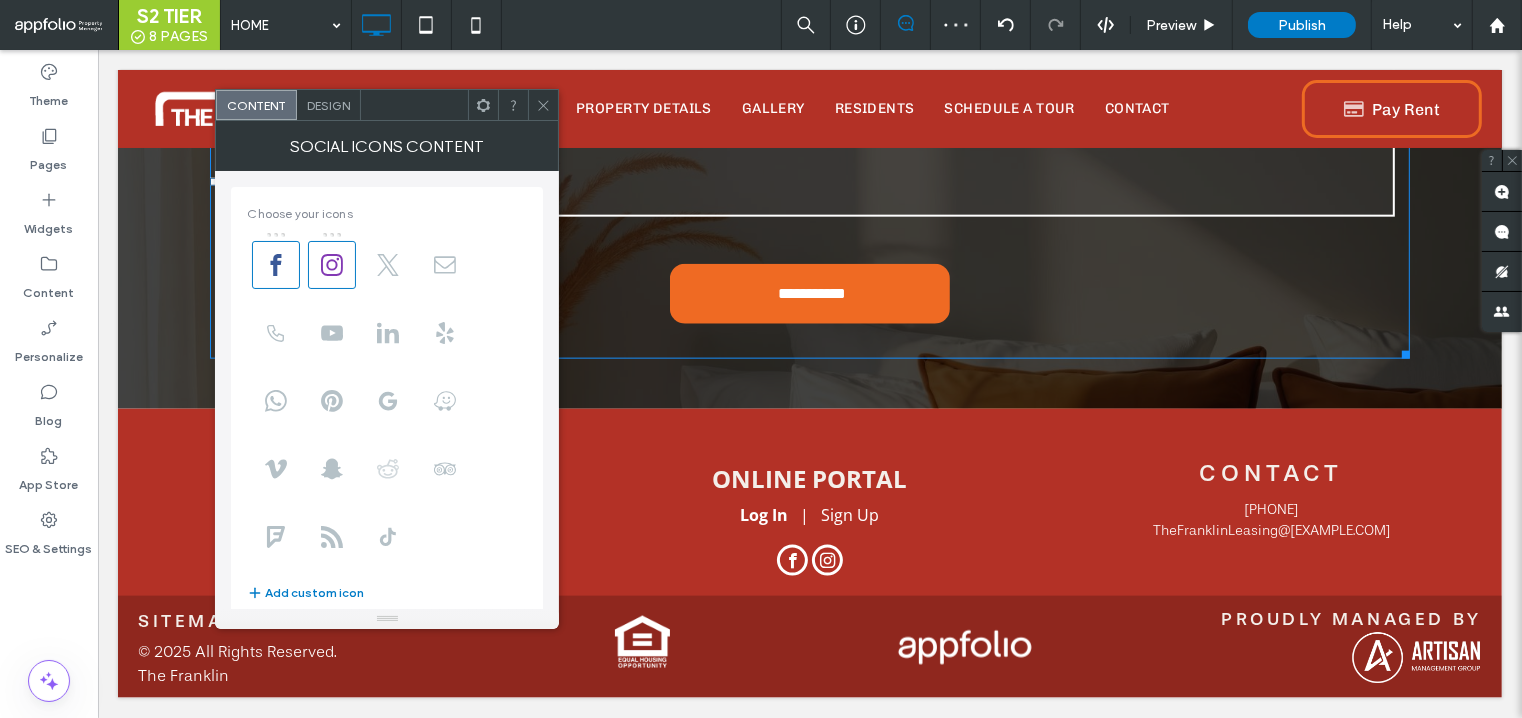scroll, scrollTop: 241, scrollLeft: 0, axis: vertical 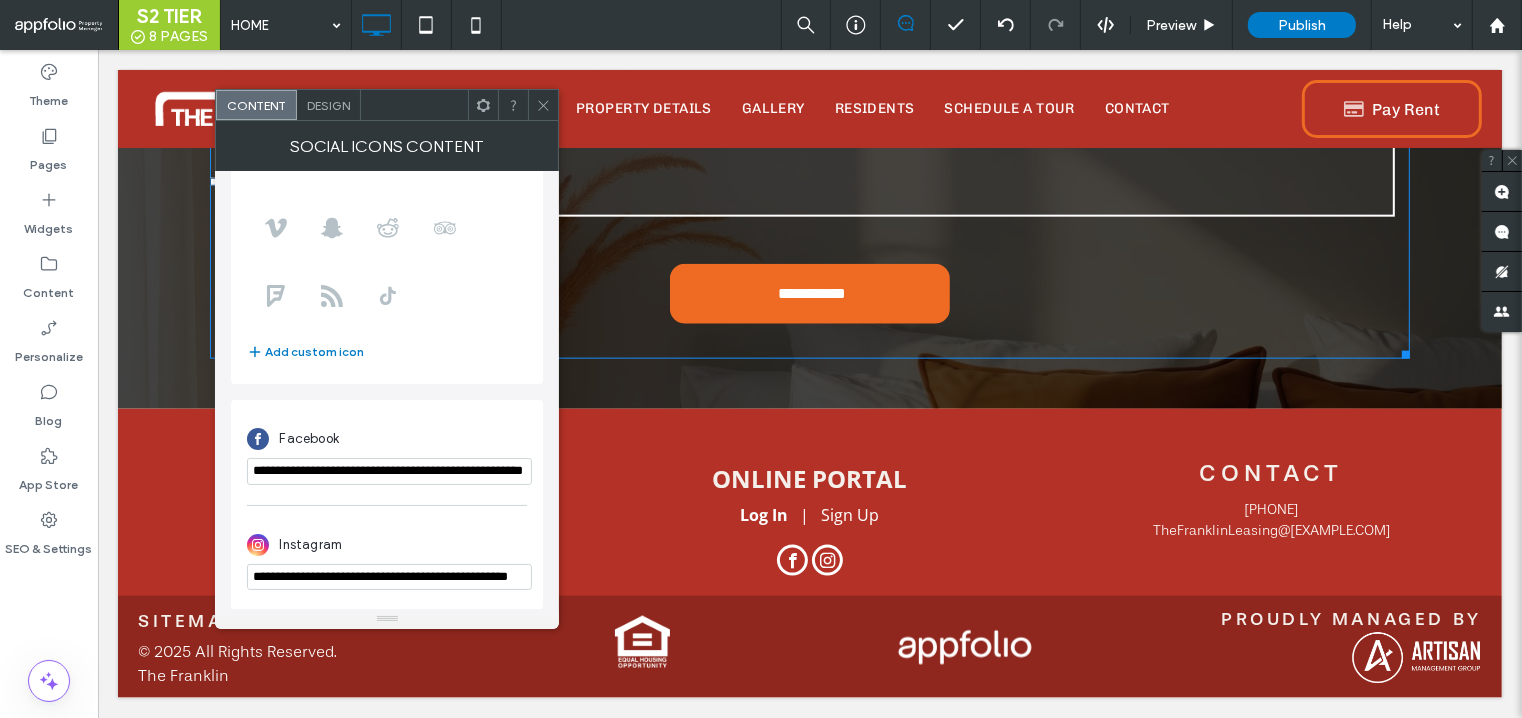 click 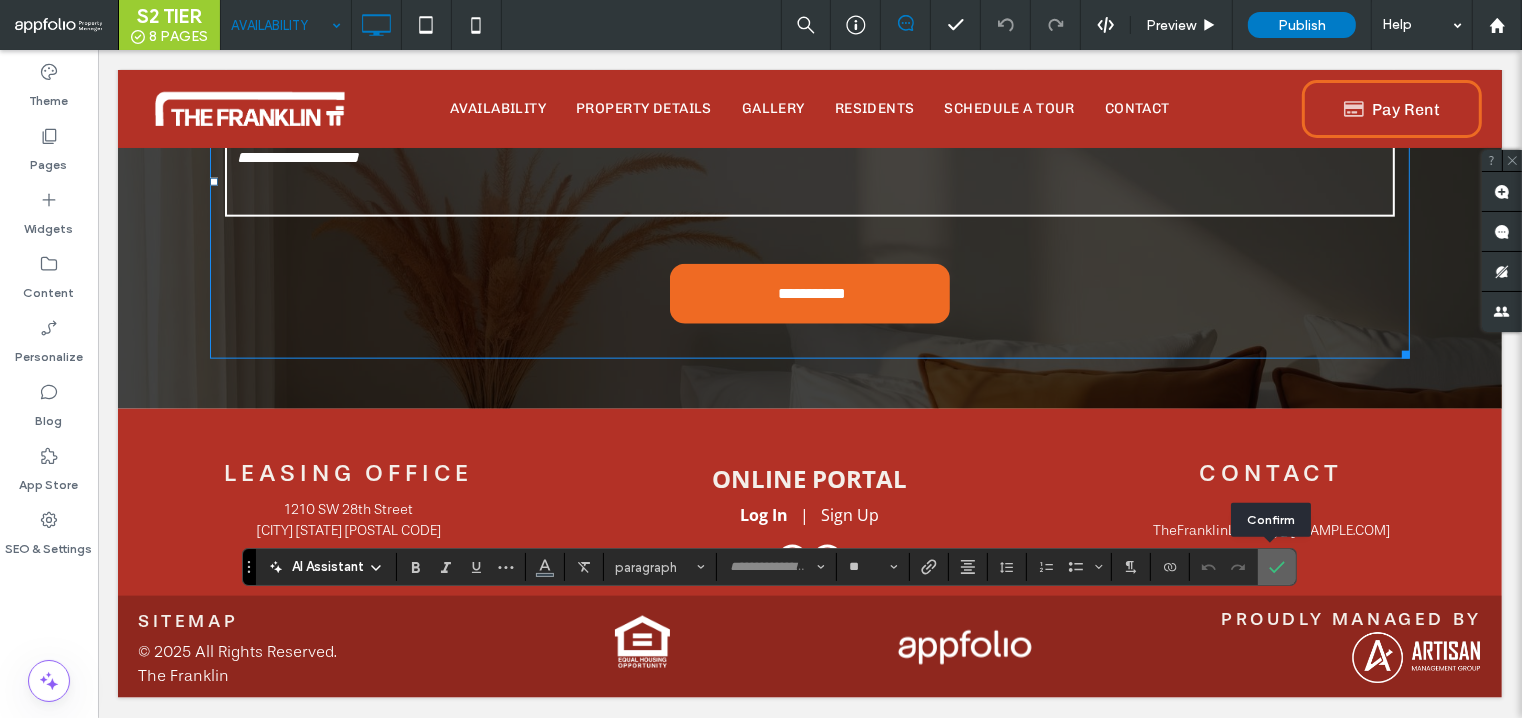 click 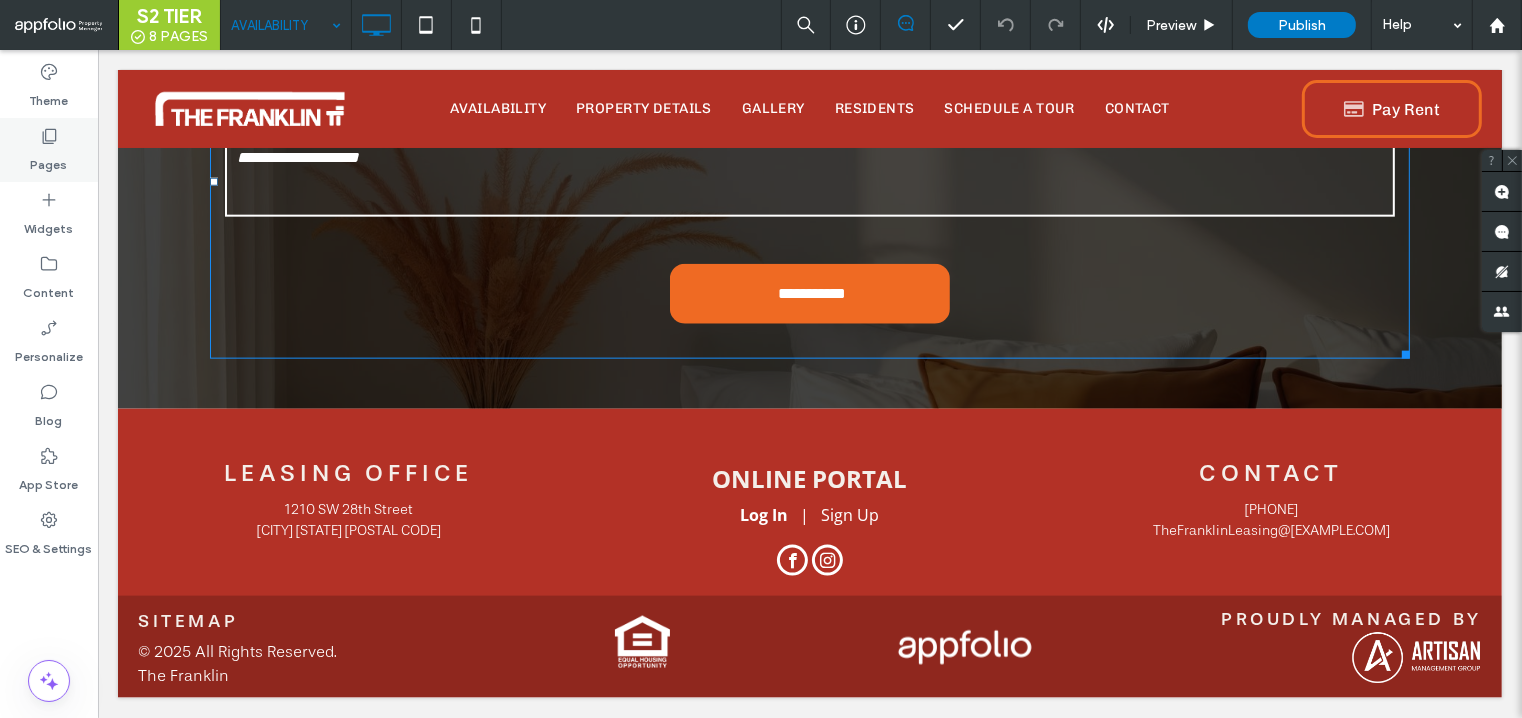 click on "Pages" at bounding box center (49, 150) 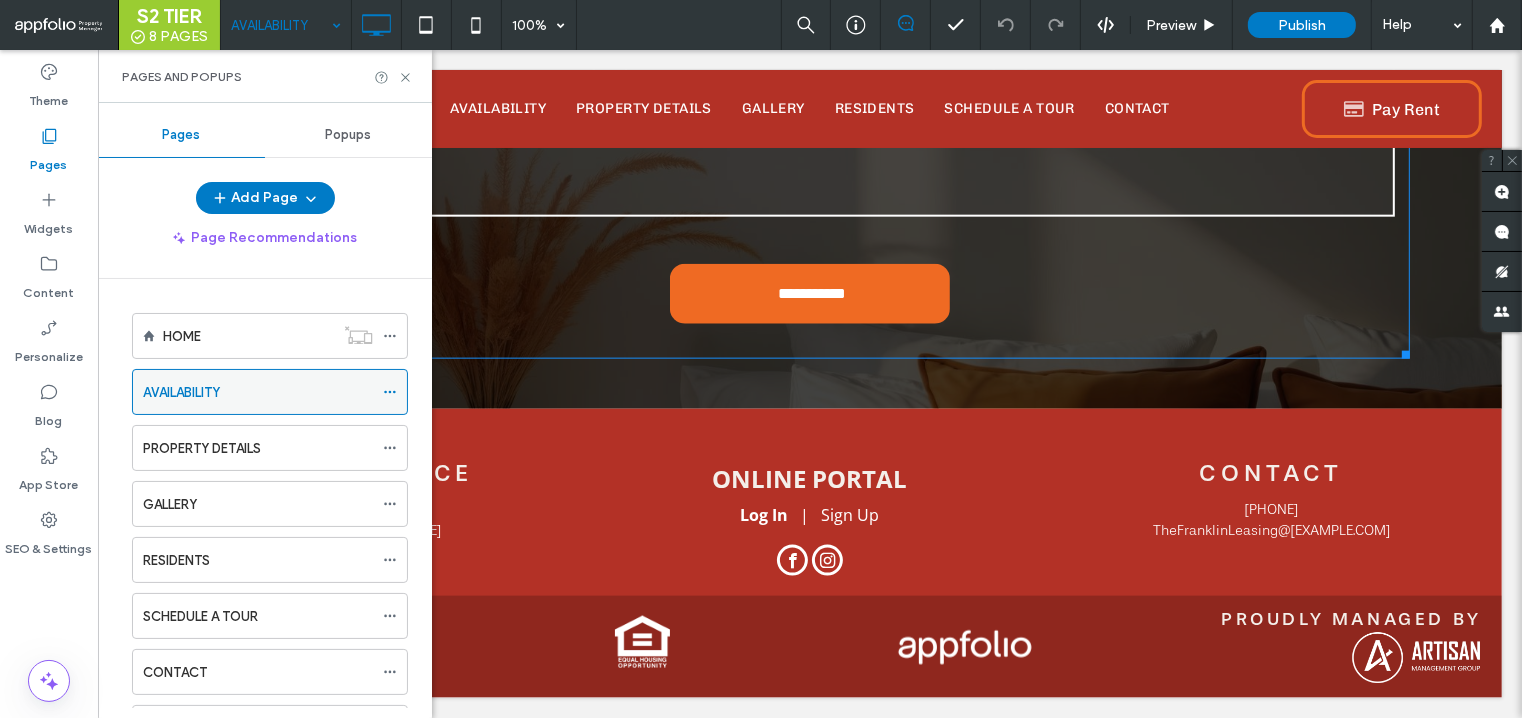 click 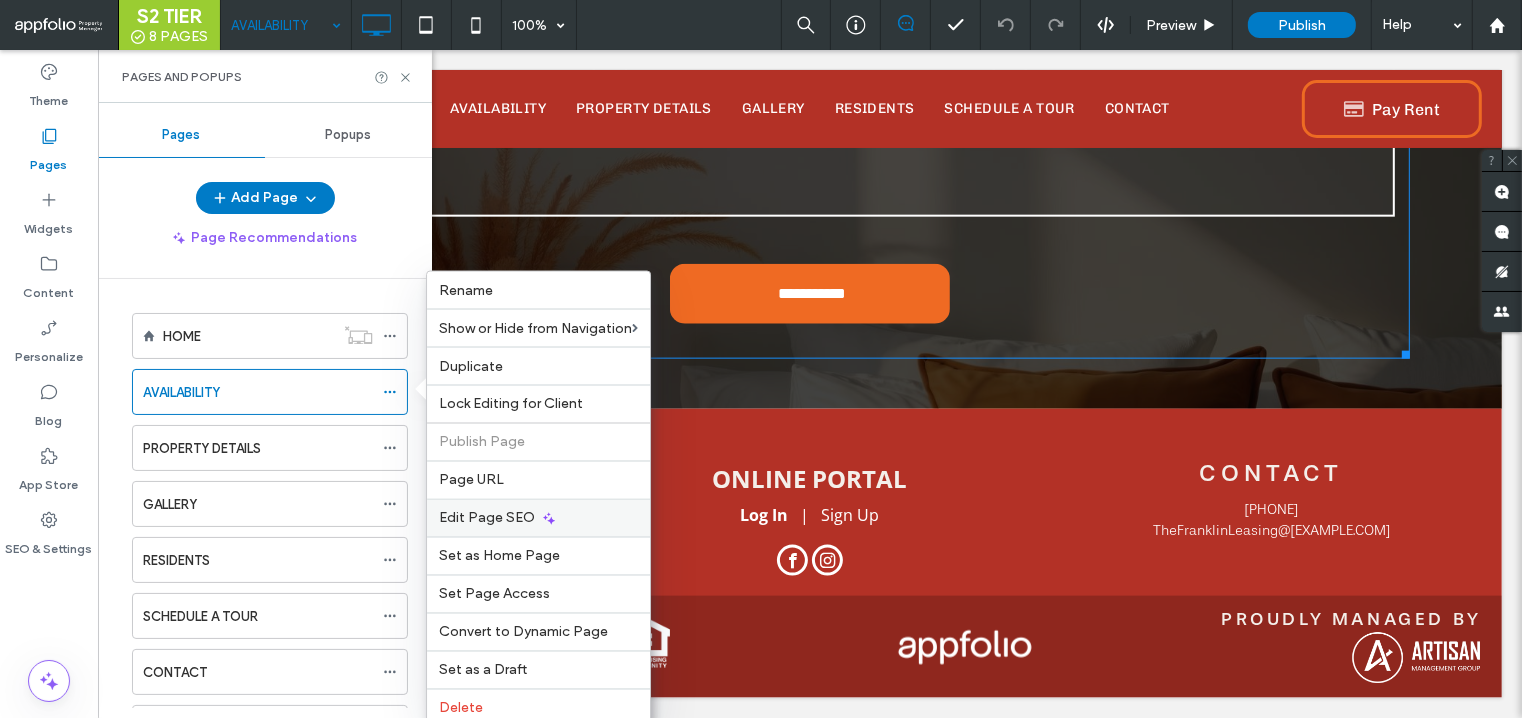 click 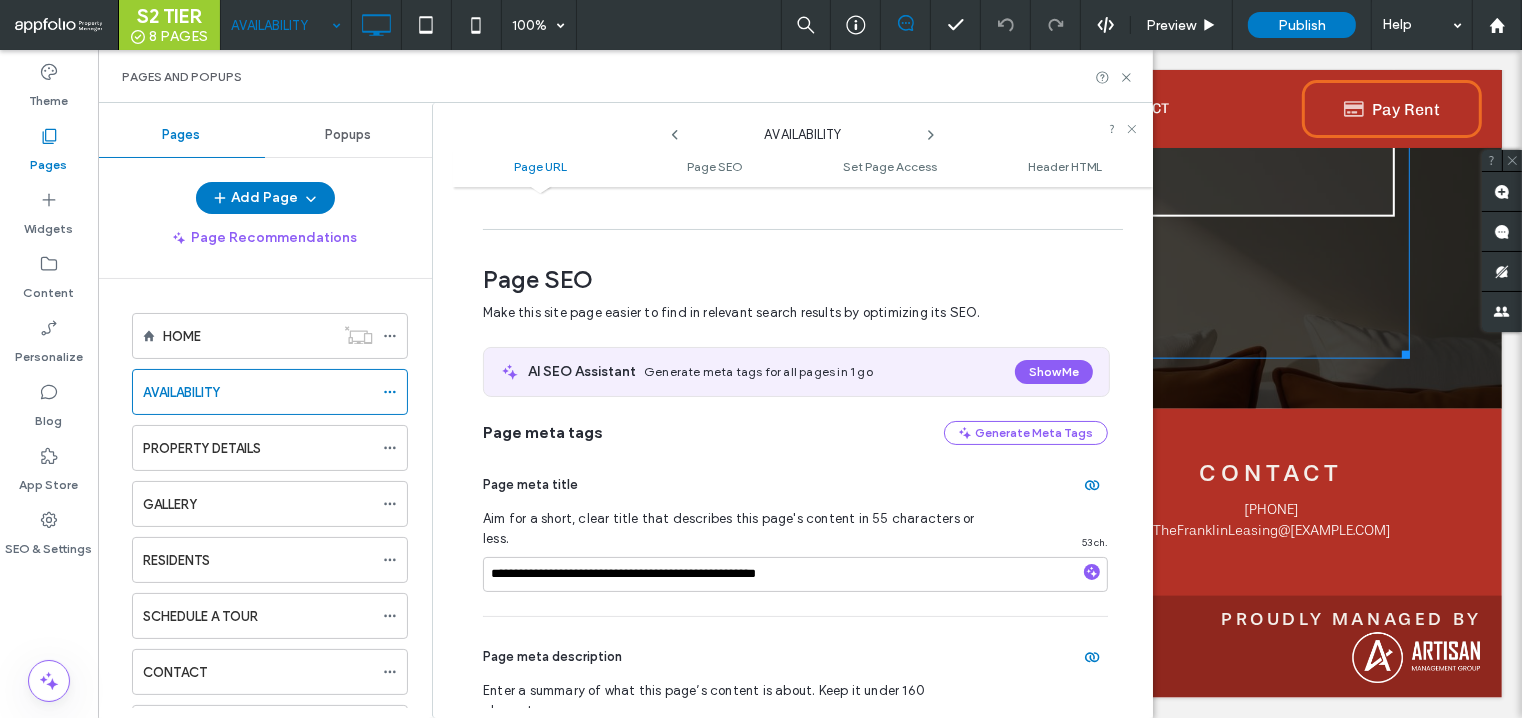 scroll, scrollTop: 272, scrollLeft: 0, axis: vertical 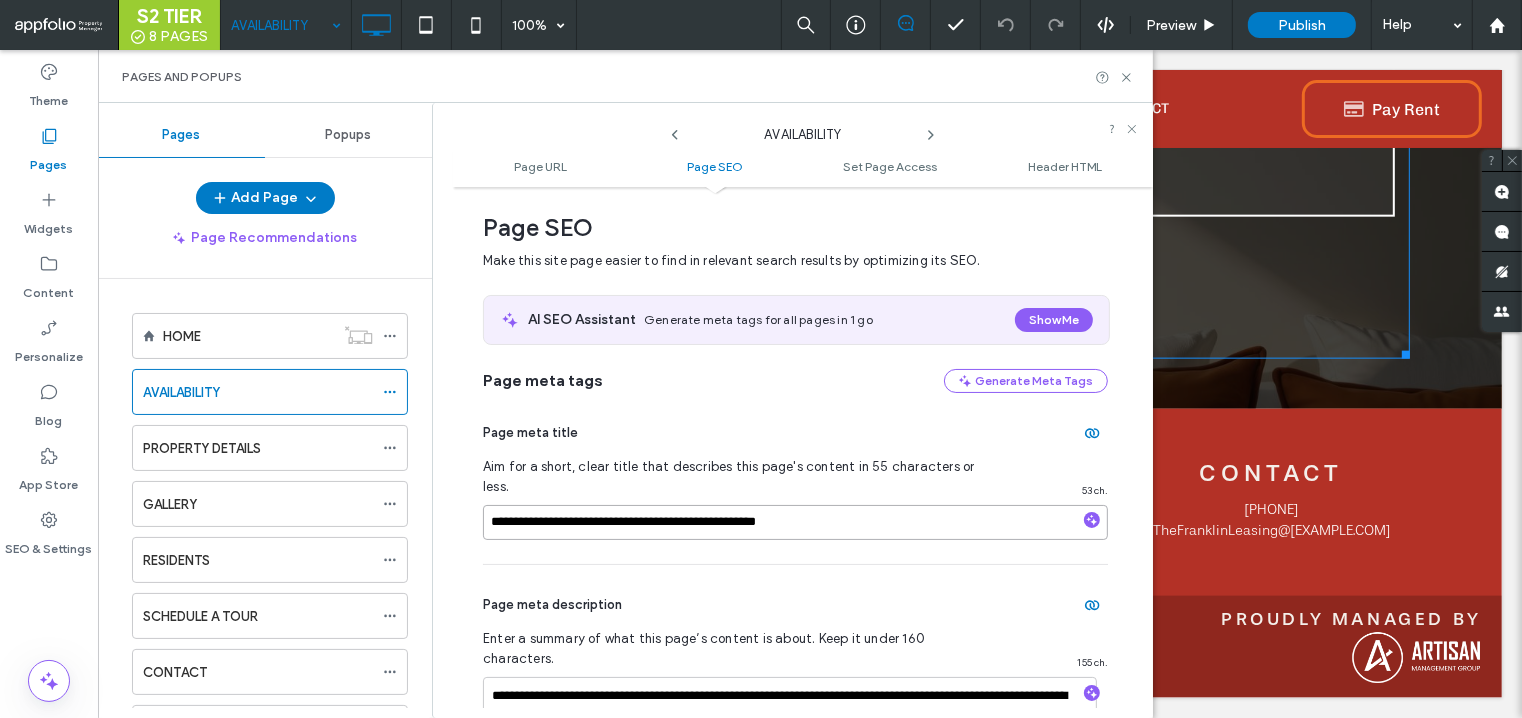 drag, startPoint x: 834, startPoint y: 500, endPoint x: 689, endPoint y: 498, distance: 145.0138 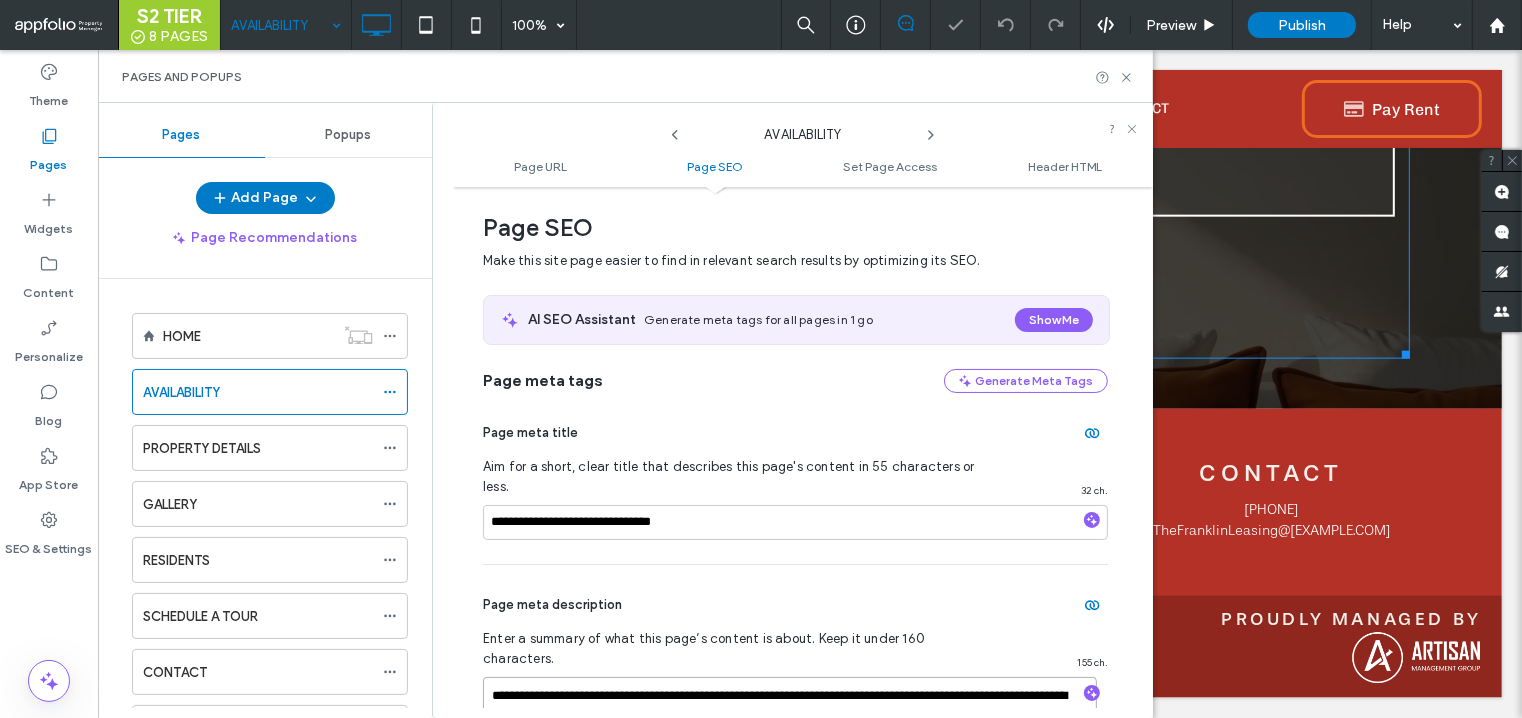 drag, startPoint x: 874, startPoint y: 674, endPoint x: 491, endPoint y: 645, distance: 384.09634 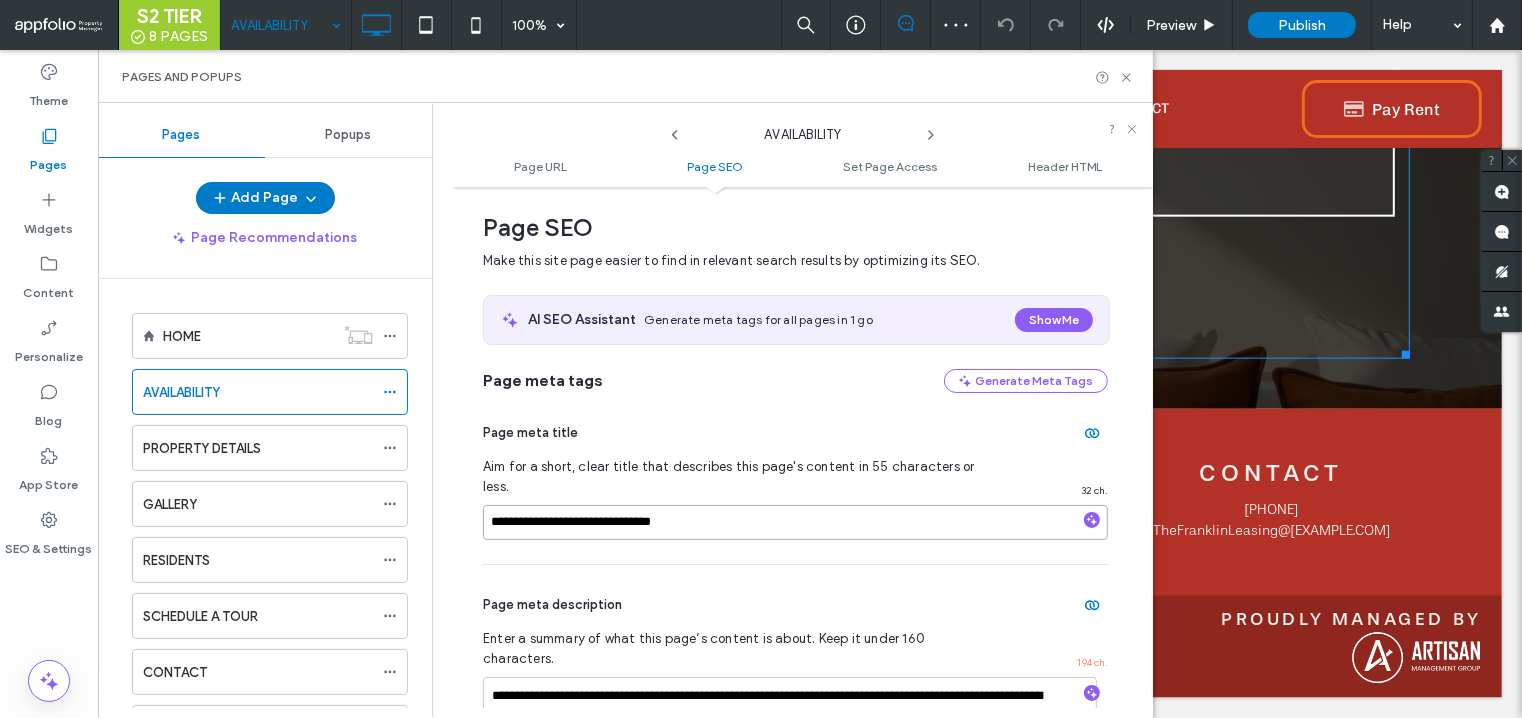 drag, startPoint x: 594, startPoint y: 501, endPoint x: 461, endPoint y: 489, distance: 133.54025 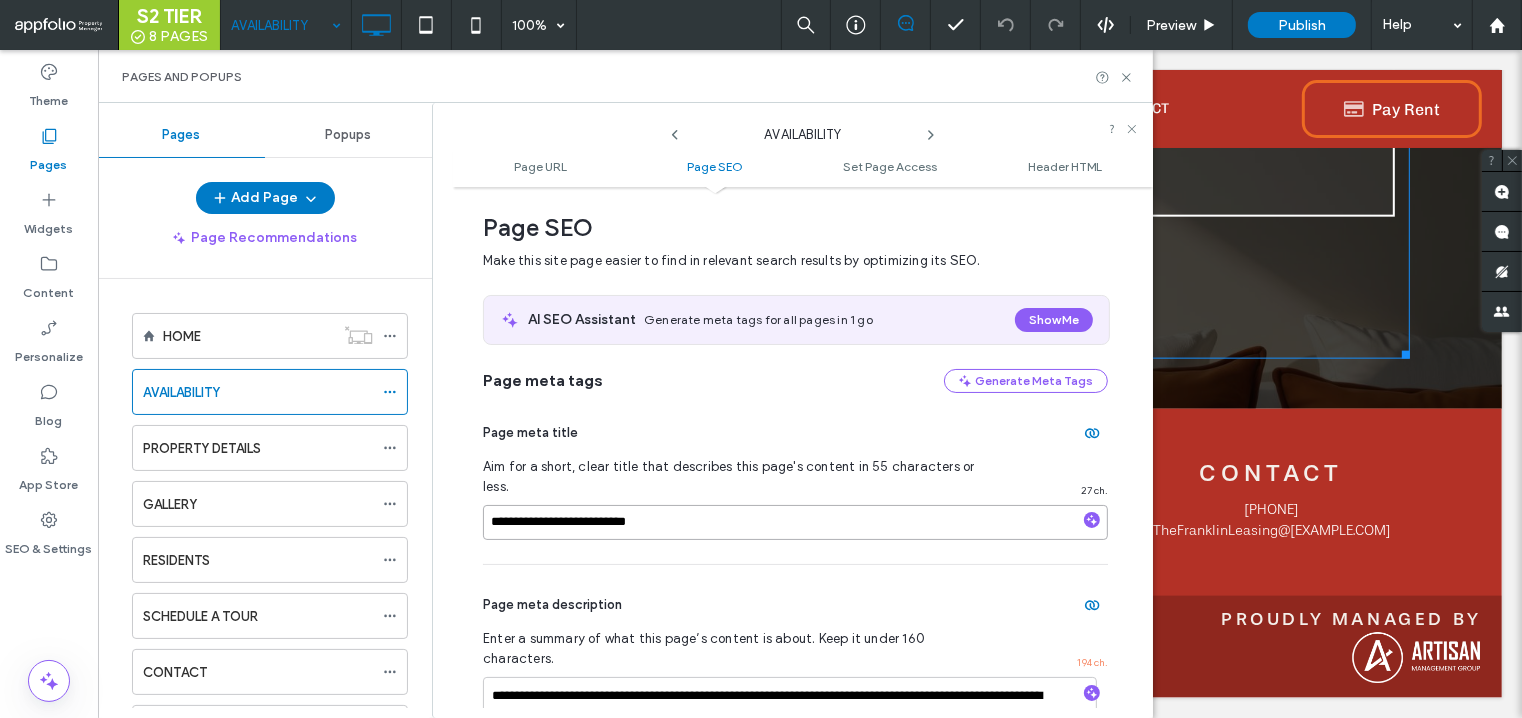 type on "**********" 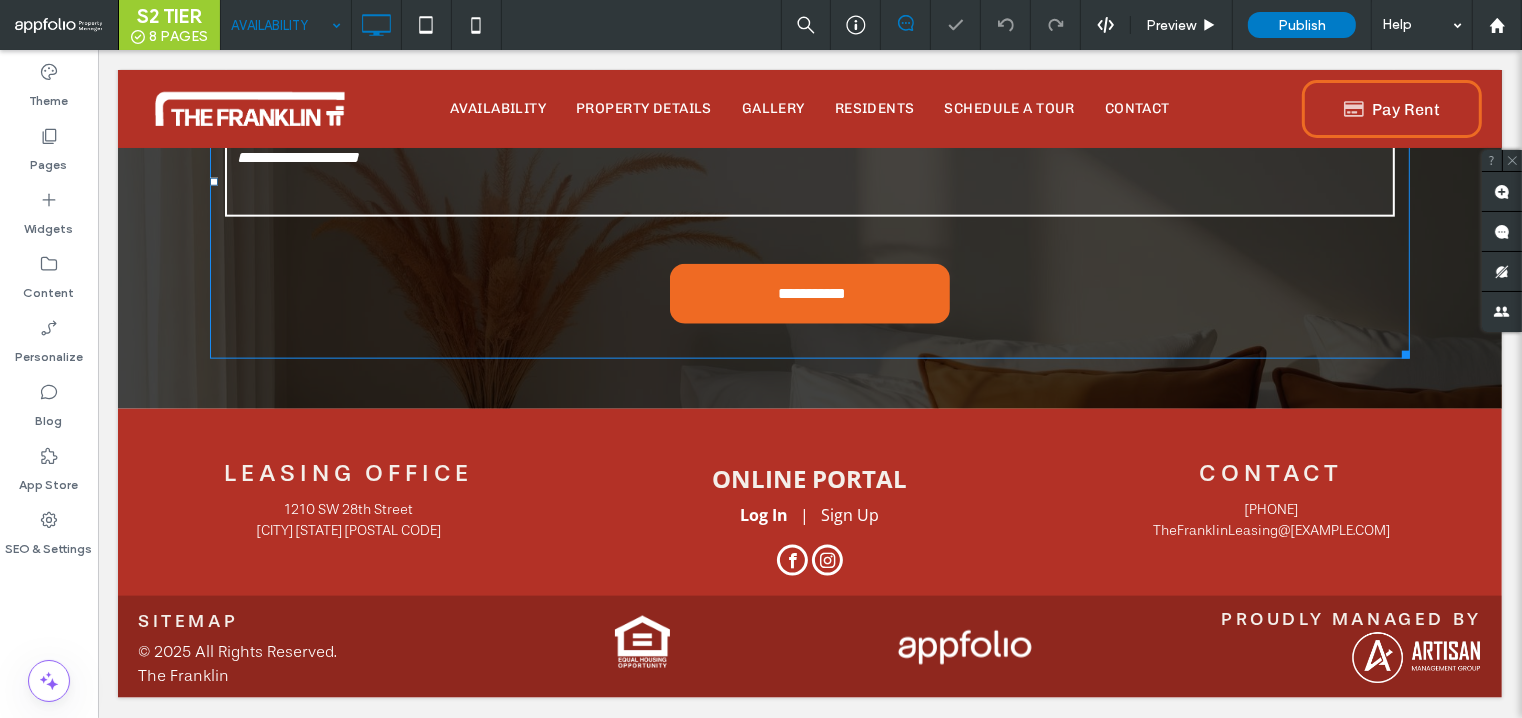 type on "**" 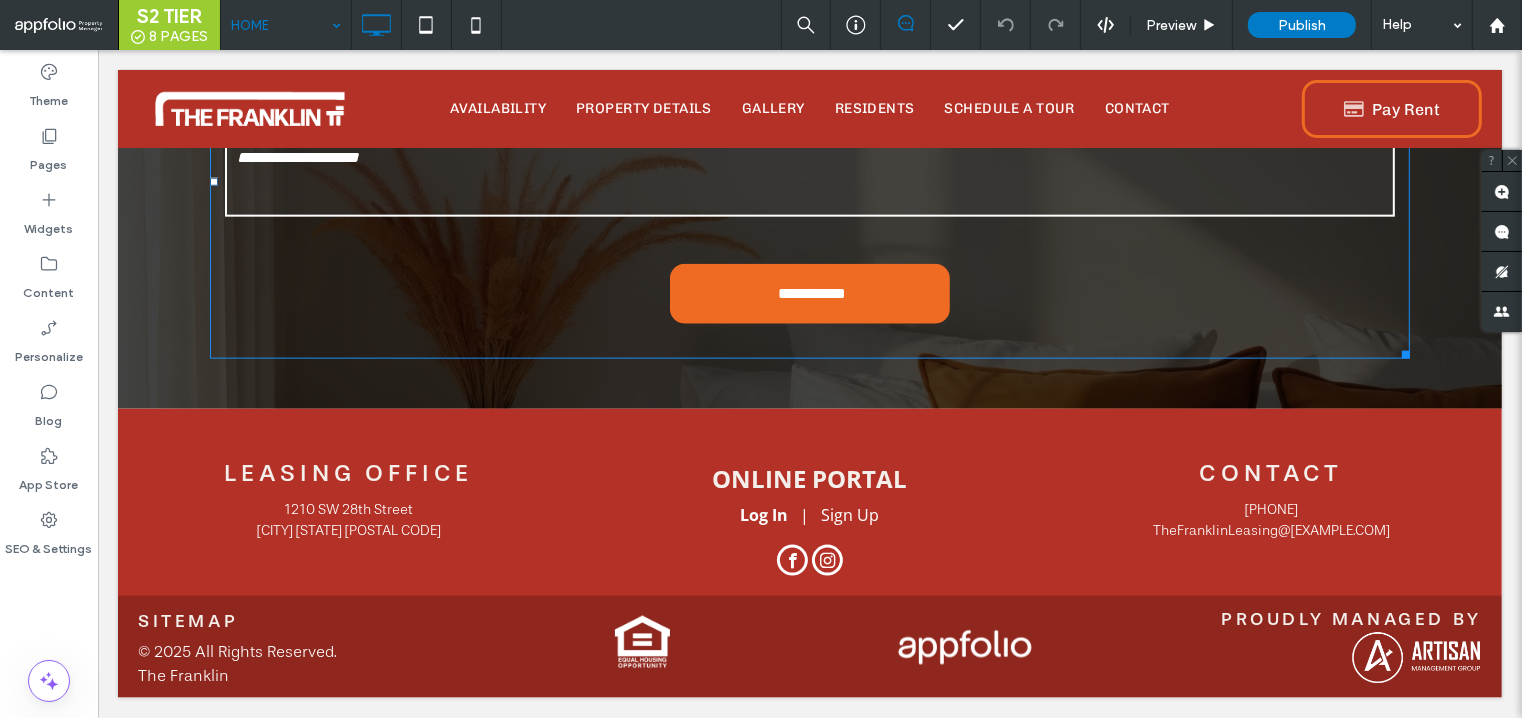 type on "**" 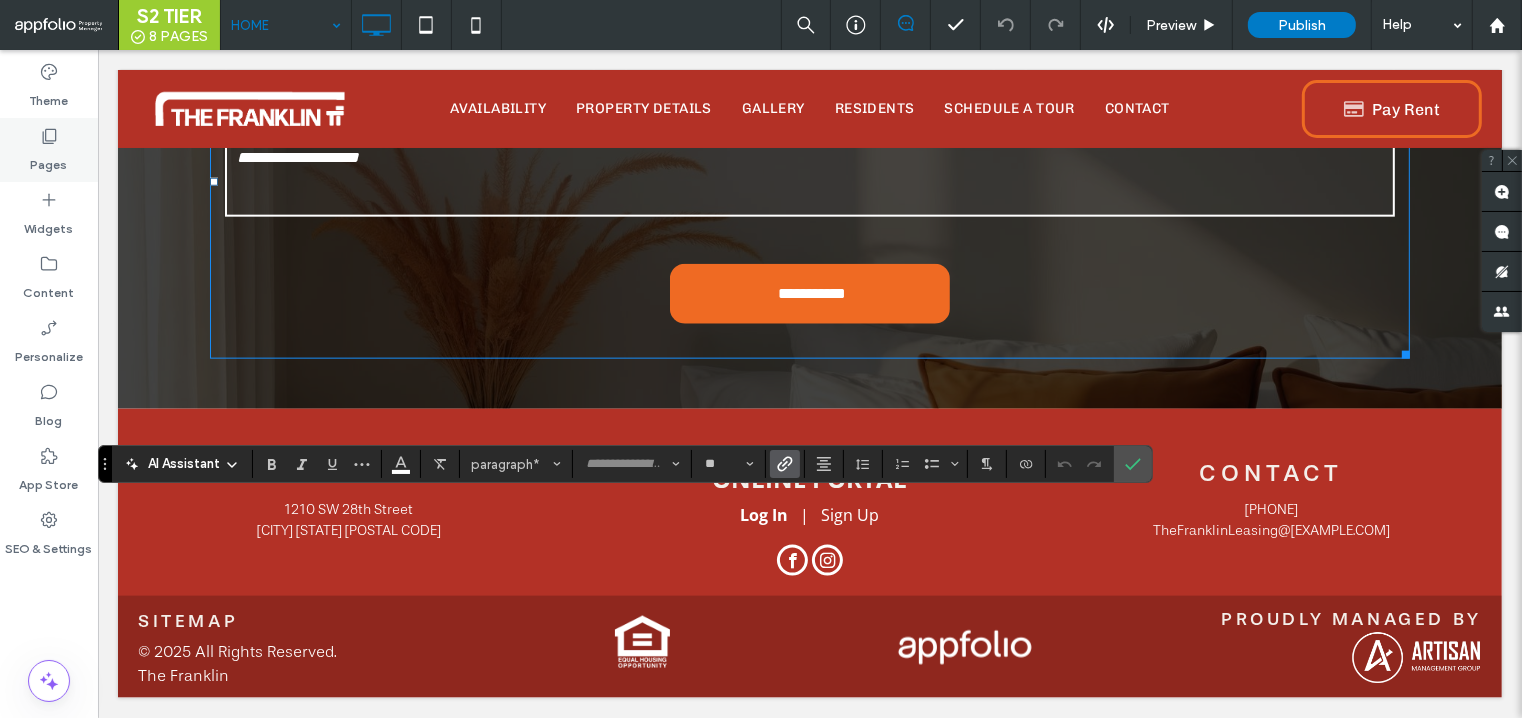 click on "Pages" at bounding box center [49, 160] 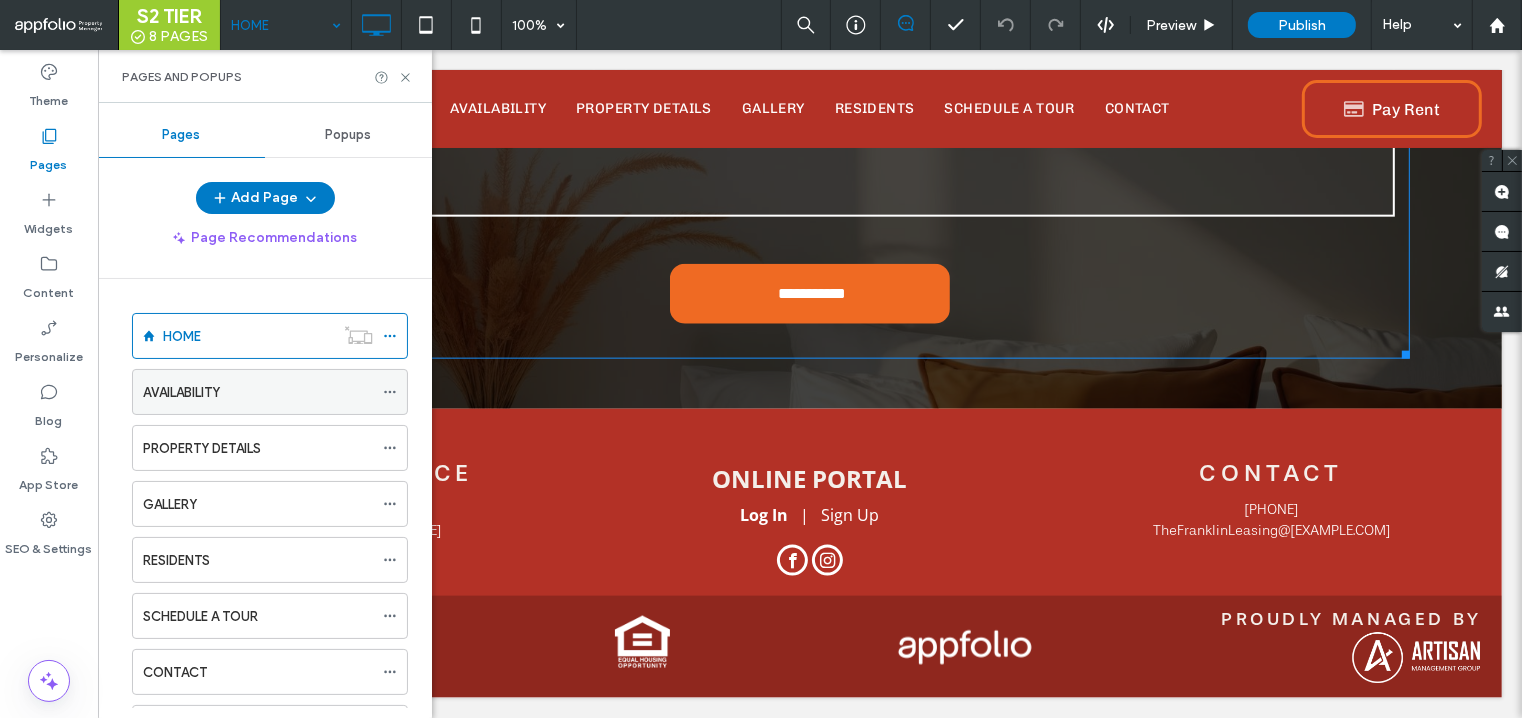 click 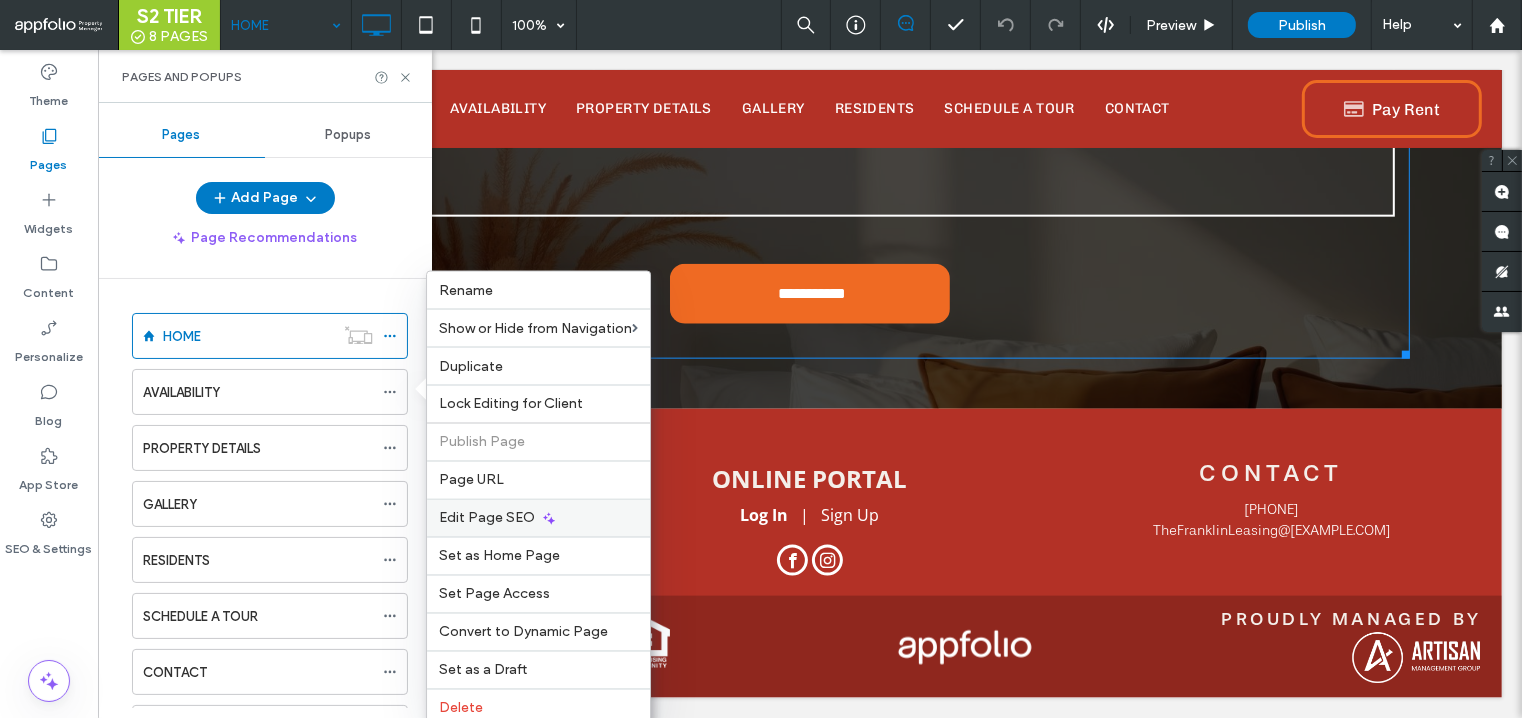 click on "Edit Page SEO" at bounding box center [487, 518] 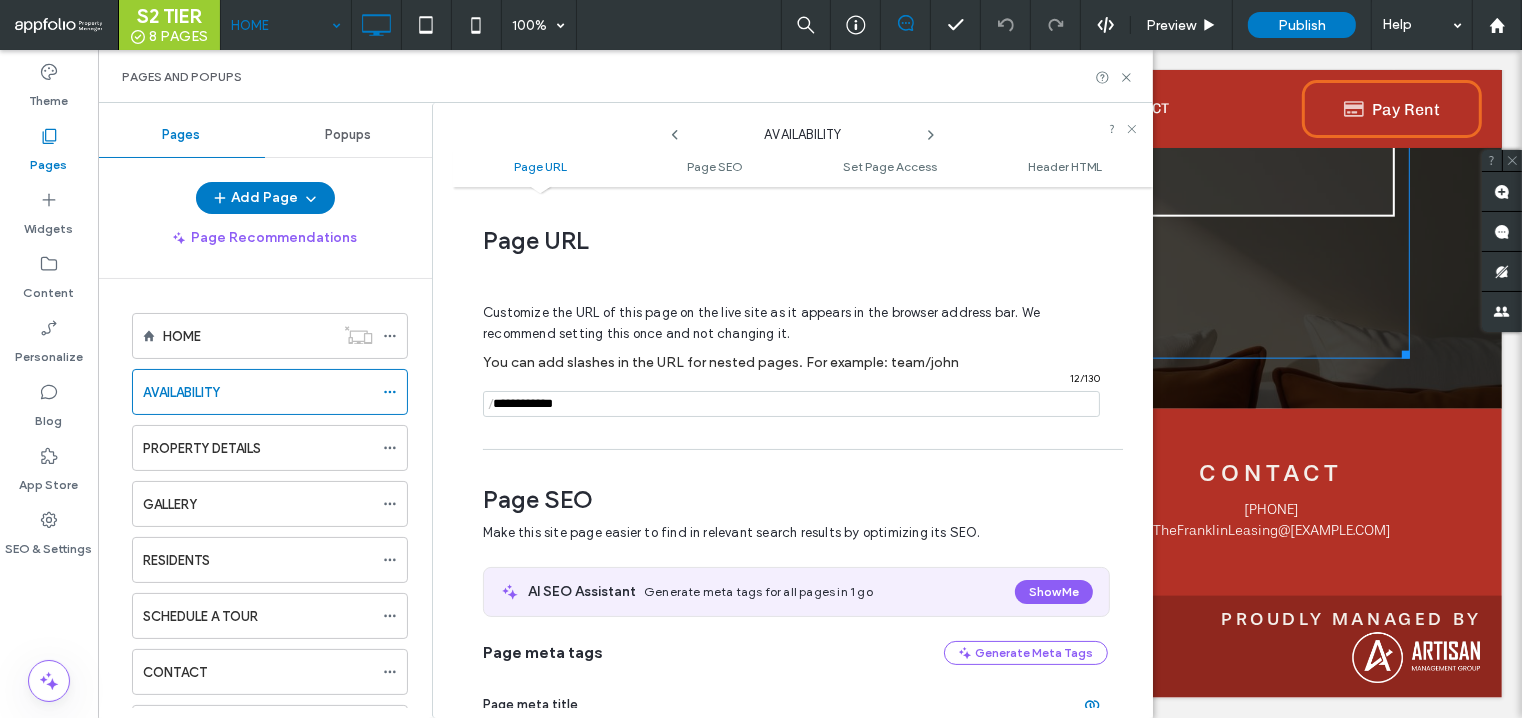 scroll, scrollTop: 272, scrollLeft: 0, axis: vertical 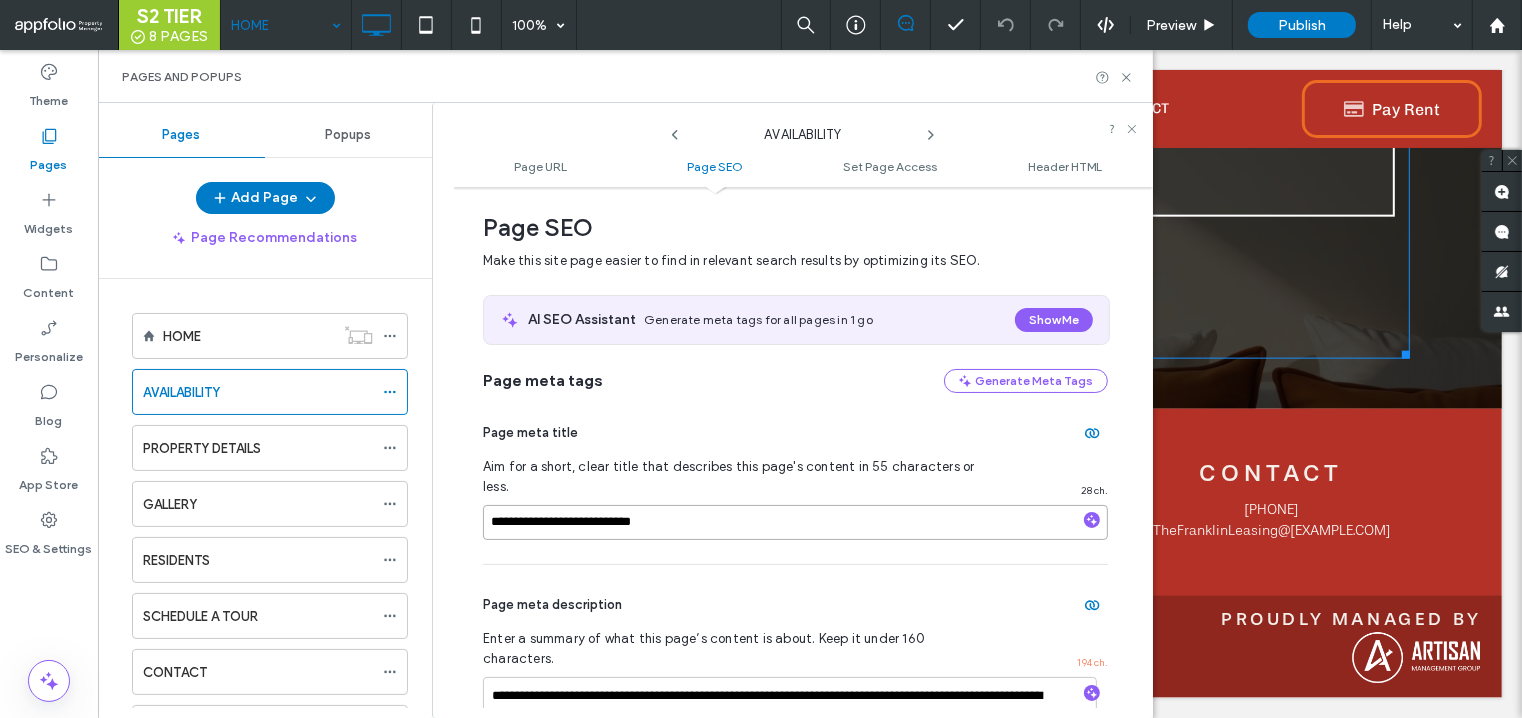 drag, startPoint x: 680, startPoint y: 504, endPoint x: 573, endPoint y: 495, distance: 107.37784 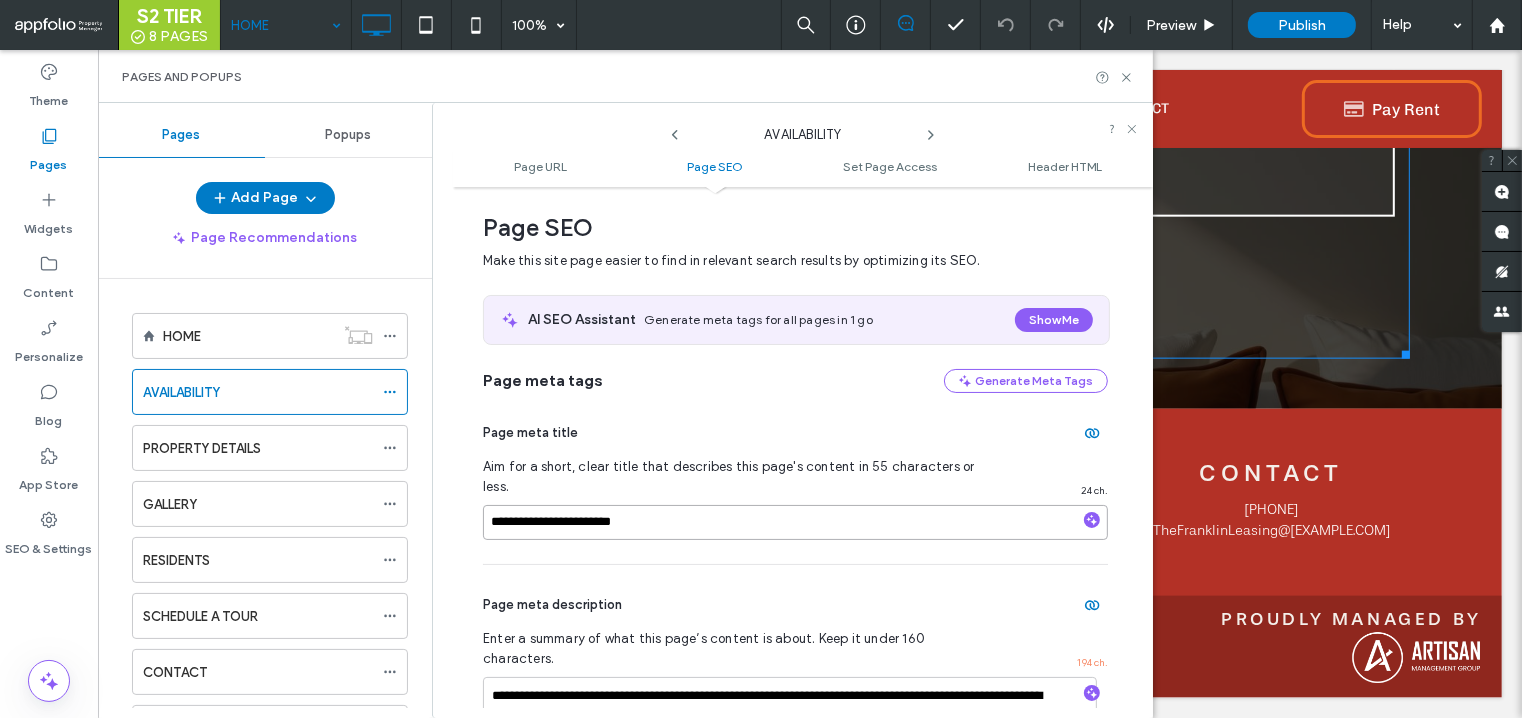 click on "**********" at bounding box center (795, 522) 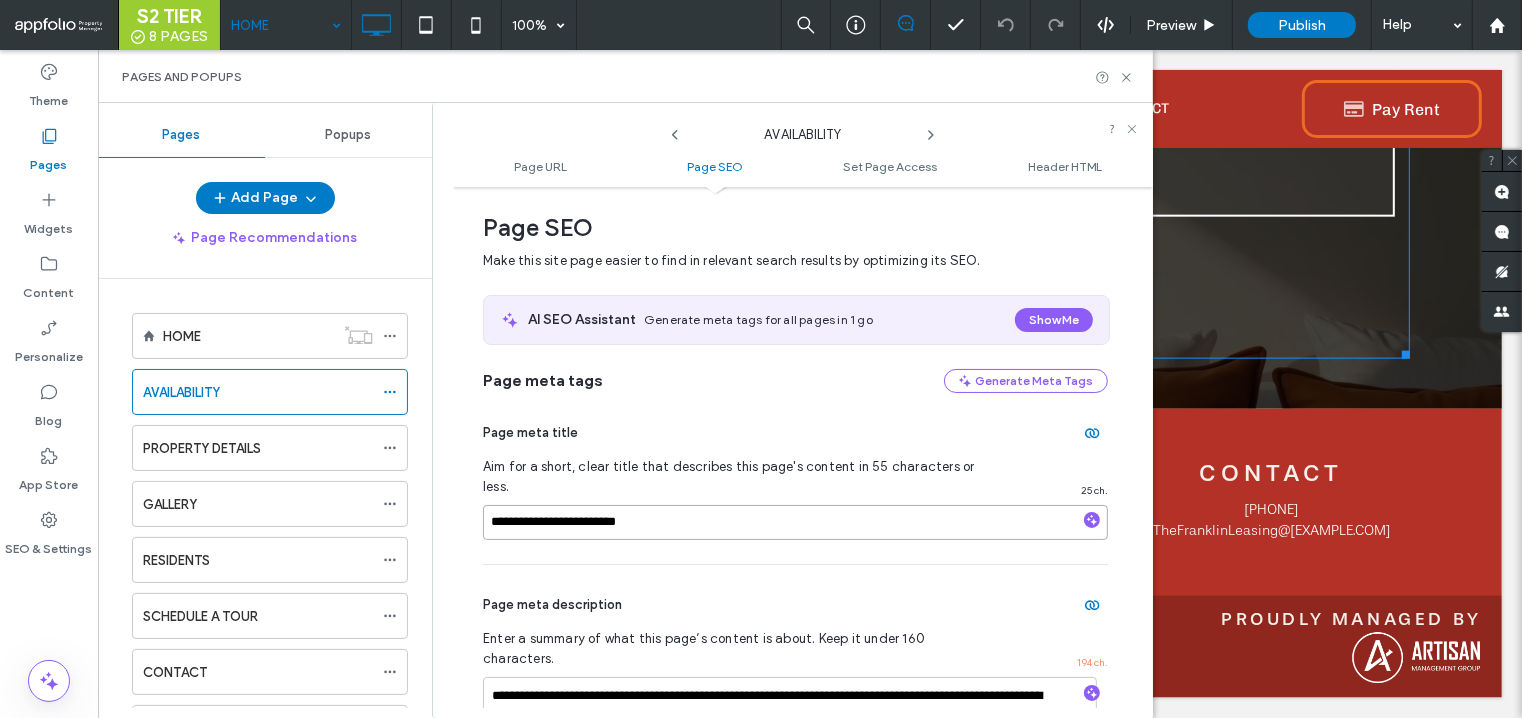 drag, startPoint x: 664, startPoint y: 496, endPoint x: 495, endPoint y: 486, distance: 169.2956 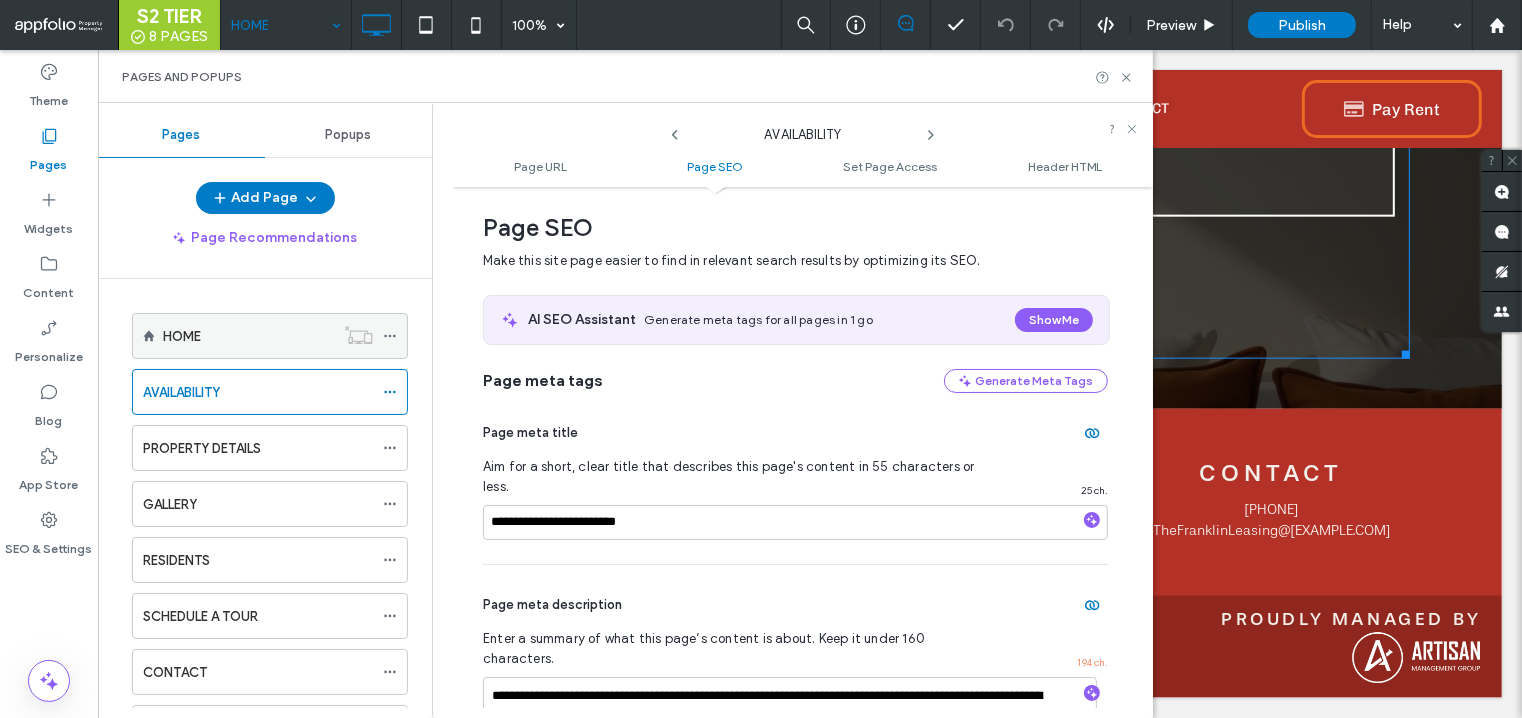 click on "HOME" at bounding box center [248, 336] 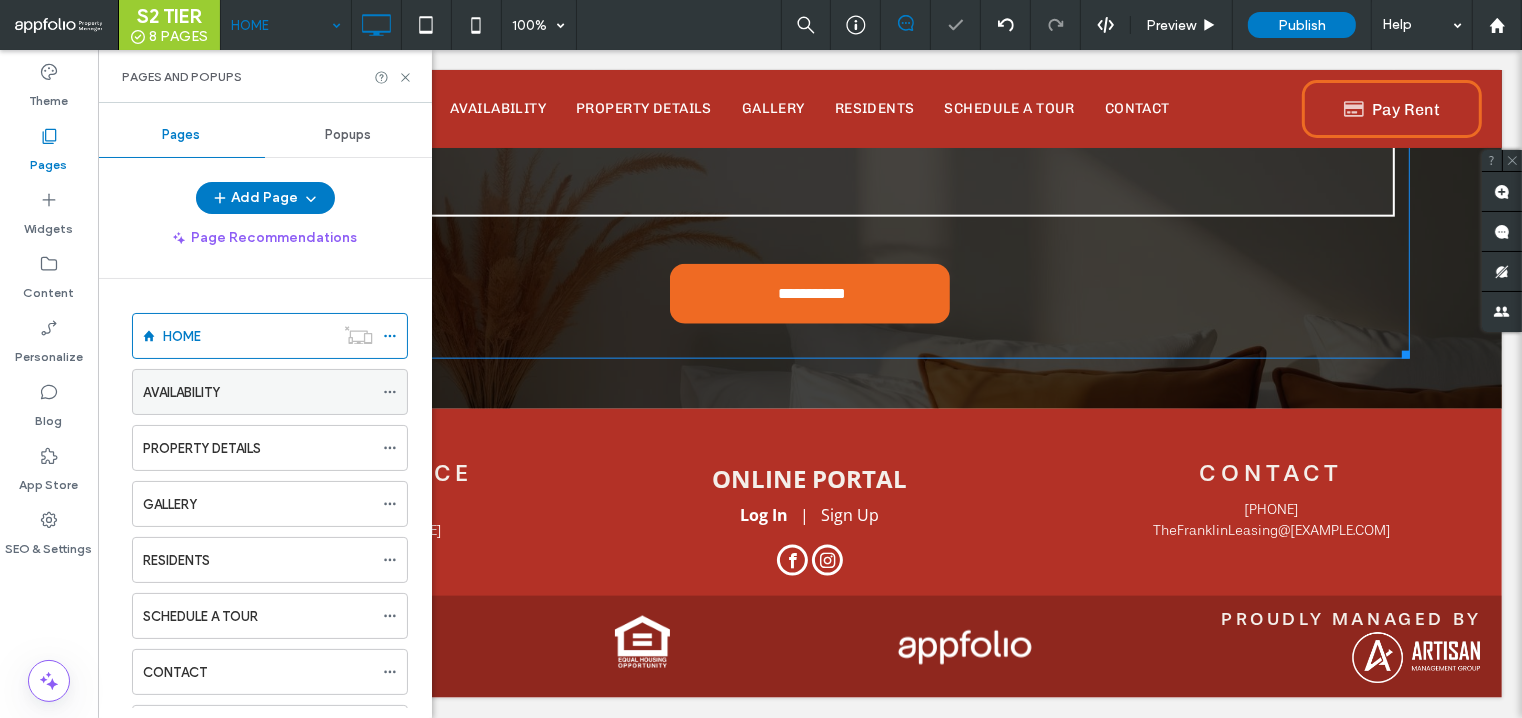 click 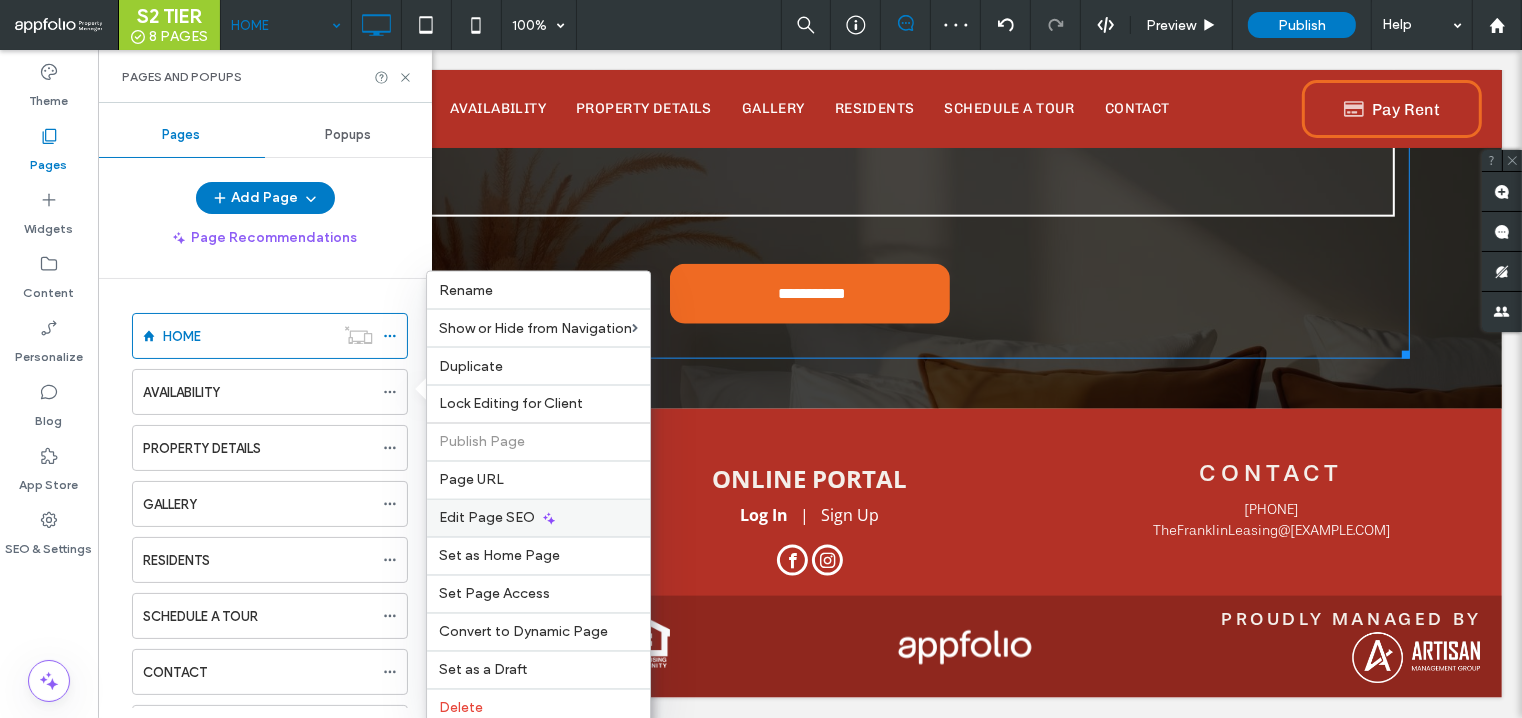 click on "Edit Page SEO" at bounding box center [487, 518] 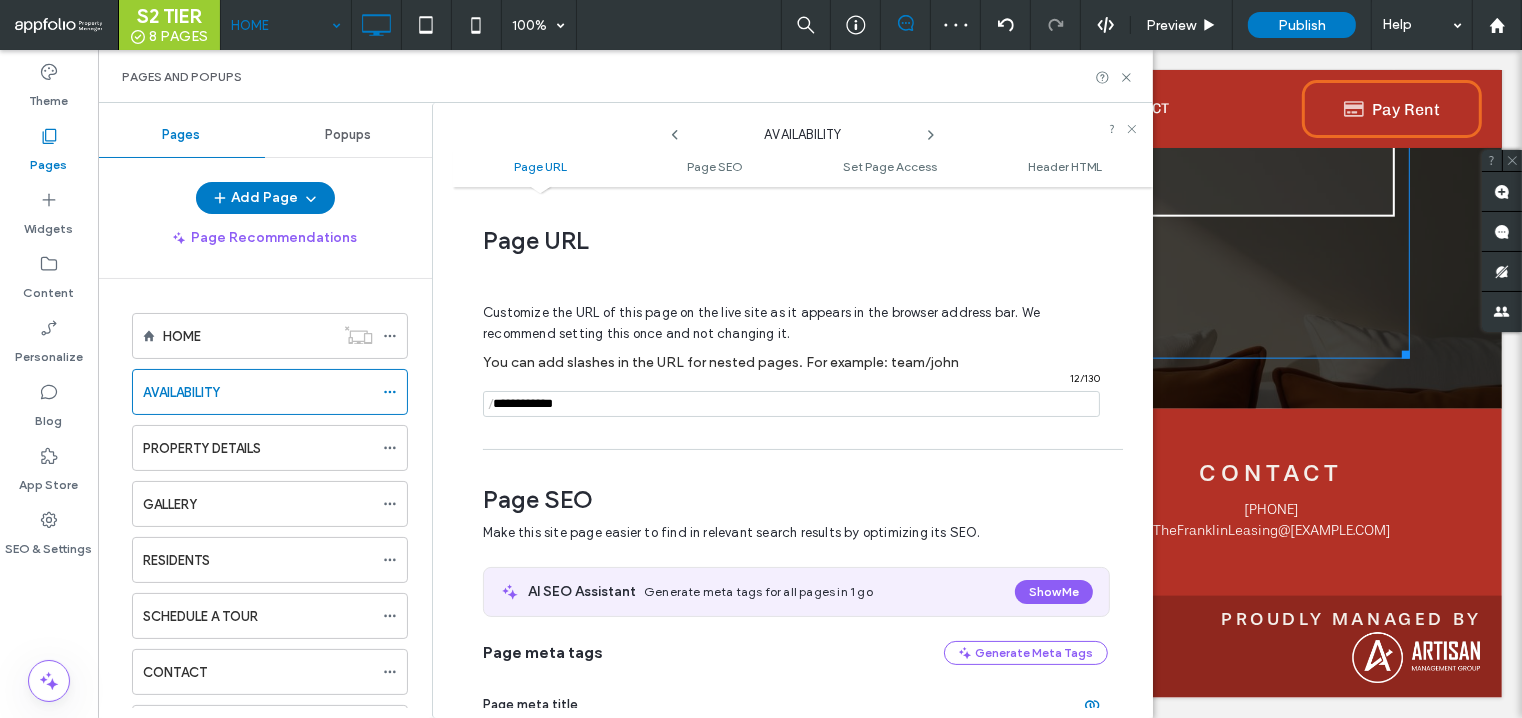 scroll, scrollTop: 272, scrollLeft: 0, axis: vertical 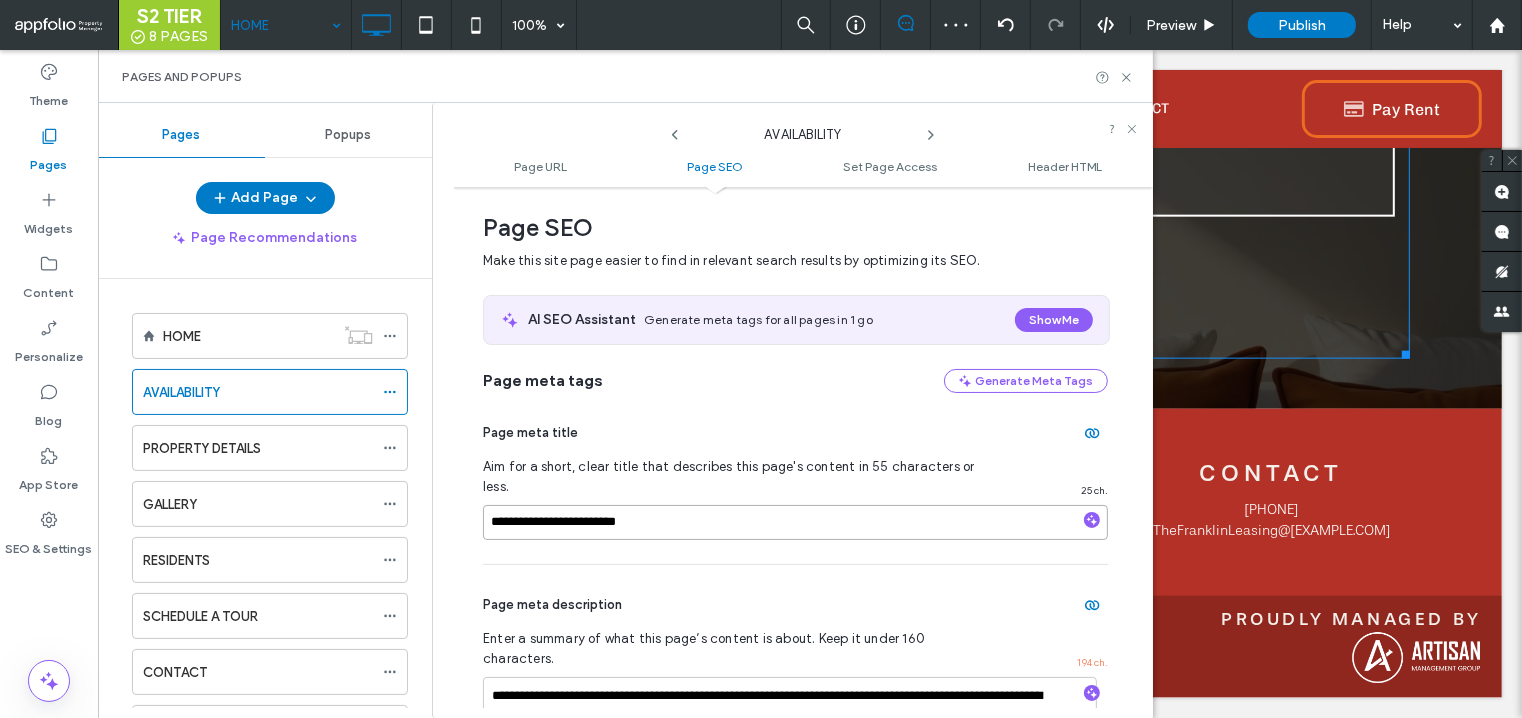 click on "**********" at bounding box center (795, 522) 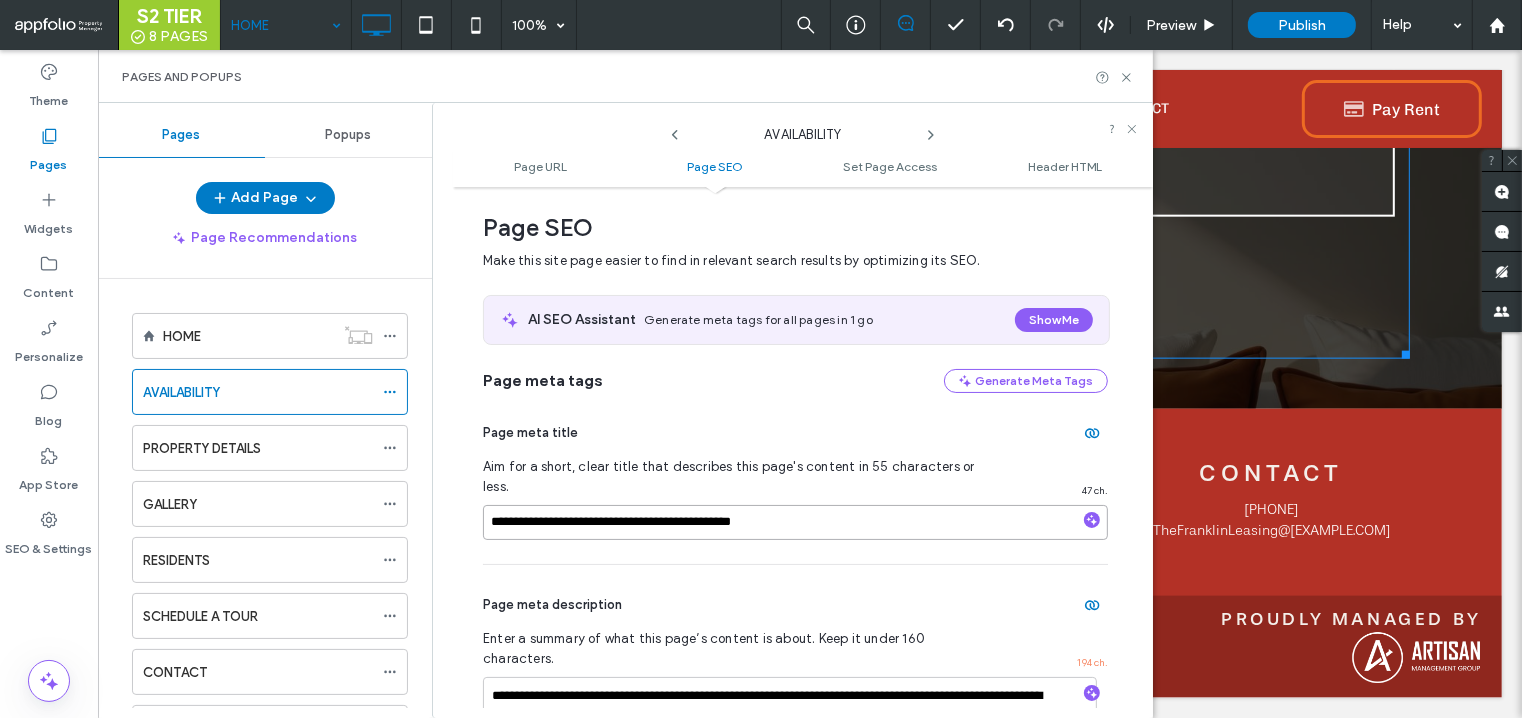 type on "**********" 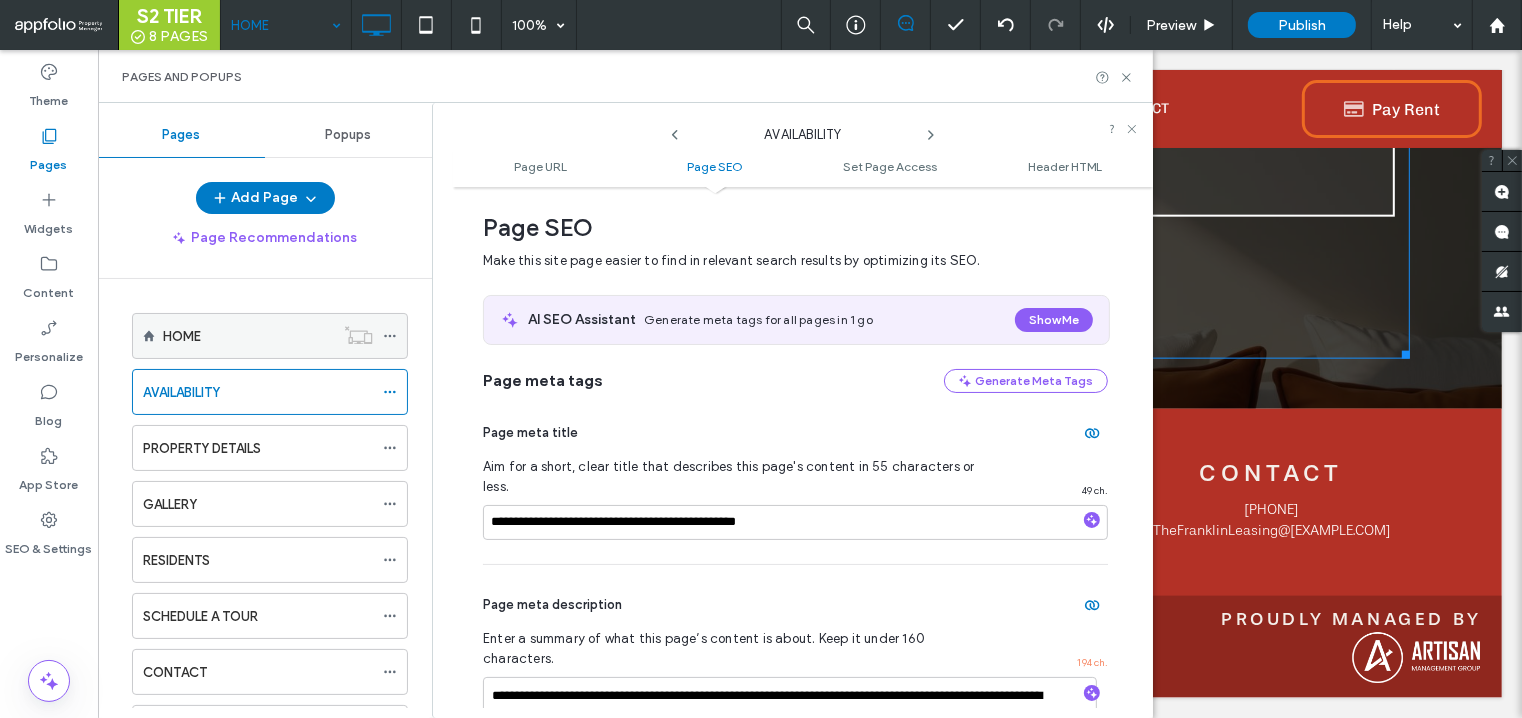 click 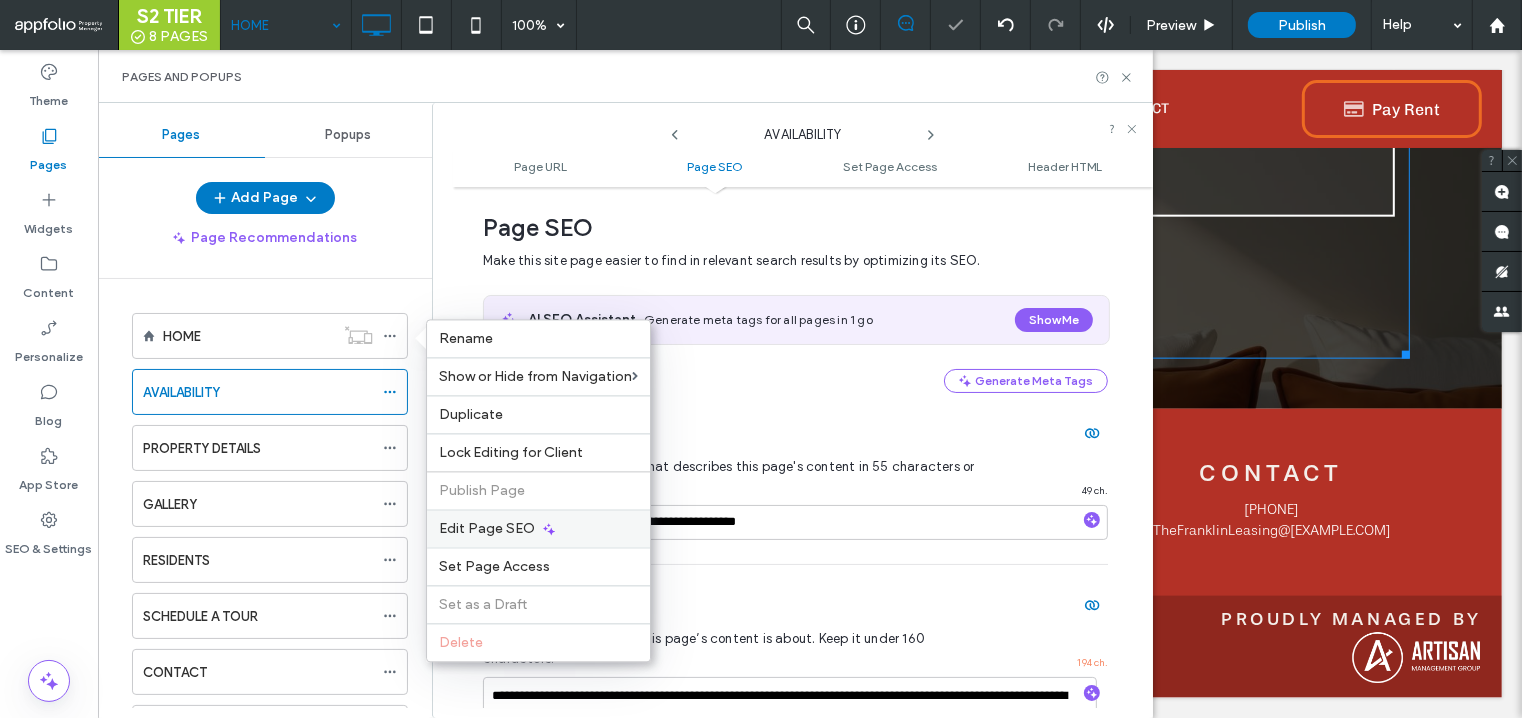 click on "Edit Page SEO" at bounding box center [487, 528] 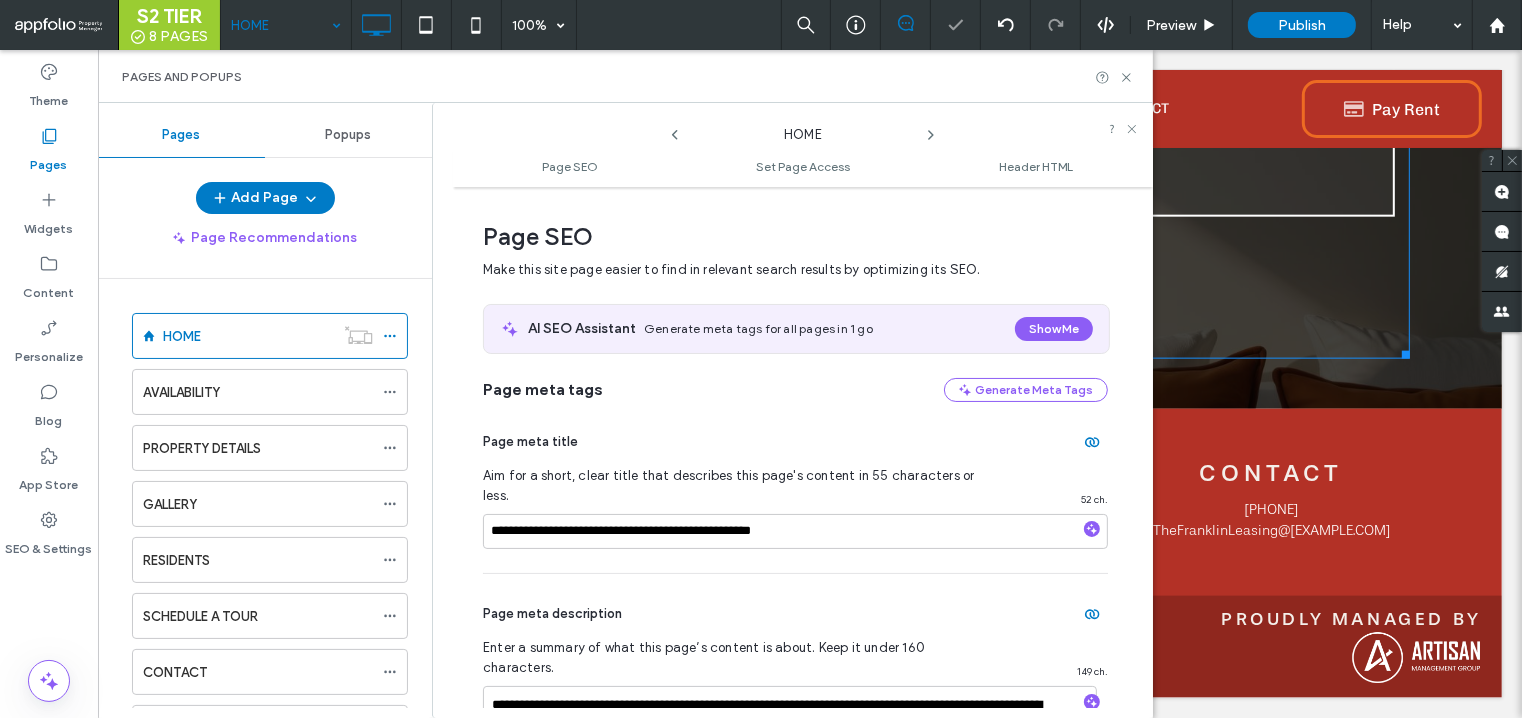 scroll, scrollTop: 10, scrollLeft: 0, axis: vertical 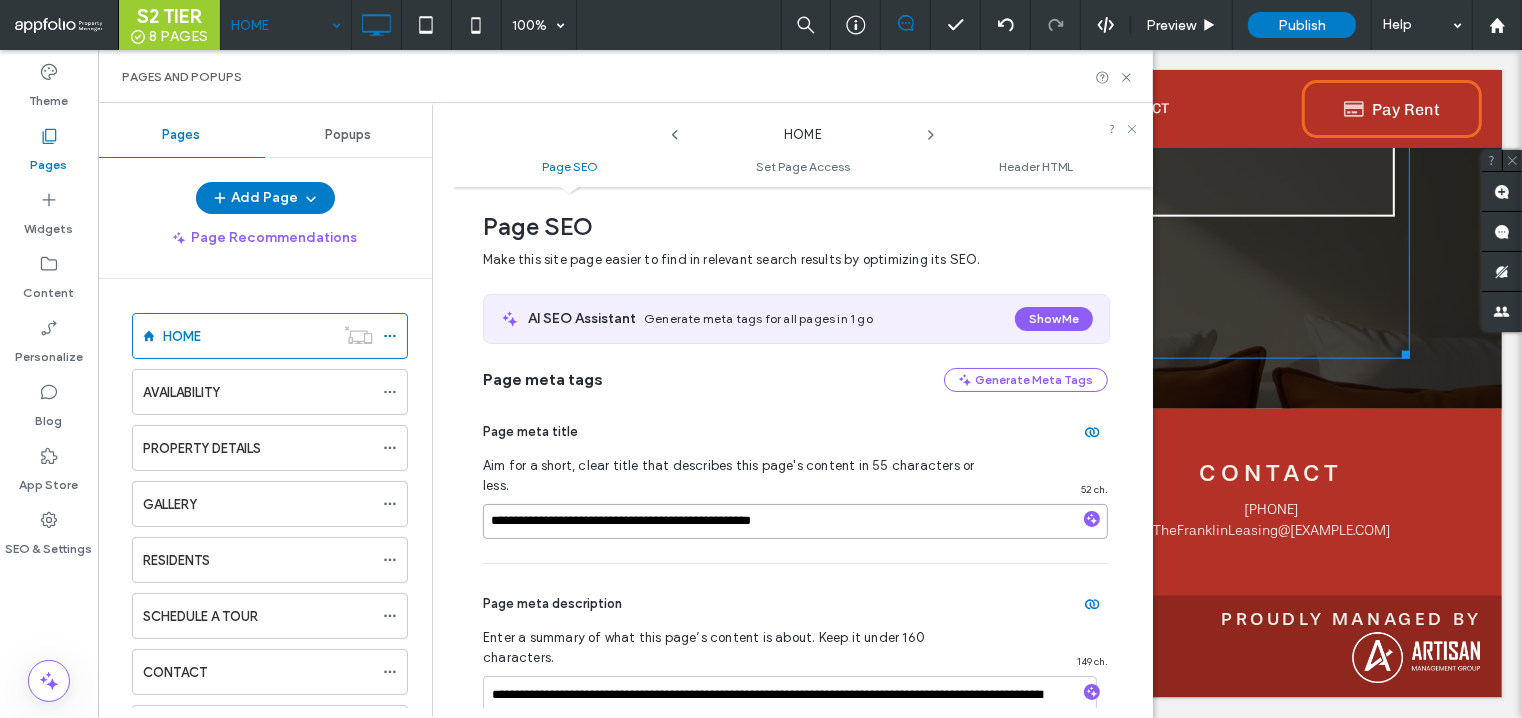 drag, startPoint x: 809, startPoint y: 497, endPoint x: 480, endPoint y: 492, distance: 329.038 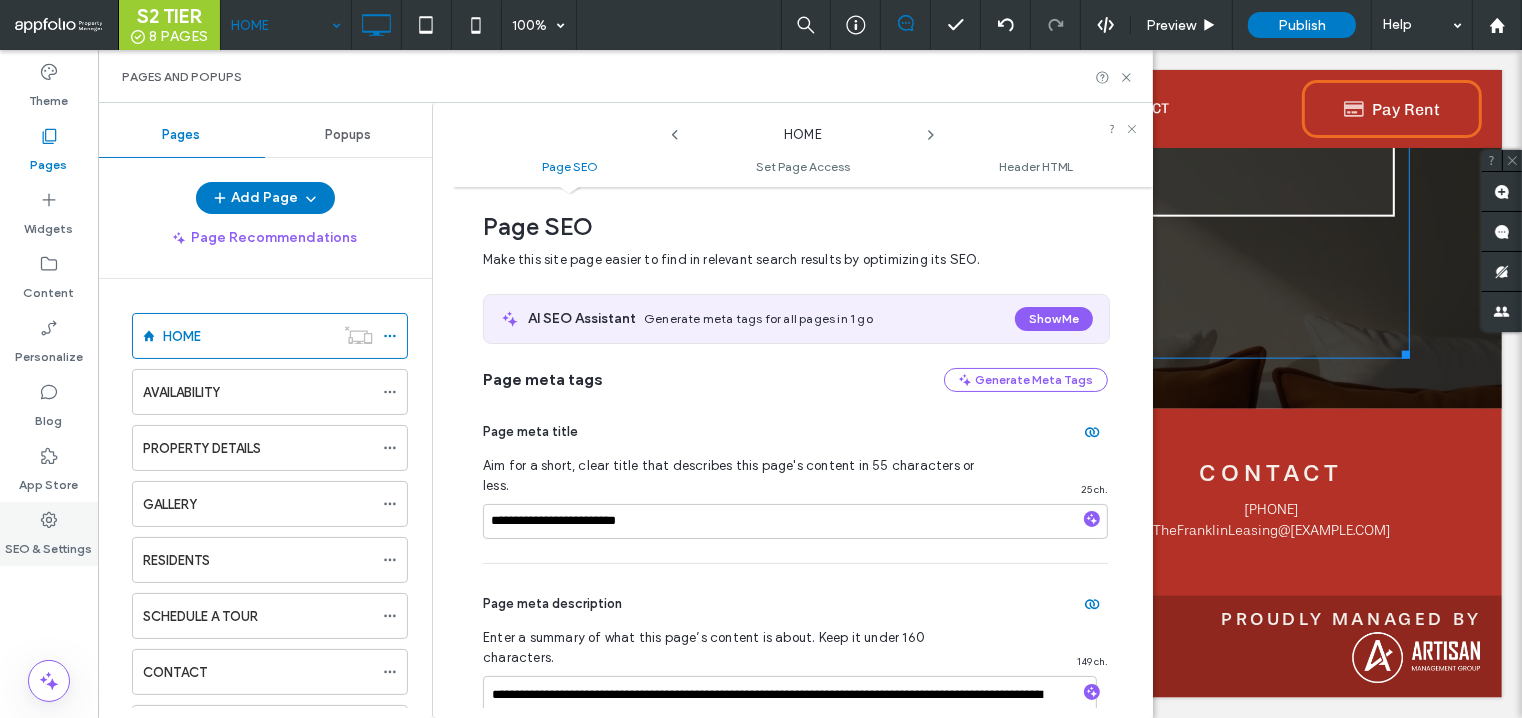 click 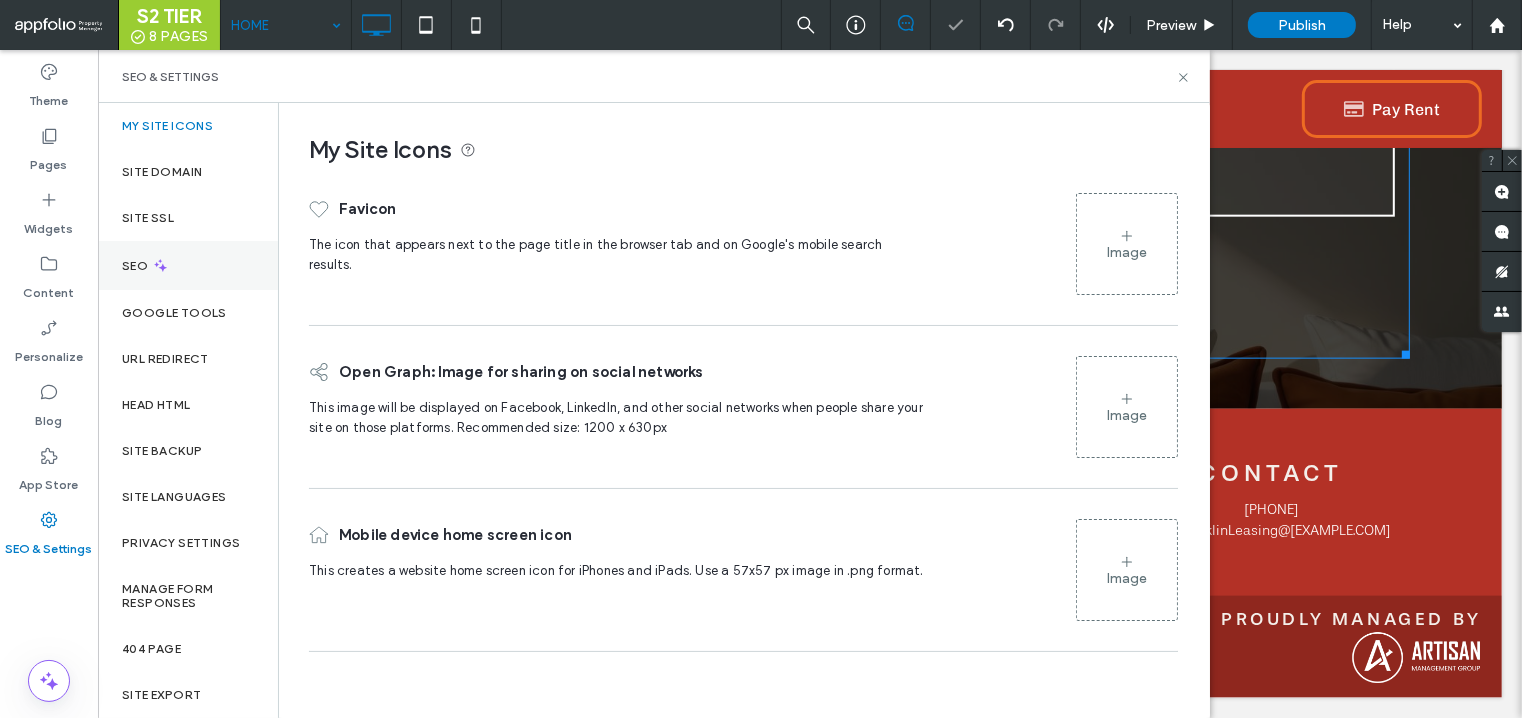 click on "SEO" at bounding box center [188, 265] 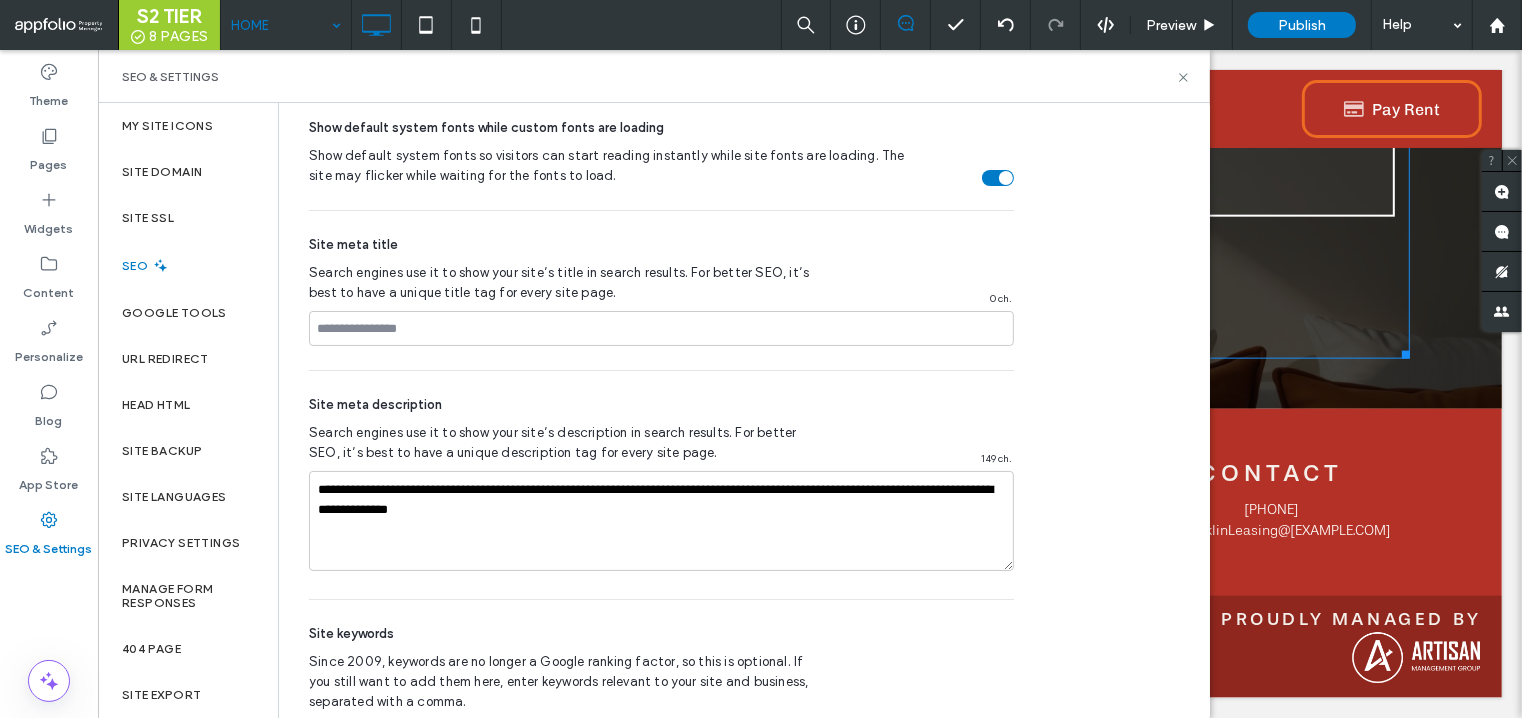 scroll, scrollTop: 1038, scrollLeft: 0, axis: vertical 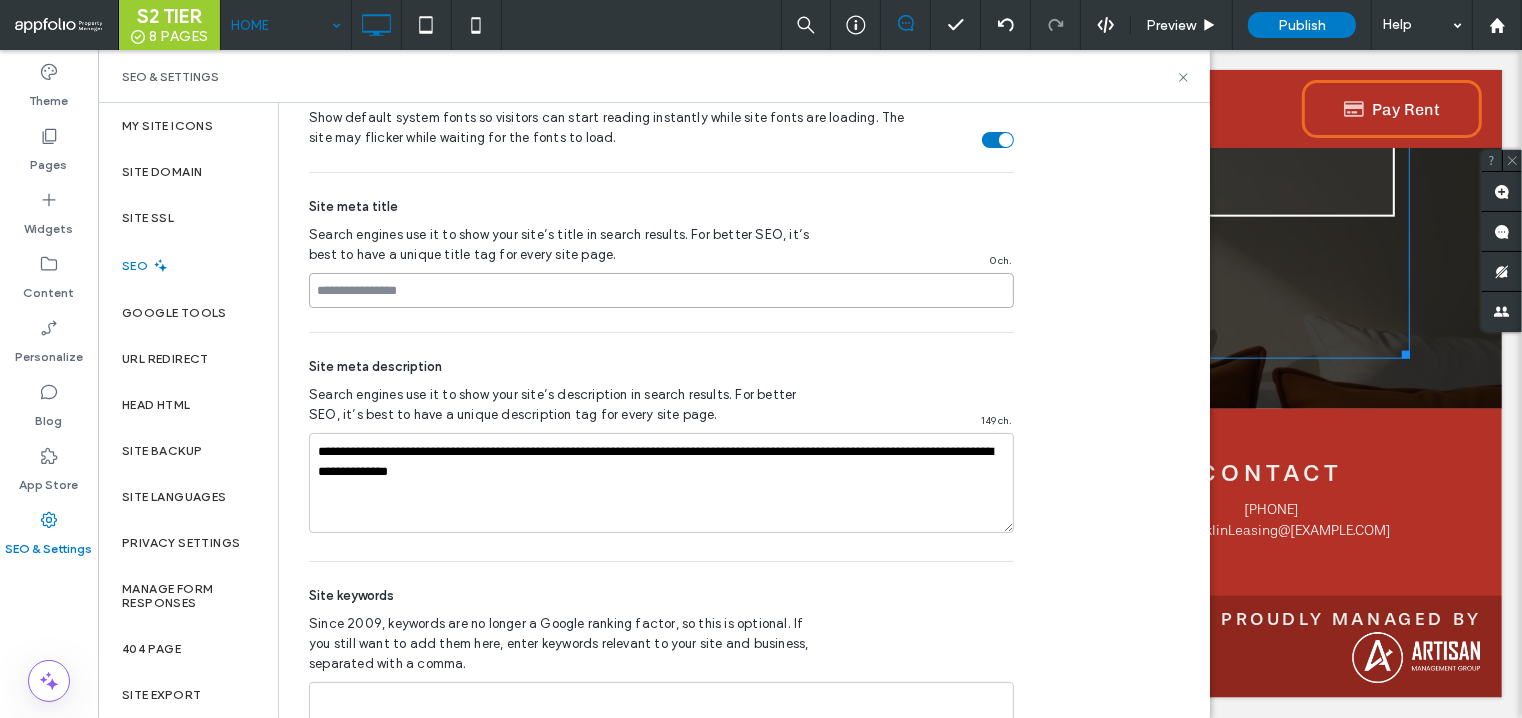 click at bounding box center [661, 290] 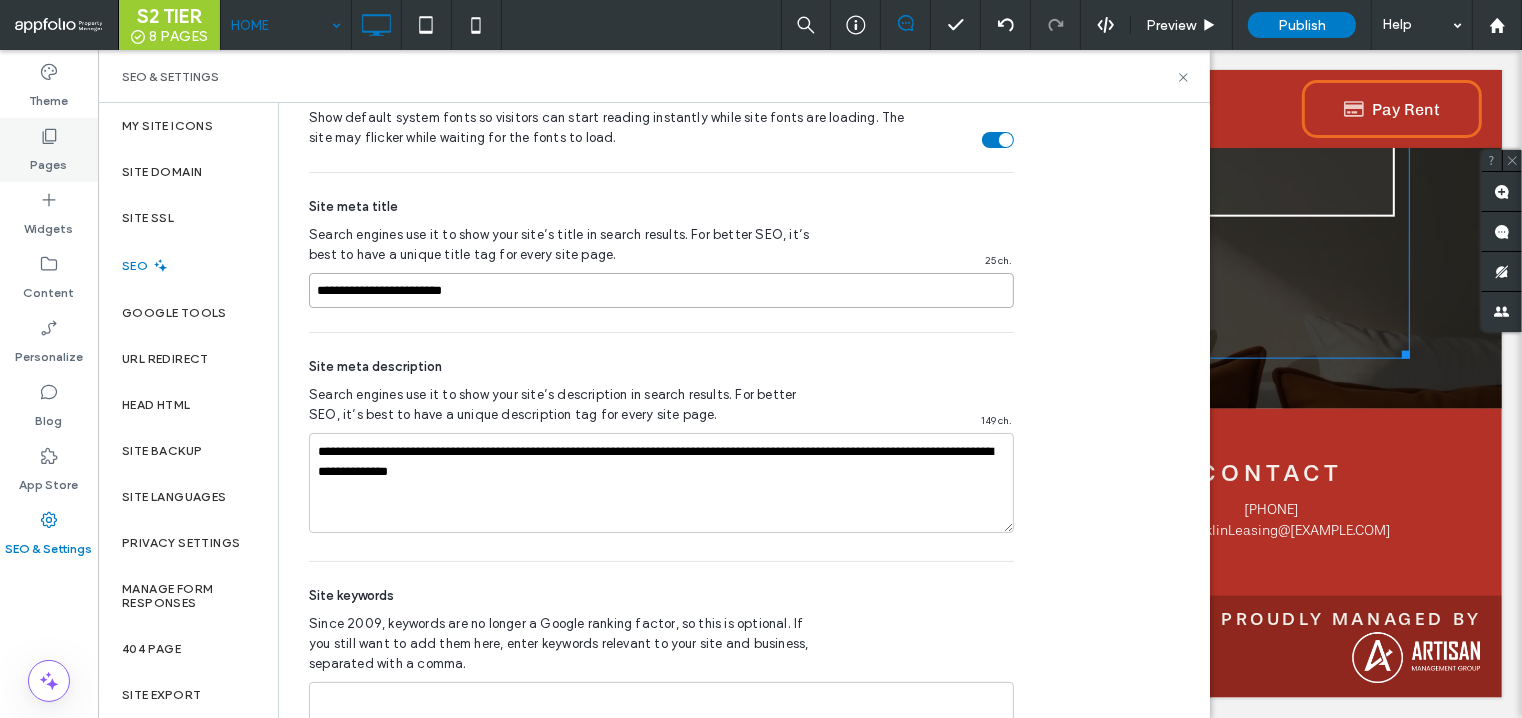 type on "**********" 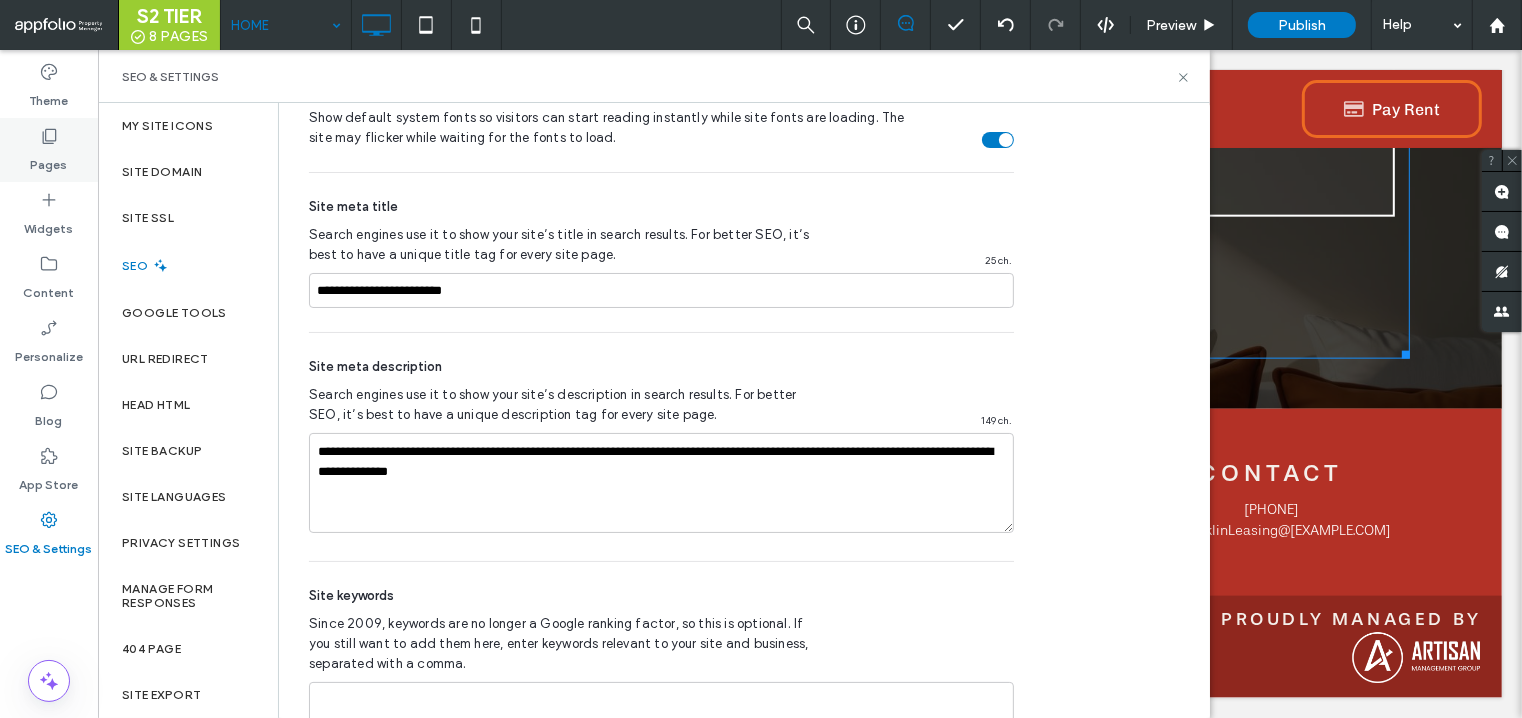 click 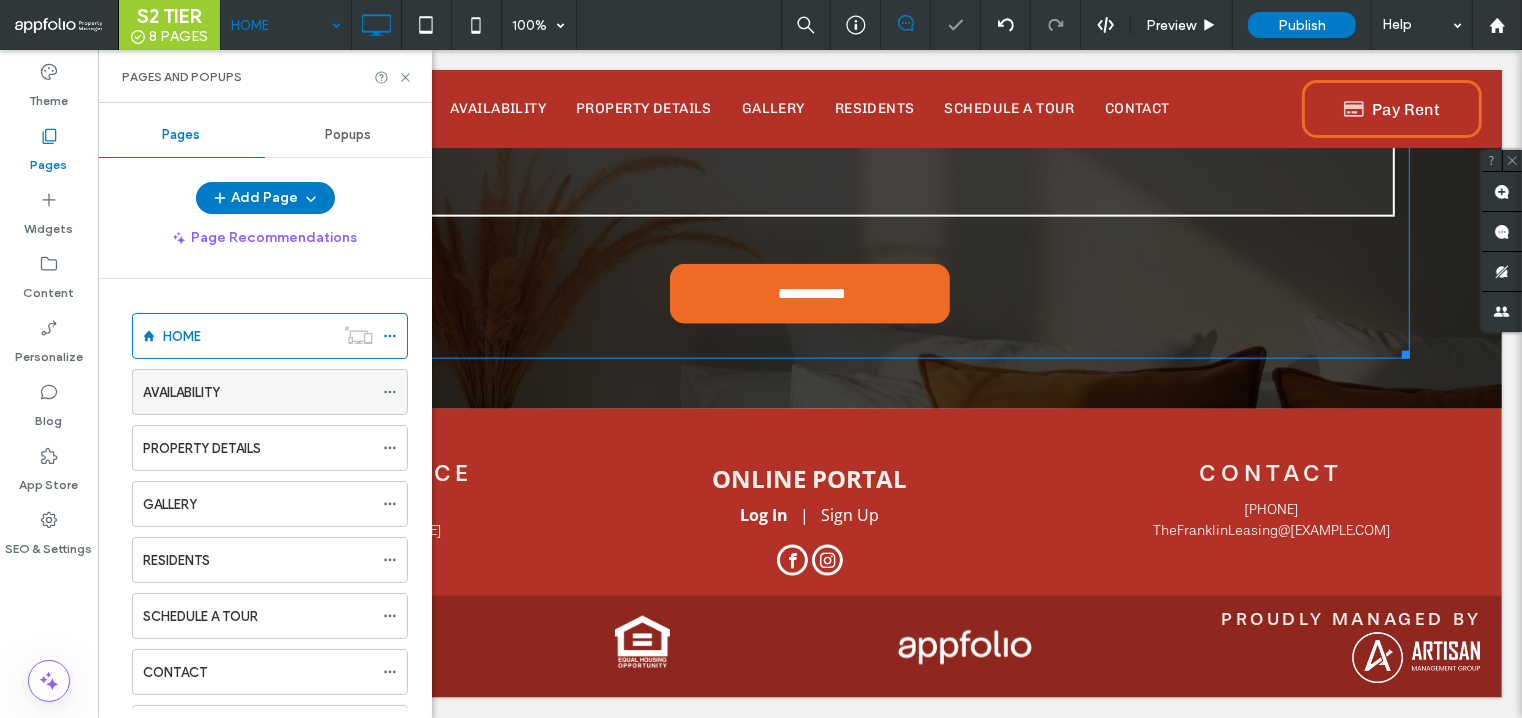 click on "AVAILABILITY" at bounding box center (258, 392) 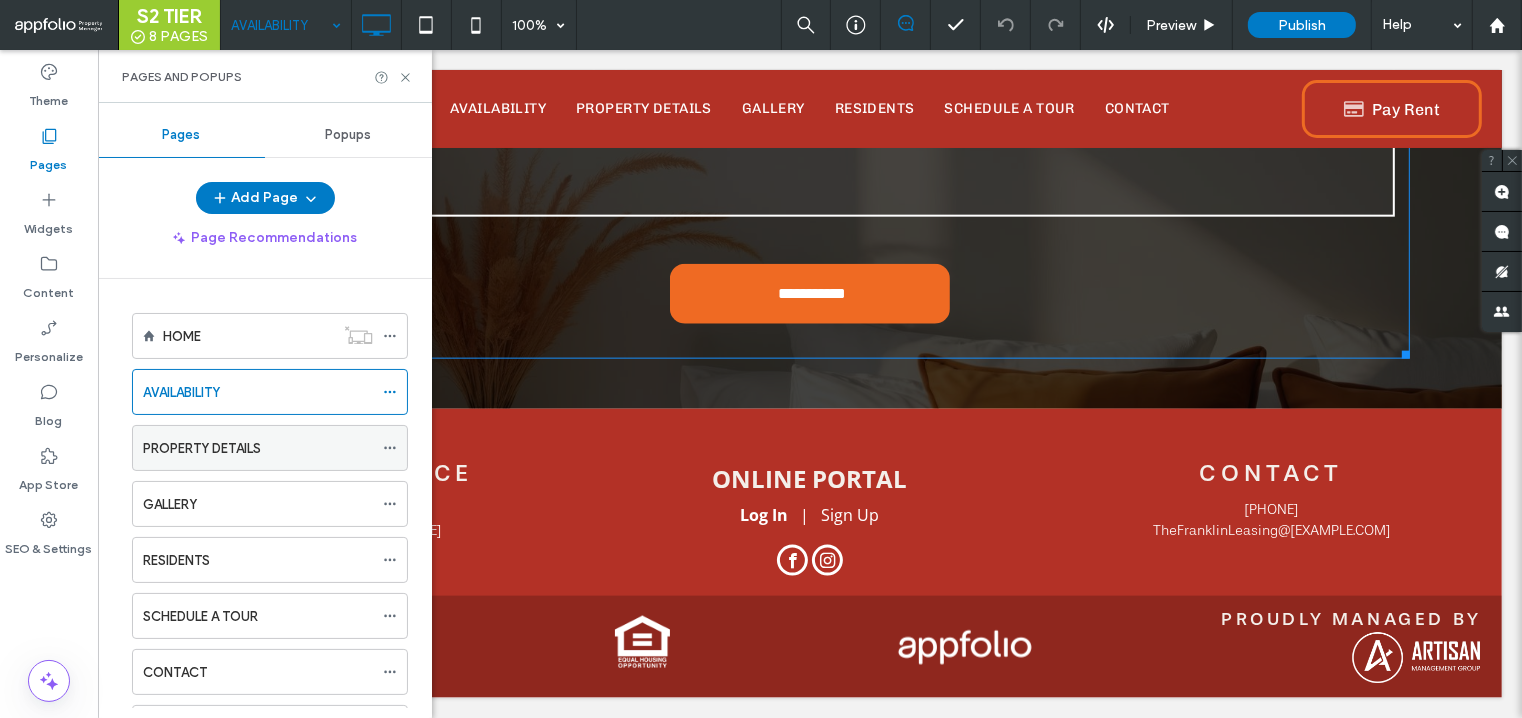 click on "PROPERTY DETAILS" at bounding box center (202, 448) 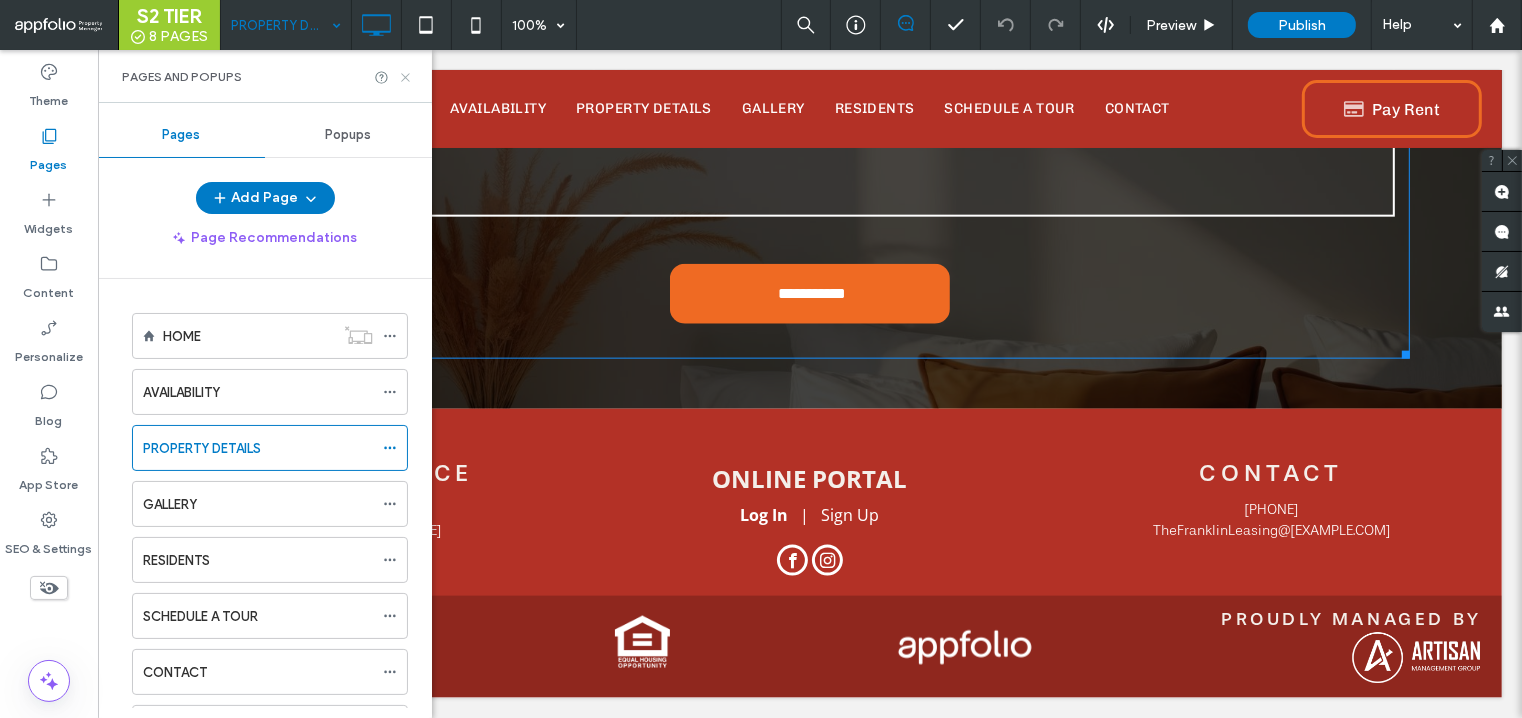 click 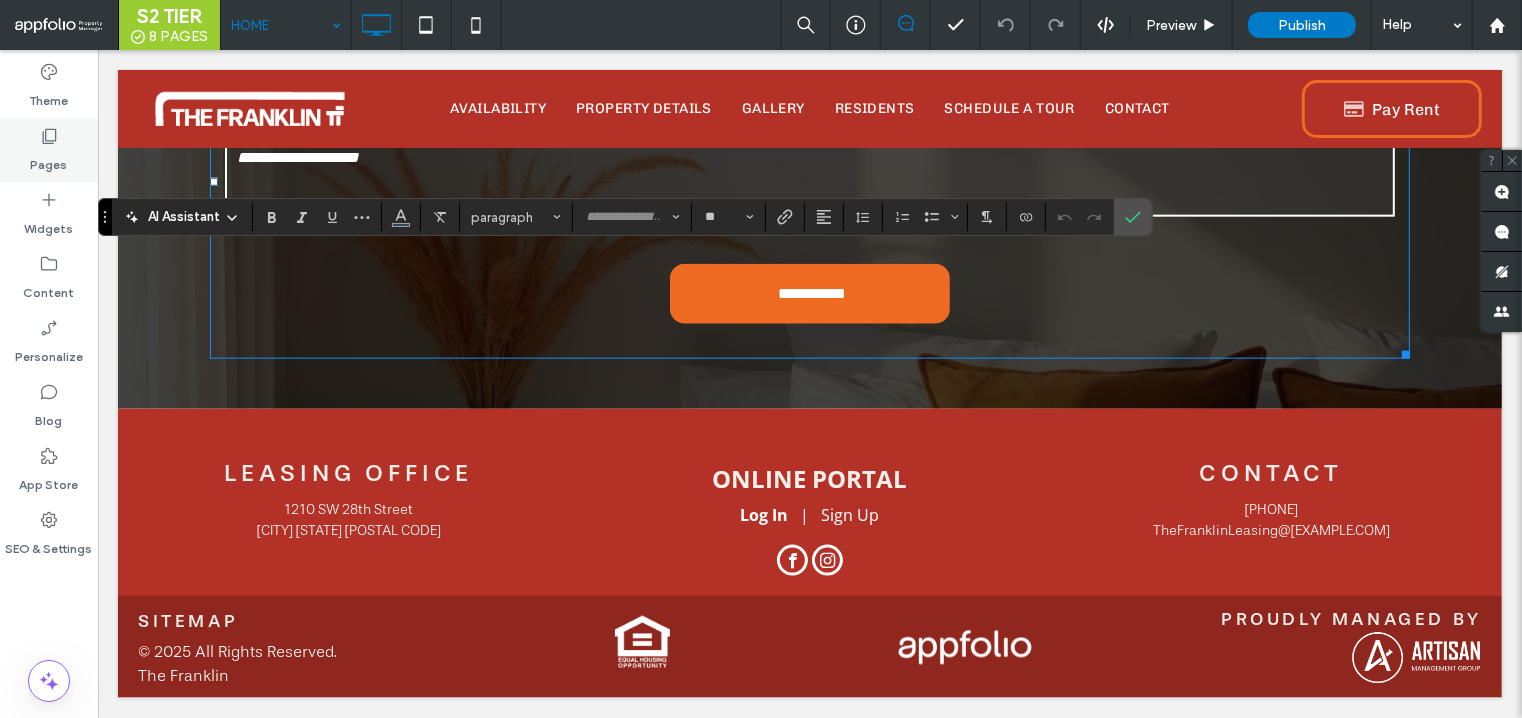 click 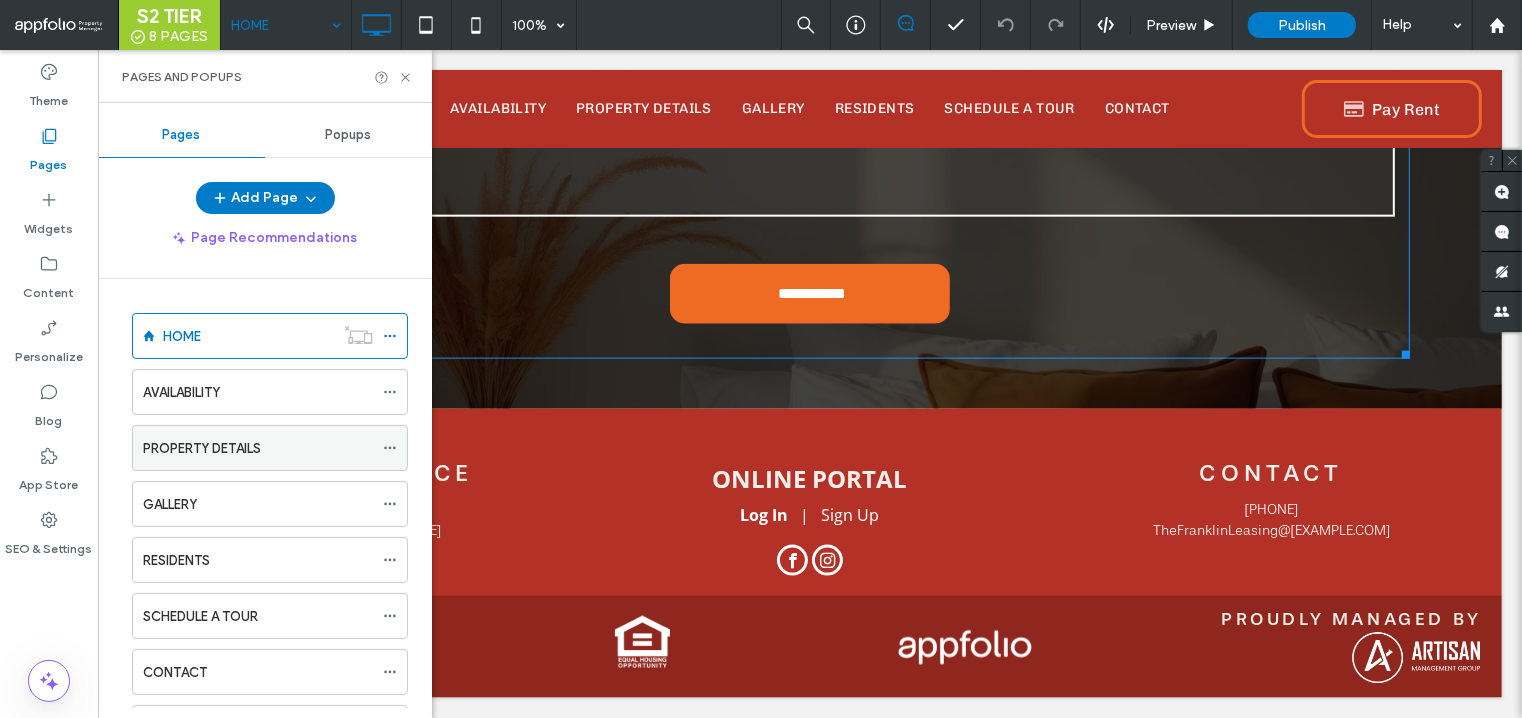 click 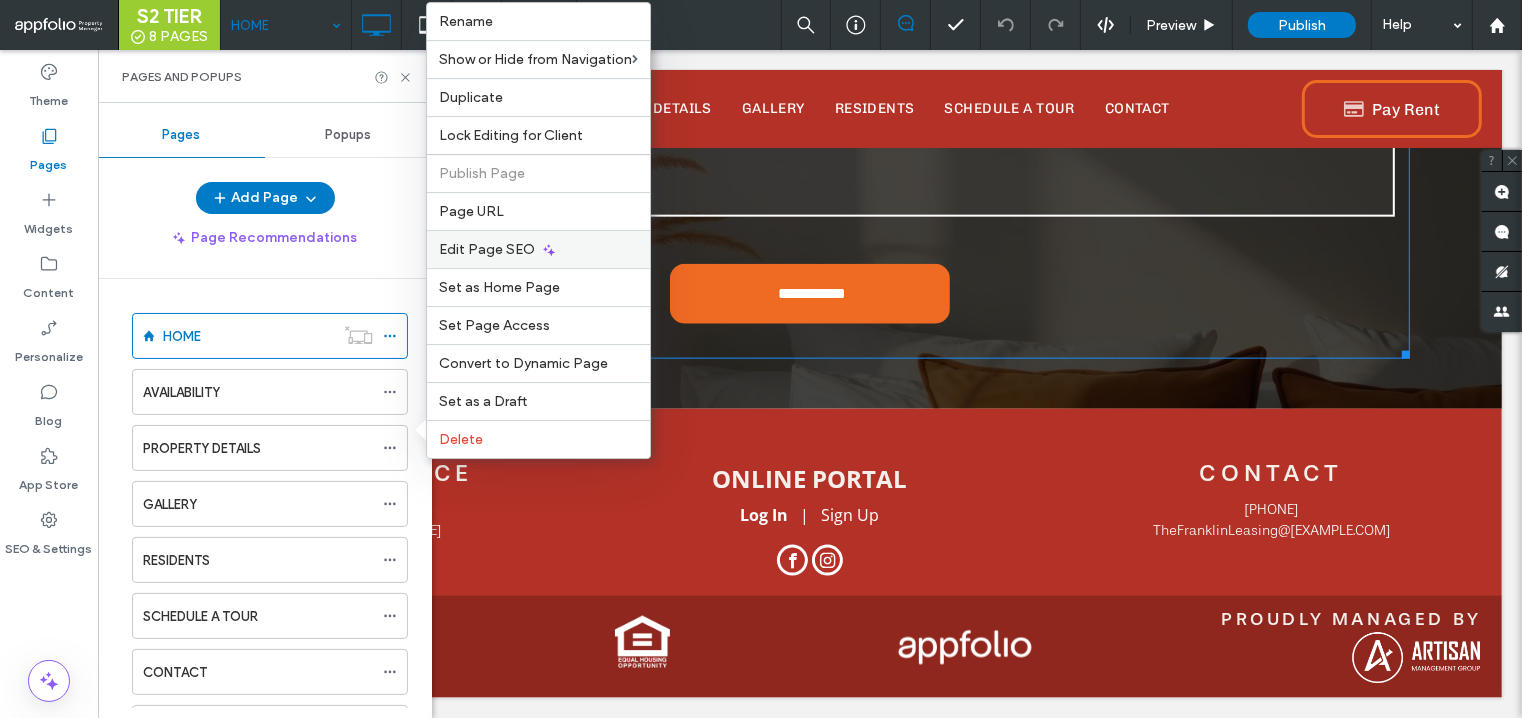 click on "Edit Page SEO" at bounding box center [487, 249] 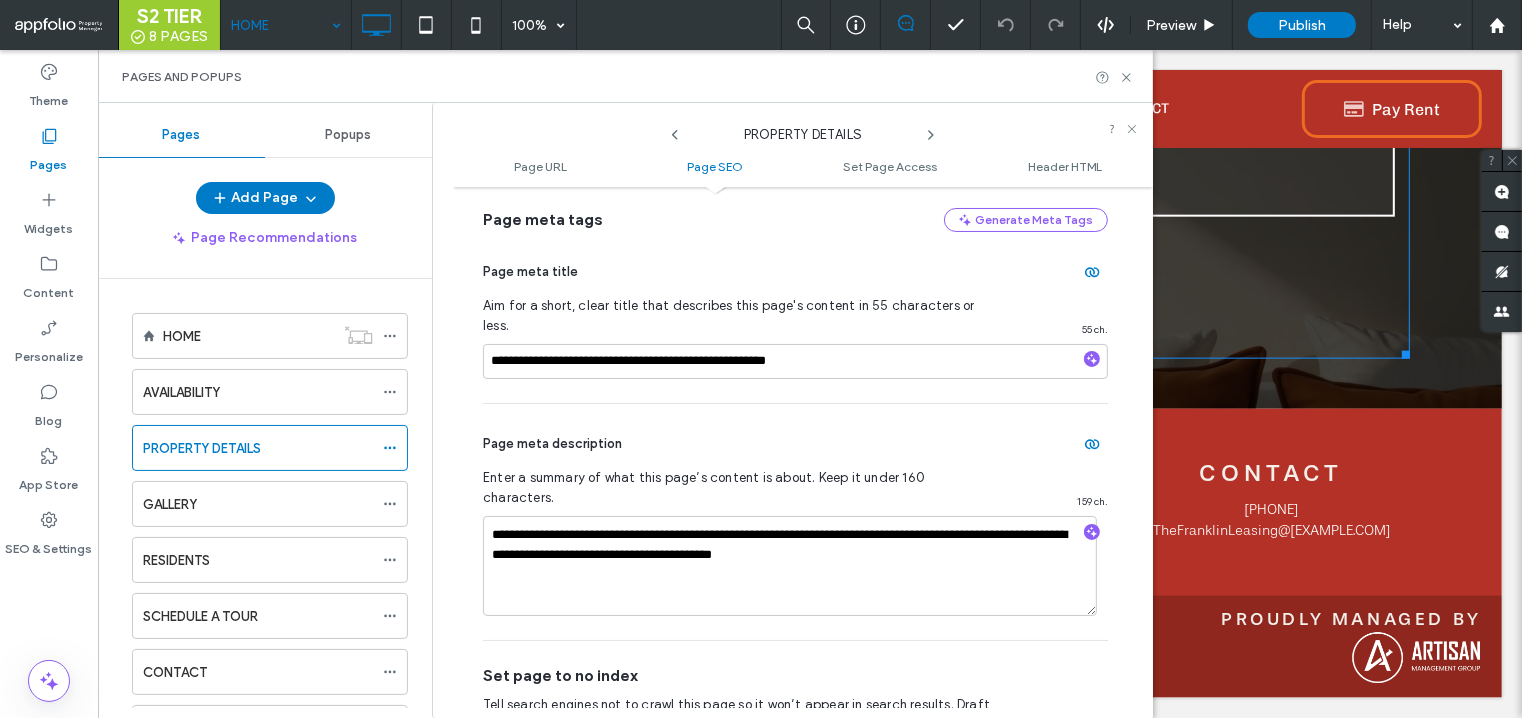 scroll, scrollTop: 436, scrollLeft: 0, axis: vertical 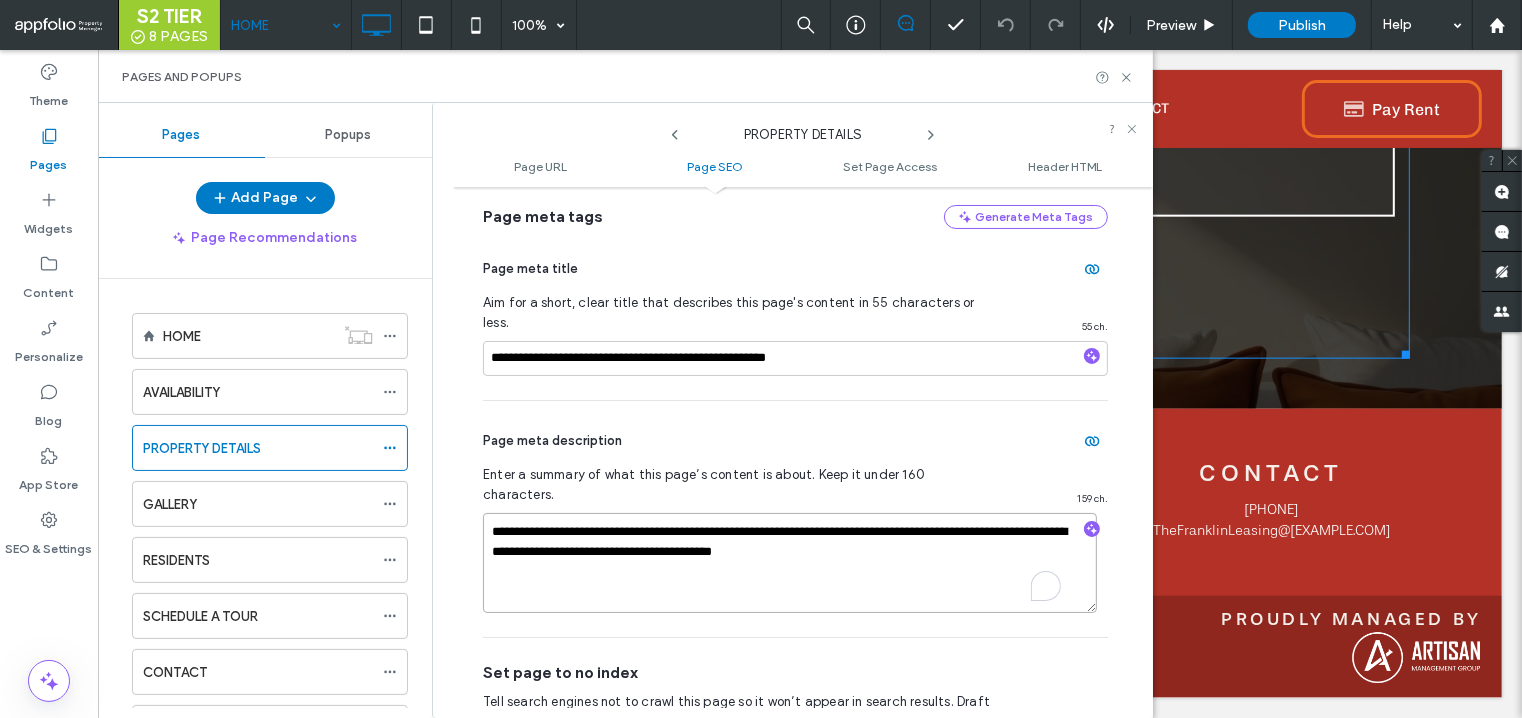 drag, startPoint x: 920, startPoint y: 511, endPoint x: 485, endPoint y: 457, distance: 438.3389 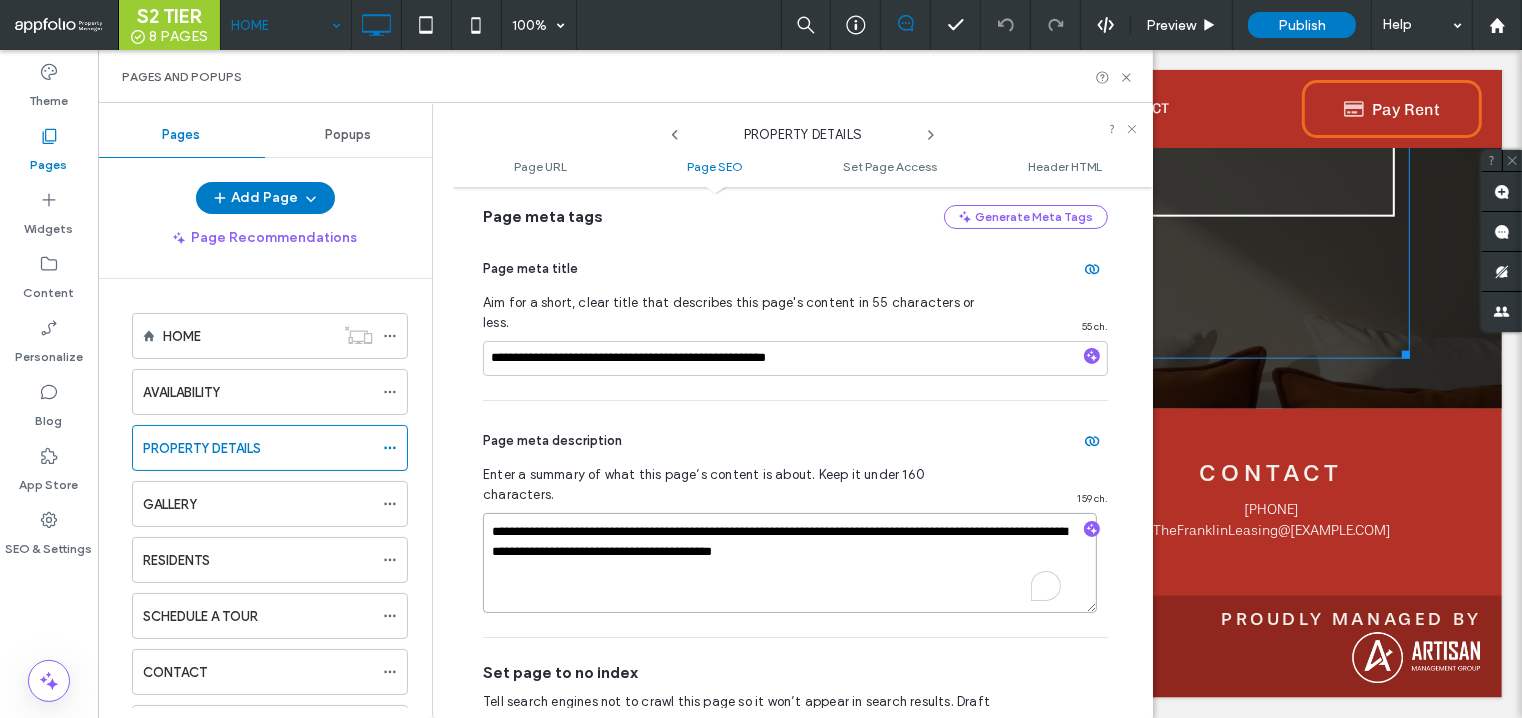 click on "**********" at bounding box center (795, 519) 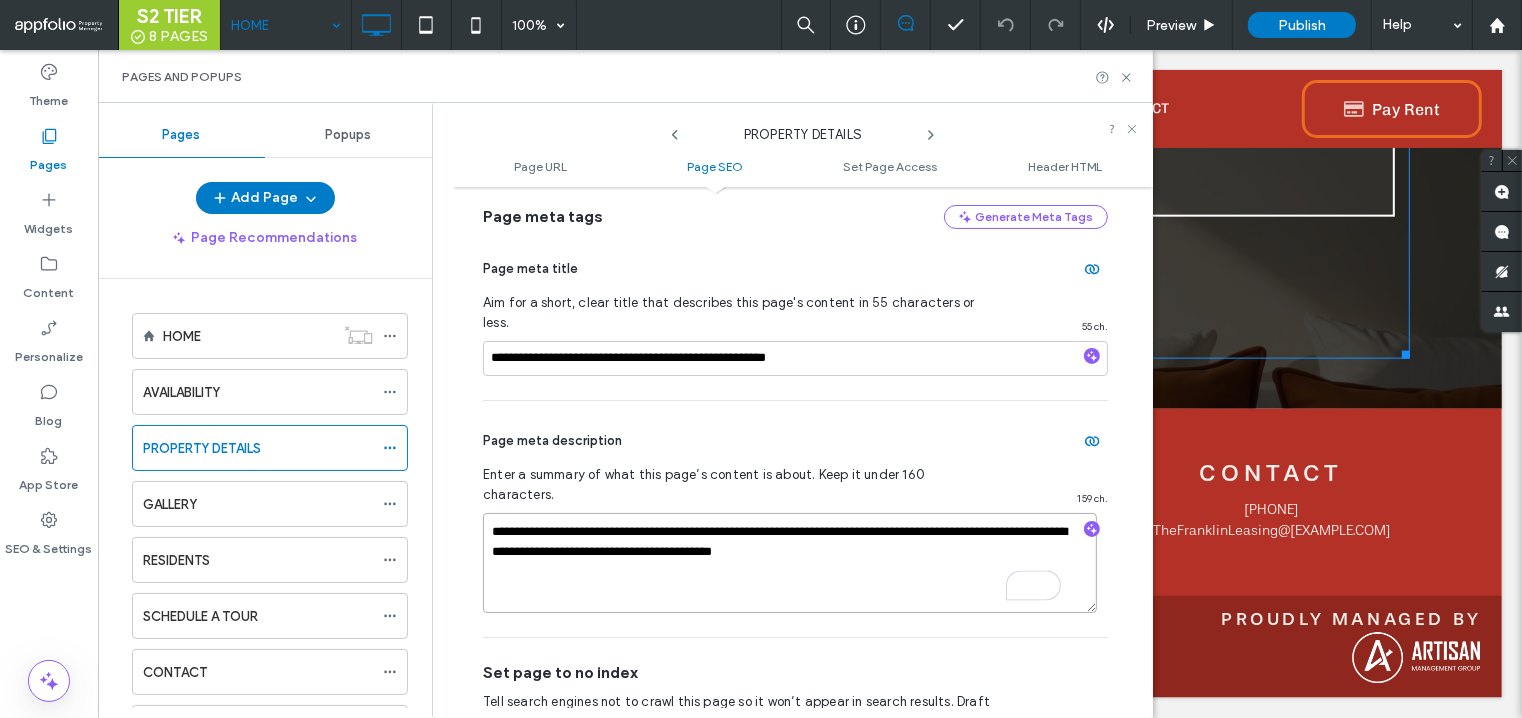 paste 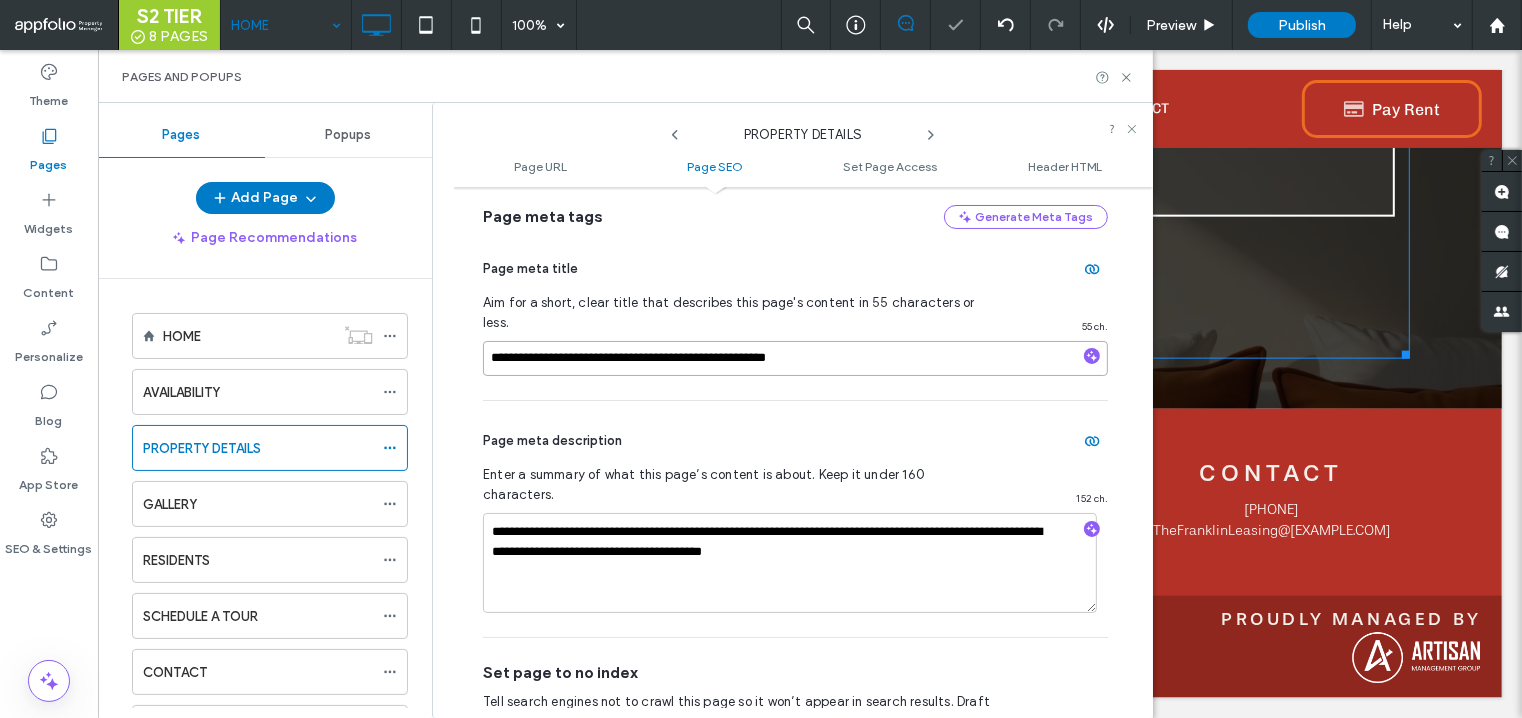 drag, startPoint x: 725, startPoint y: 335, endPoint x: 483, endPoint y: 321, distance: 242.40462 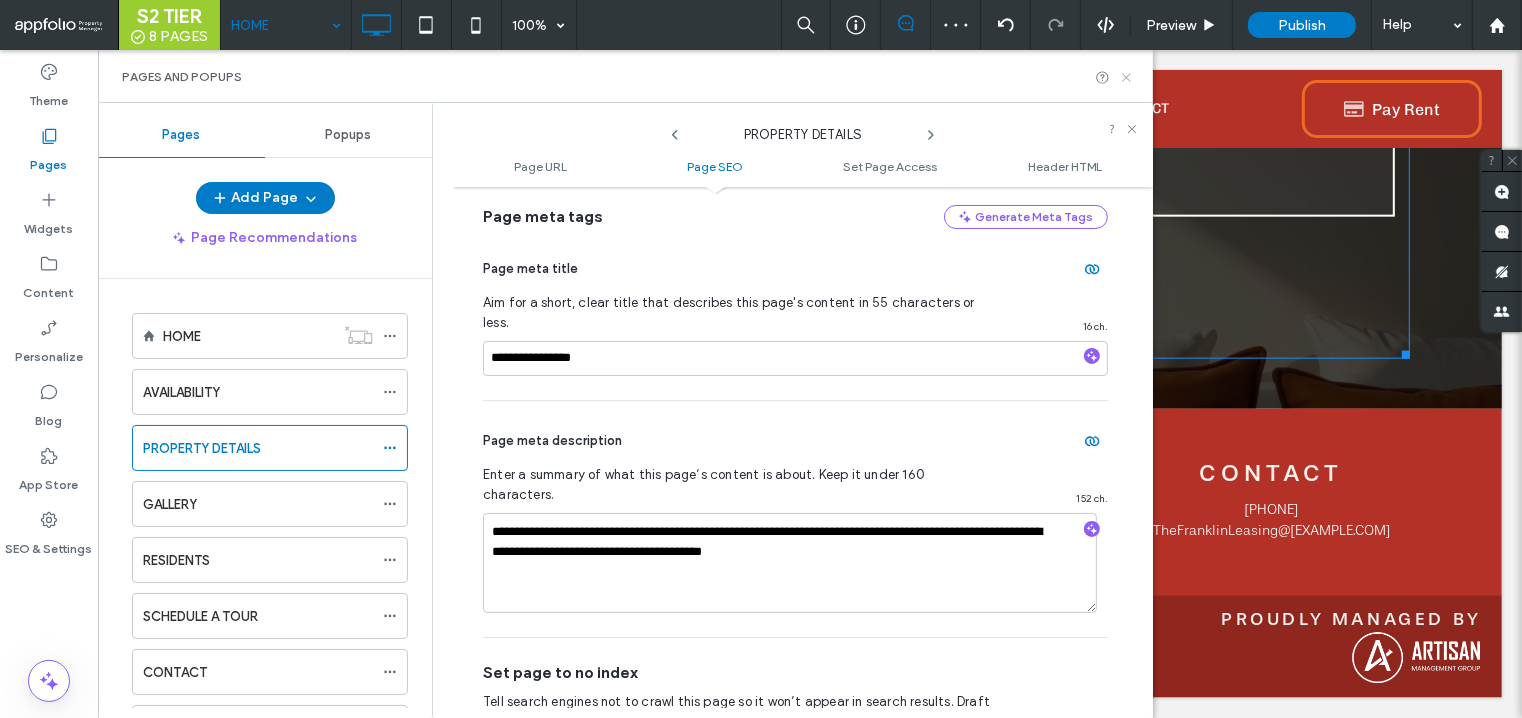 click 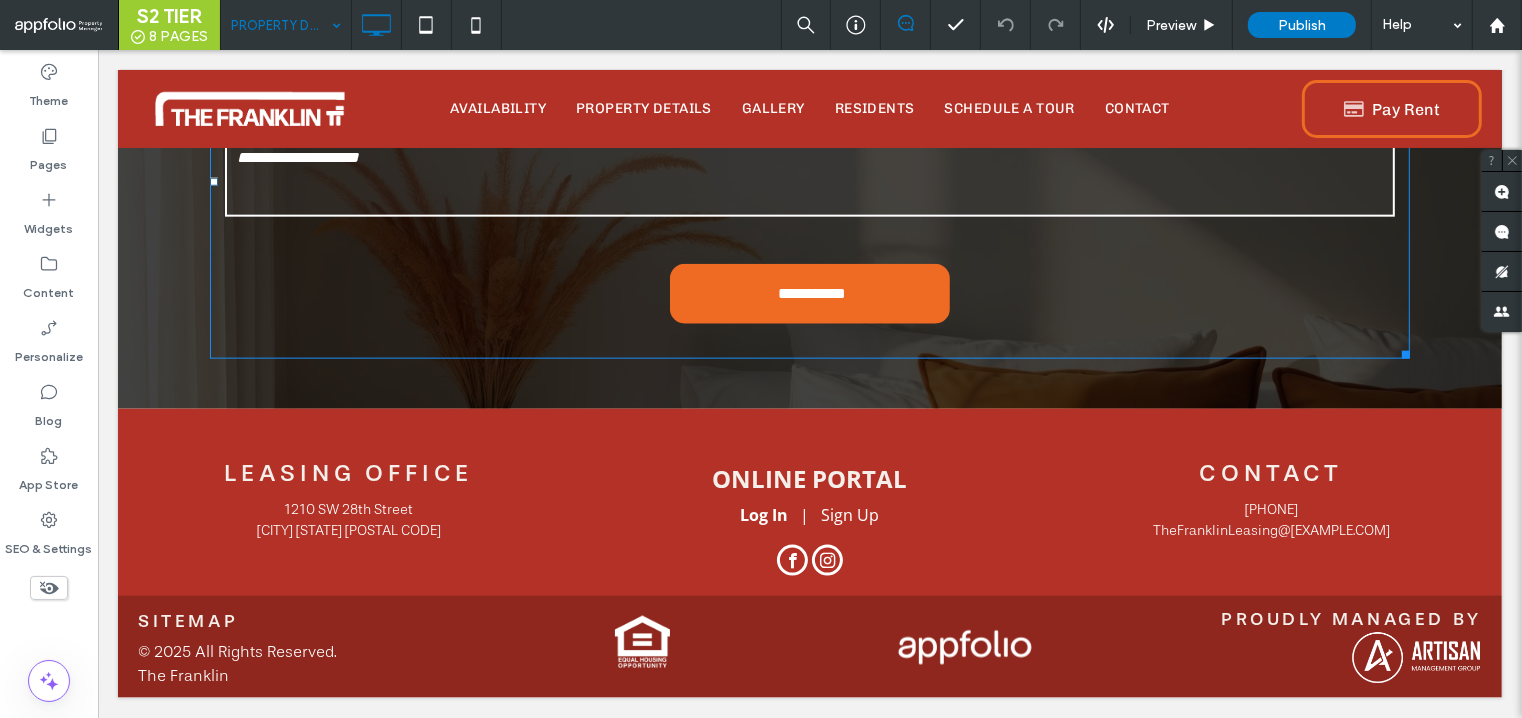 click on "PROPERTY DETAILS" at bounding box center (286, 25) 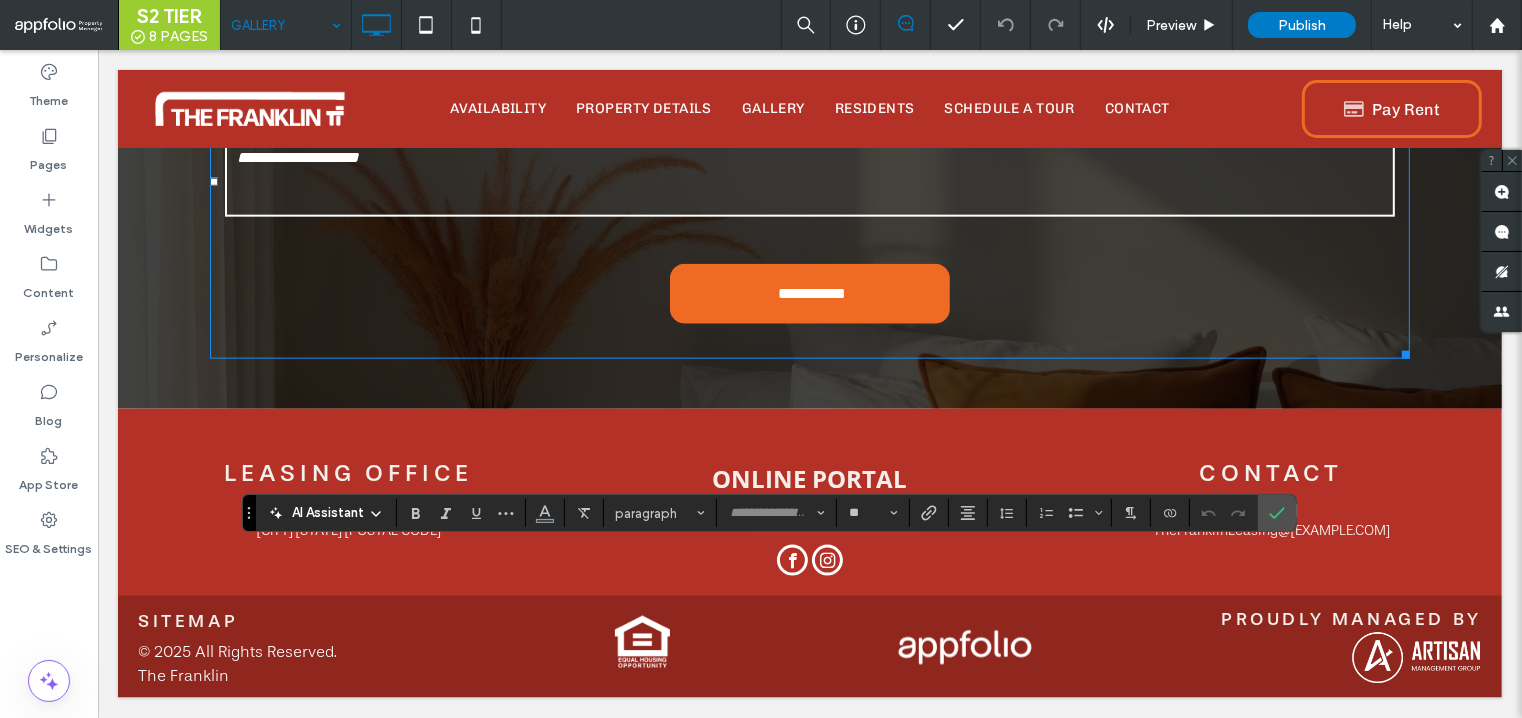 type on "**" 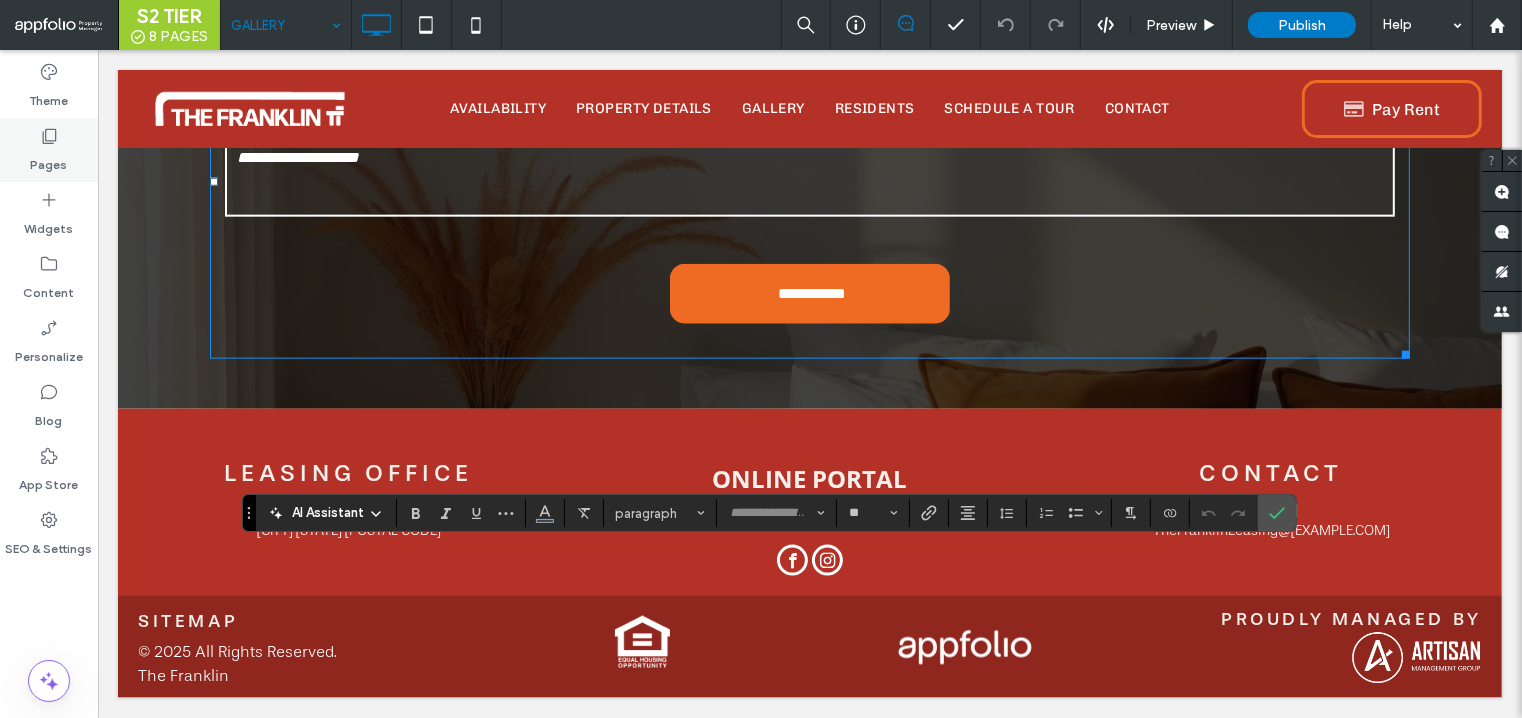 click on "Pages" at bounding box center (49, 160) 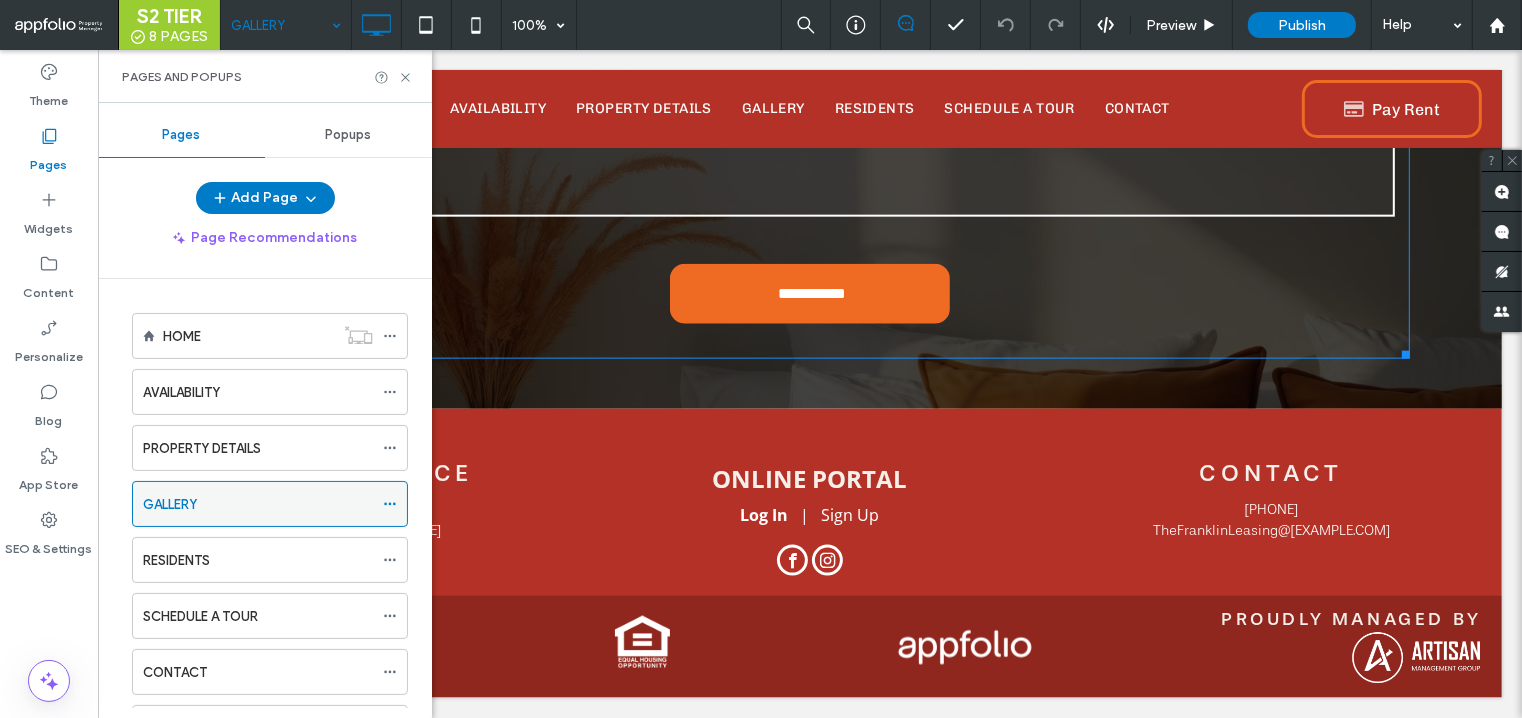 click 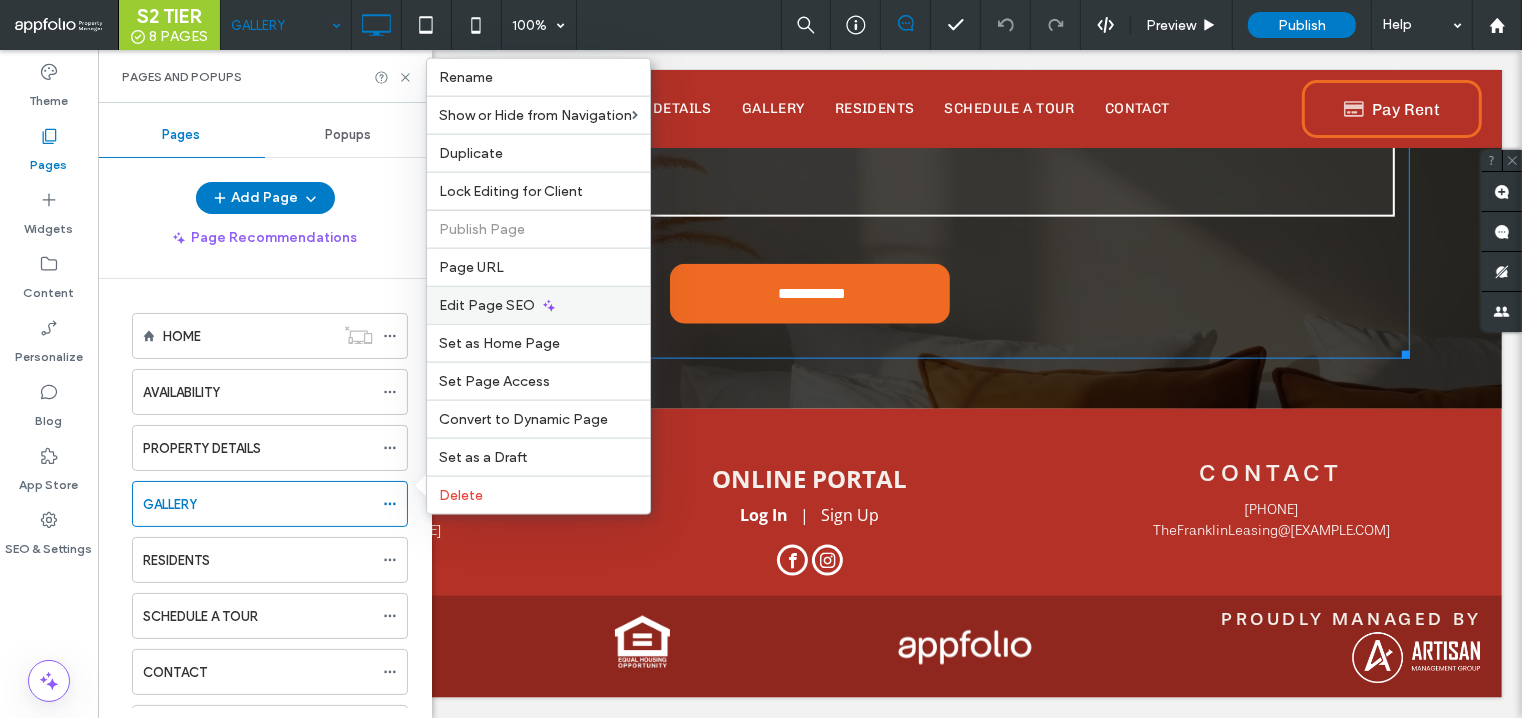 click on "Edit Page SEO" at bounding box center (487, 305) 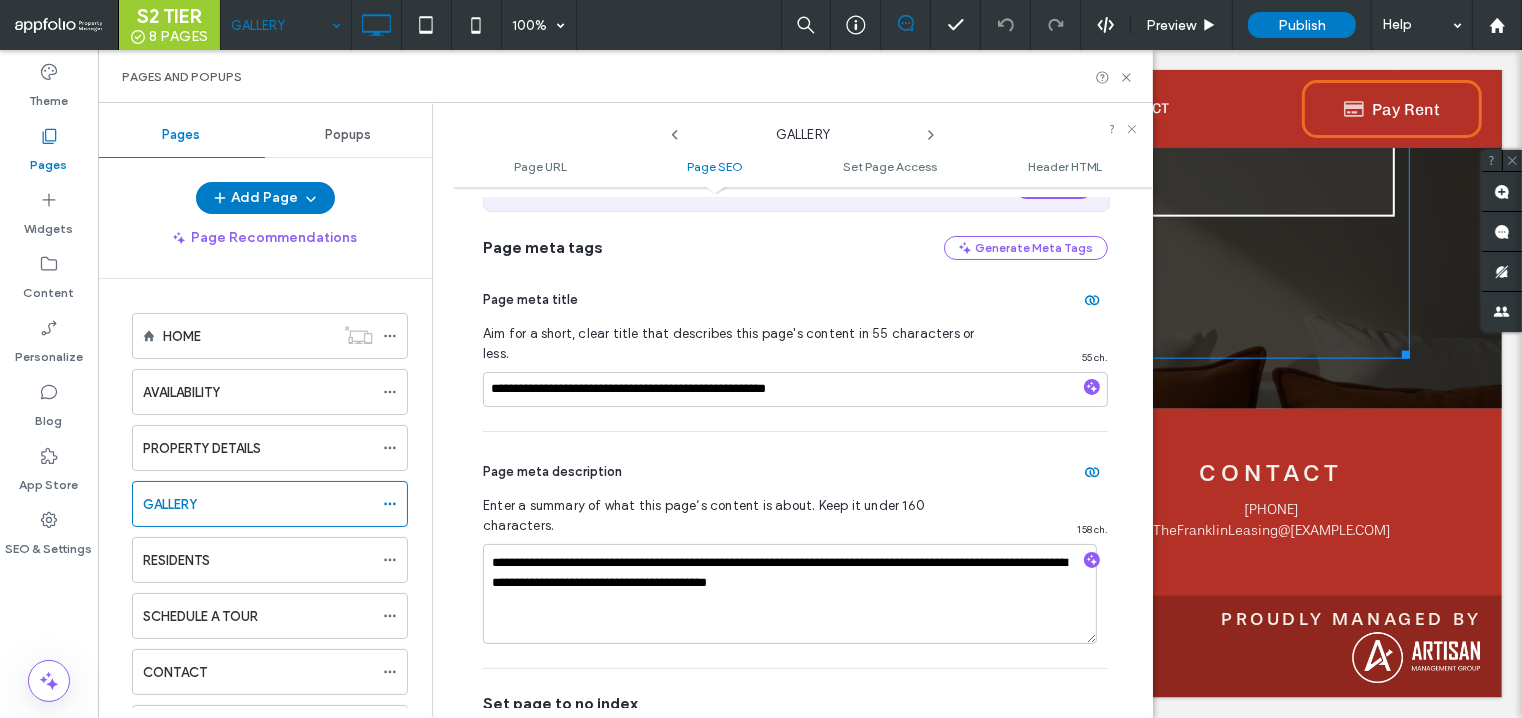 scroll, scrollTop: 416, scrollLeft: 0, axis: vertical 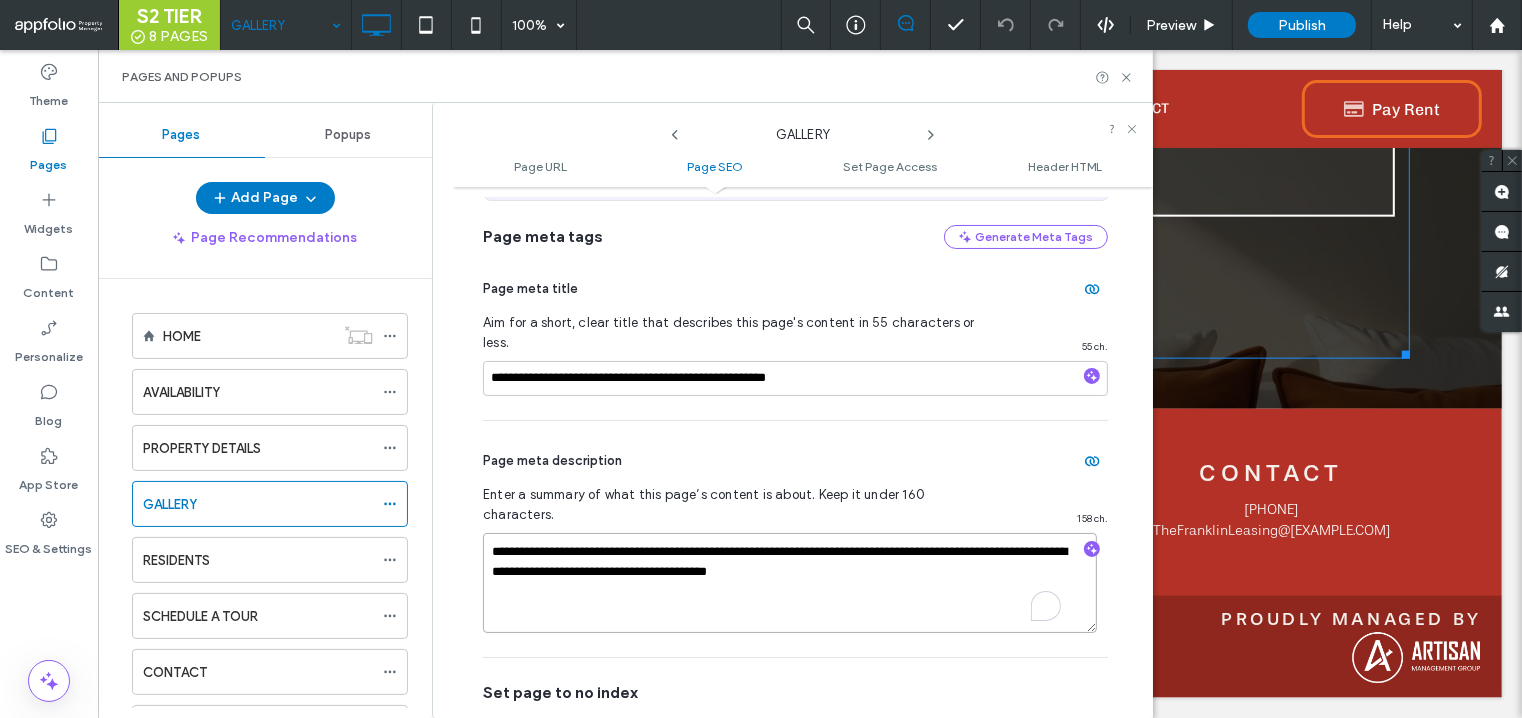 drag, startPoint x: 941, startPoint y: 533, endPoint x: 466, endPoint y: 492, distance: 476.7662 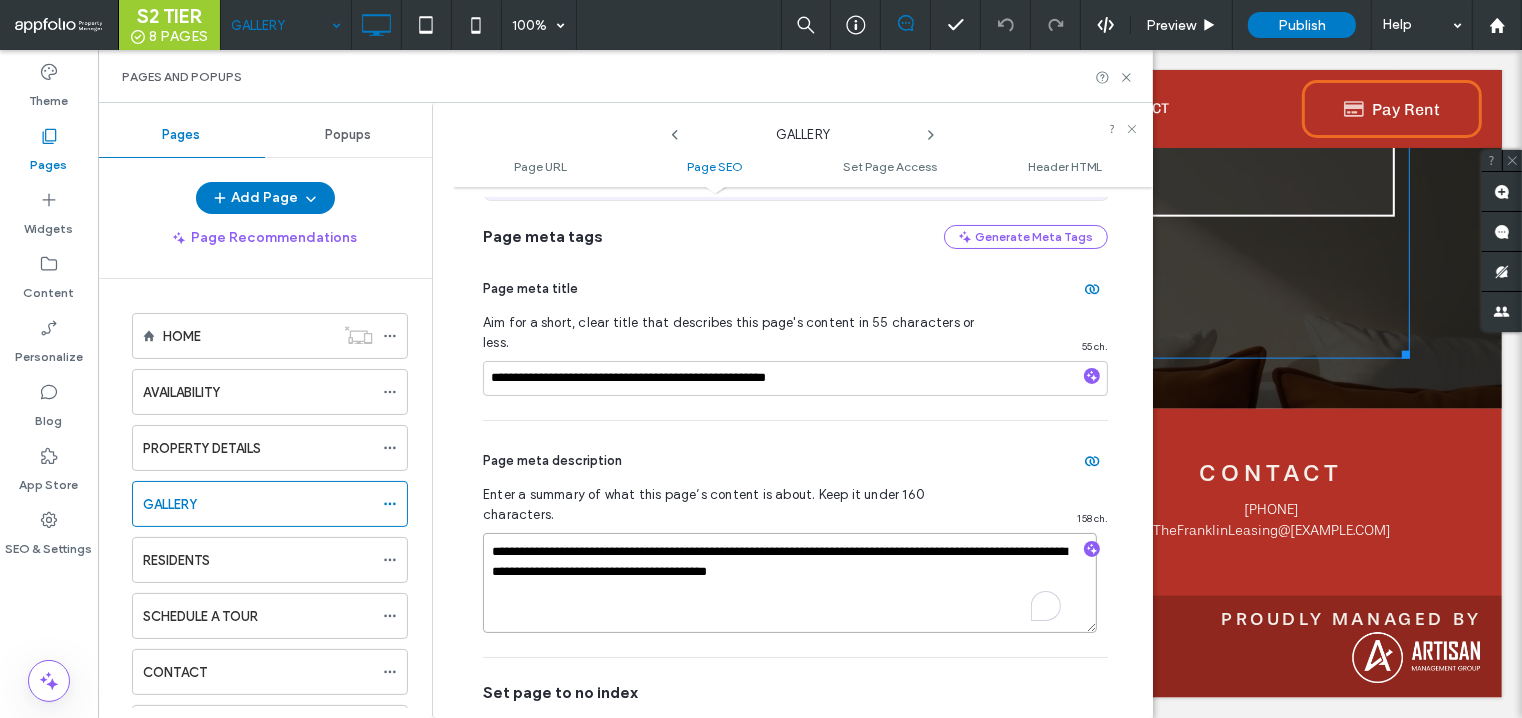 click on "**********" at bounding box center (803, 452) 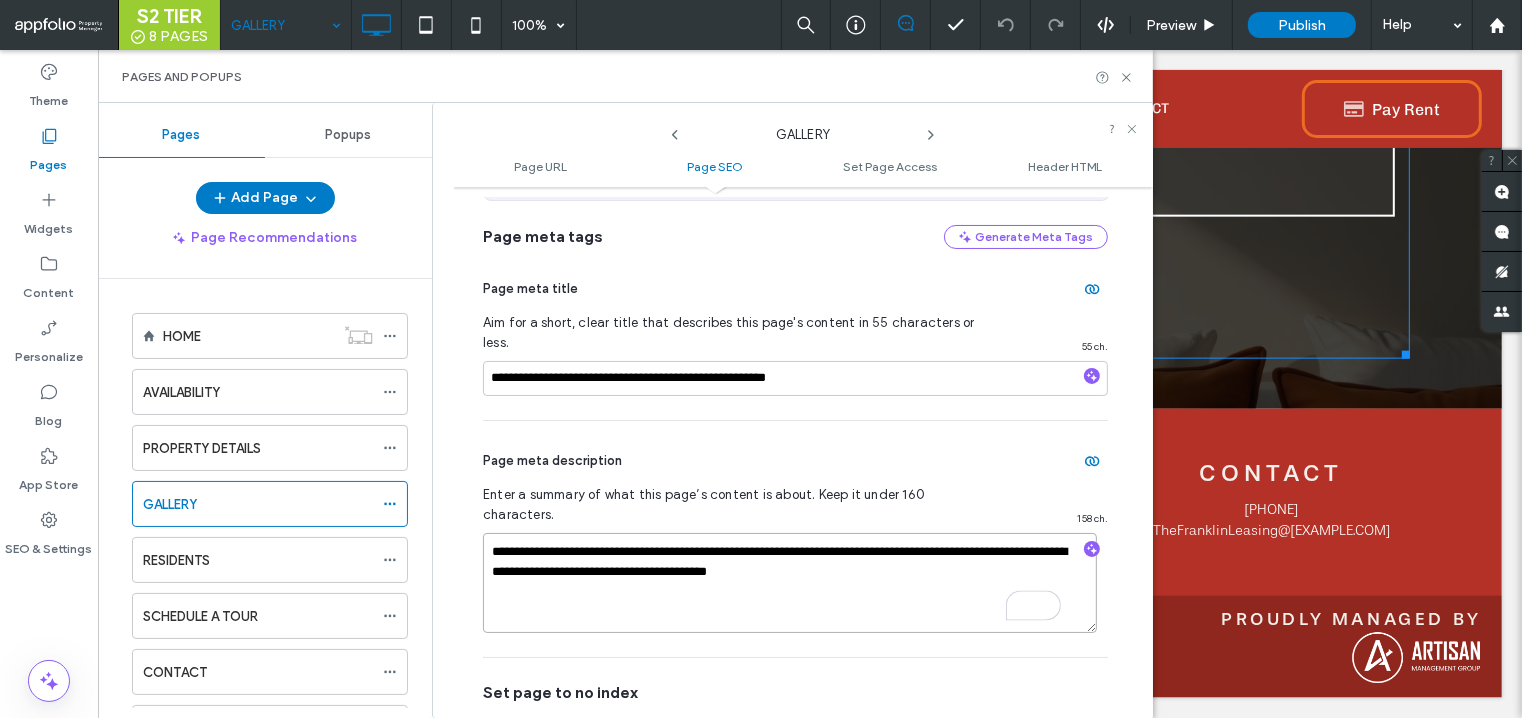 paste on "**********" 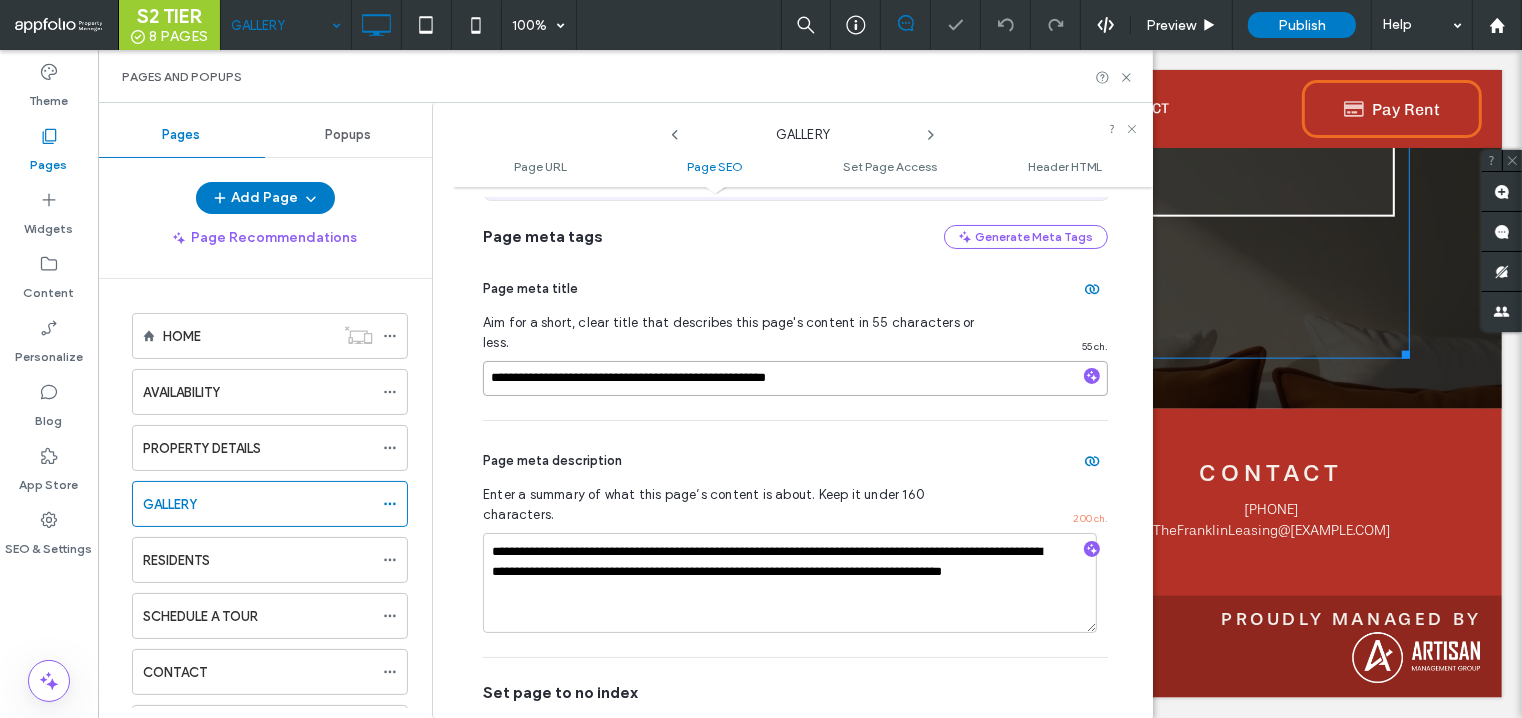 drag, startPoint x: 807, startPoint y: 356, endPoint x: 481, endPoint y: 351, distance: 326.03833 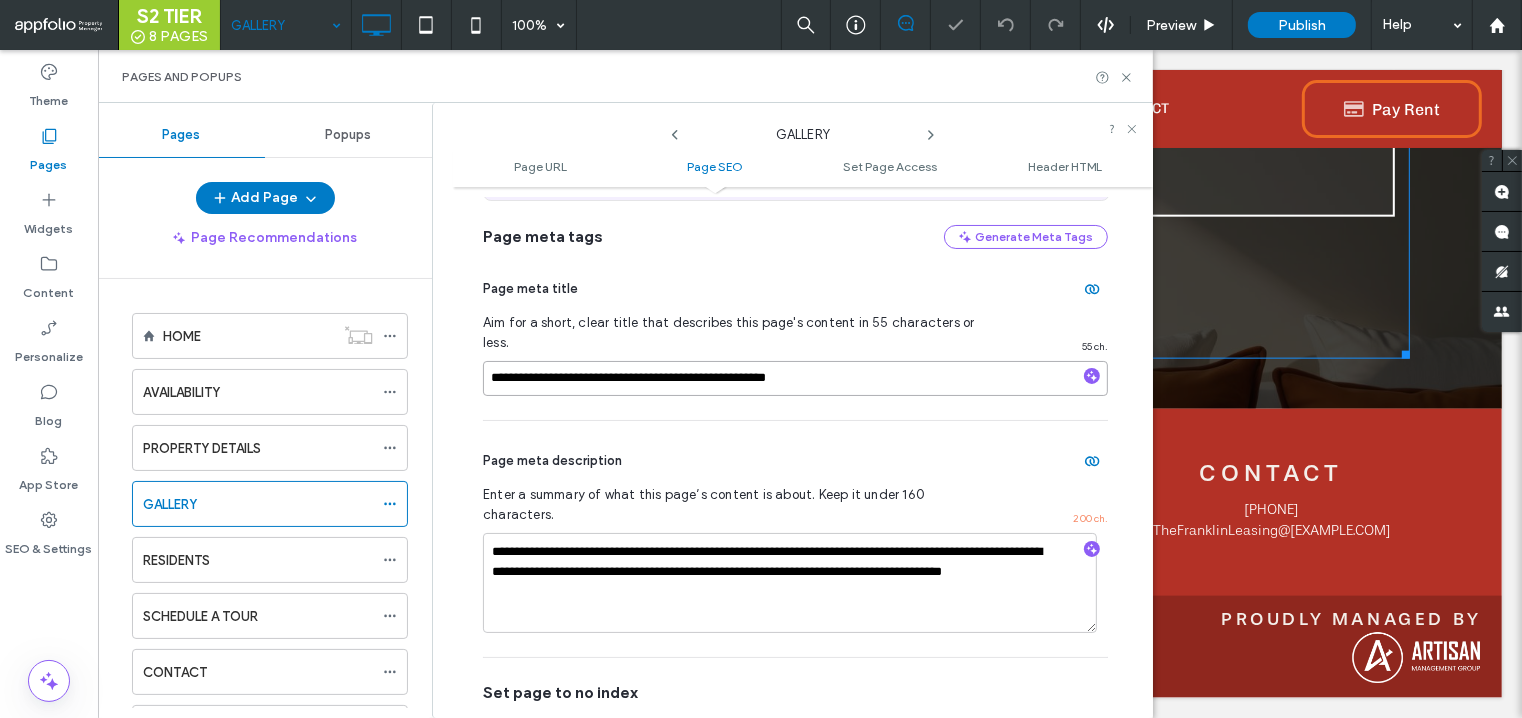 click on "**********" at bounding box center (803, 452) 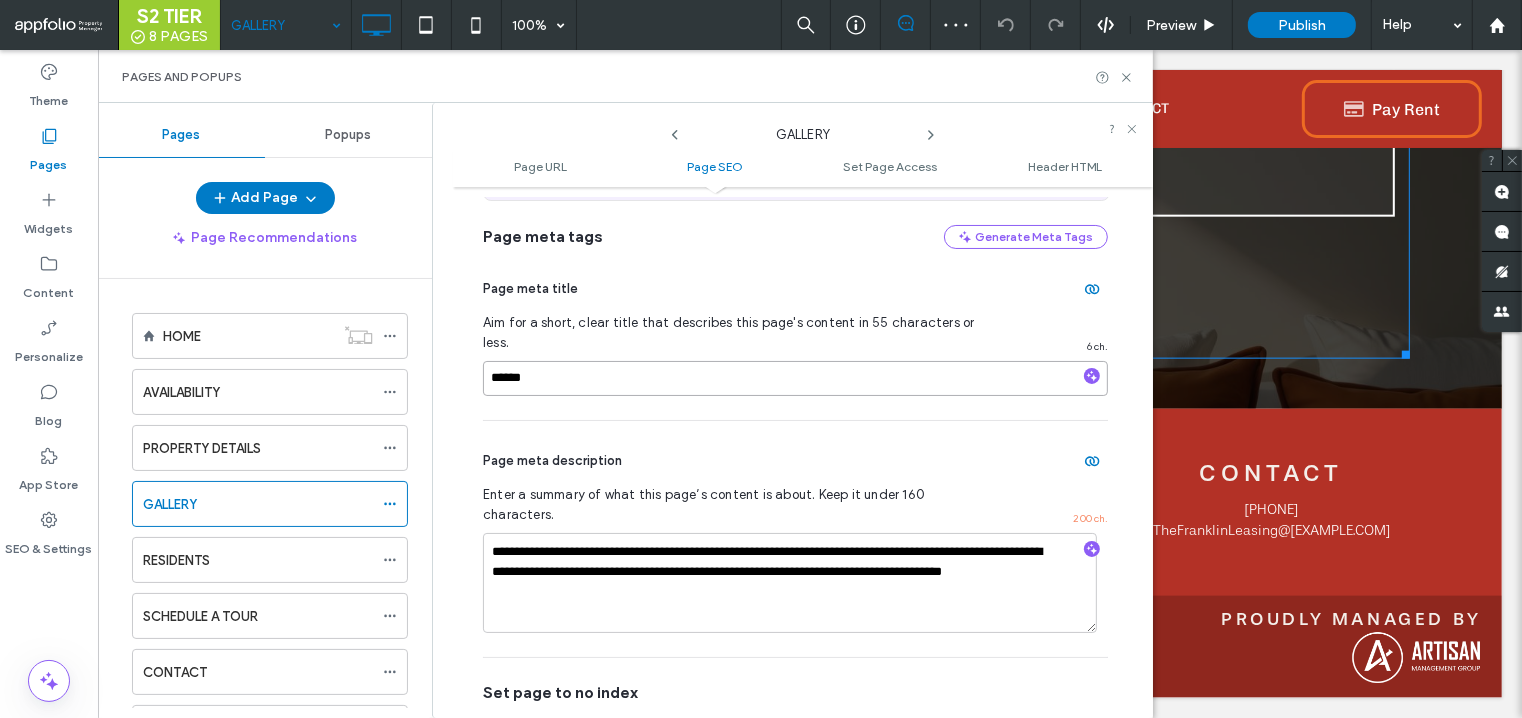 click on "******" at bounding box center (795, 378) 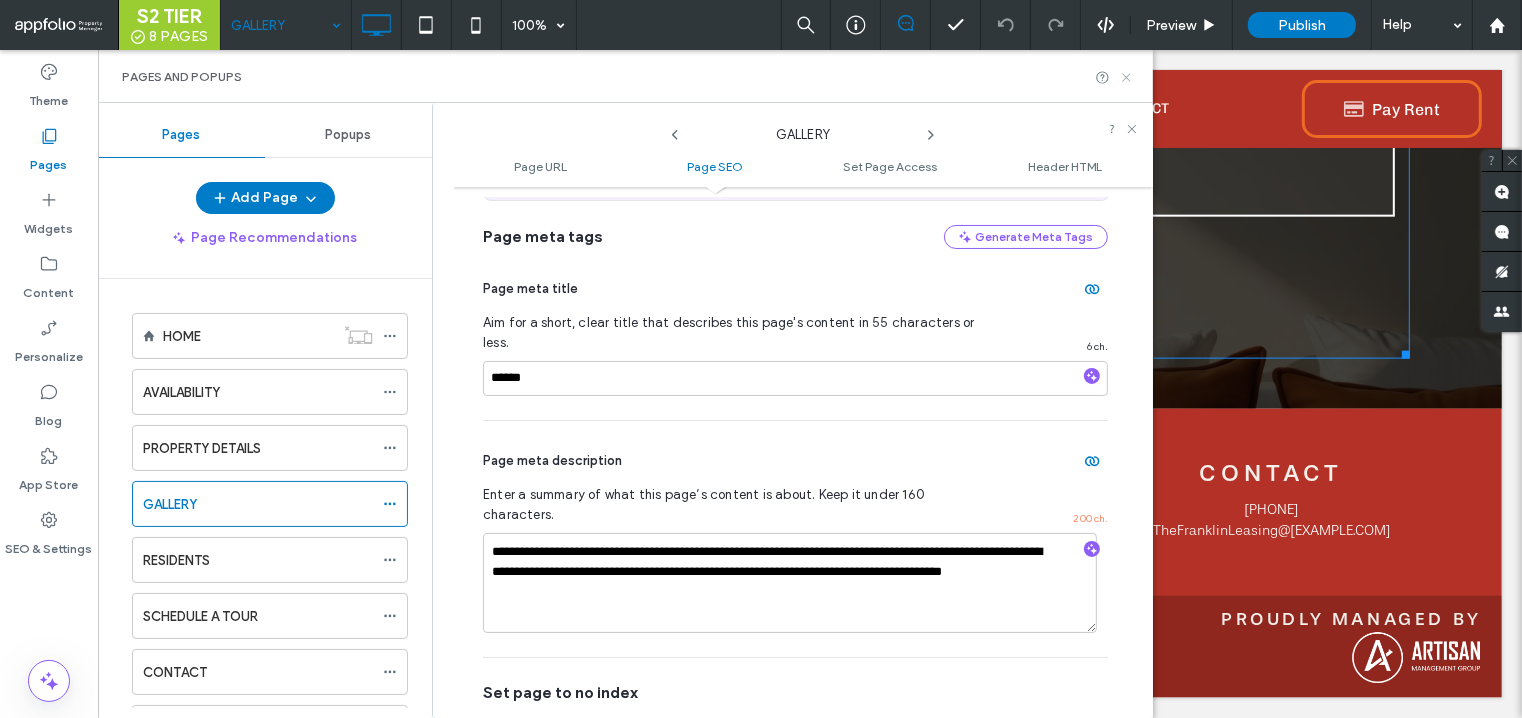click 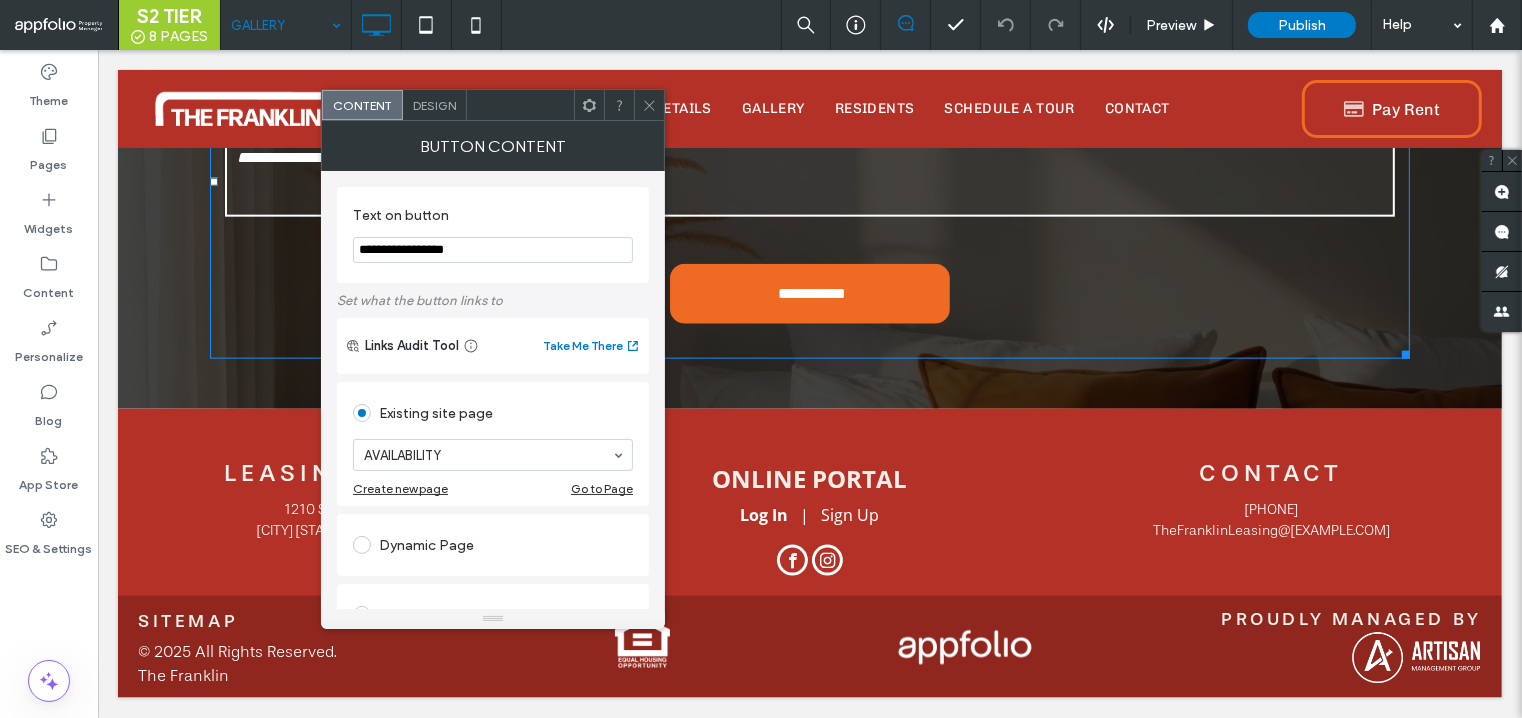 click at bounding box center [649, 105] 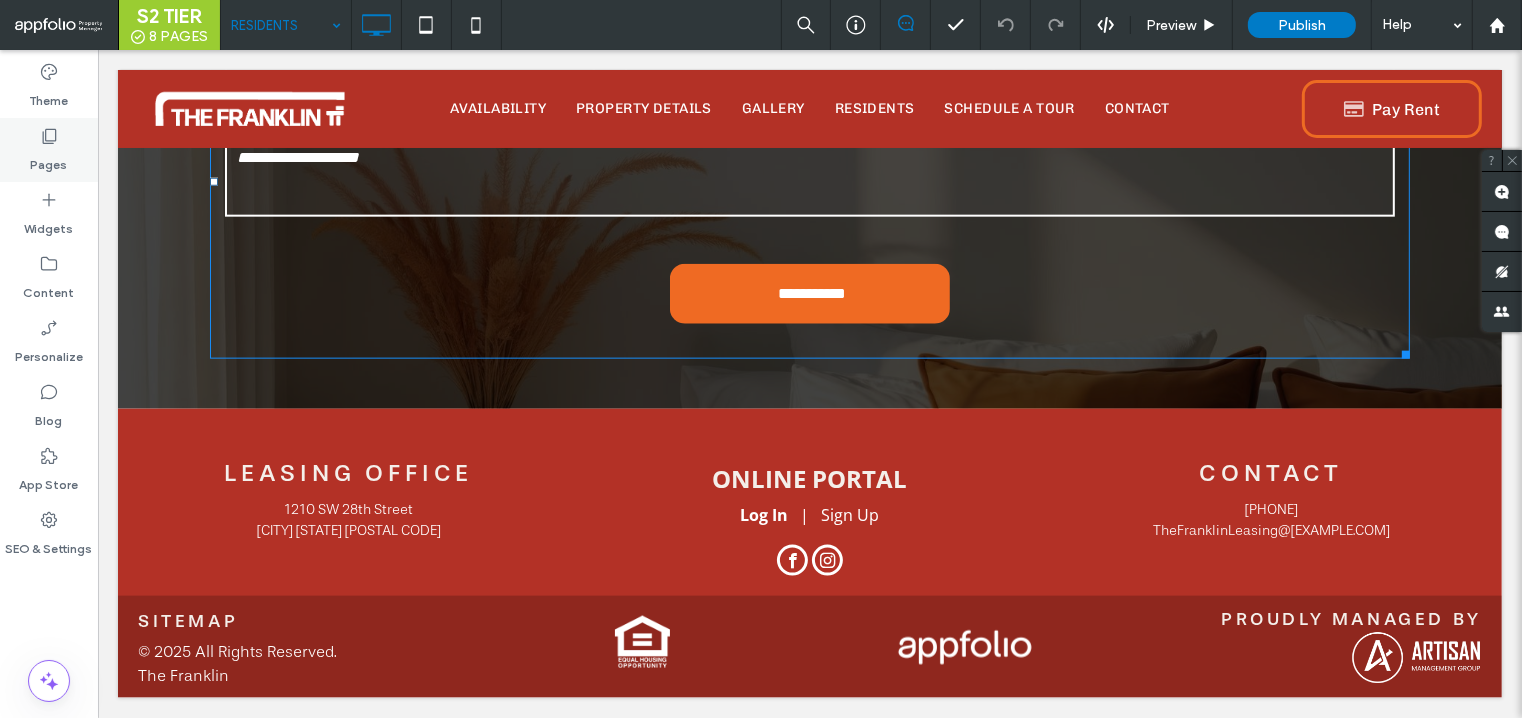 click on "Pages" at bounding box center [49, 150] 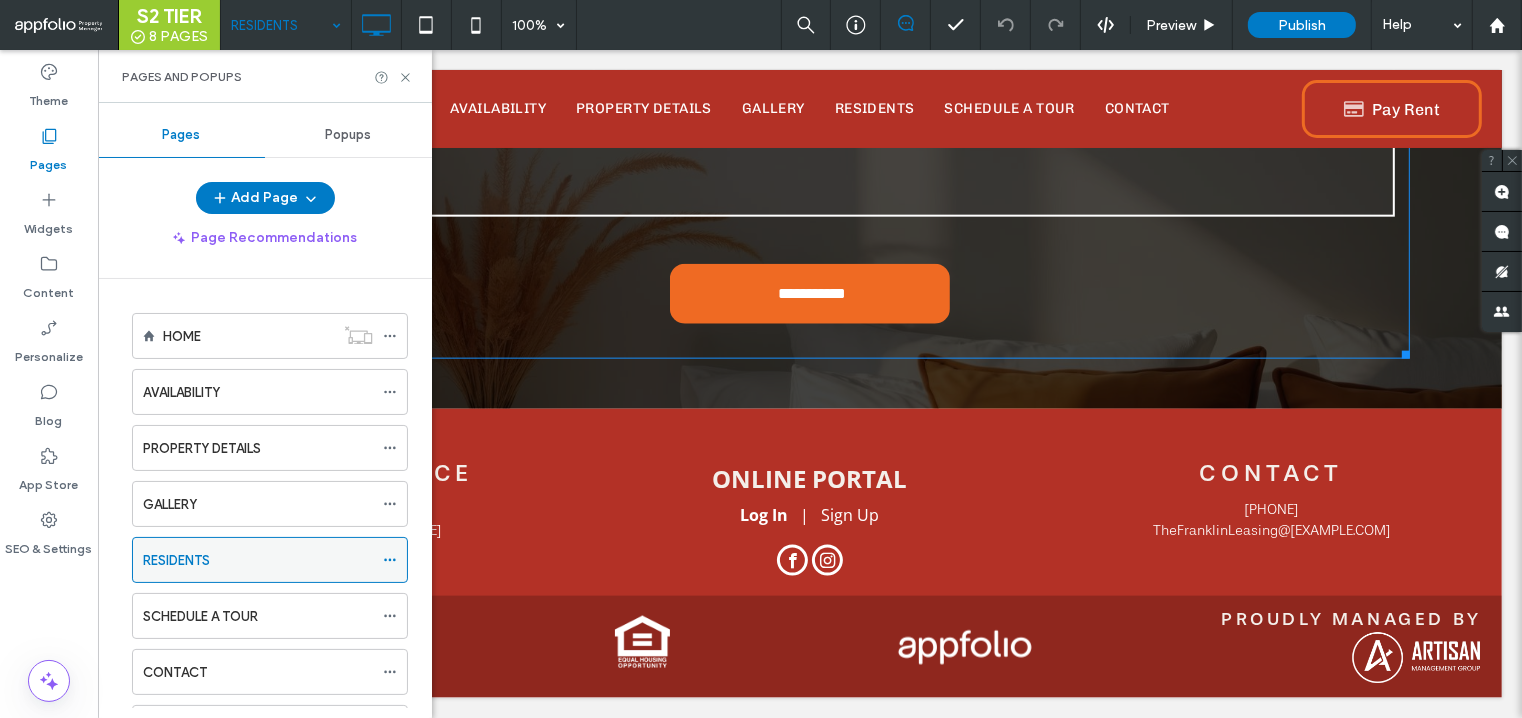 click 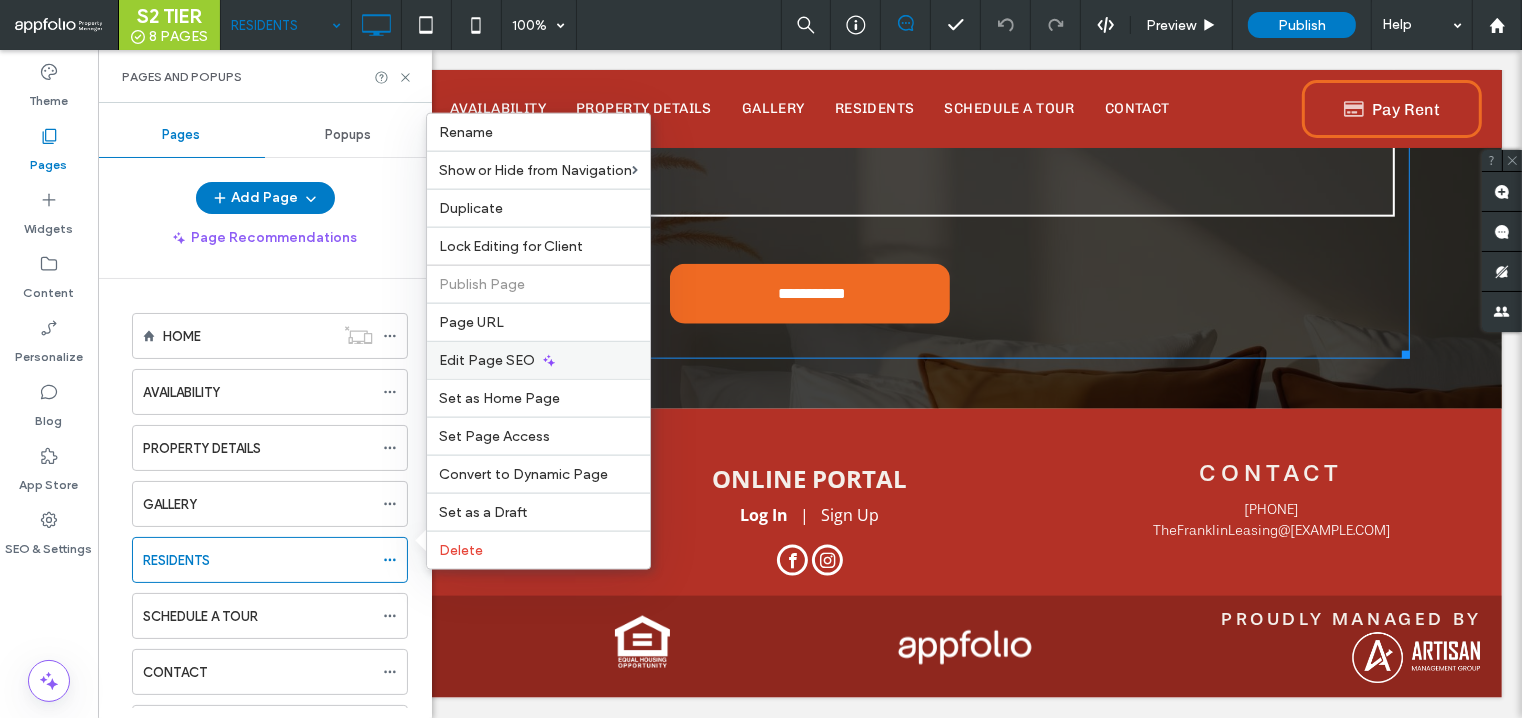click on "Edit Page SEO" at bounding box center [487, 360] 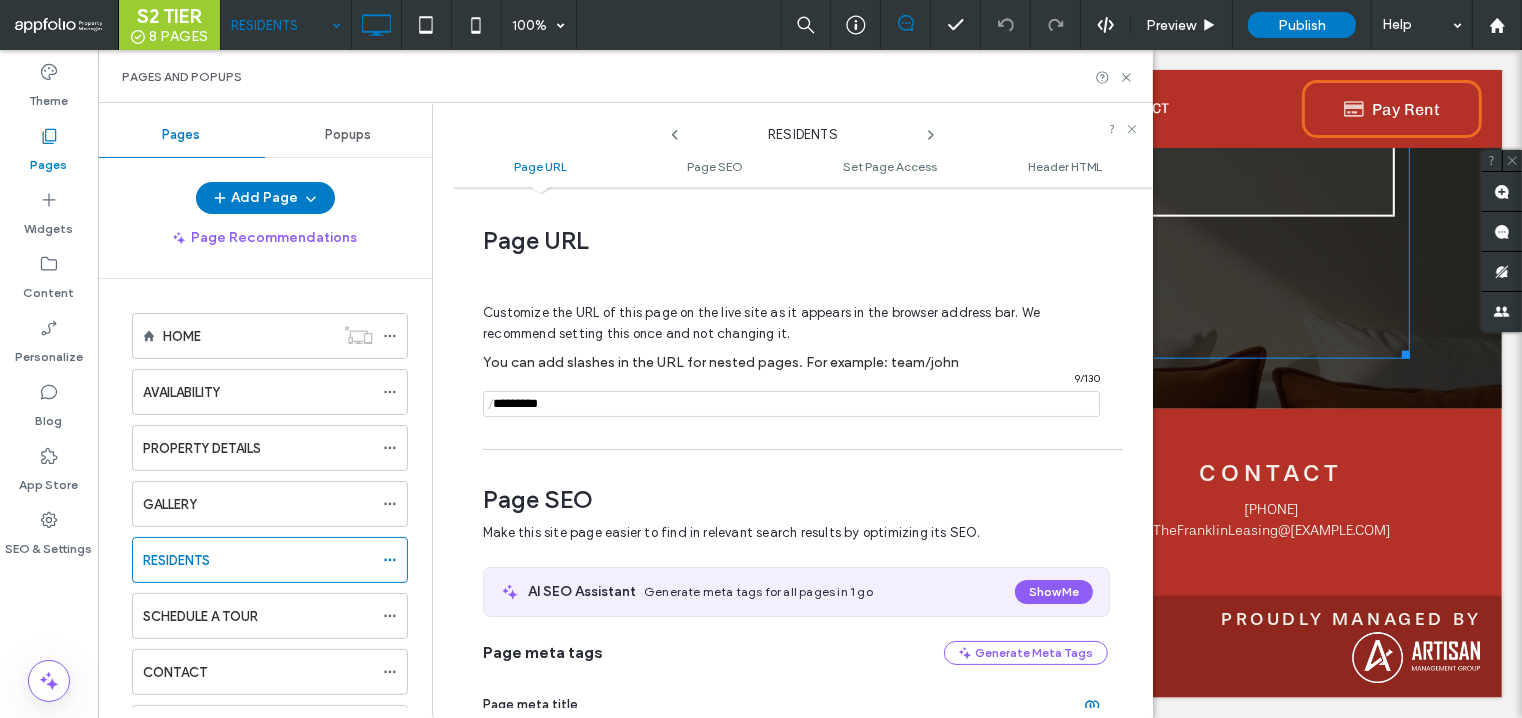 scroll, scrollTop: 272, scrollLeft: 0, axis: vertical 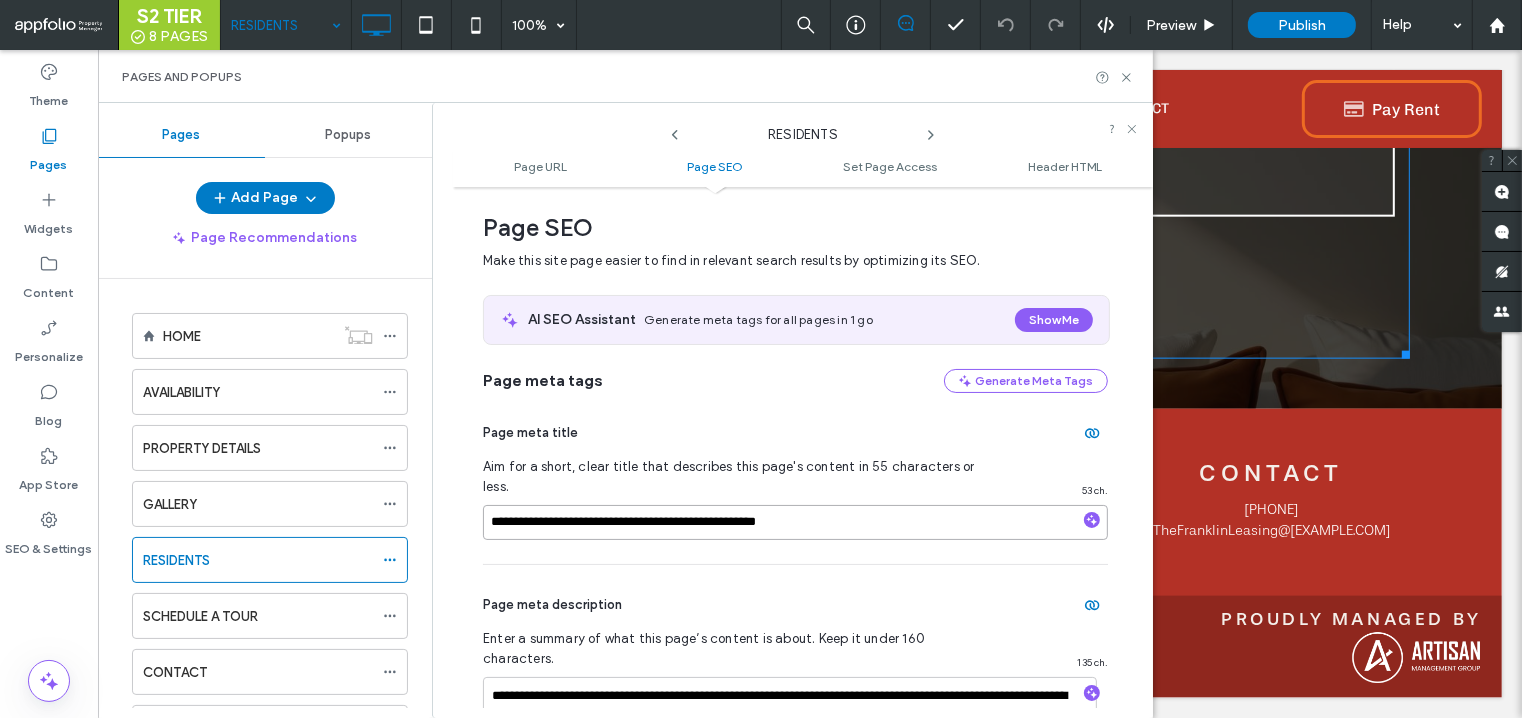 drag, startPoint x: 842, startPoint y: 497, endPoint x: 651, endPoint y: 501, distance: 191.04189 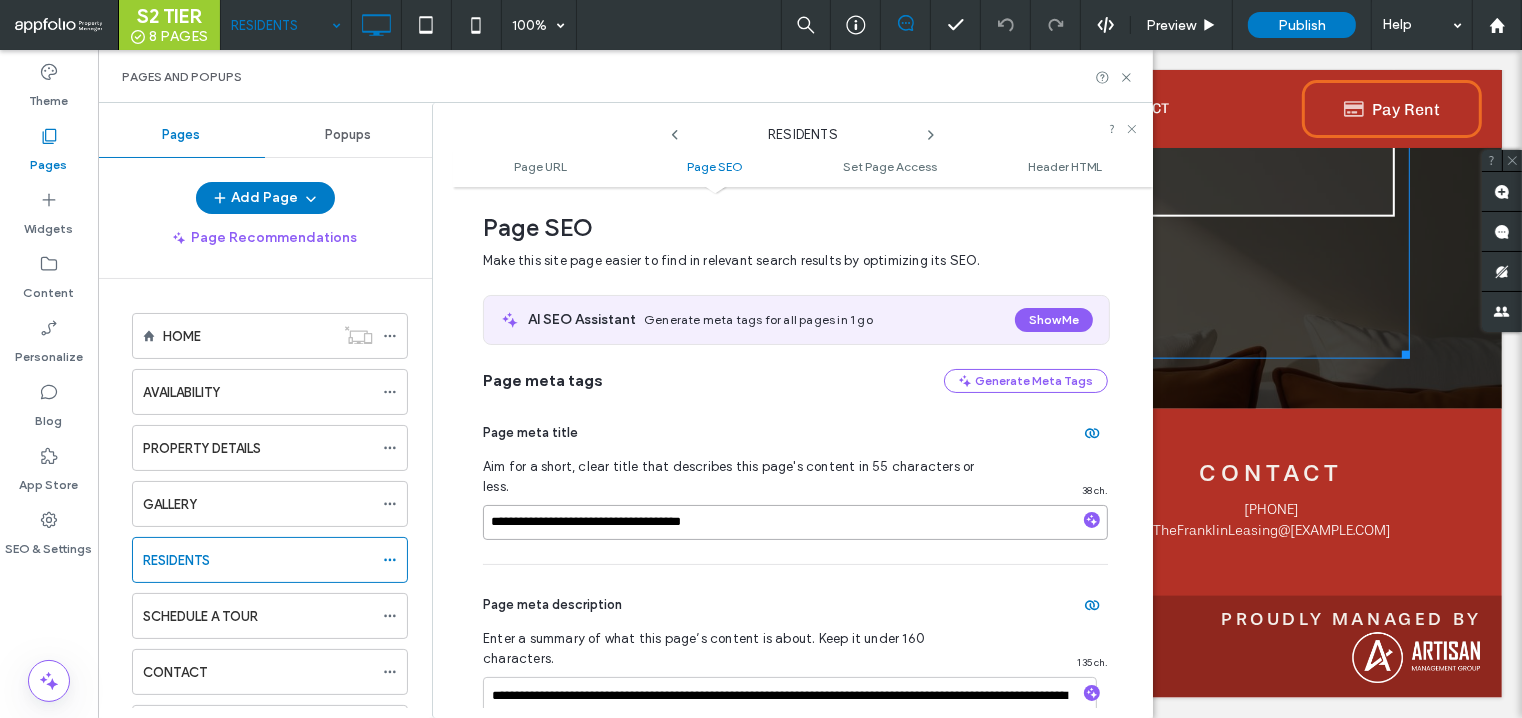 type on "**********" 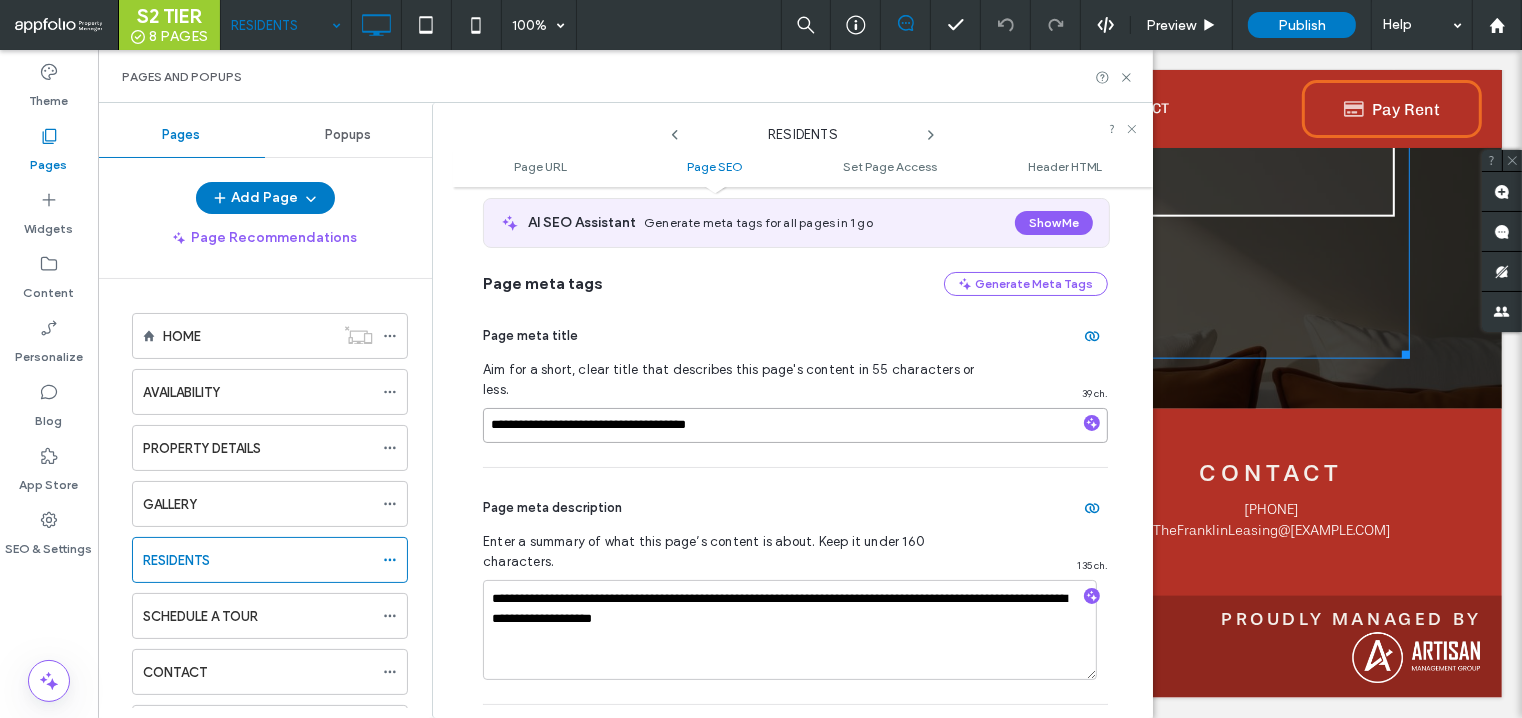 scroll, scrollTop: 371, scrollLeft: 0, axis: vertical 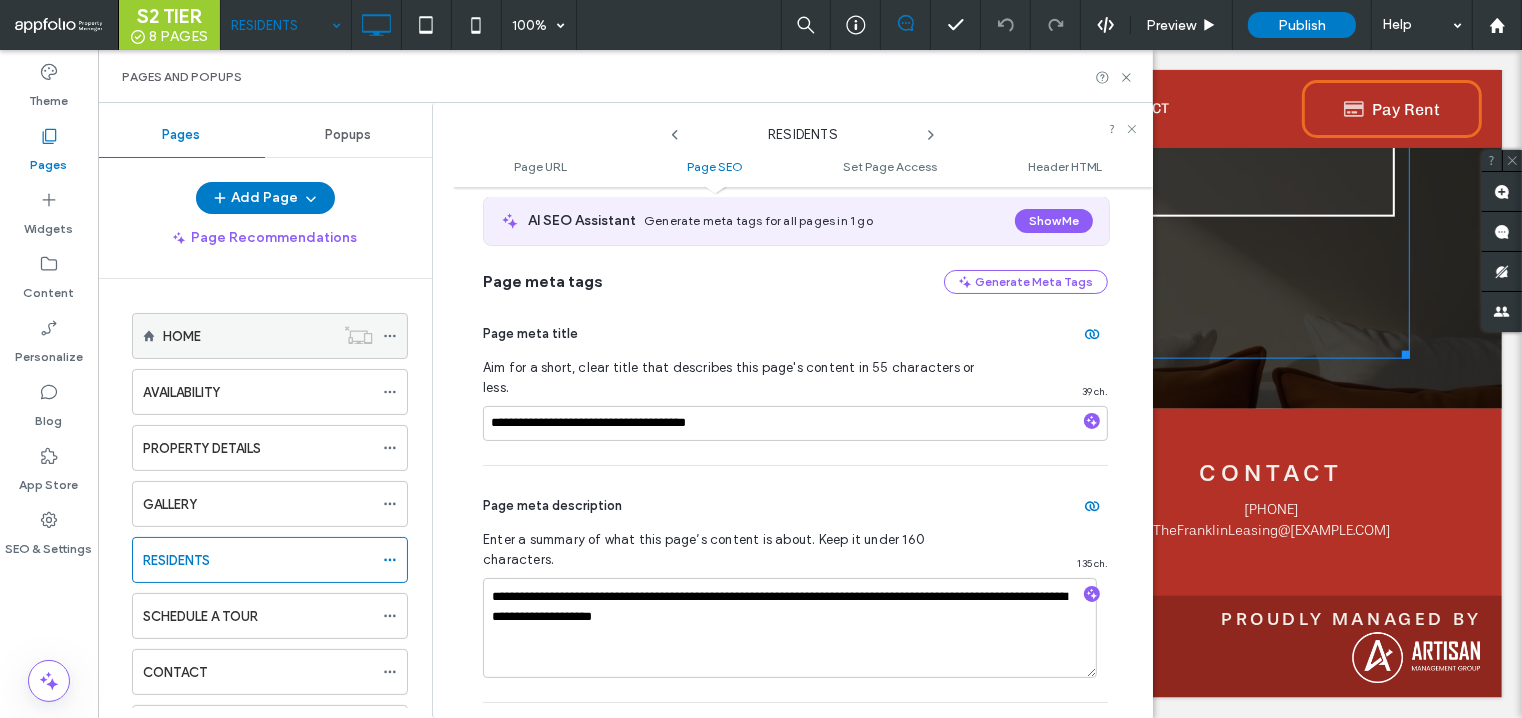 click 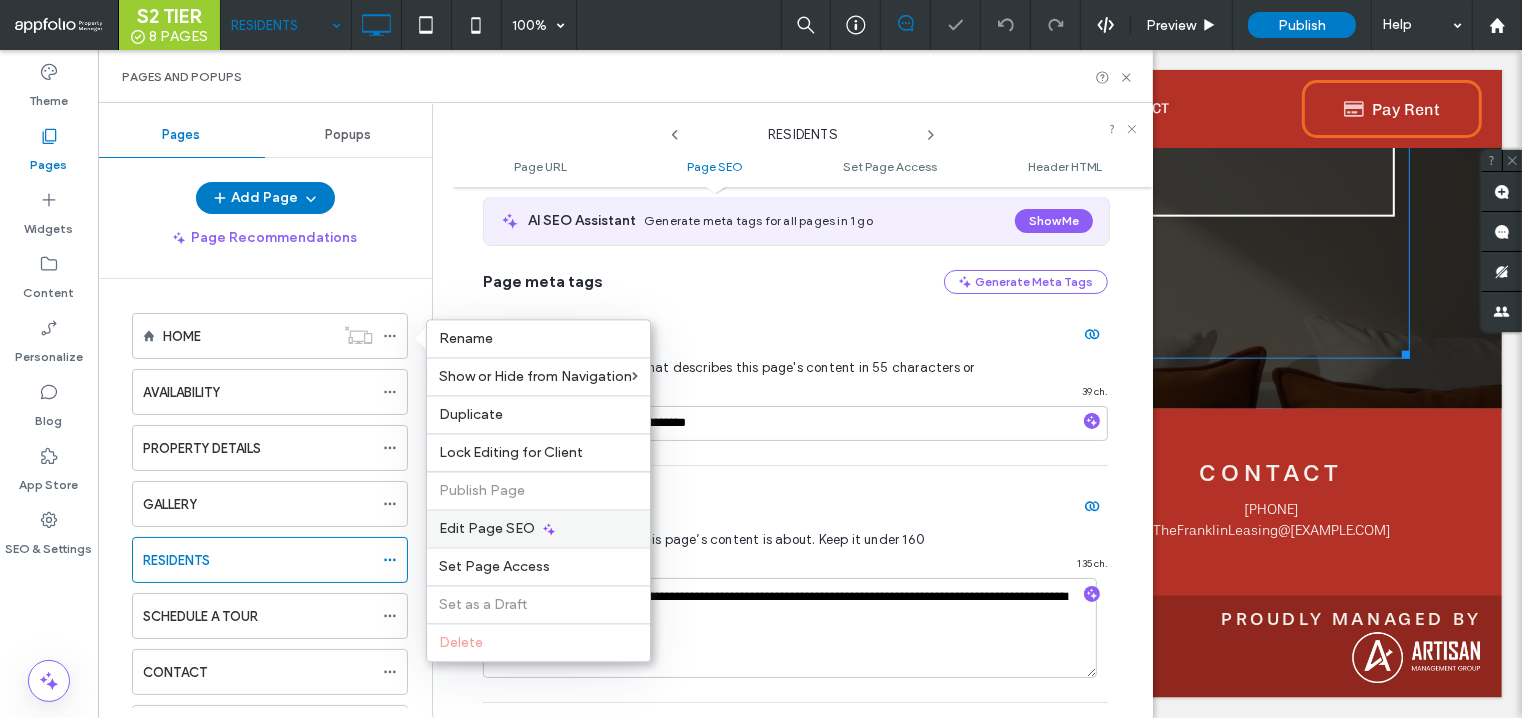 click on "Edit Page SEO" at bounding box center (487, 528) 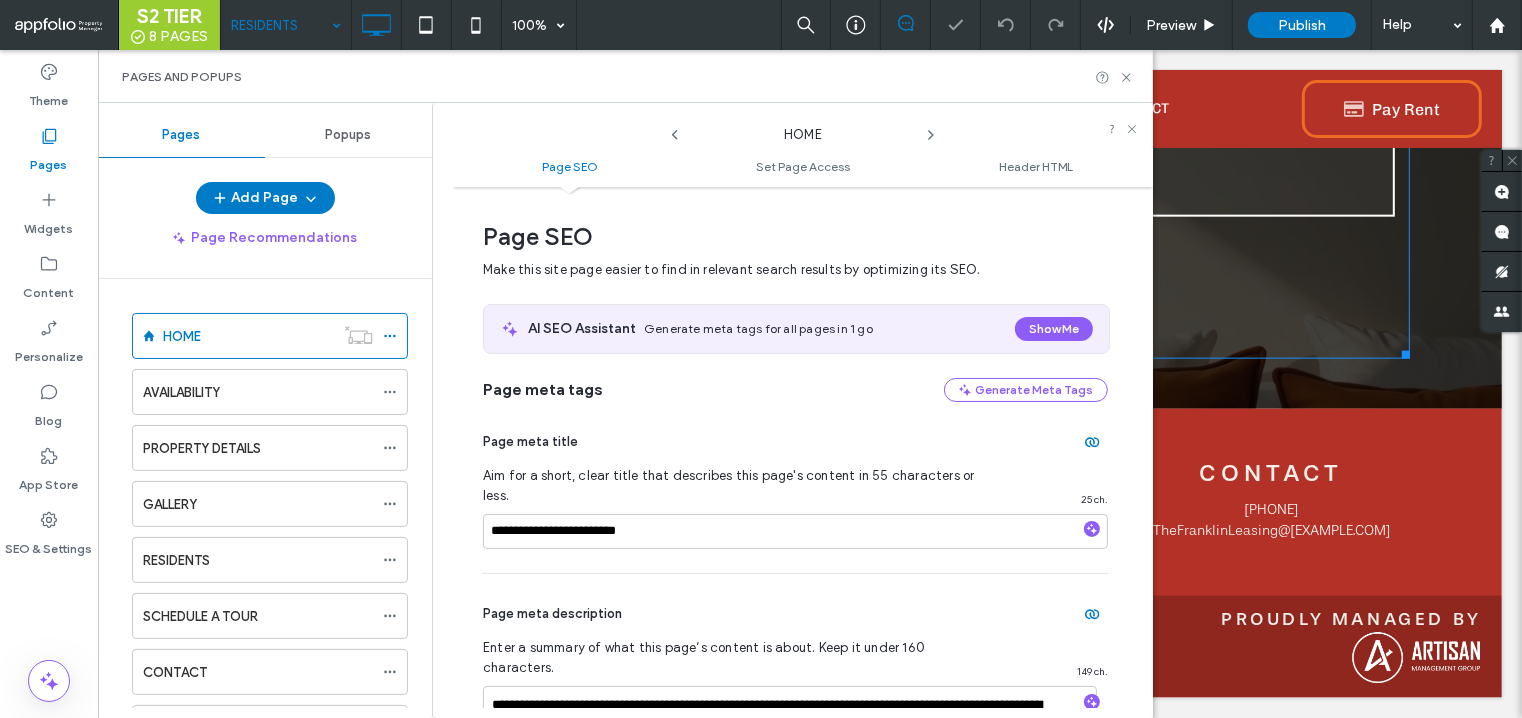 scroll, scrollTop: 10, scrollLeft: 0, axis: vertical 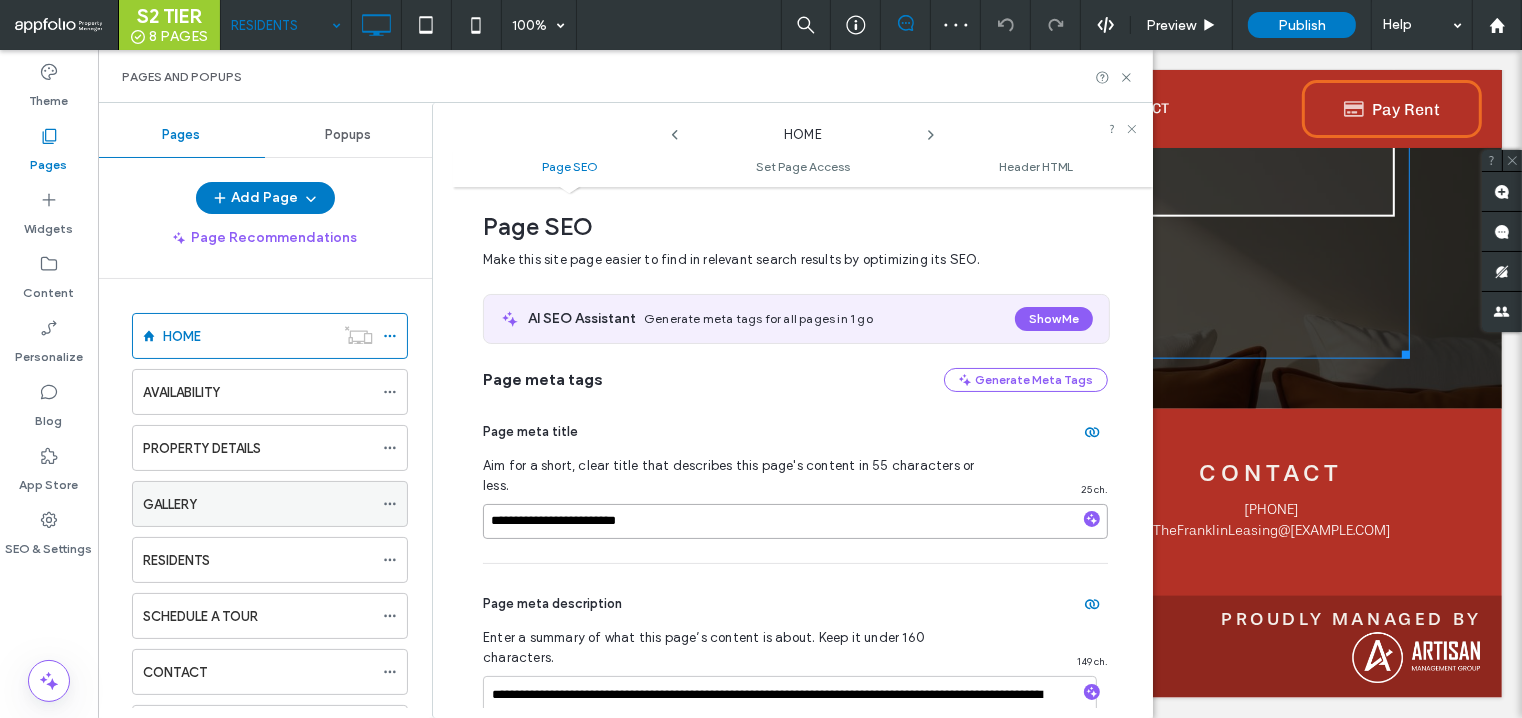 drag, startPoint x: 675, startPoint y: 504, endPoint x: 400, endPoint y: 498, distance: 275.06546 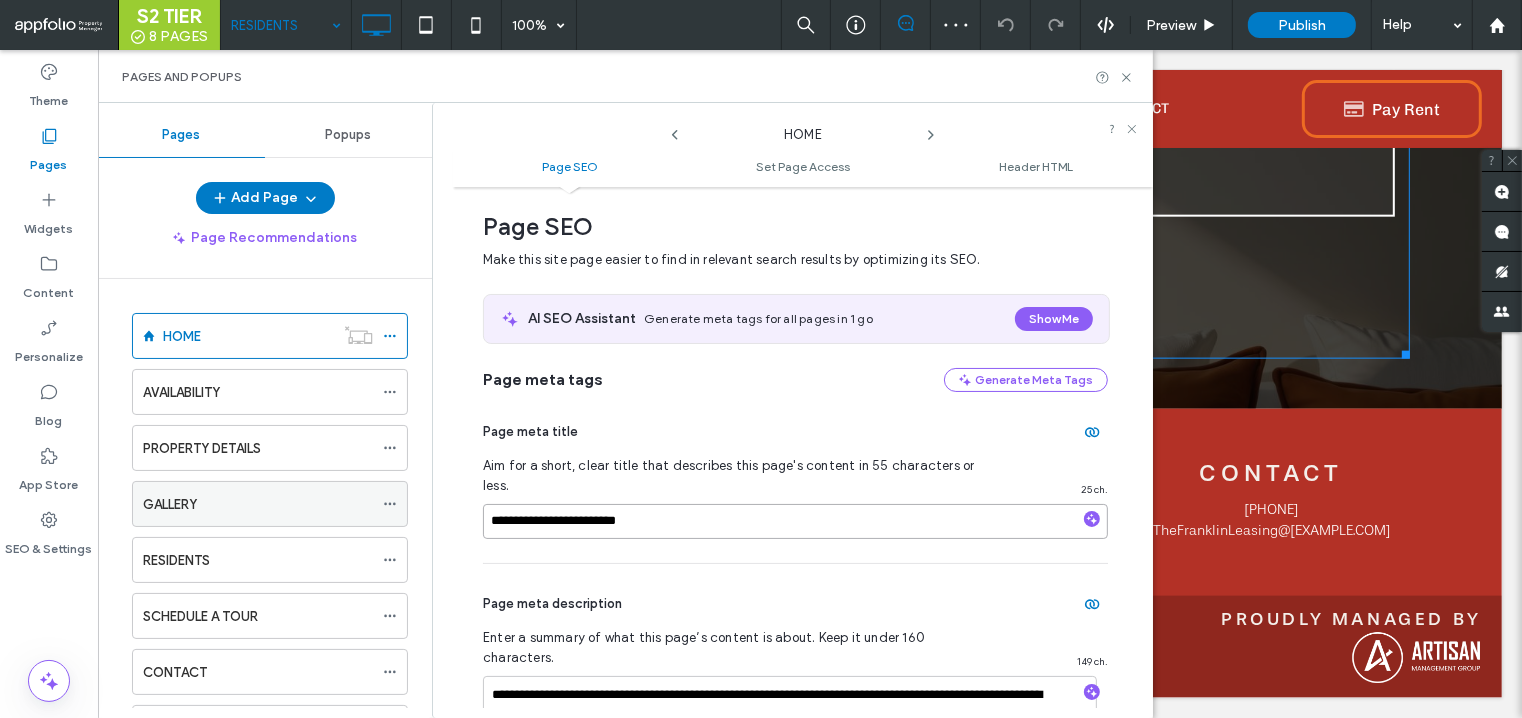 click on "**********" at bounding box center (625, 410) 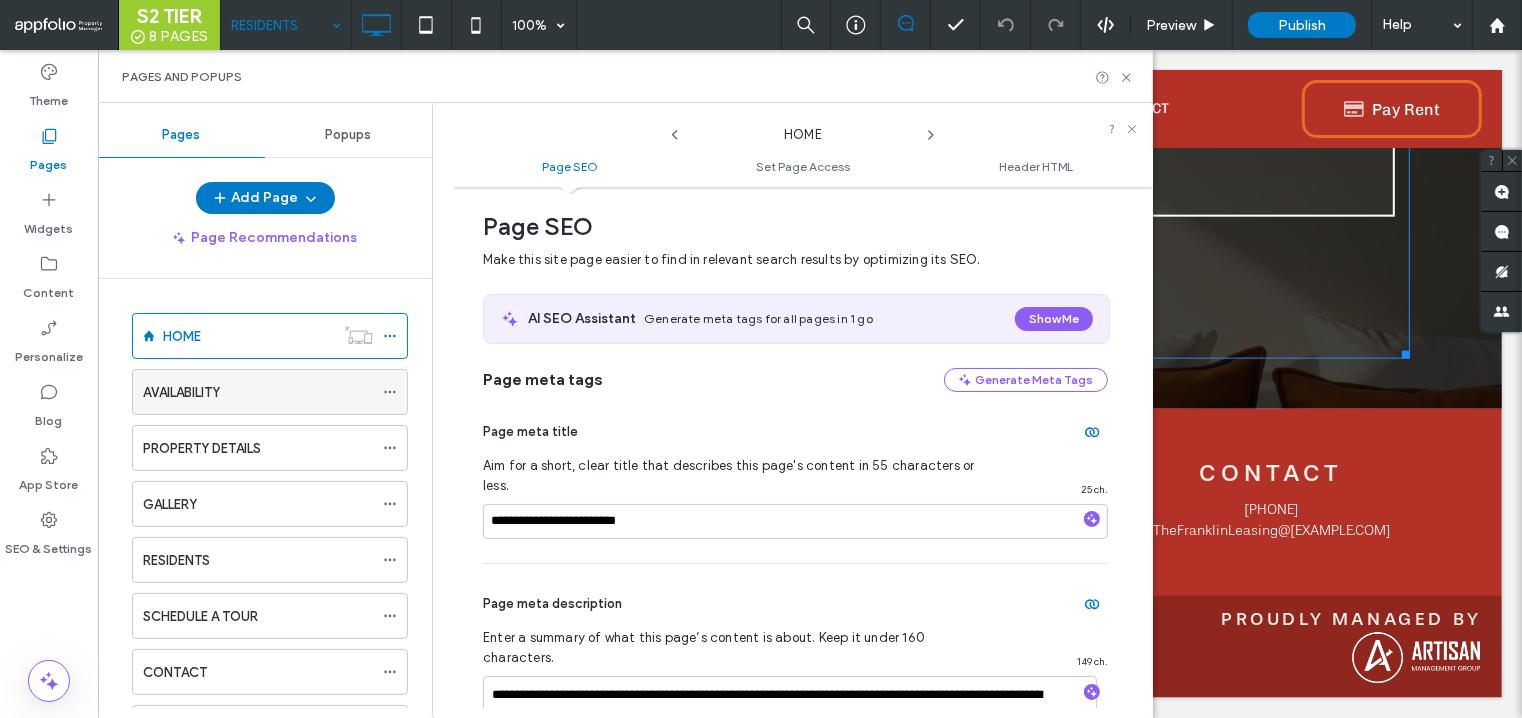 click 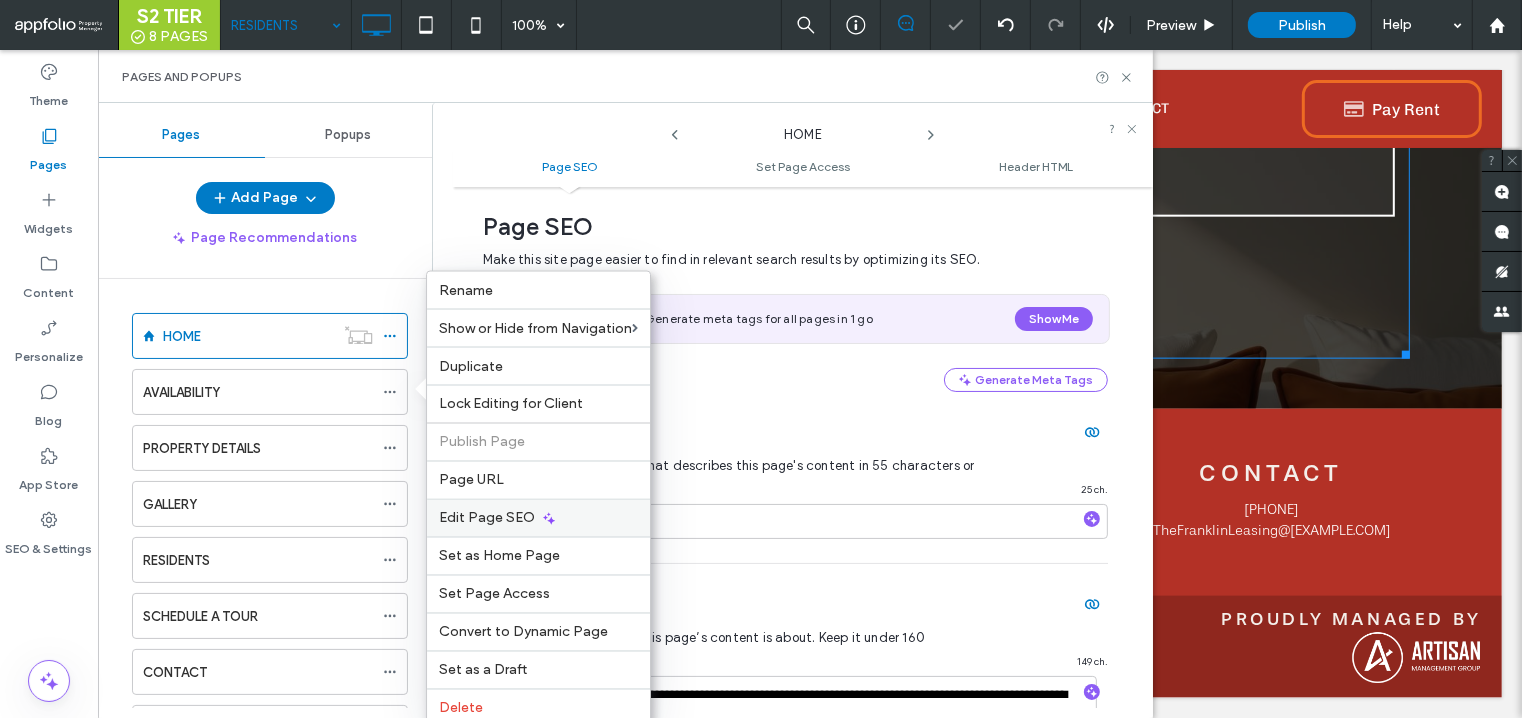 click on "Edit Page SEO" at bounding box center [487, 518] 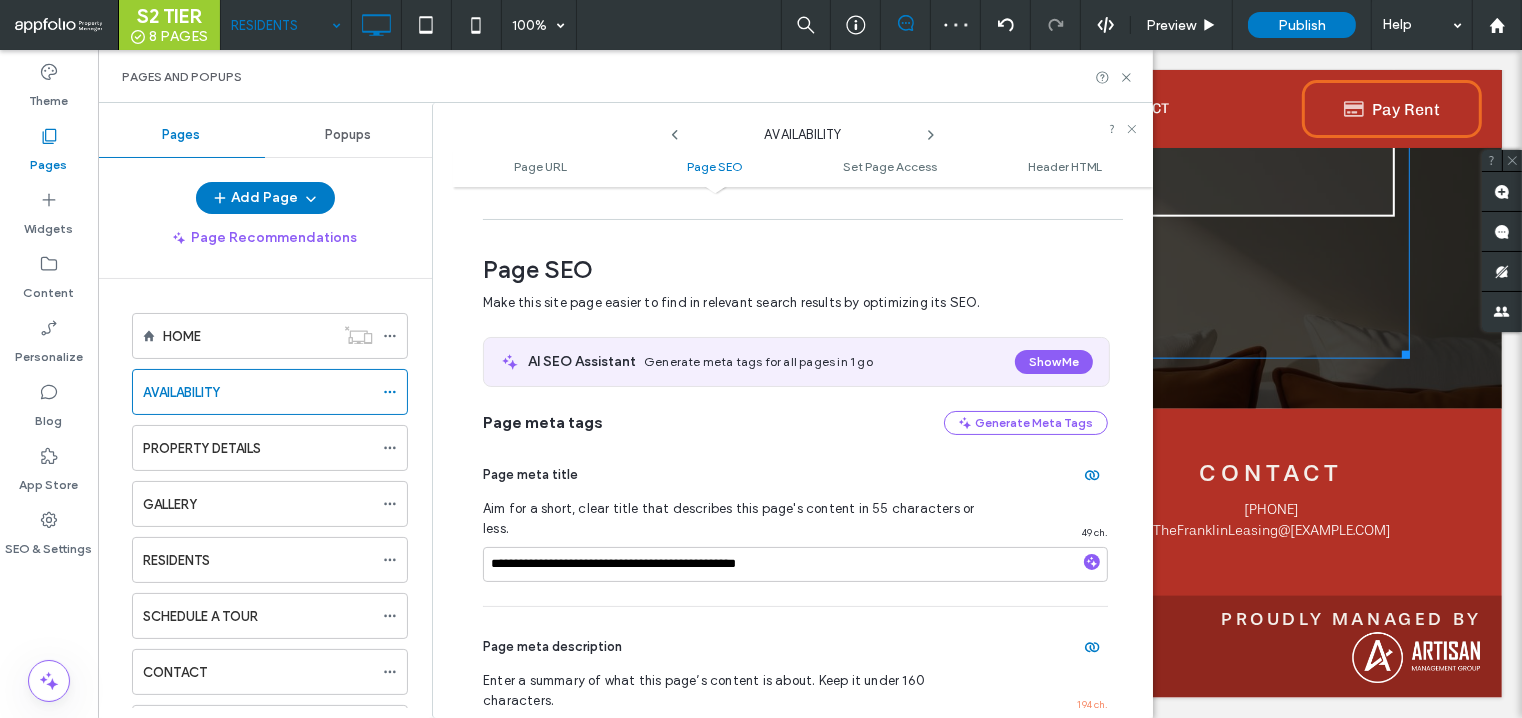 scroll, scrollTop: 272, scrollLeft: 0, axis: vertical 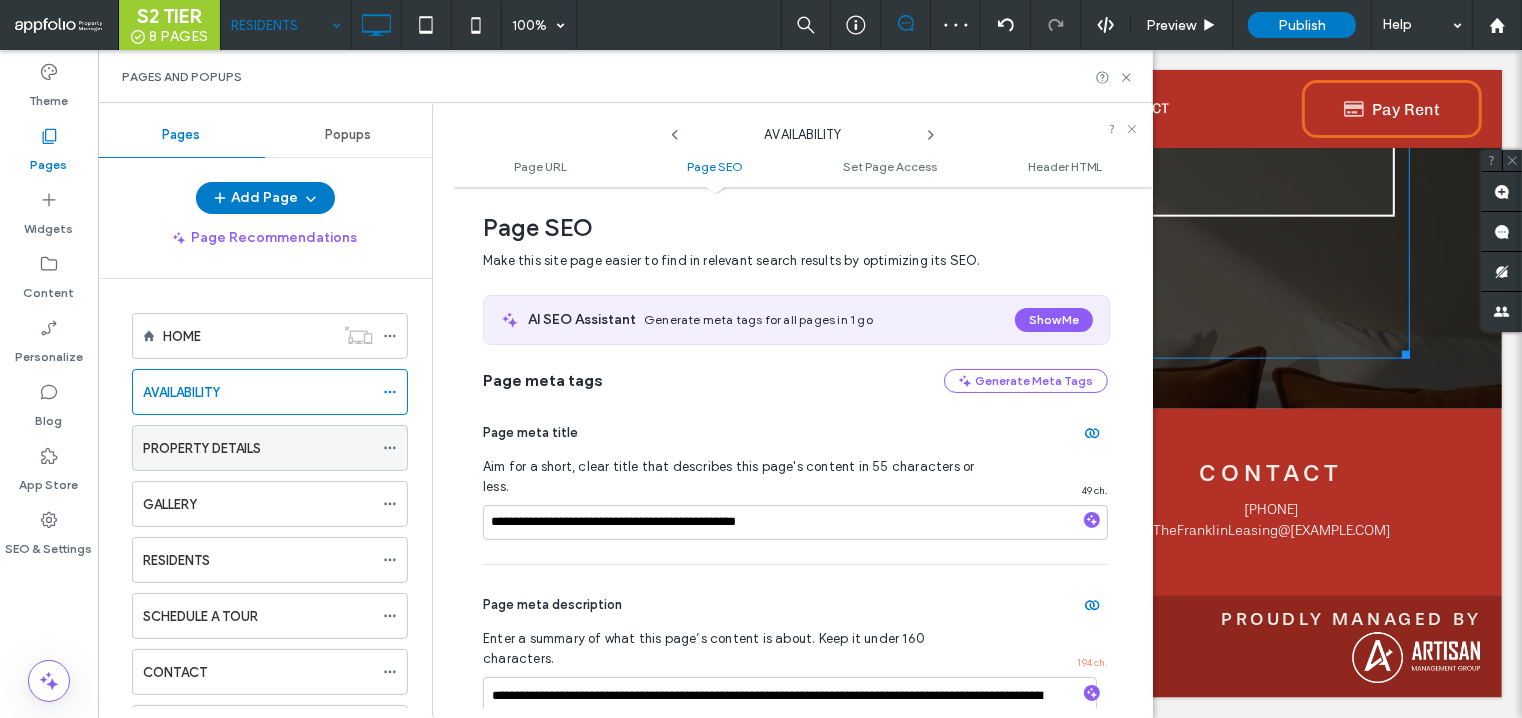 click 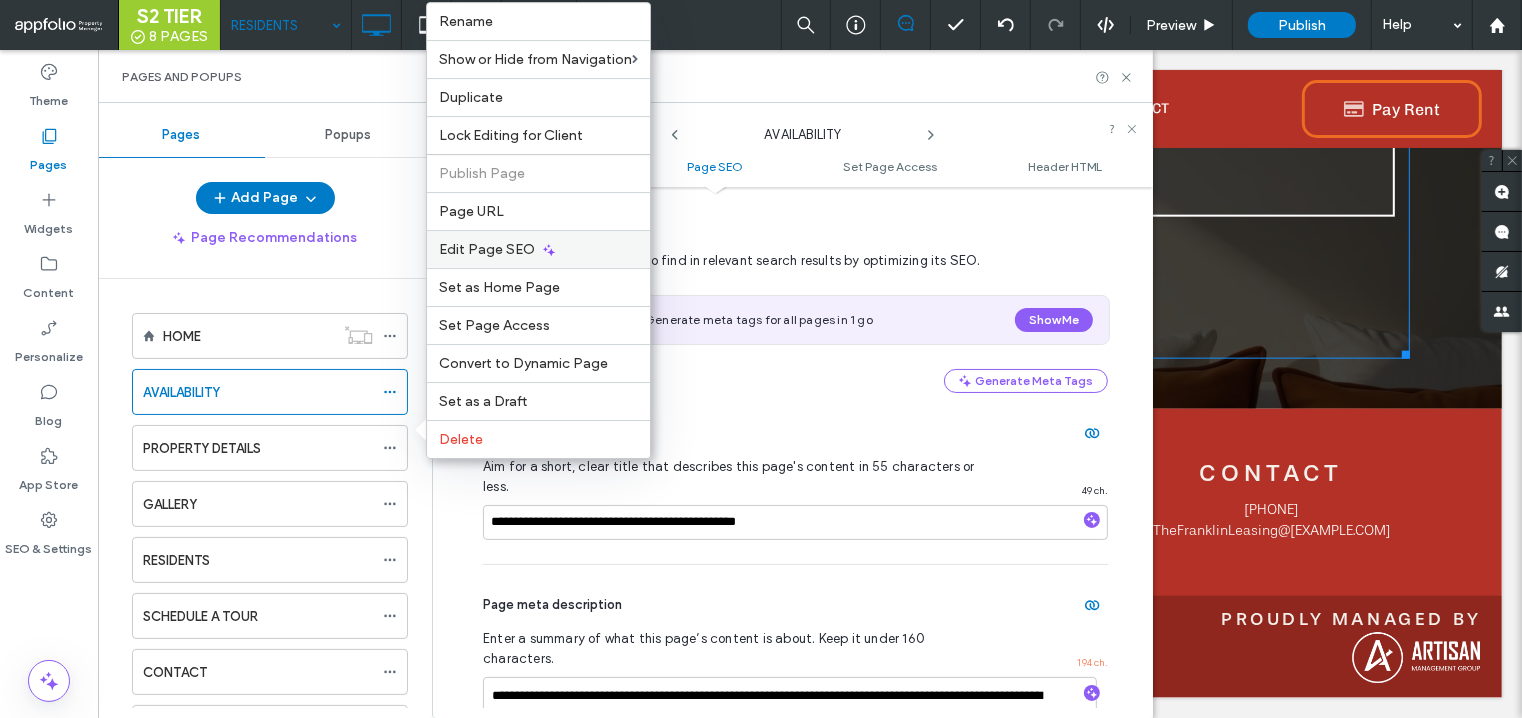 click on "Edit Page SEO" at bounding box center (487, 249) 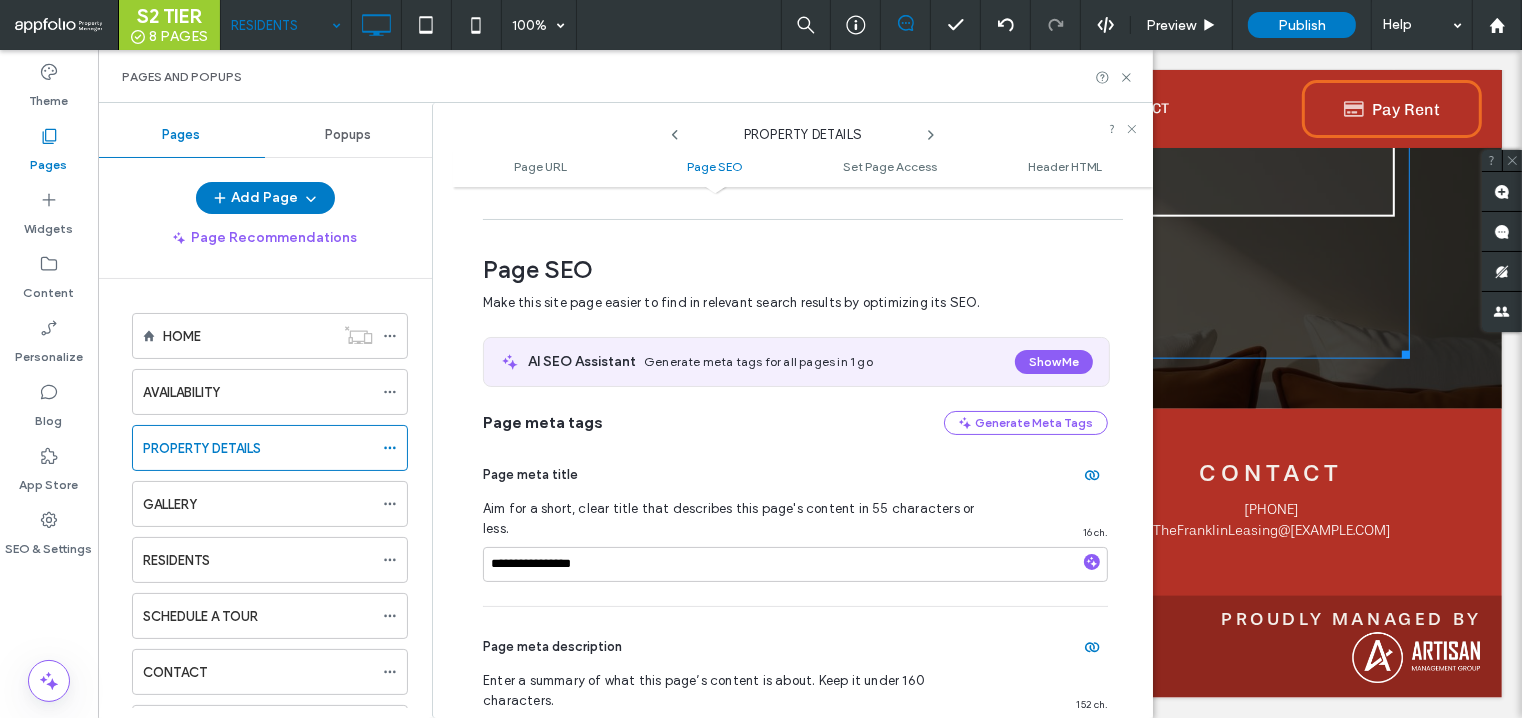 scroll, scrollTop: 272, scrollLeft: 0, axis: vertical 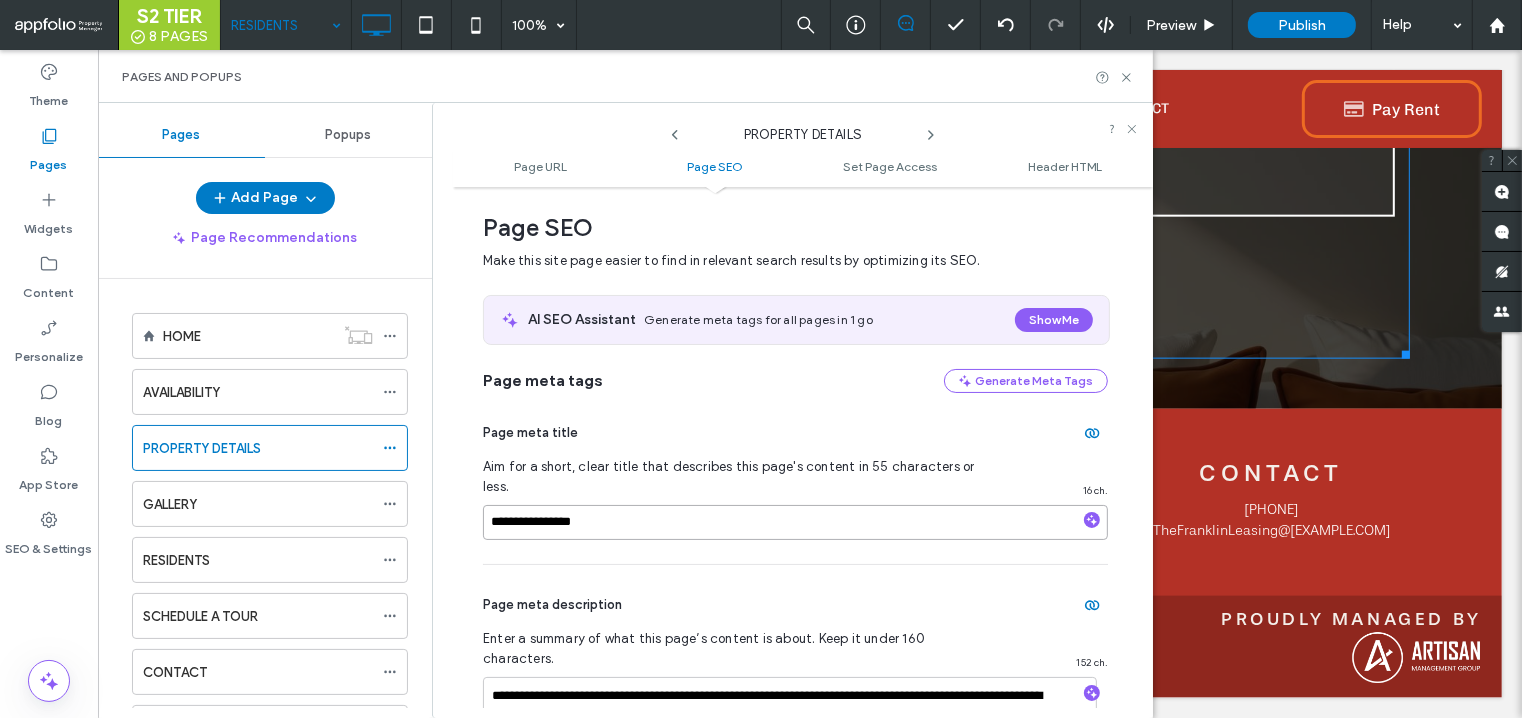 click on "**********" at bounding box center (795, 522) 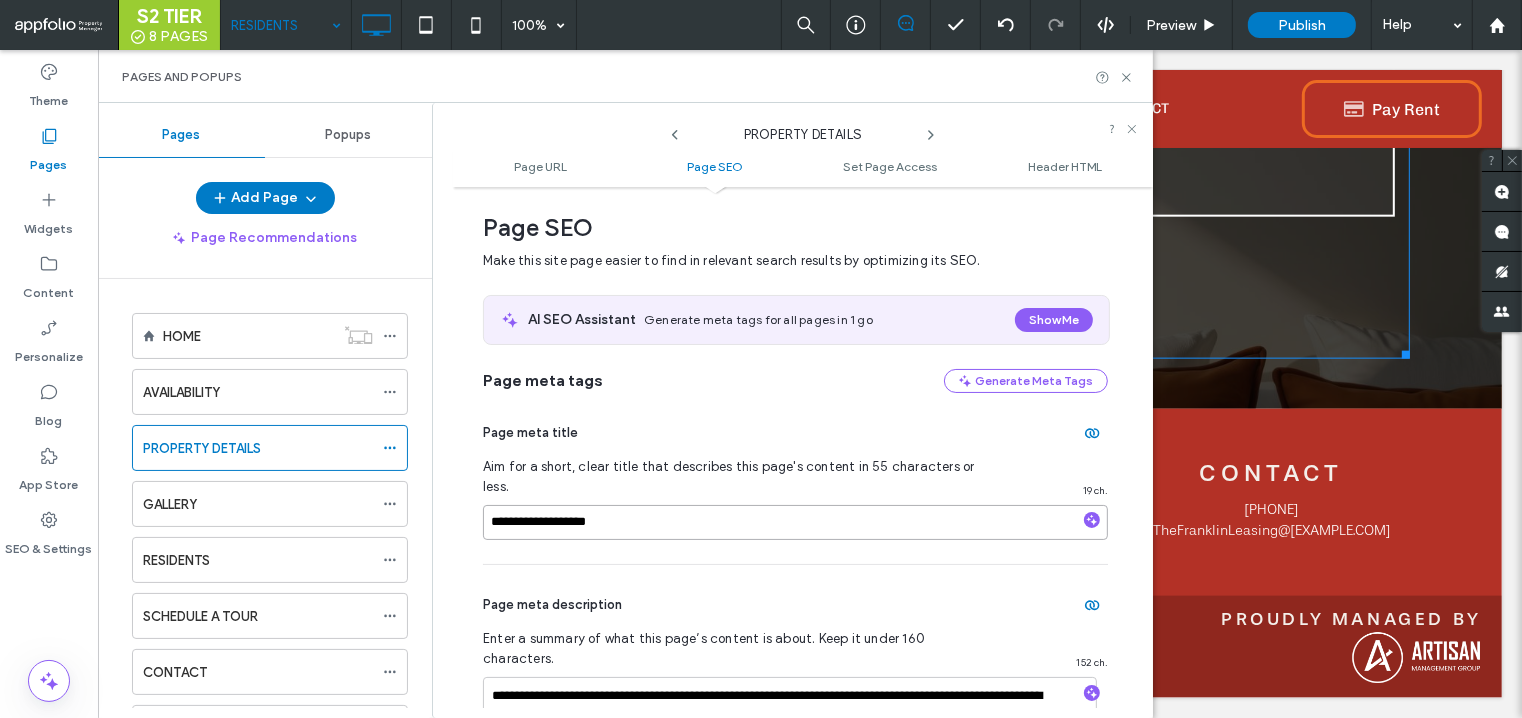 paste on "**********" 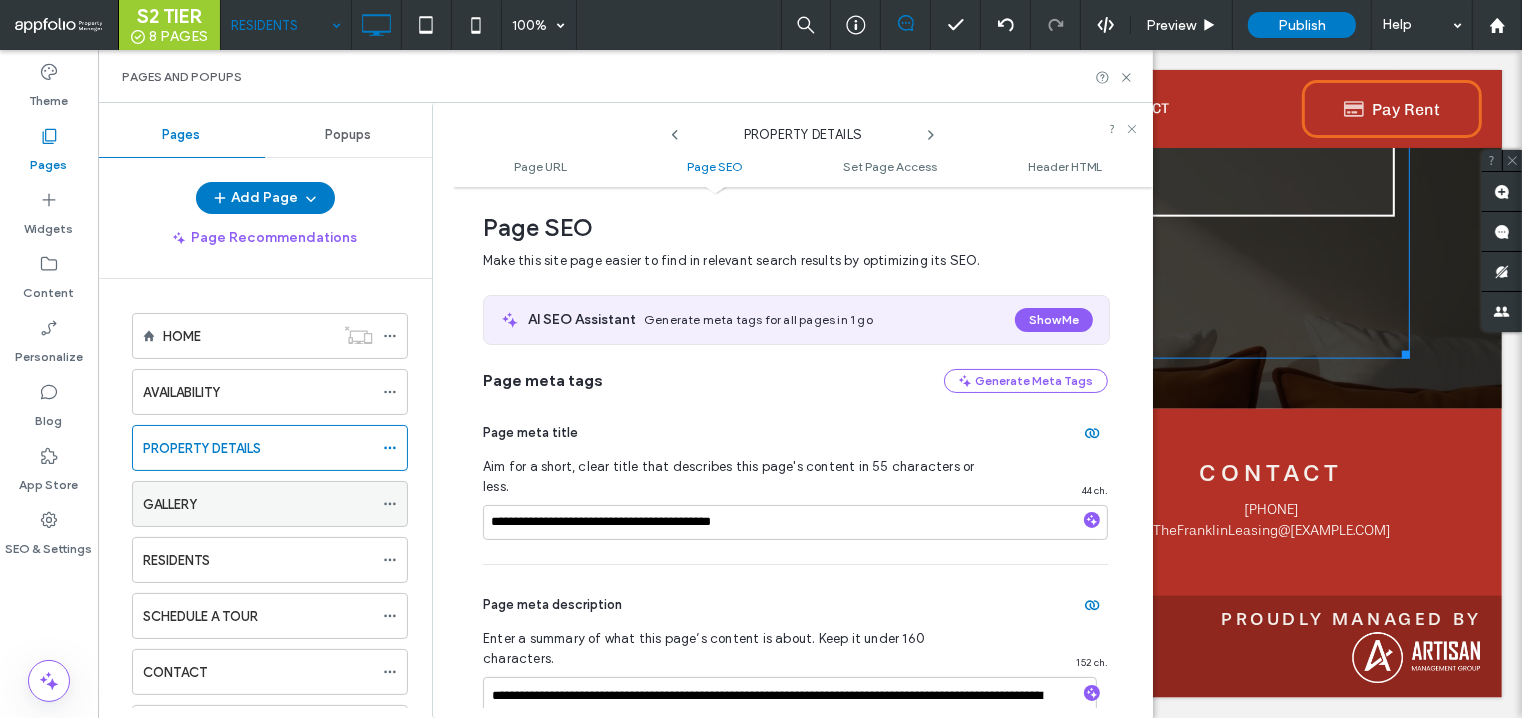 click 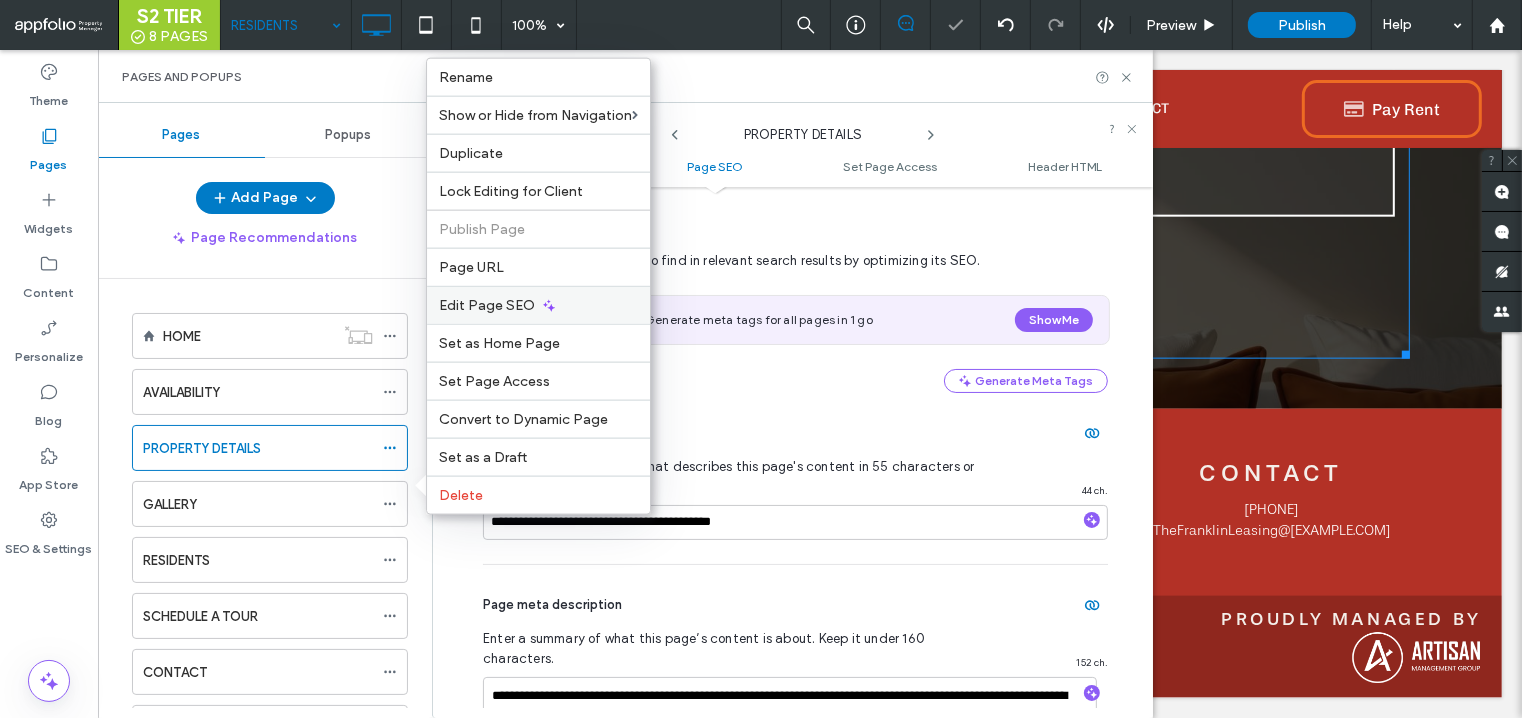 click on "Edit Page SEO" at bounding box center [487, 305] 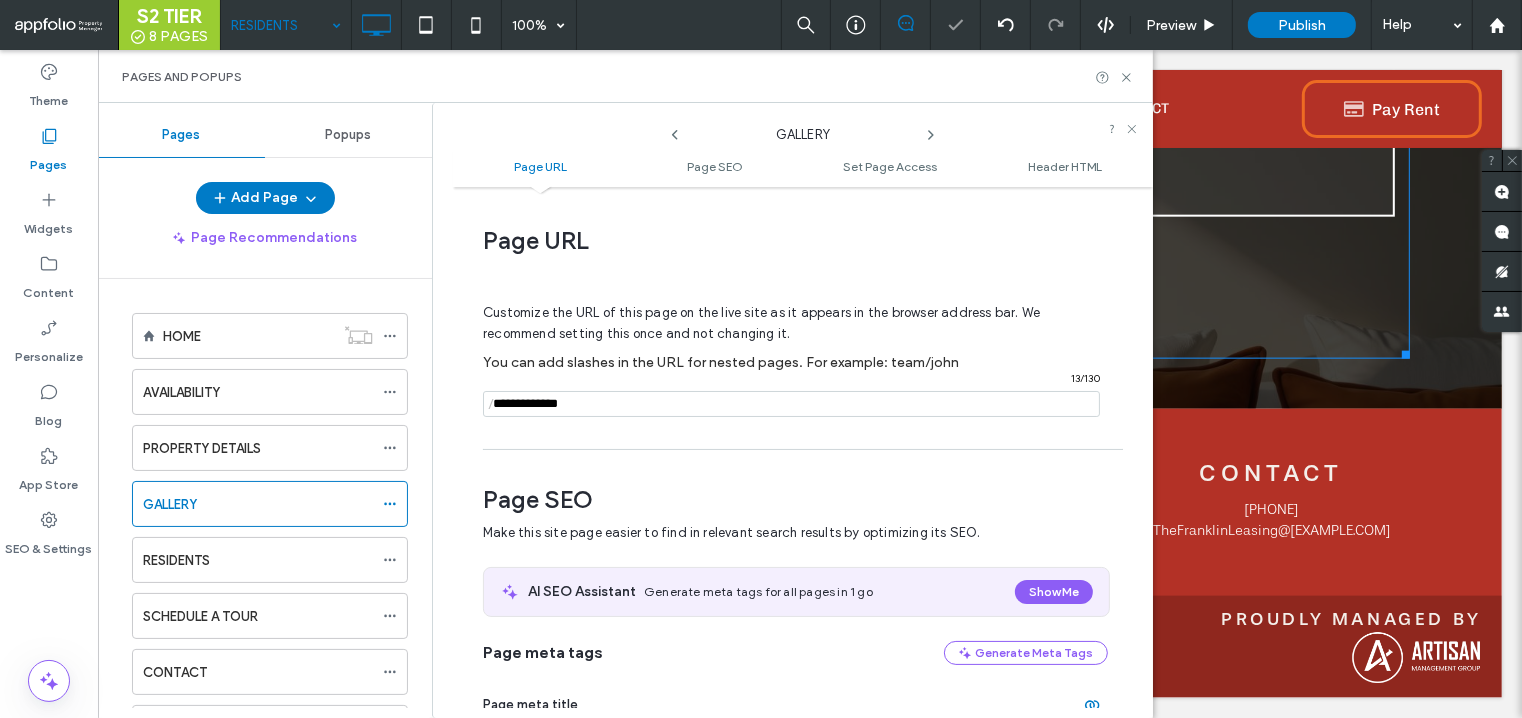 scroll, scrollTop: 272, scrollLeft: 0, axis: vertical 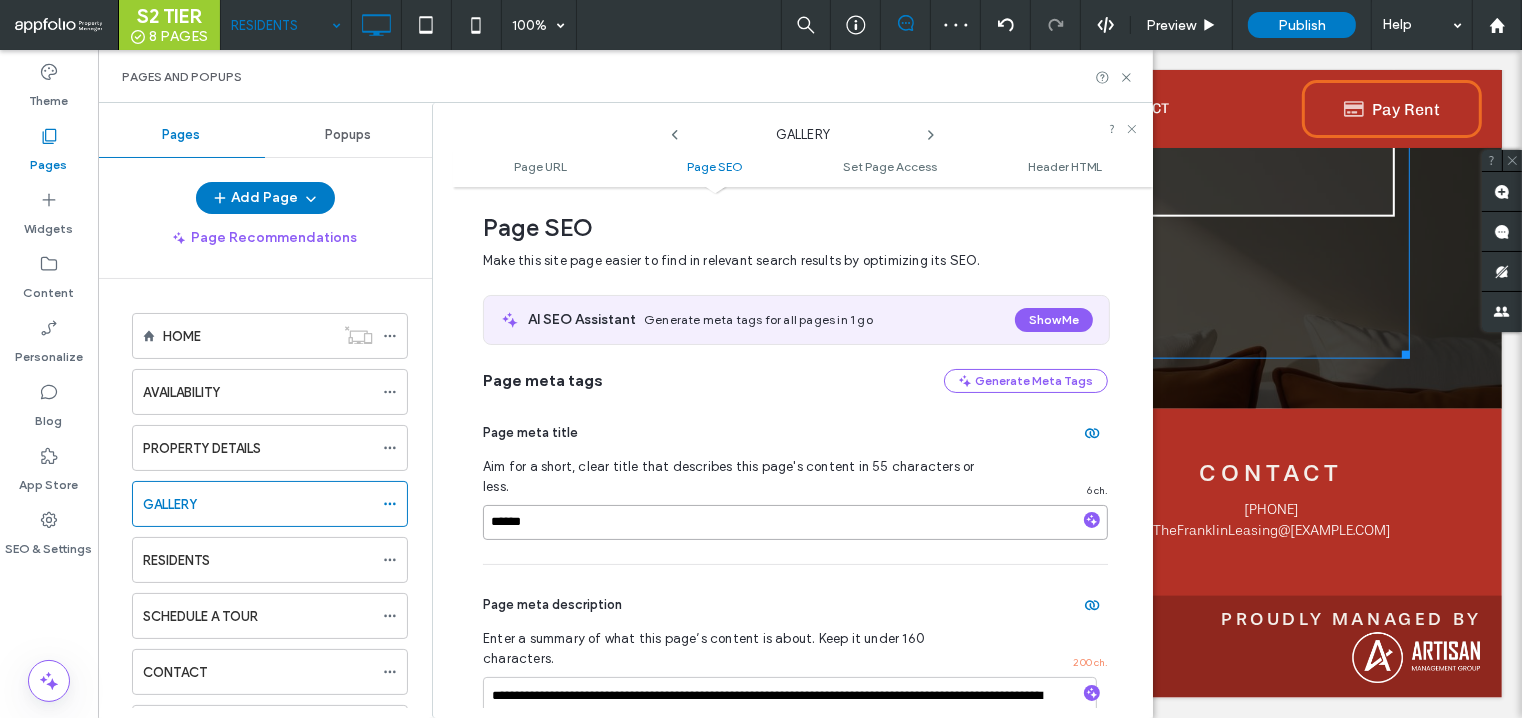 click on "******" at bounding box center [795, 522] 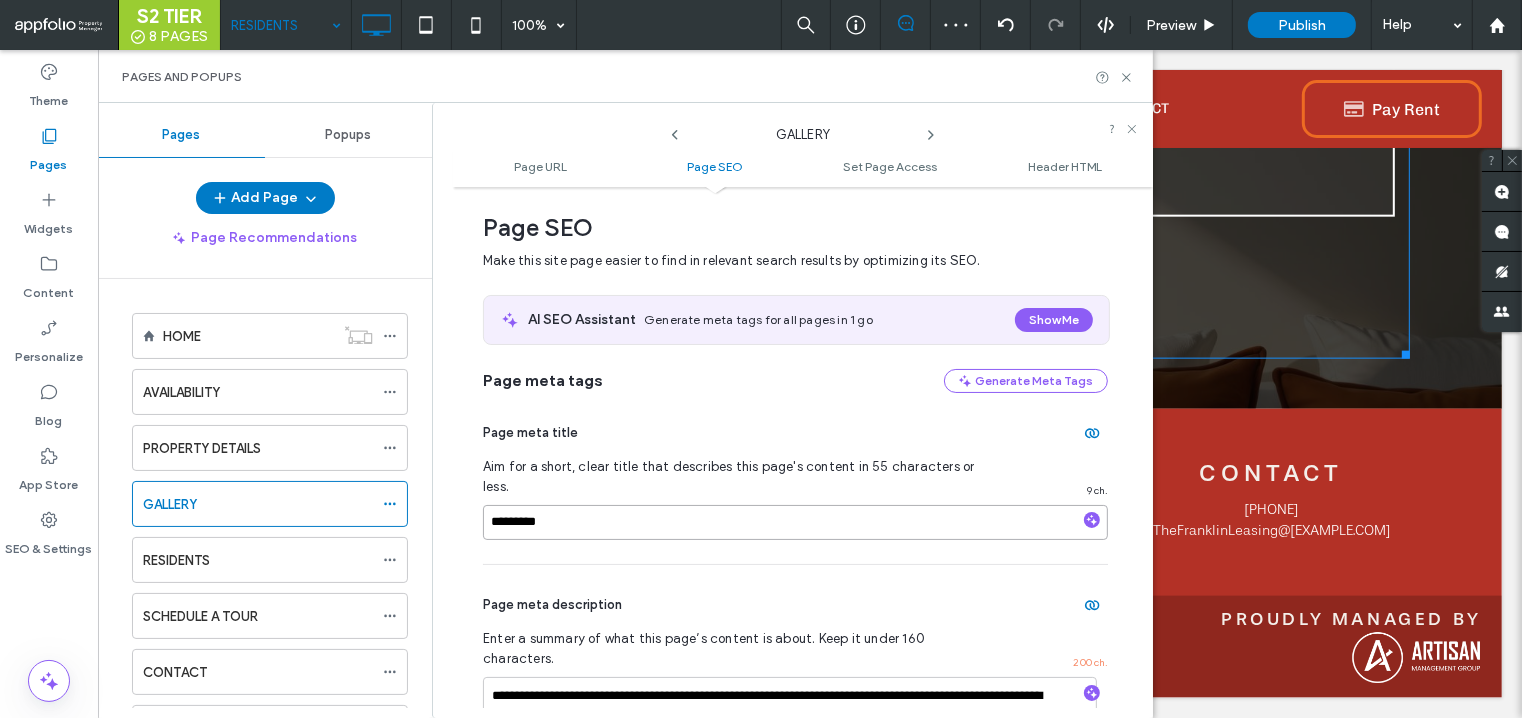 paste on "**********" 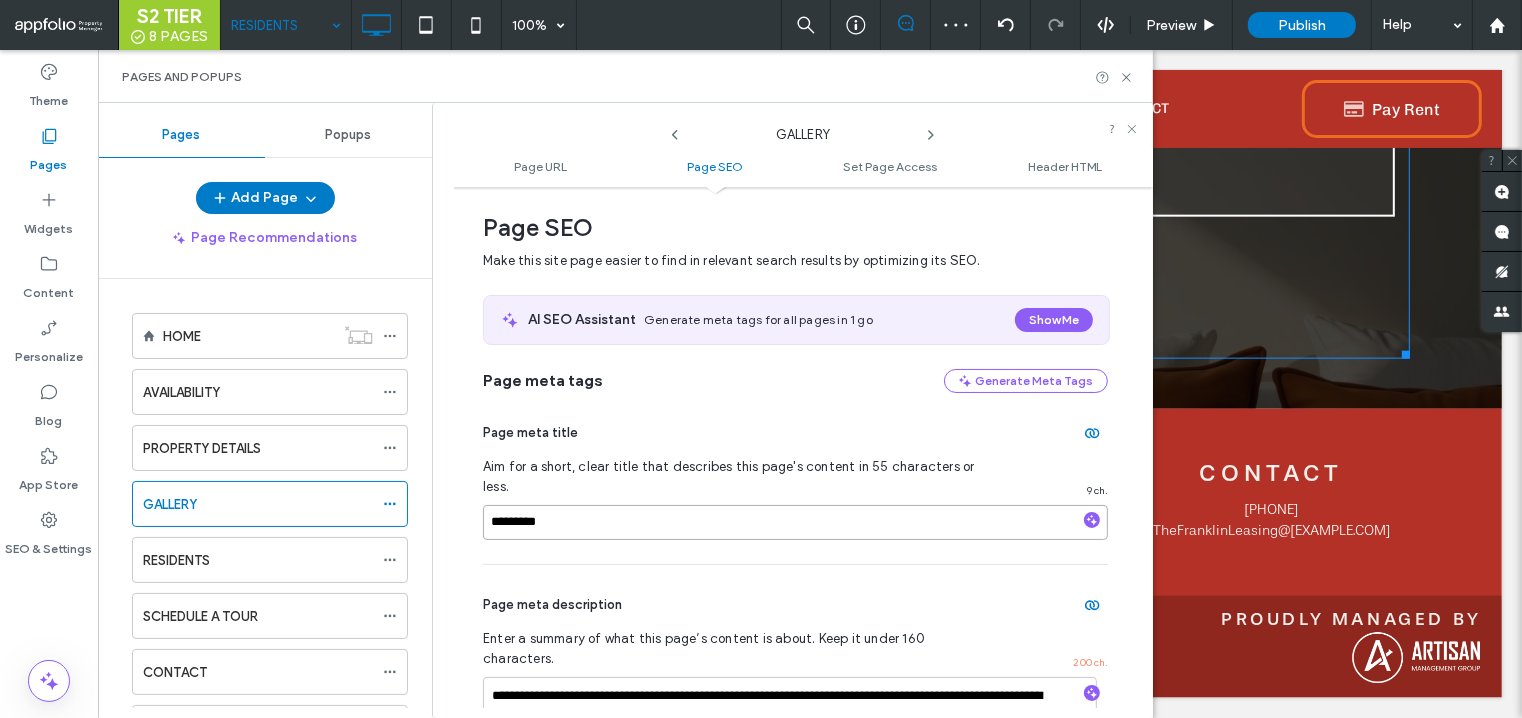 type on "**********" 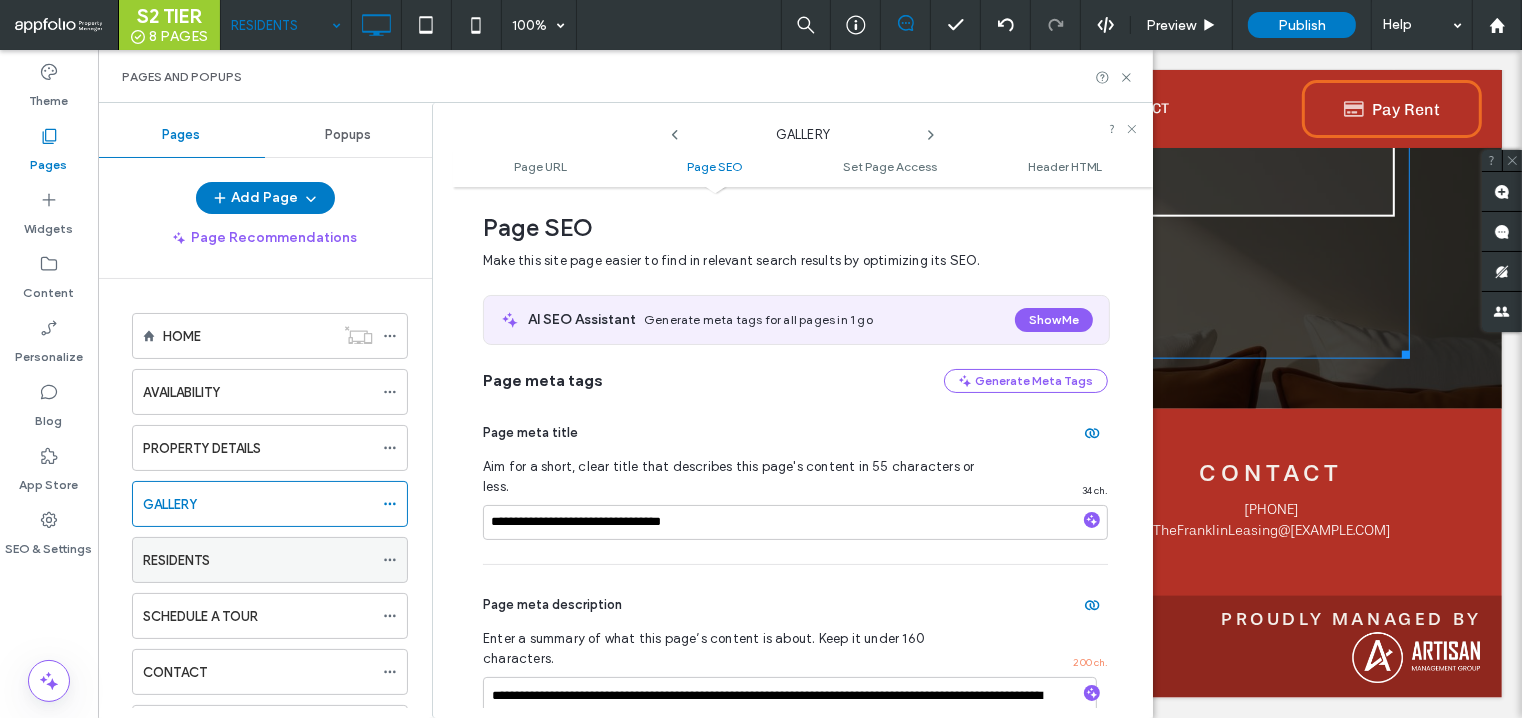 click 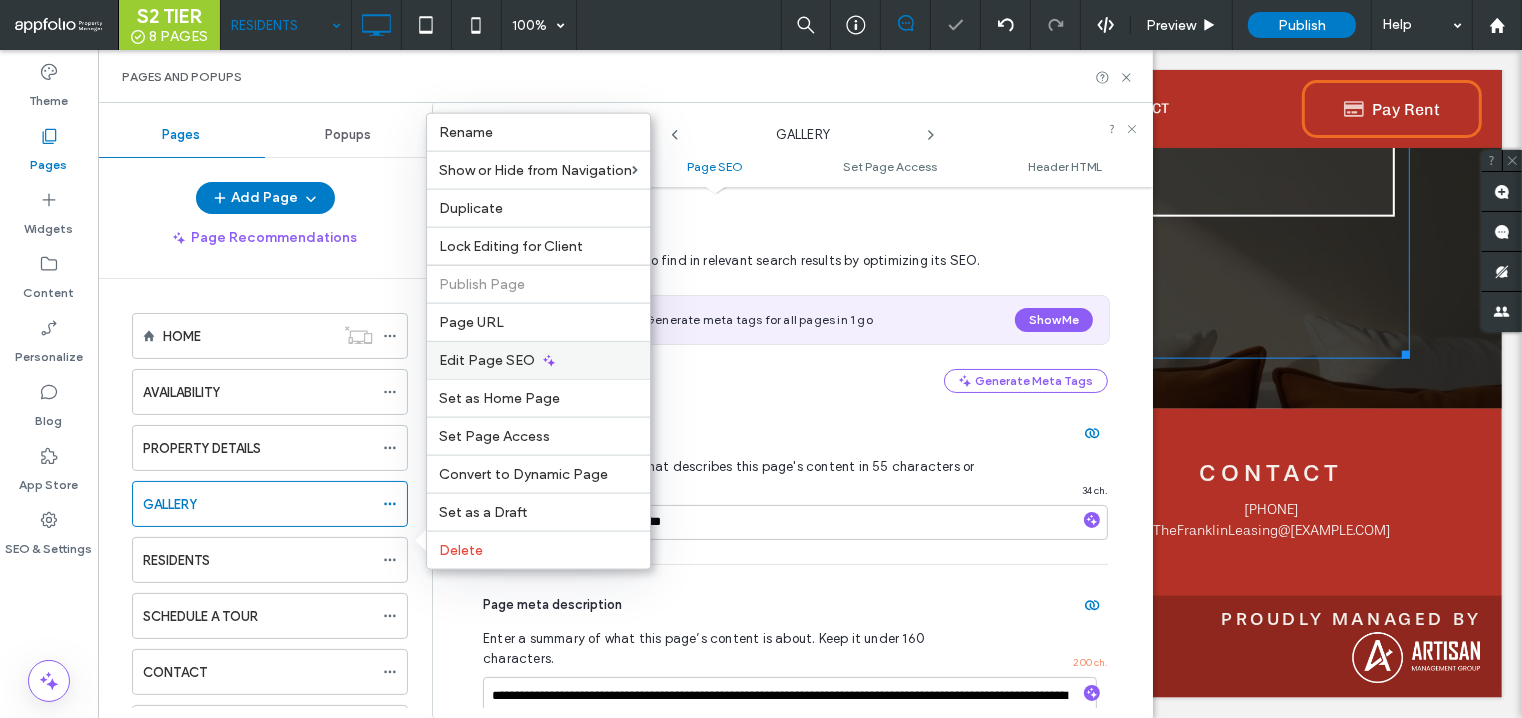 click on "Edit Page SEO" at bounding box center (538, 360) 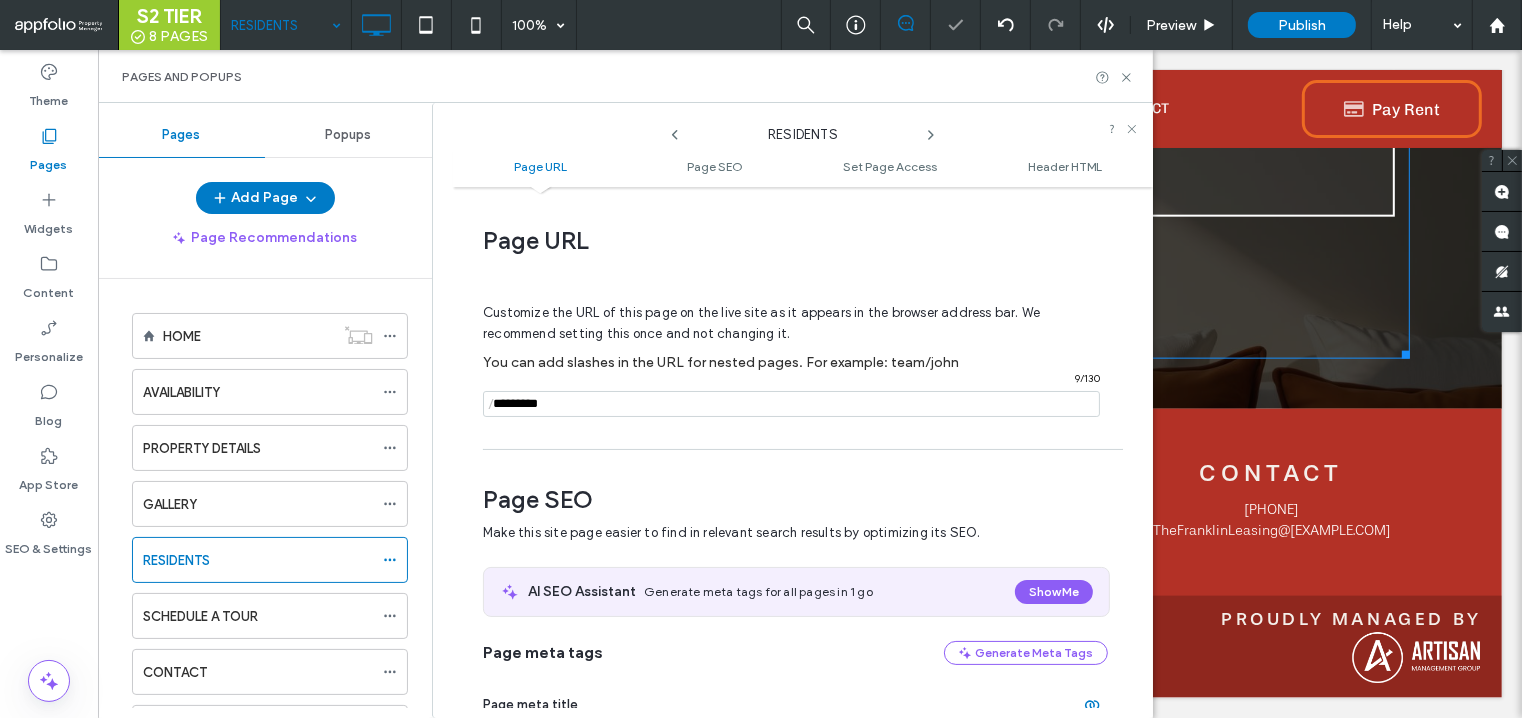 scroll, scrollTop: 272, scrollLeft: 0, axis: vertical 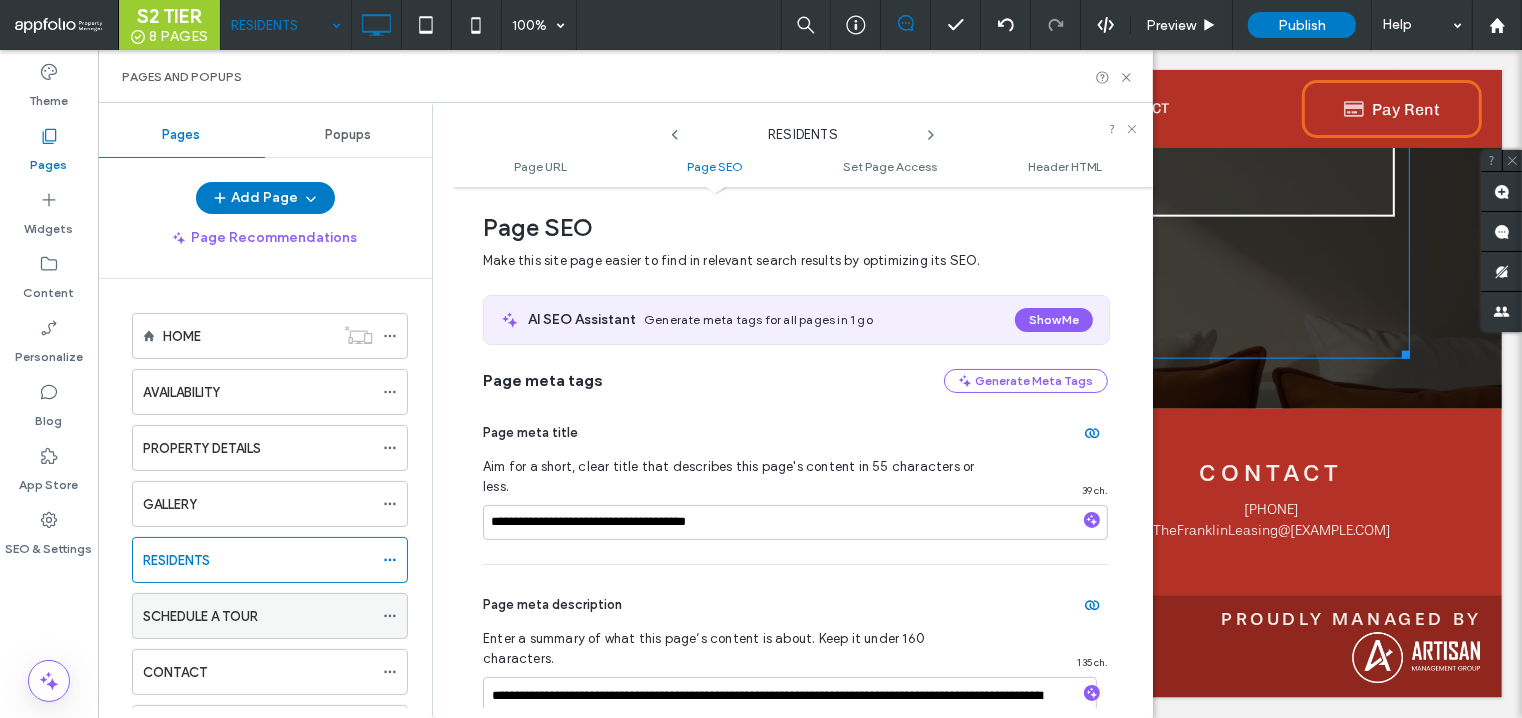 click on "SCHEDULE A TOUR" at bounding box center [258, 616] 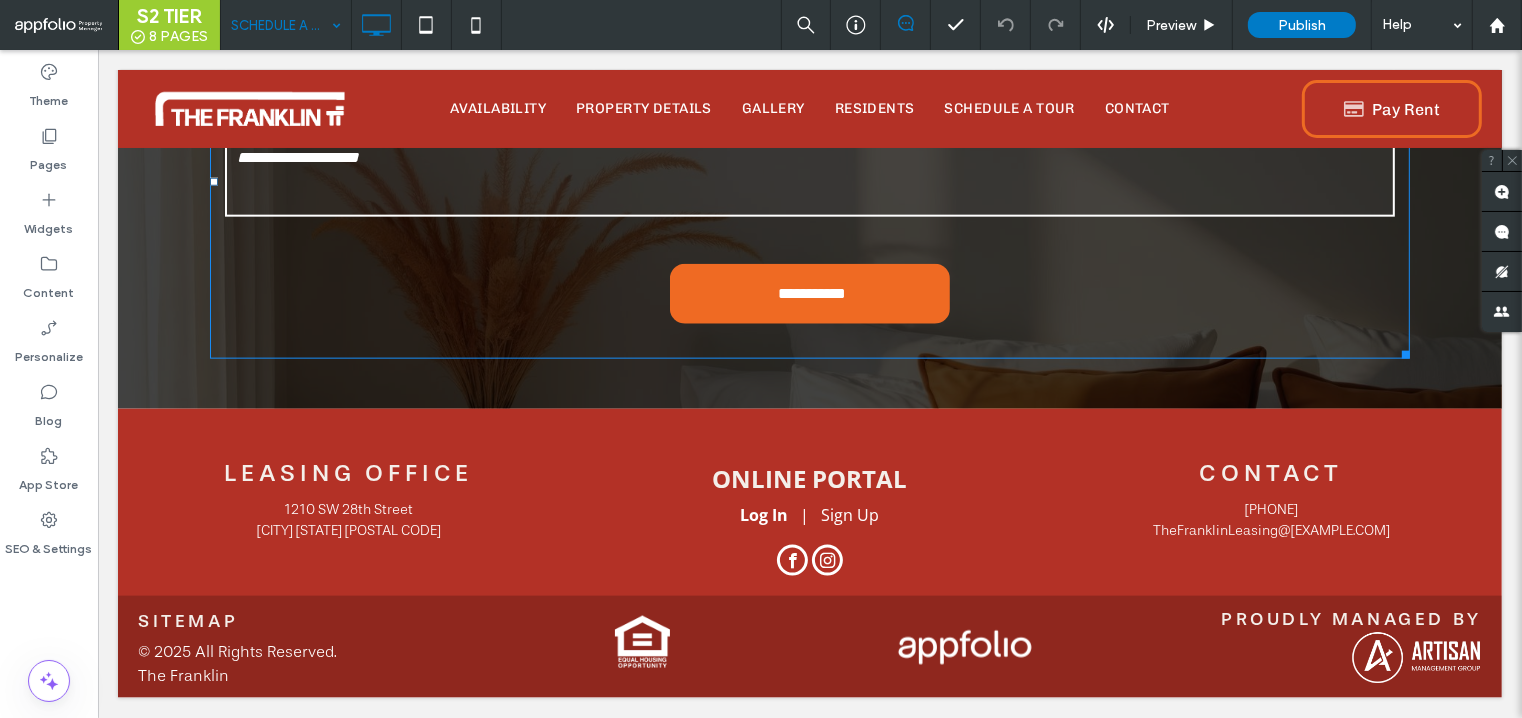 type on "**" 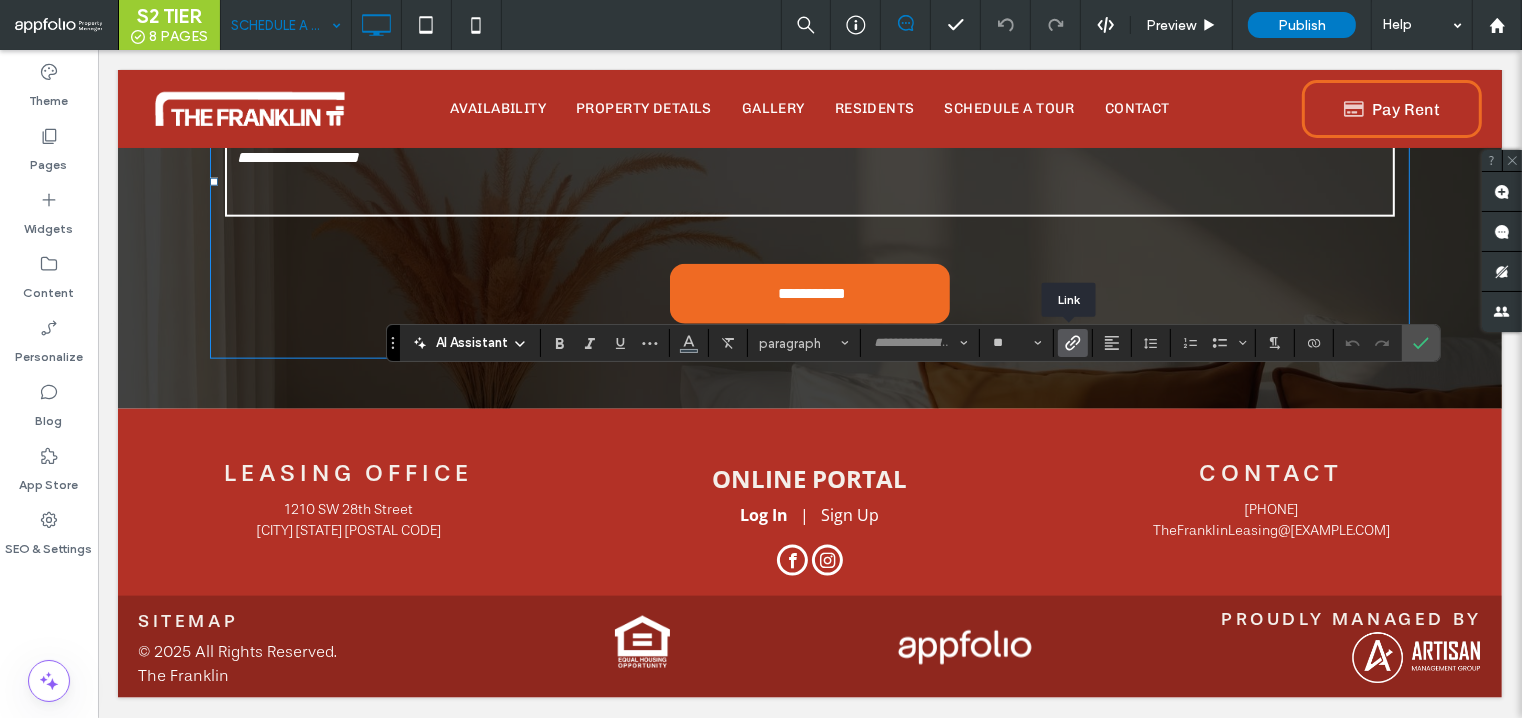 click 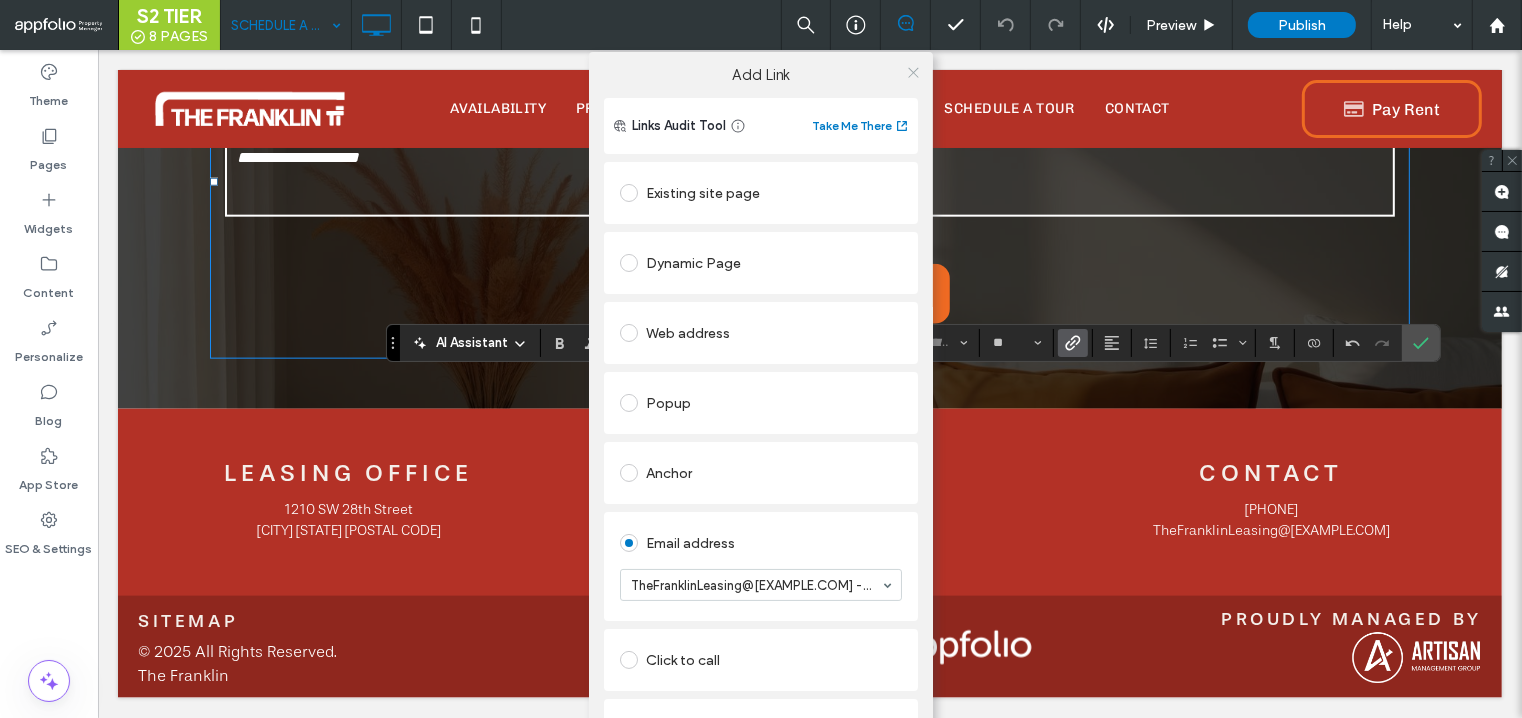 click 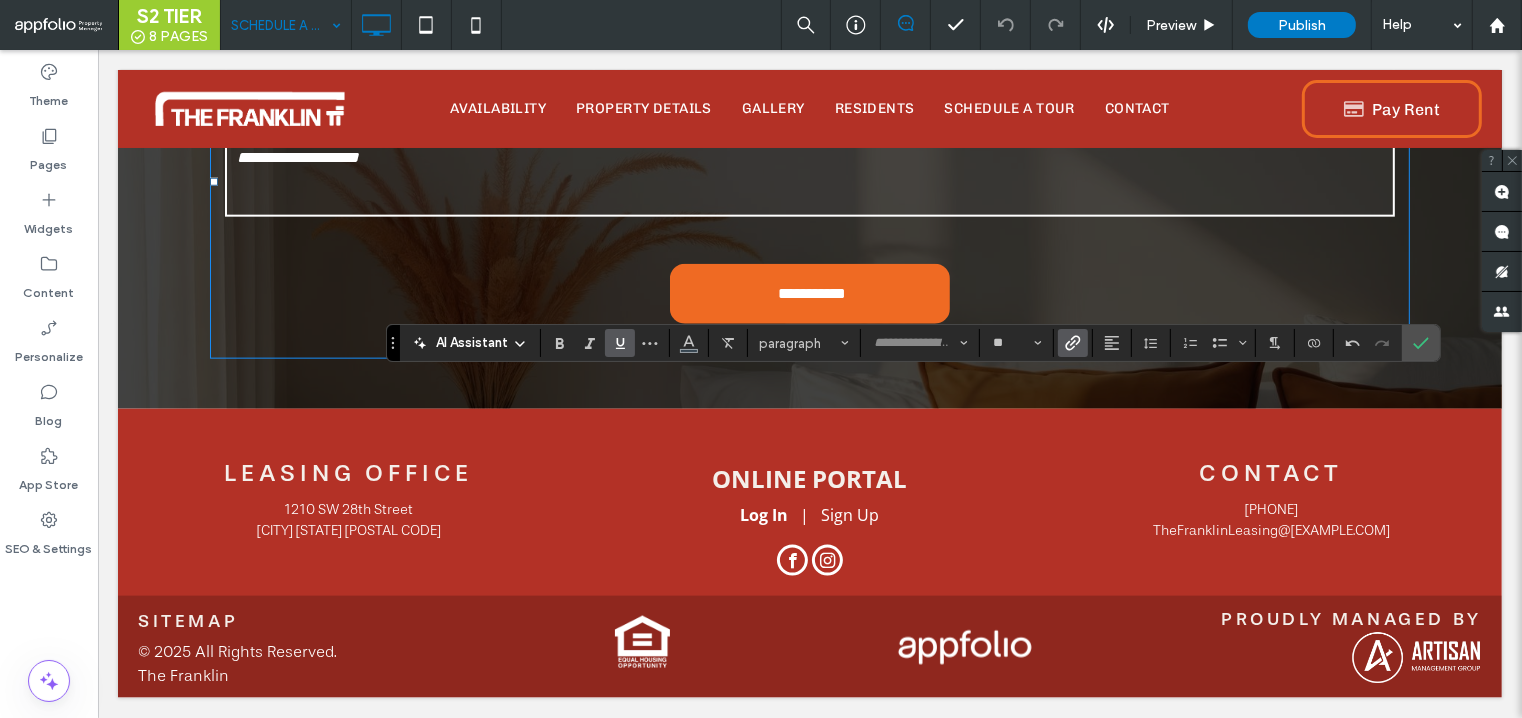 click 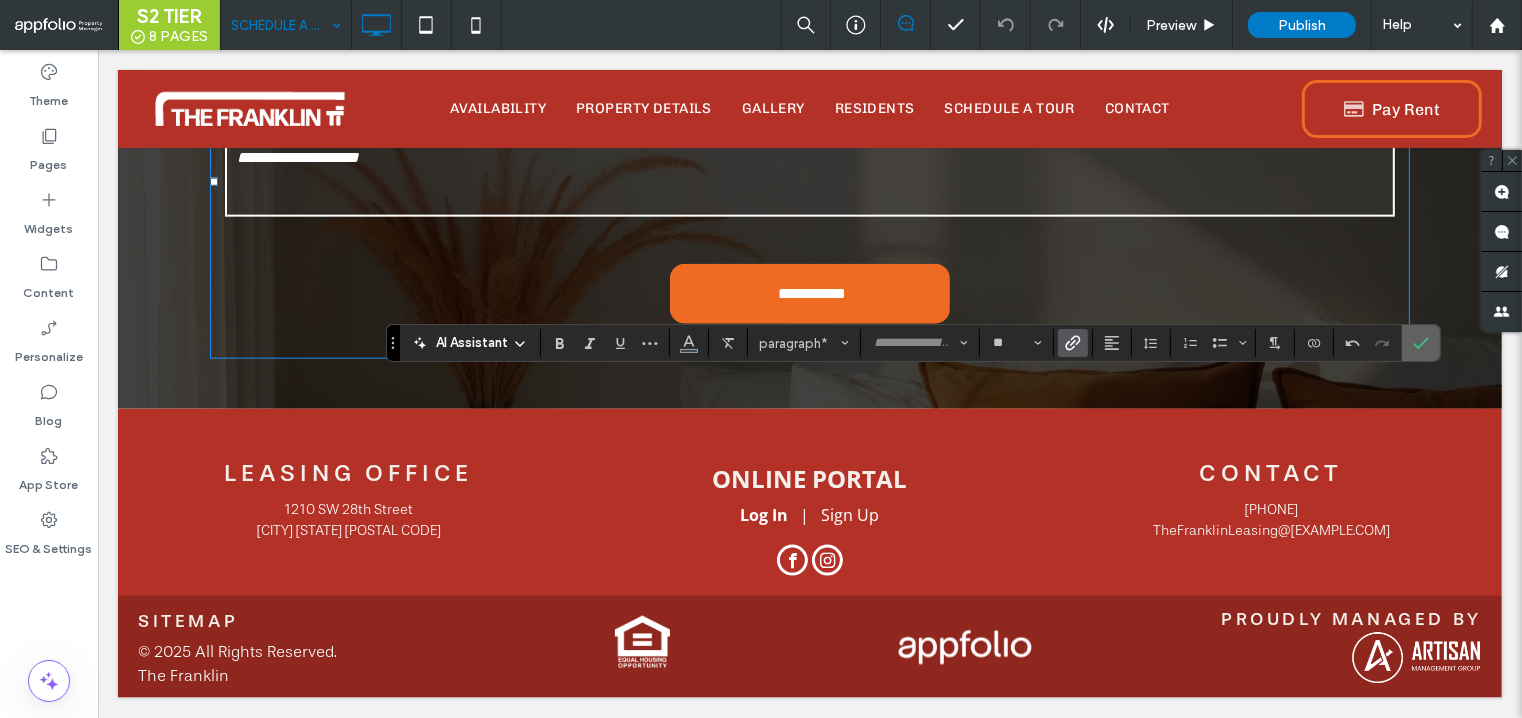 click at bounding box center [1421, 343] 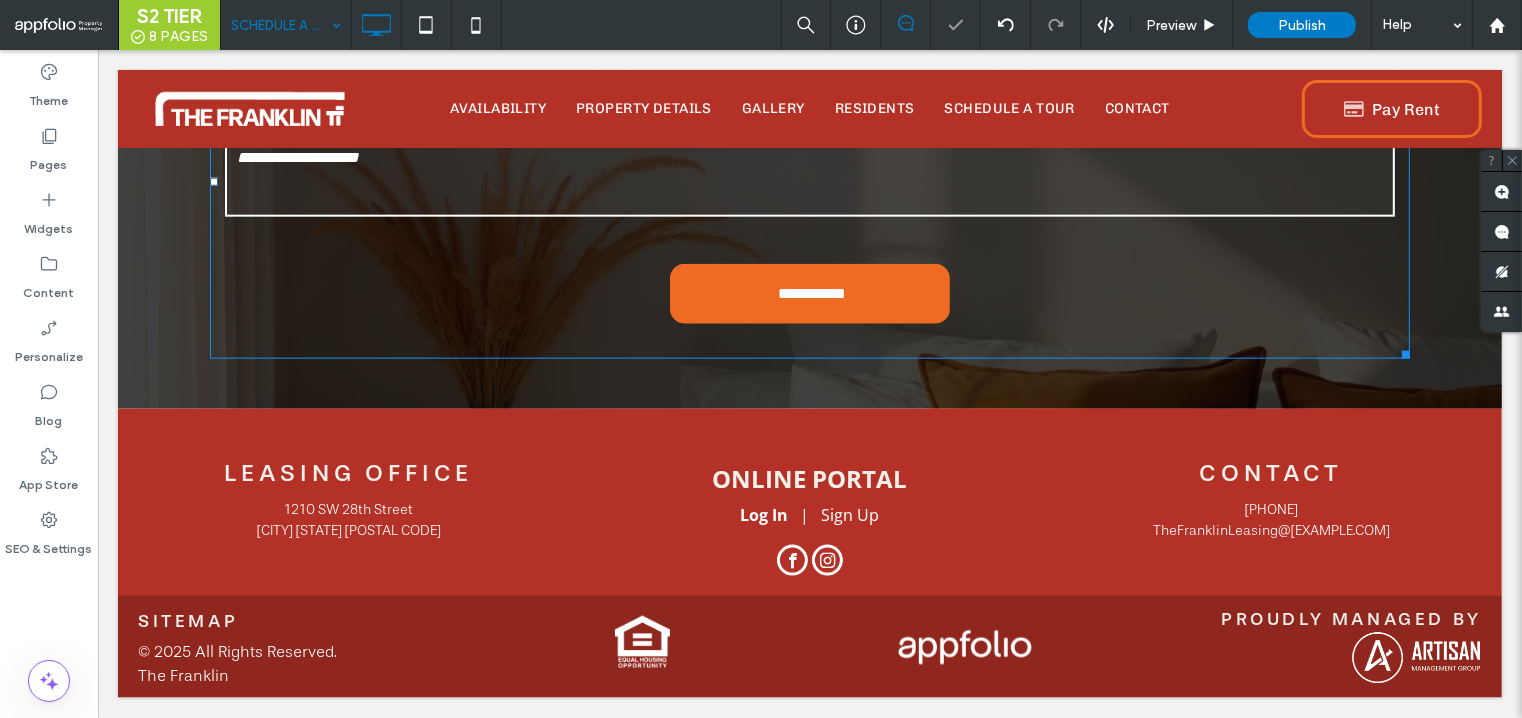 type on "**" 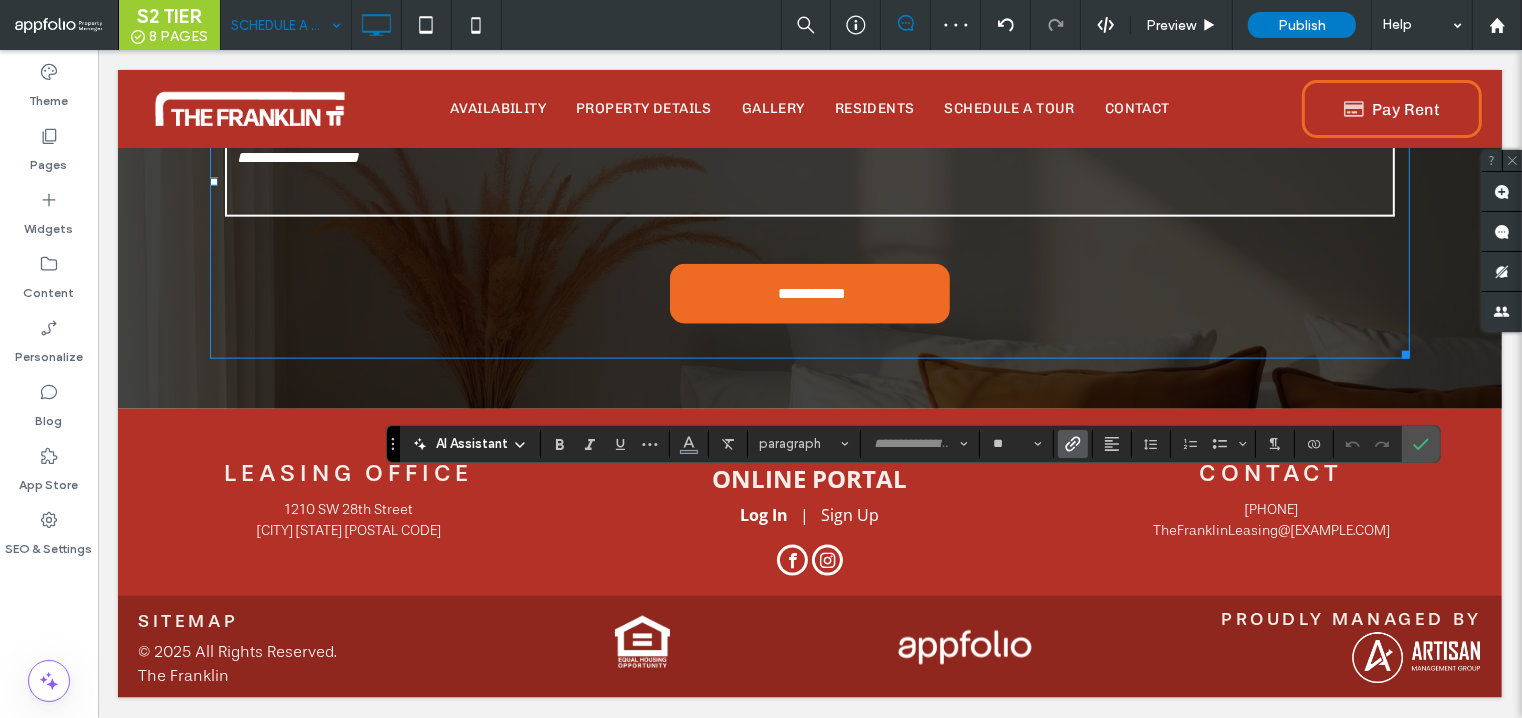 click 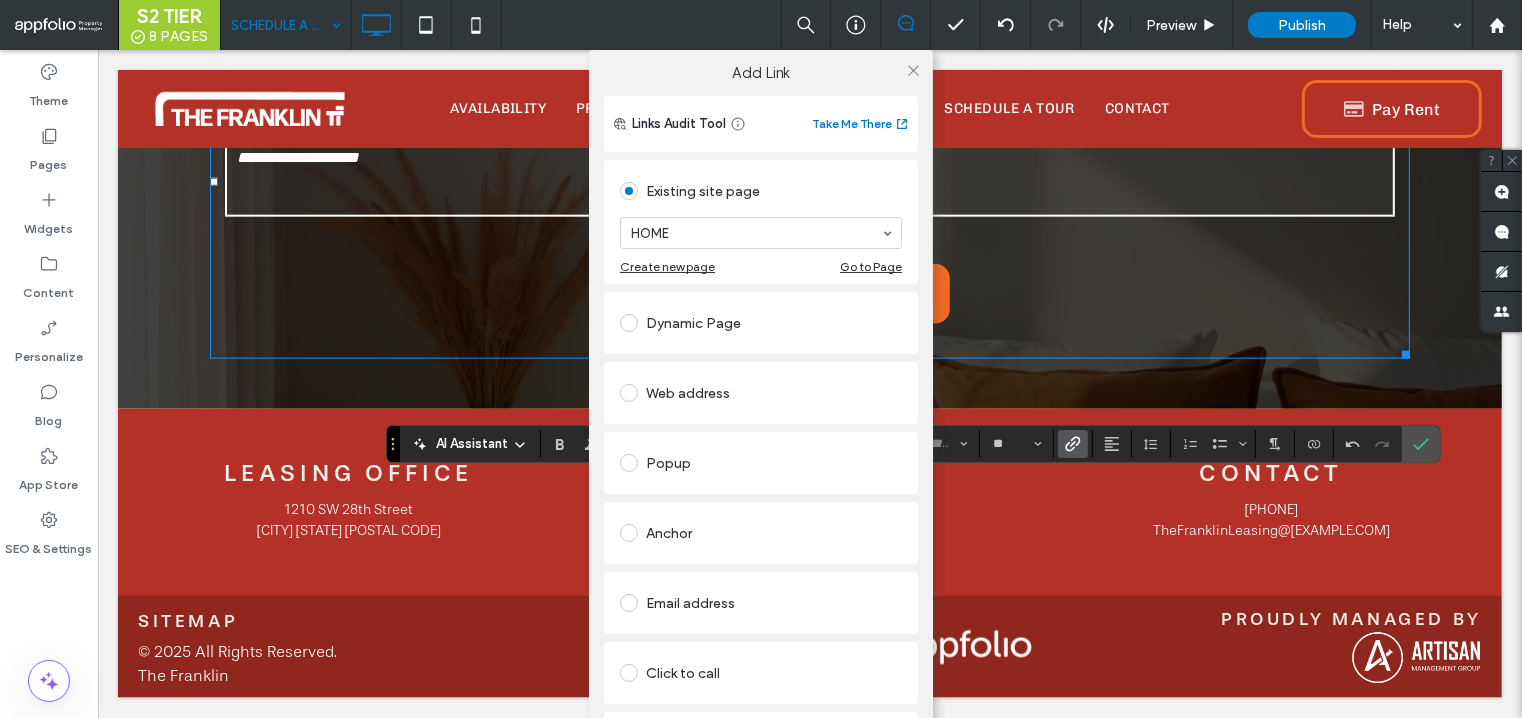 scroll, scrollTop: 78, scrollLeft: 0, axis: vertical 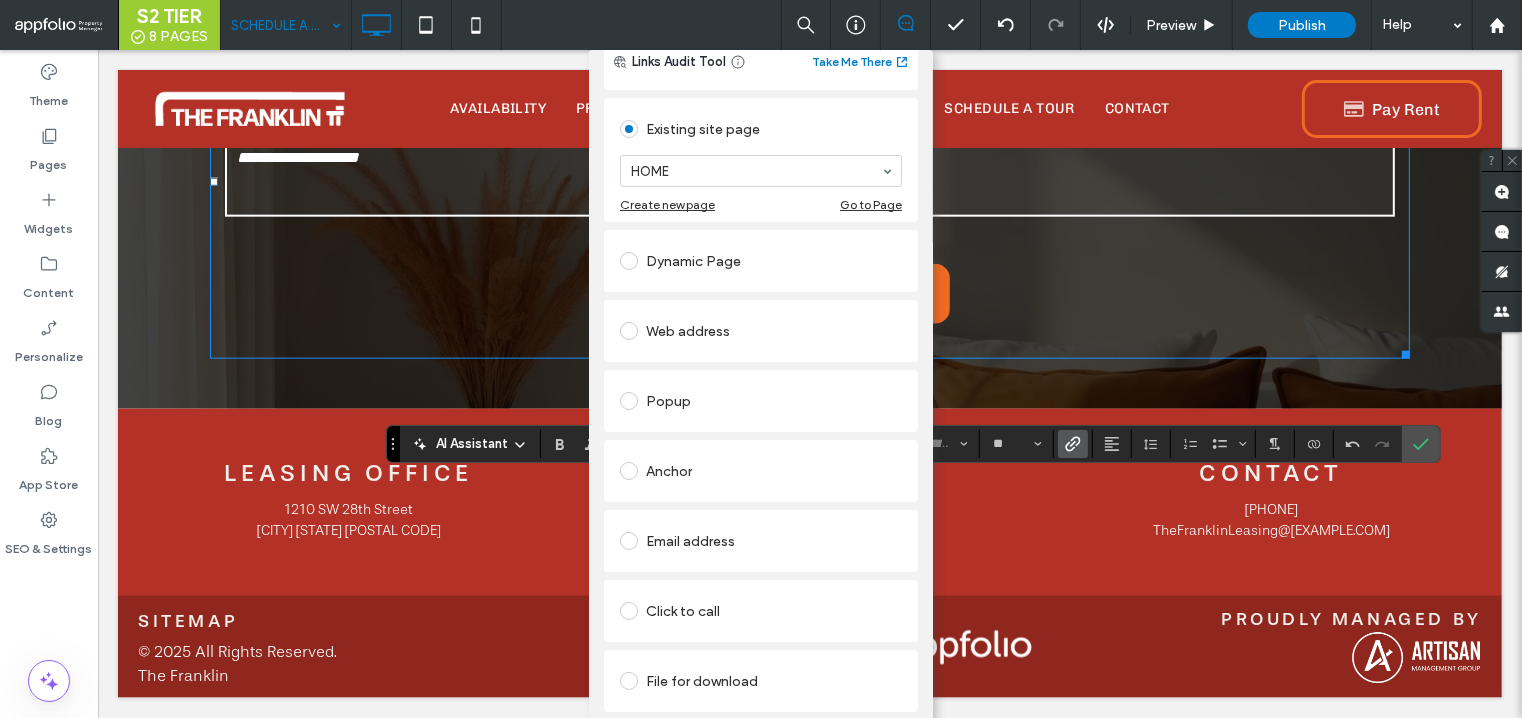 click on "Click to call" at bounding box center [761, 611] 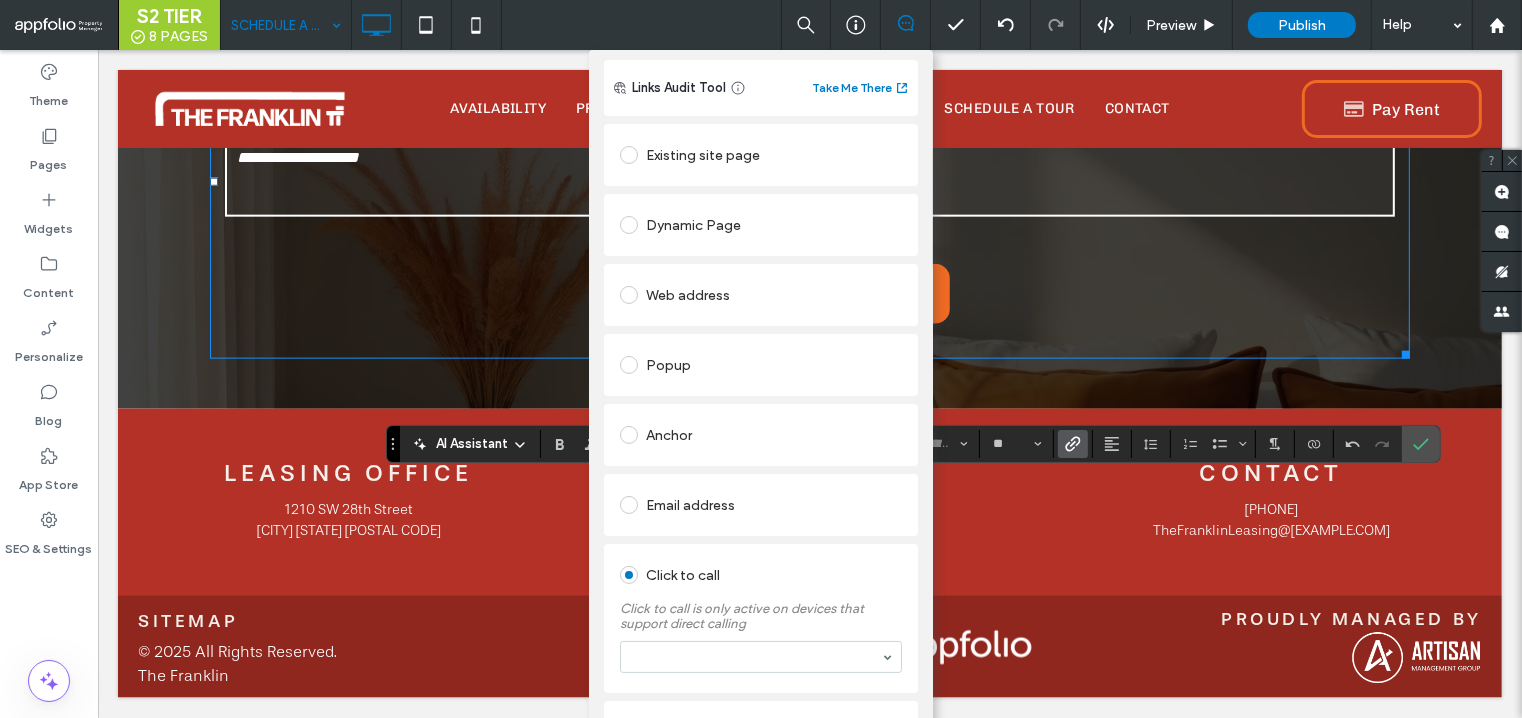 scroll, scrollTop: 78, scrollLeft: 0, axis: vertical 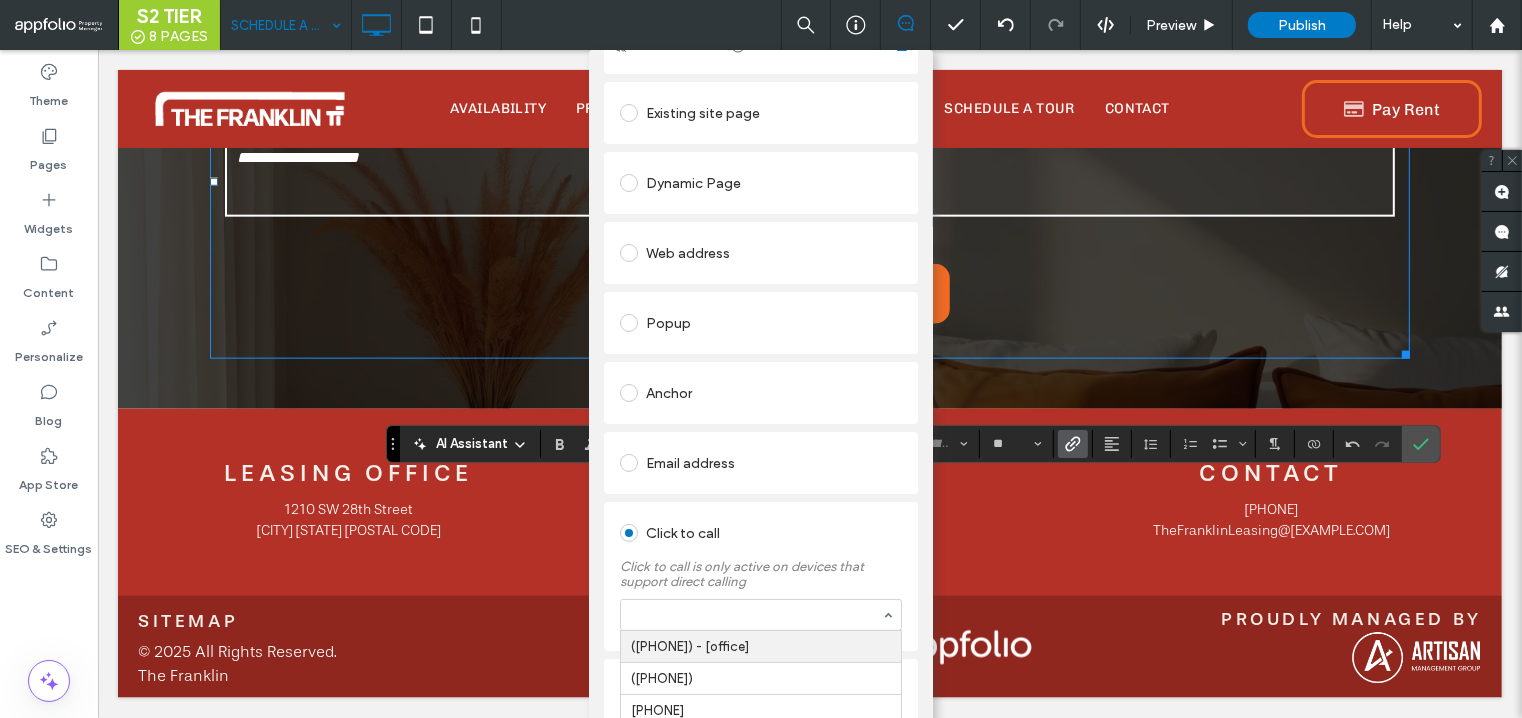 paste on "**********" 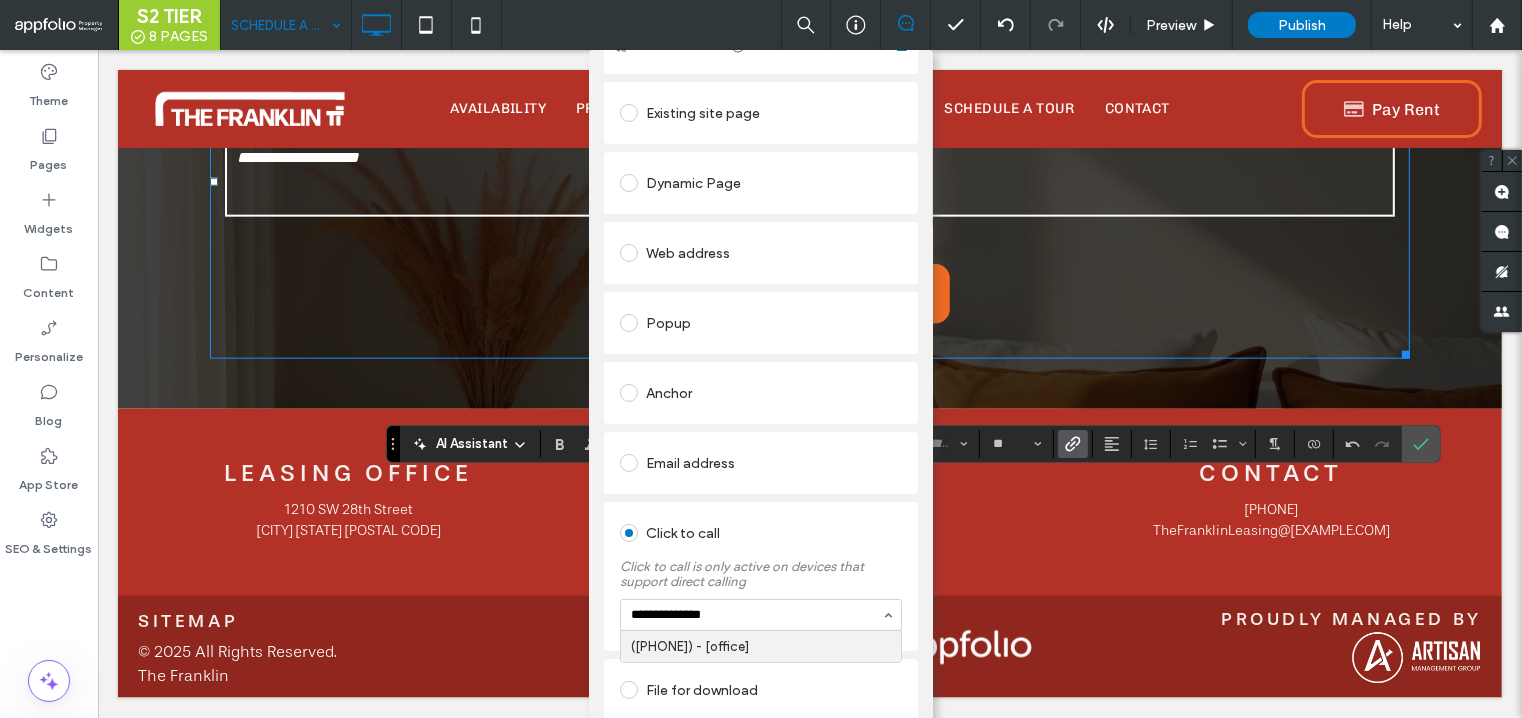 type on "**********" 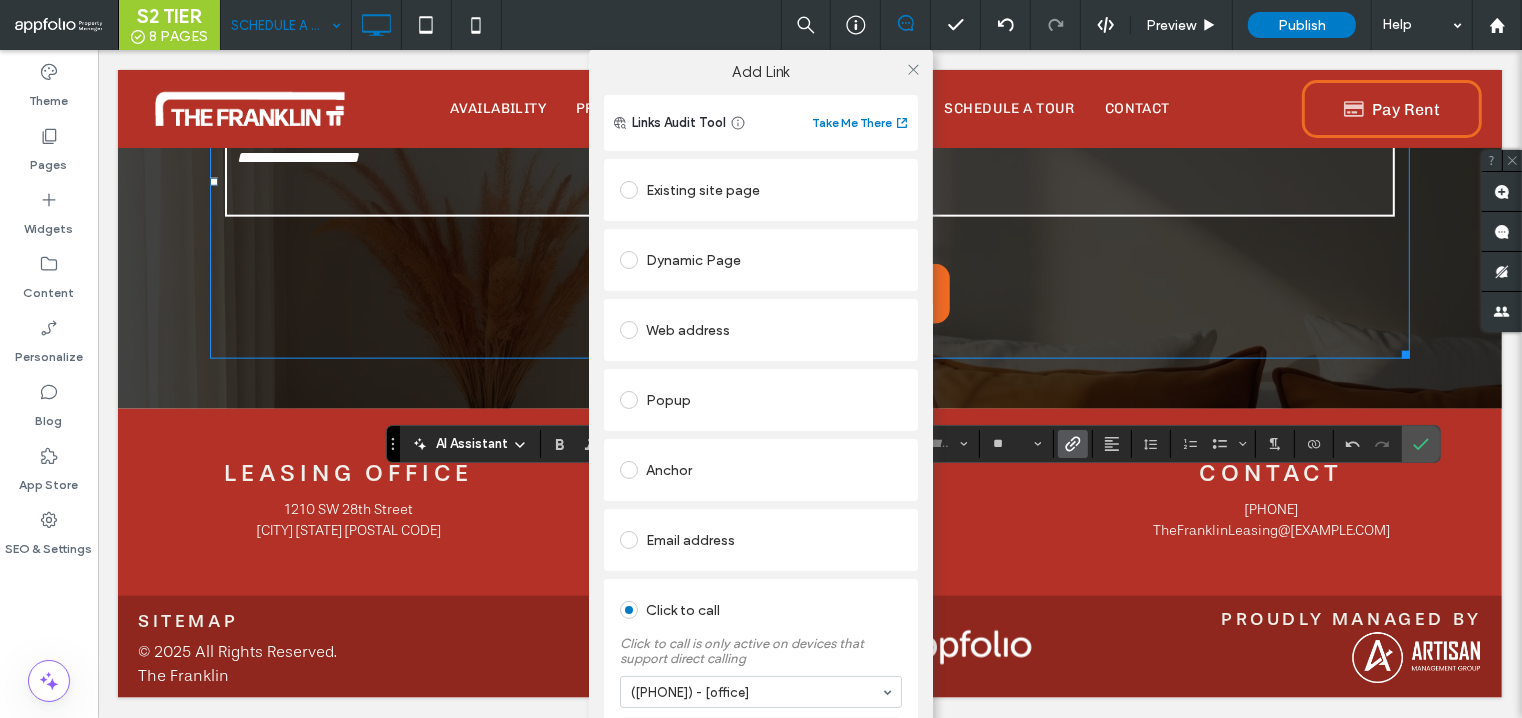 scroll, scrollTop: 0, scrollLeft: 0, axis: both 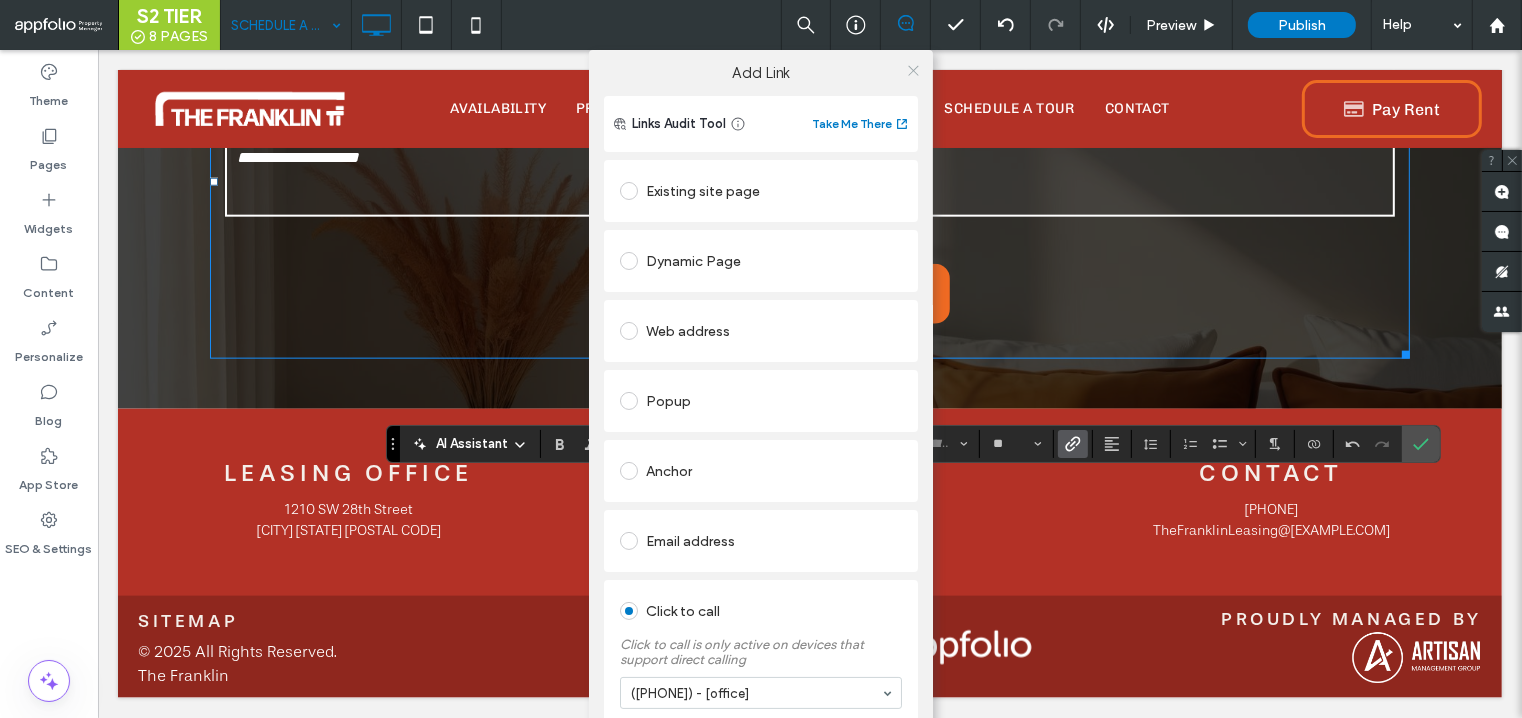 click 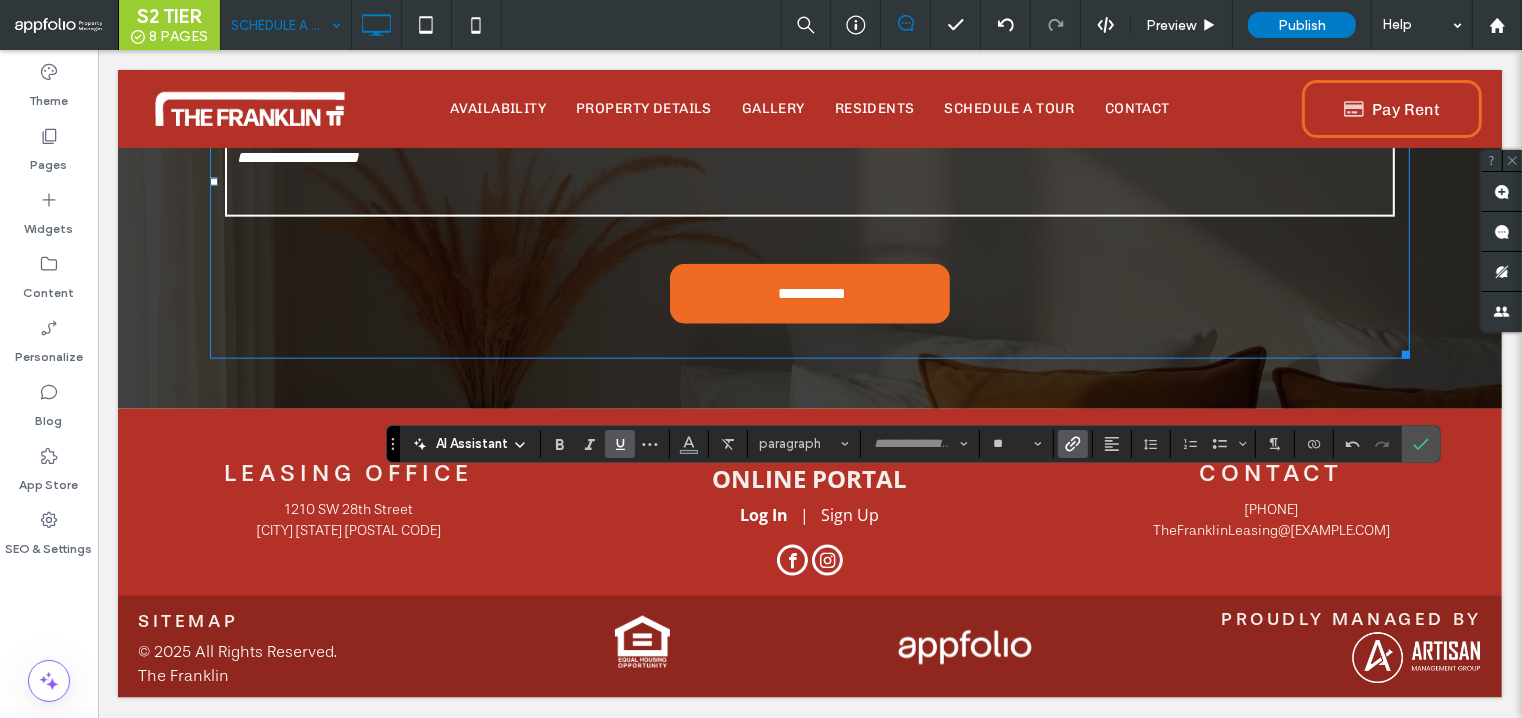 click 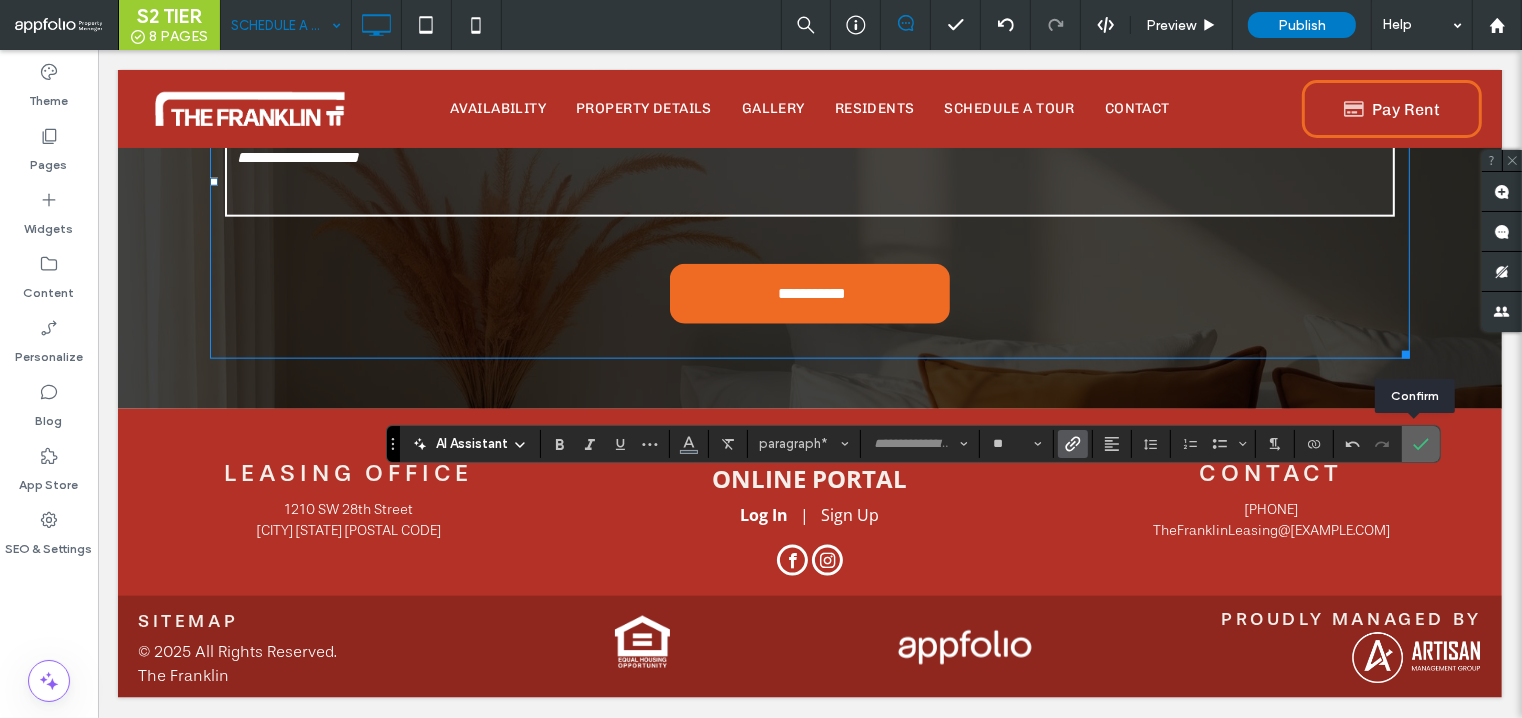 click 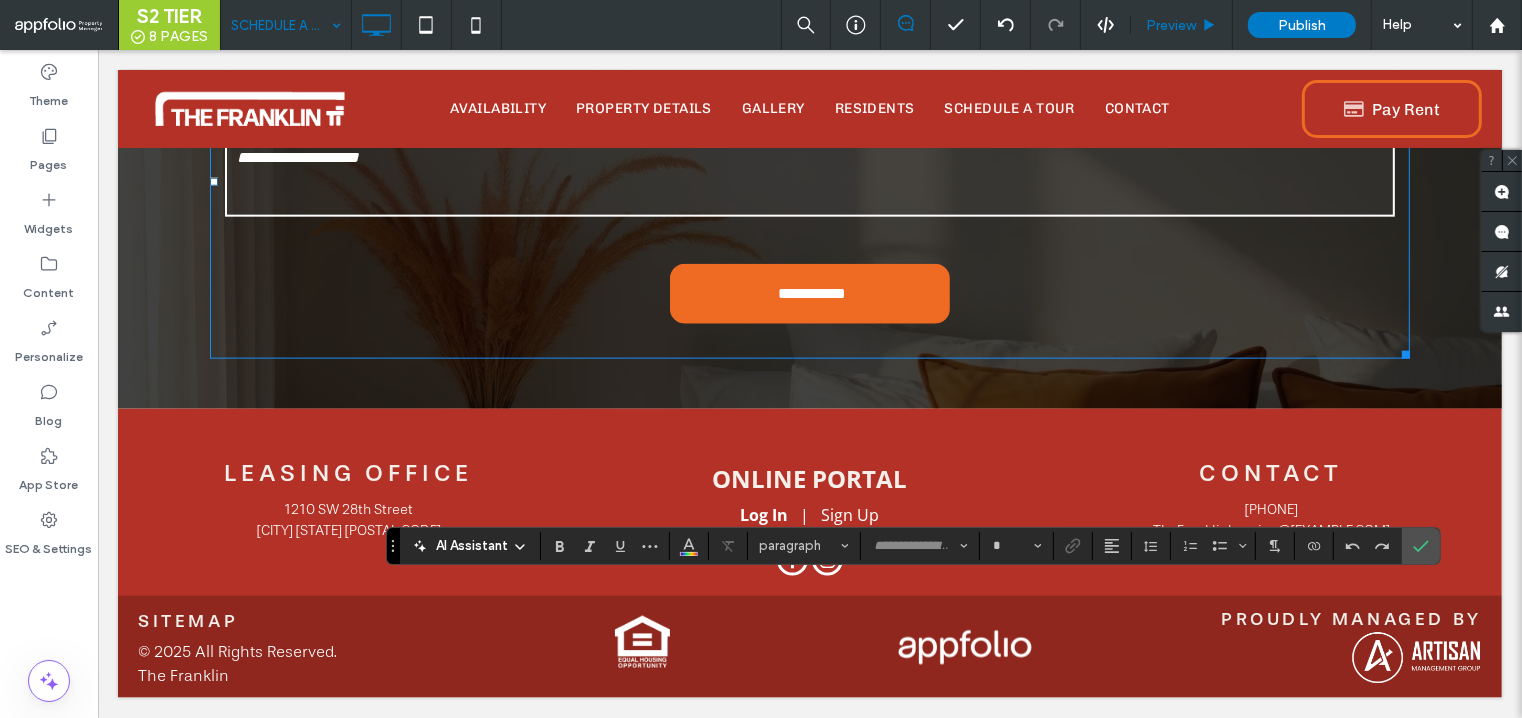 type on "**" 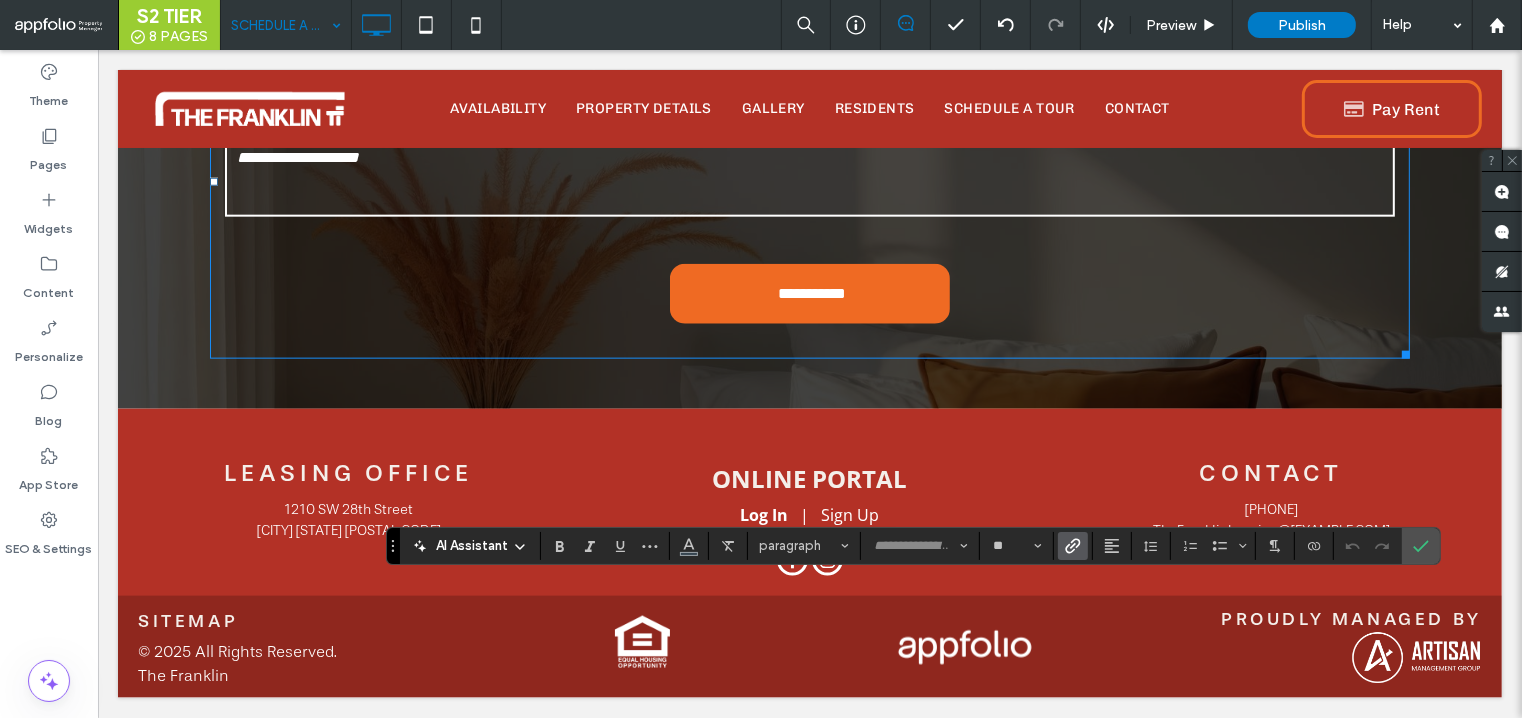 click 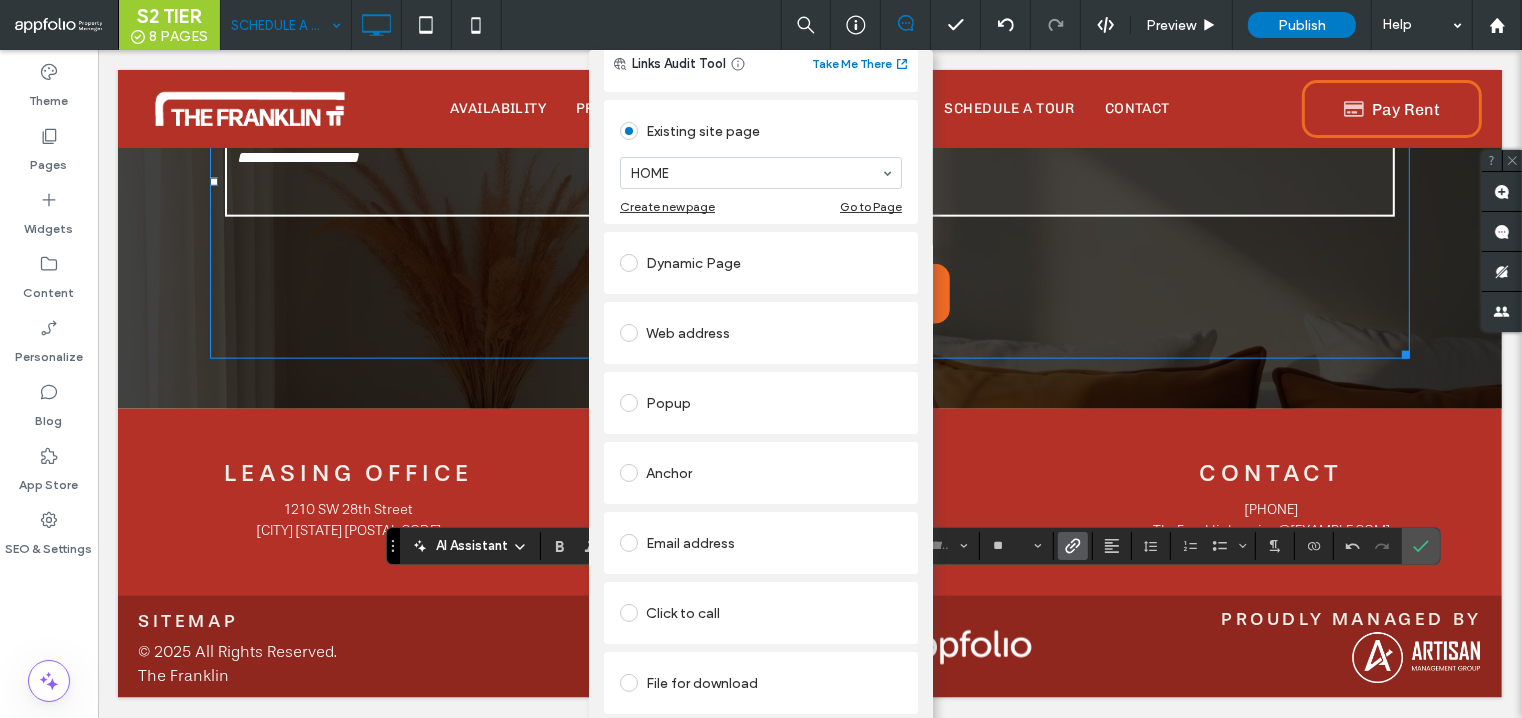 scroll, scrollTop: 0, scrollLeft: 0, axis: both 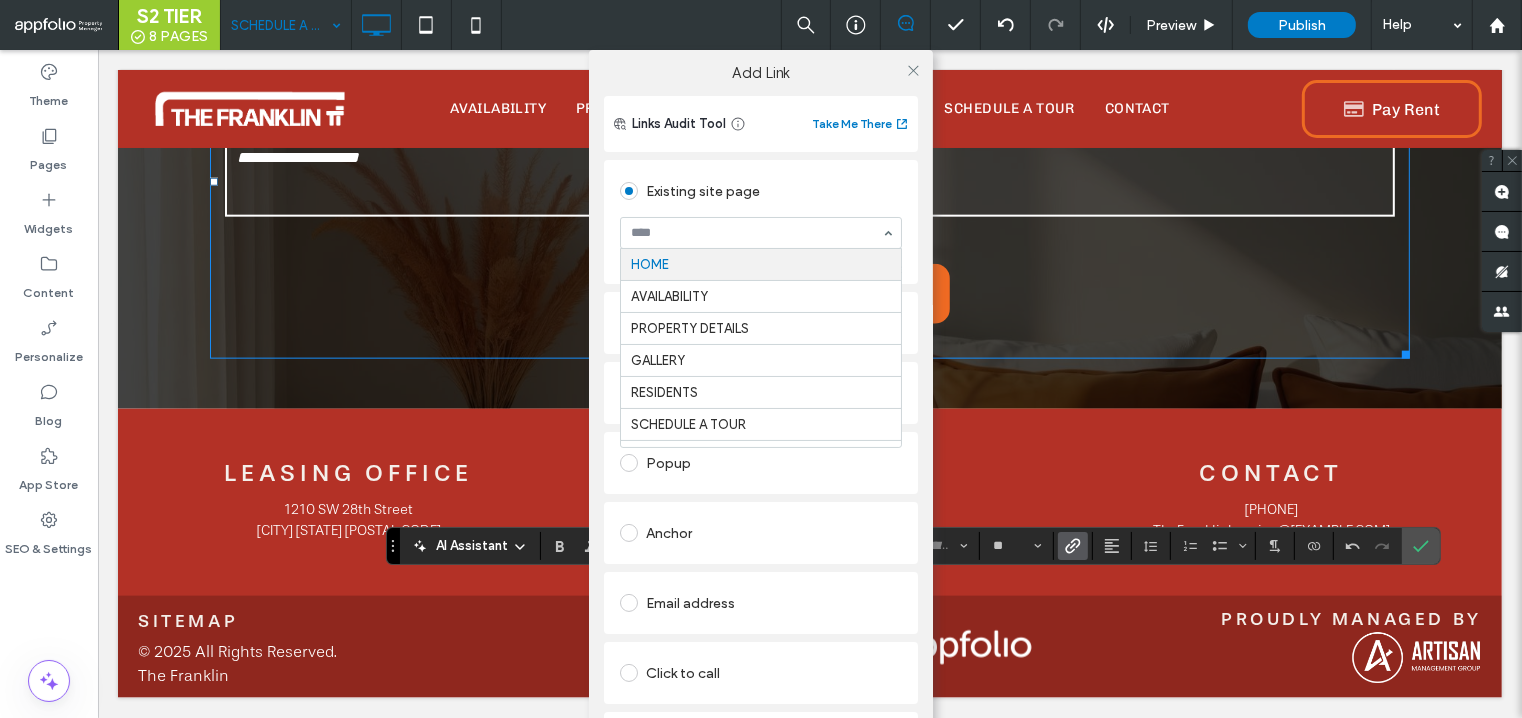 click at bounding box center [756, 233] 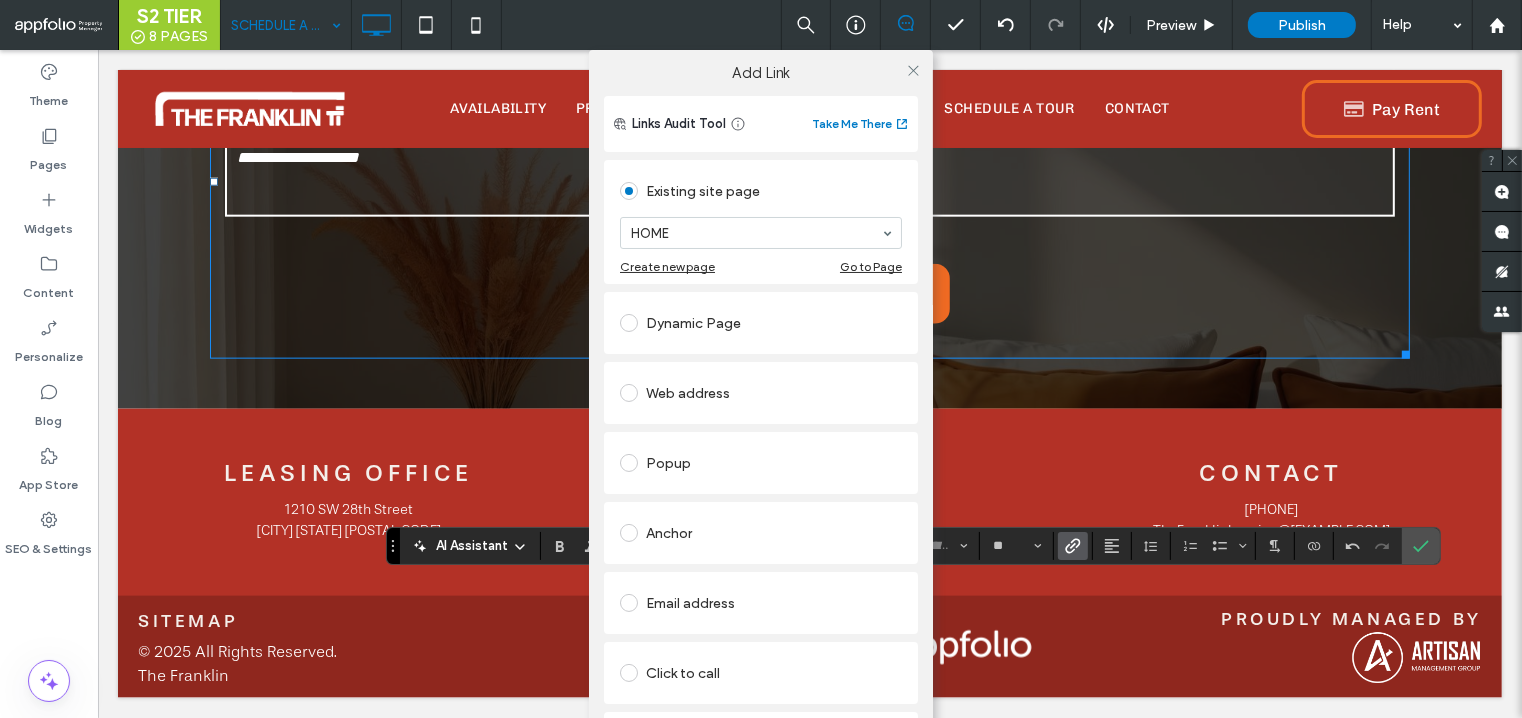 click on "Web address" at bounding box center [761, 393] 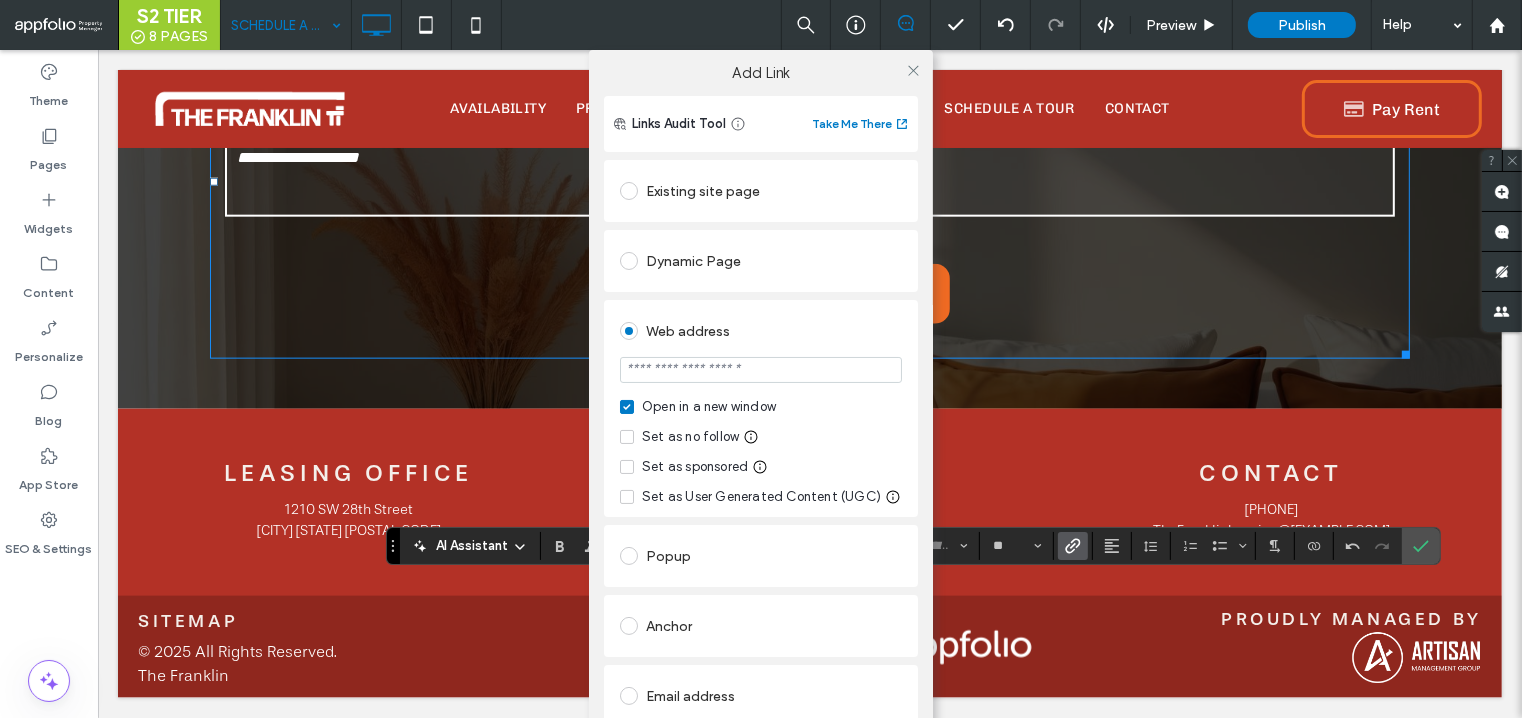 click at bounding box center (761, 370) 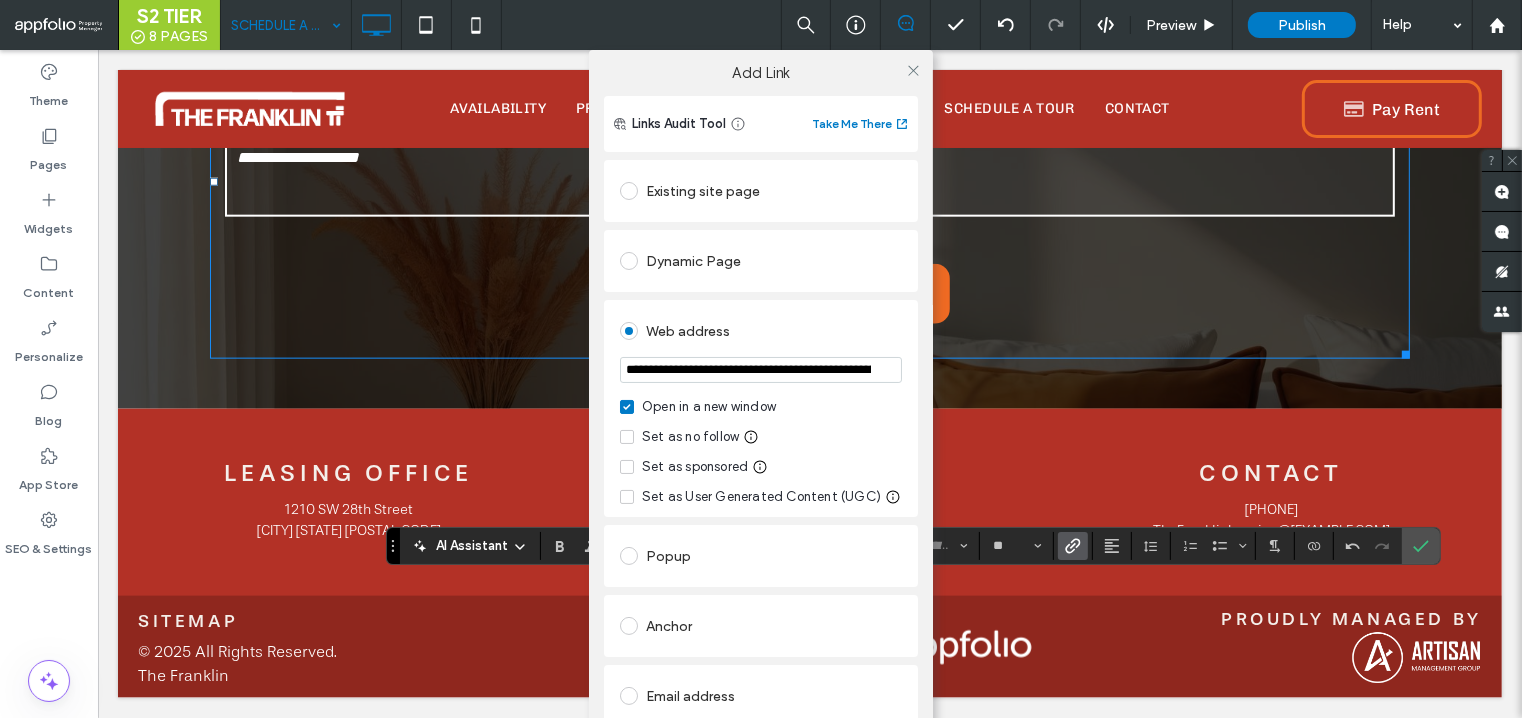 scroll, scrollTop: 0, scrollLeft: 1641, axis: horizontal 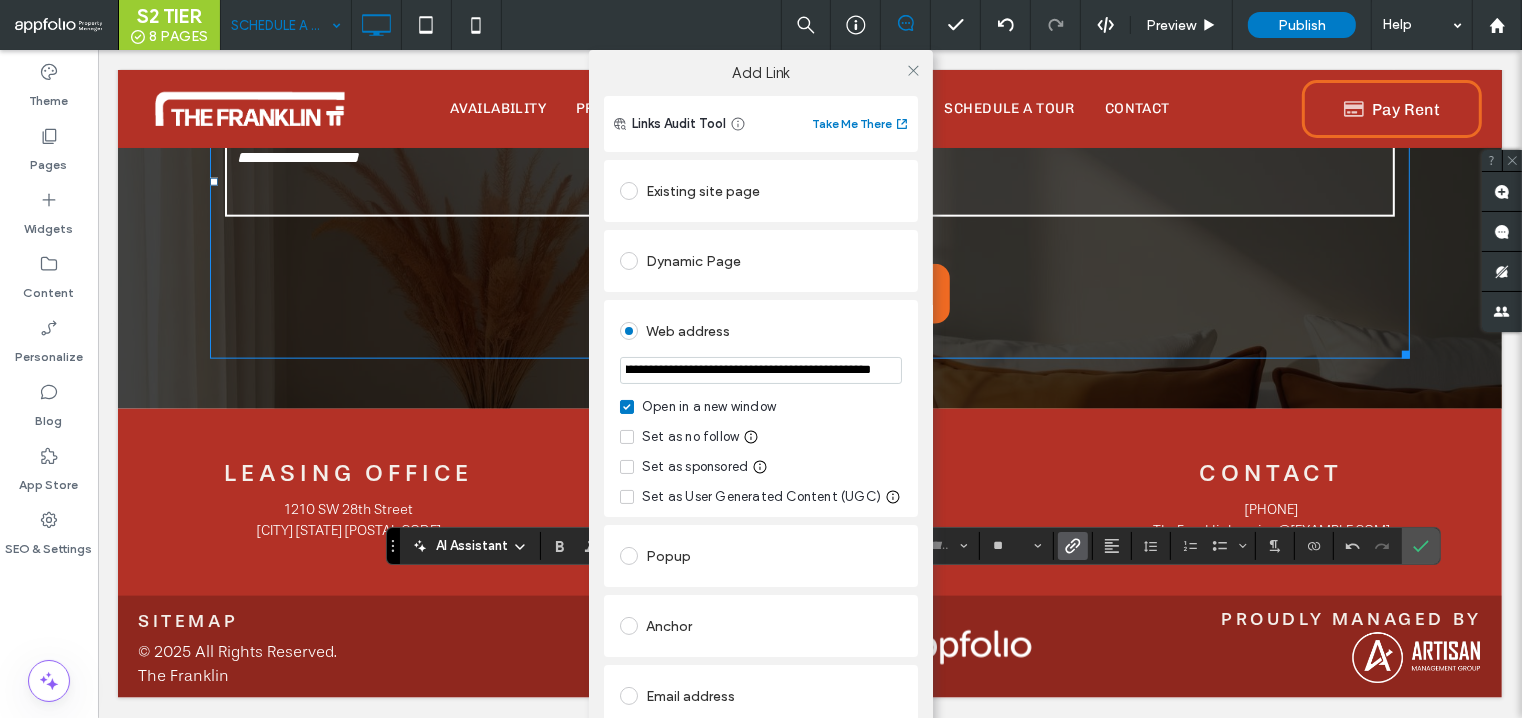 type on "**********" 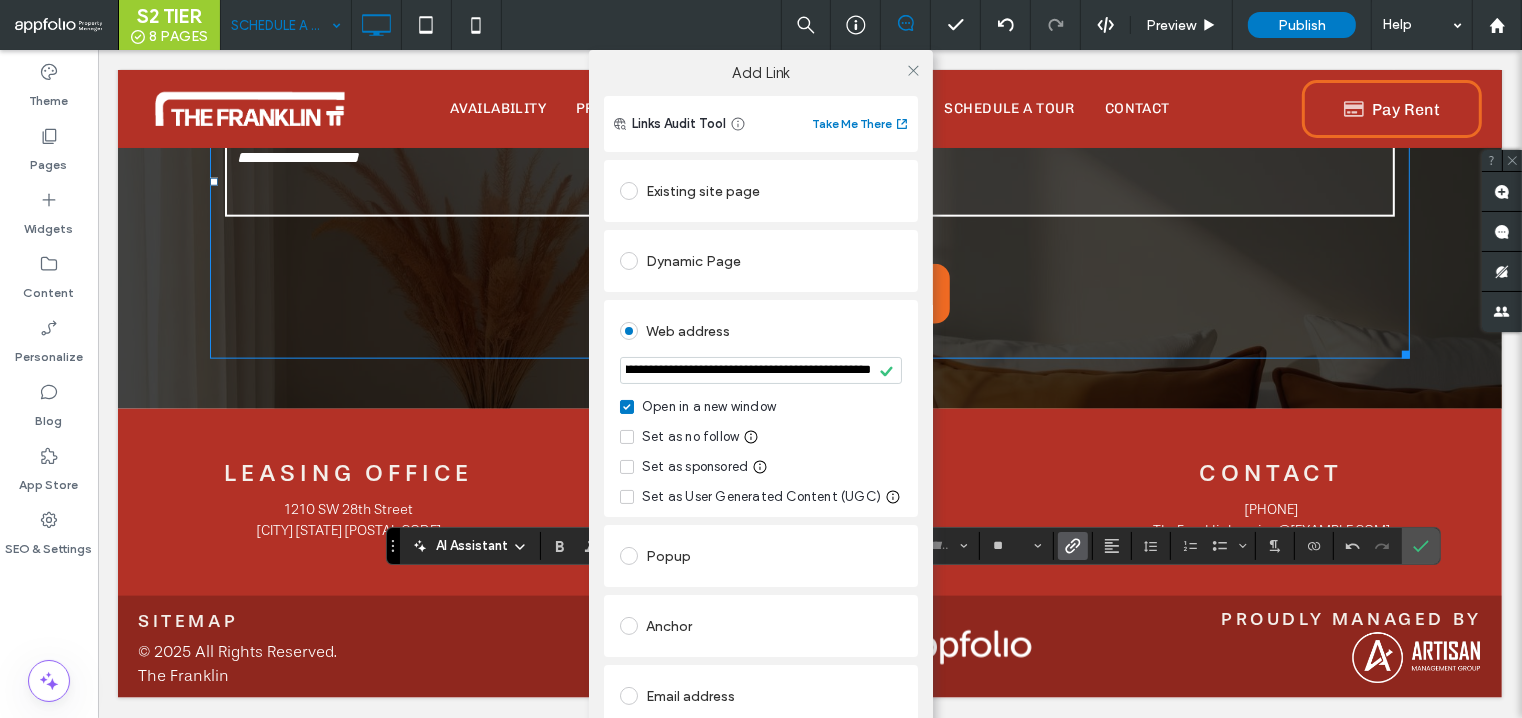 scroll, scrollTop: 0, scrollLeft: 0, axis: both 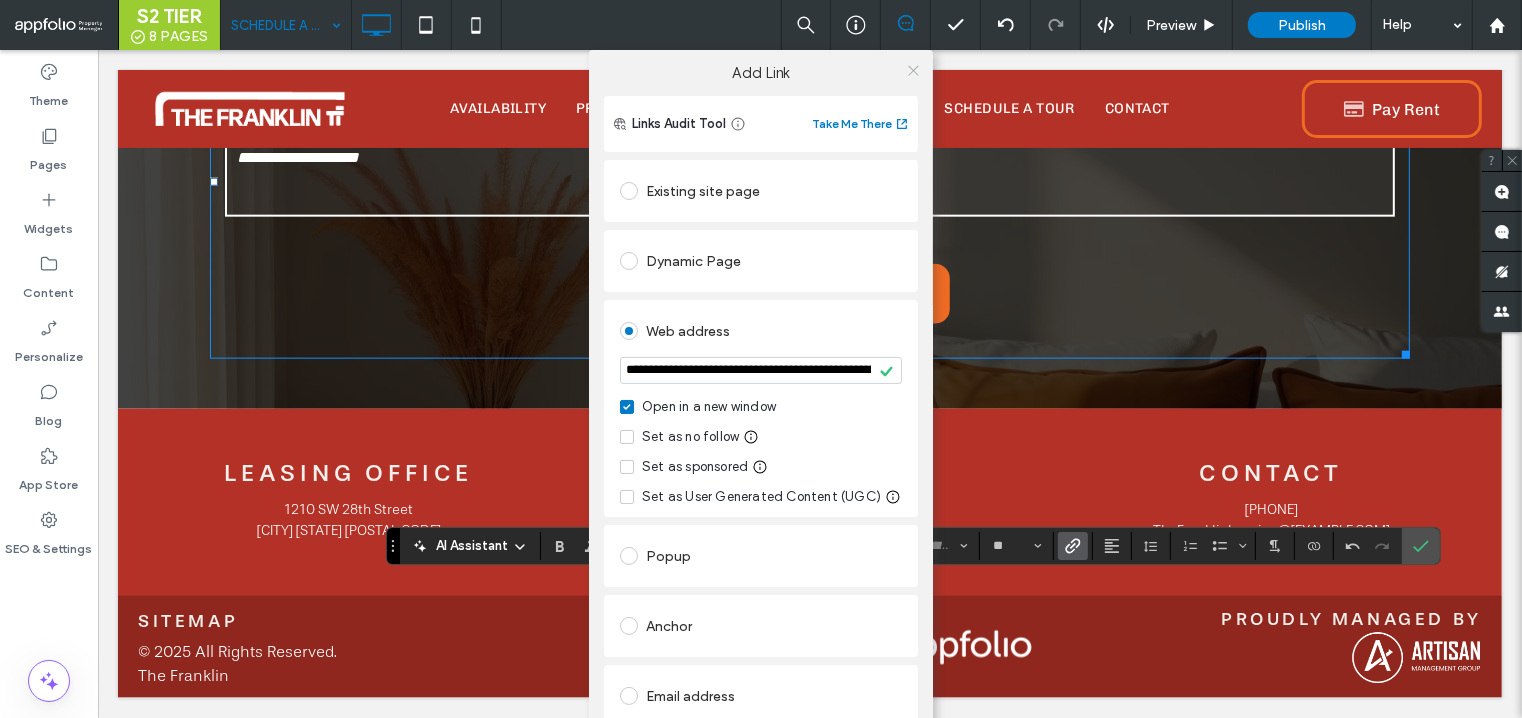 click 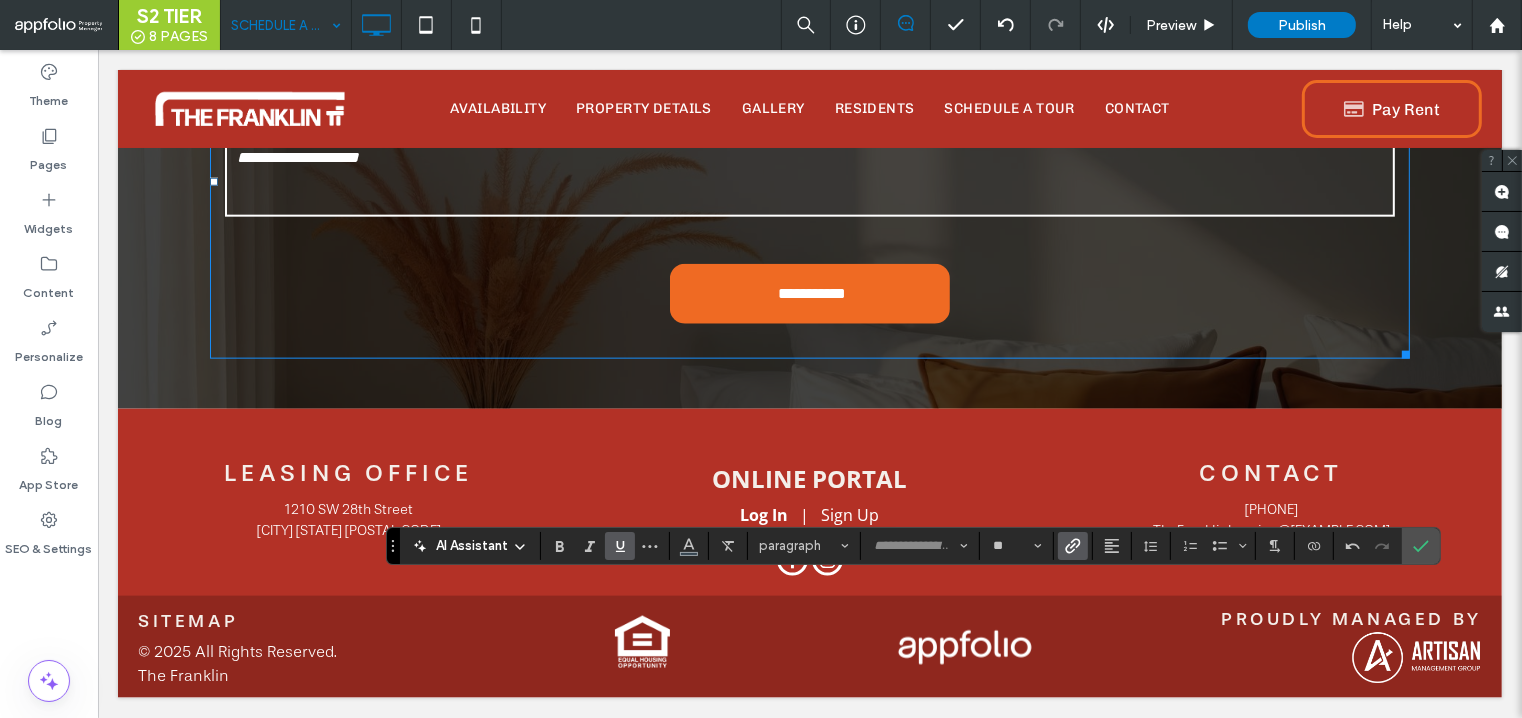 click 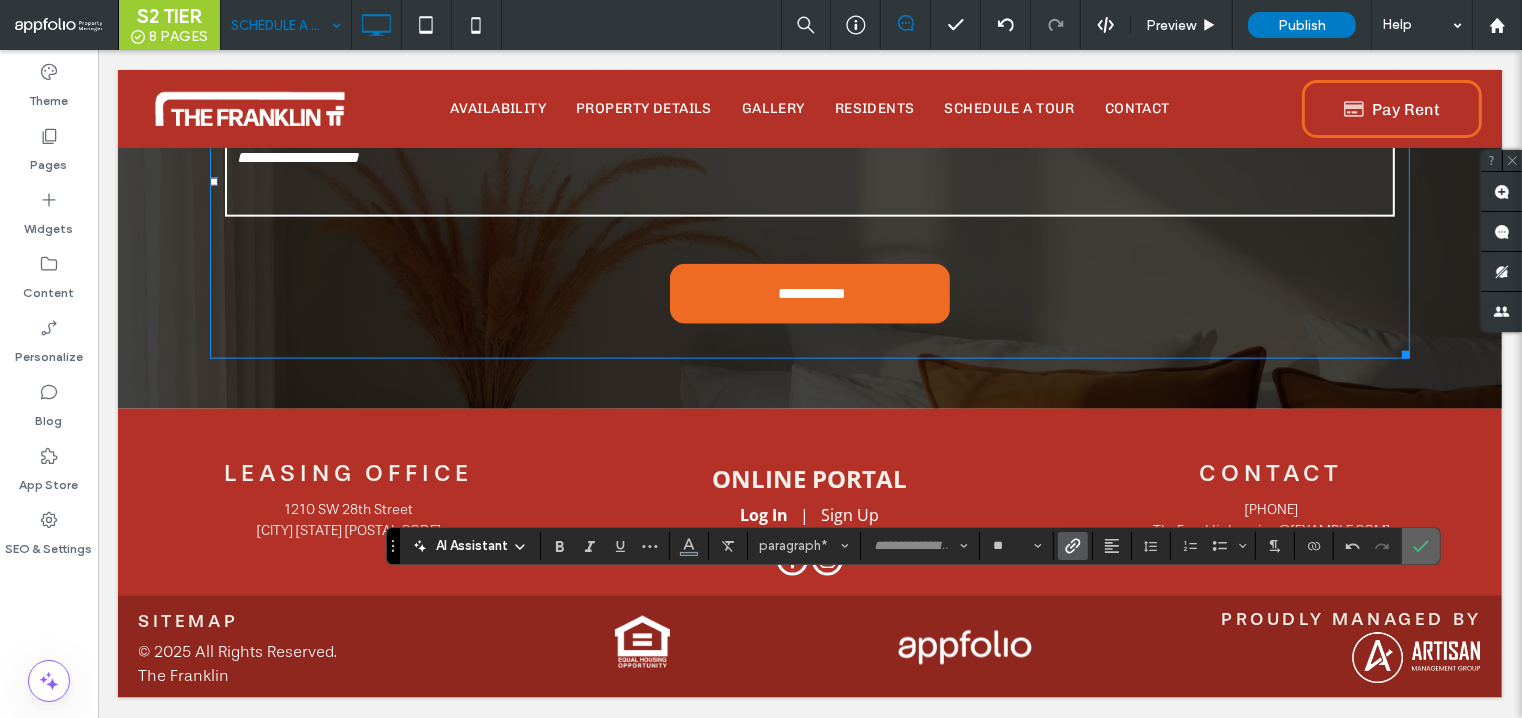 click at bounding box center [1421, 546] 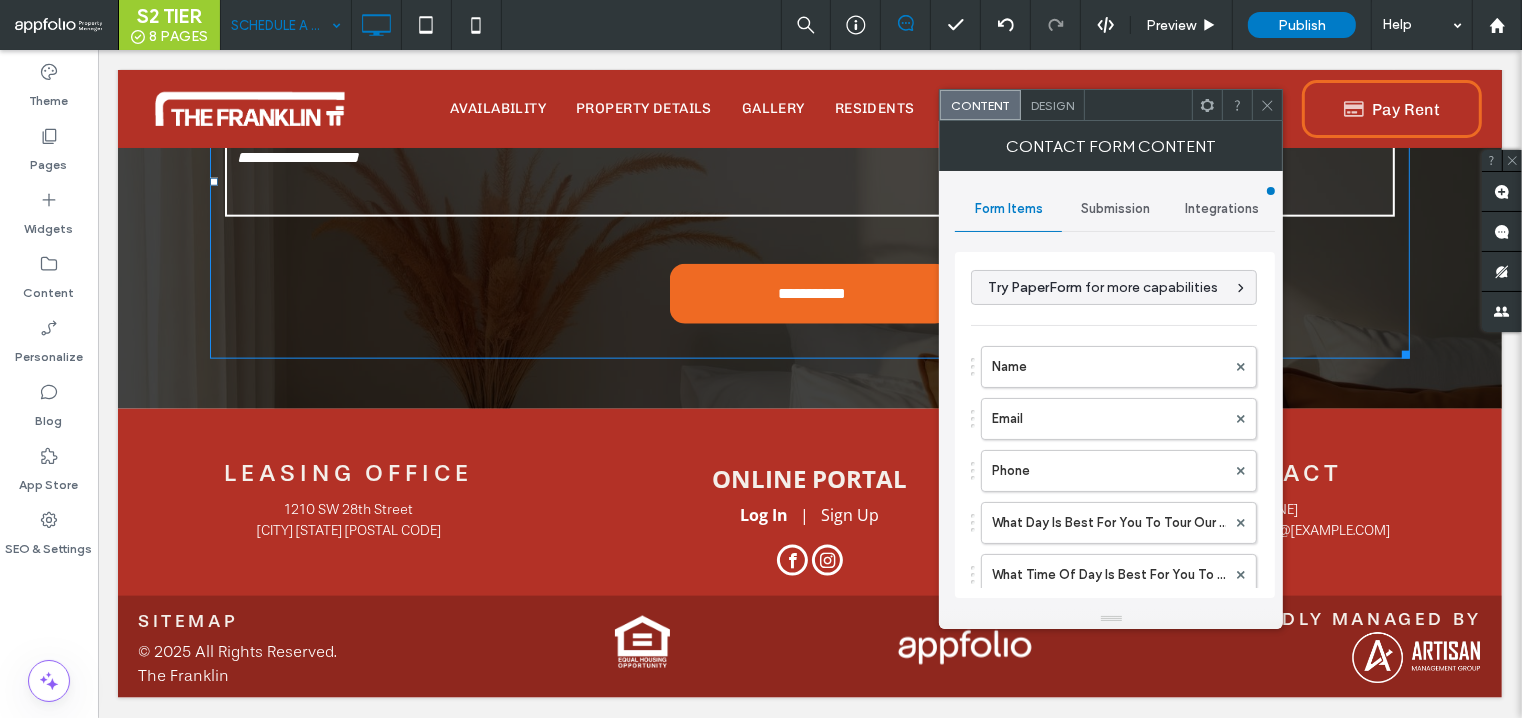 type on "******" 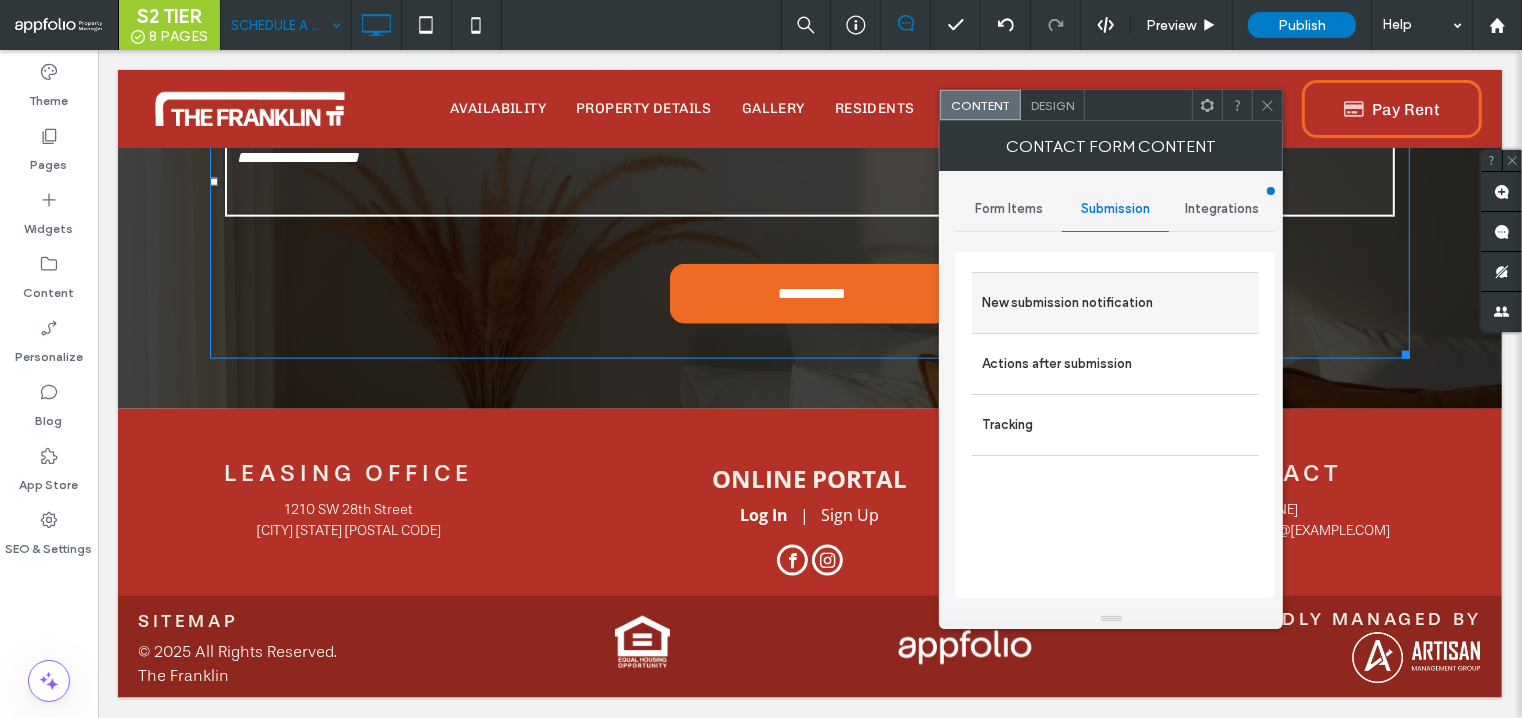 click on "New submission notification" at bounding box center [1115, 303] 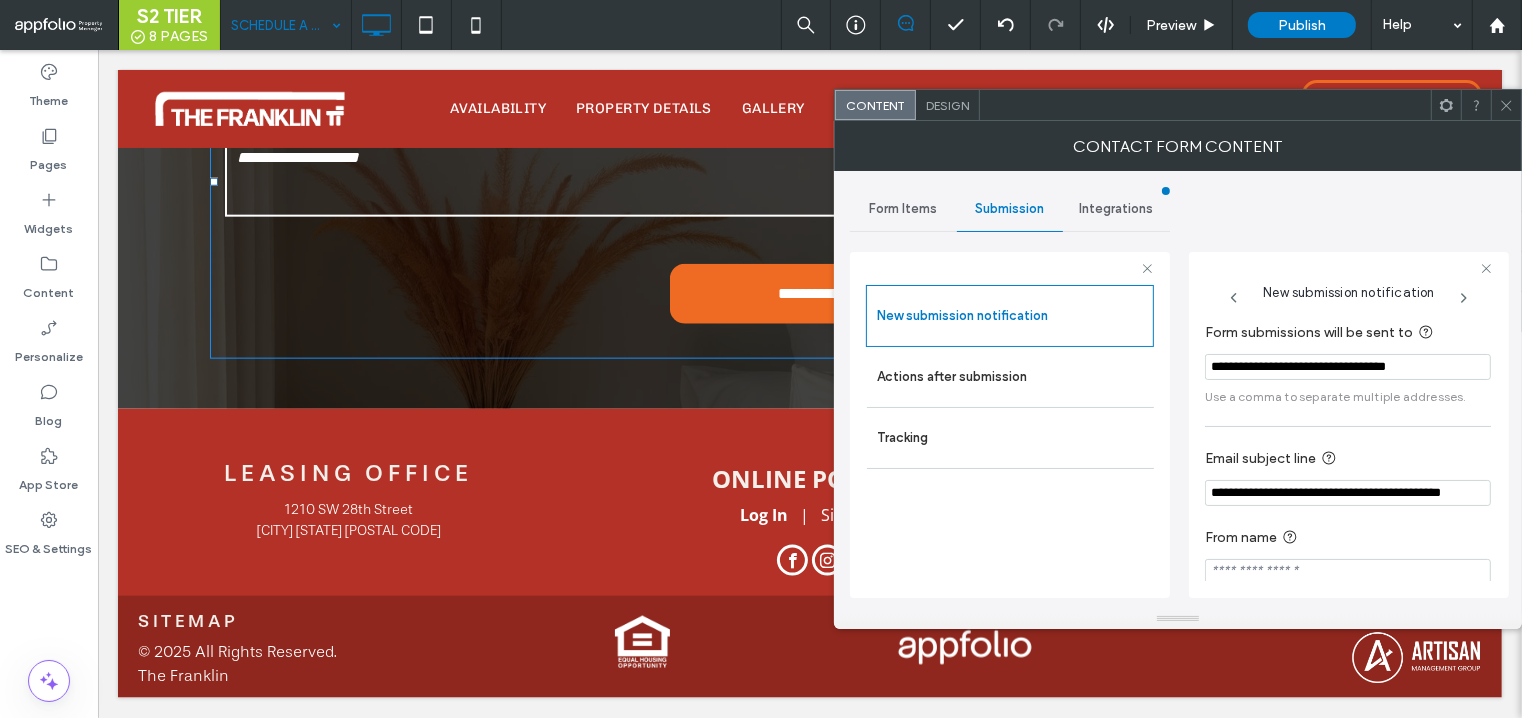 click on "**********" at bounding box center (1348, 493) 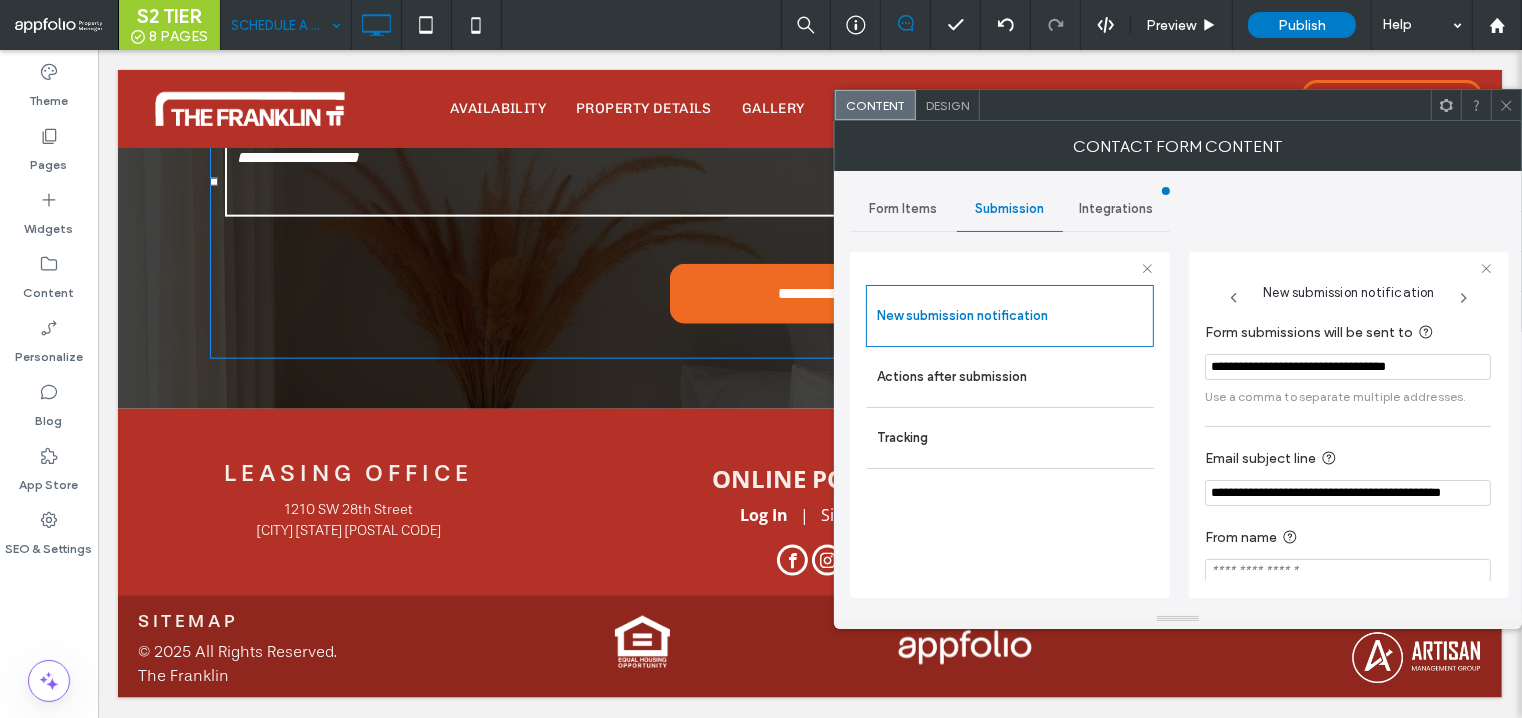 scroll, scrollTop: 0, scrollLeft: 25, axis: horizontal 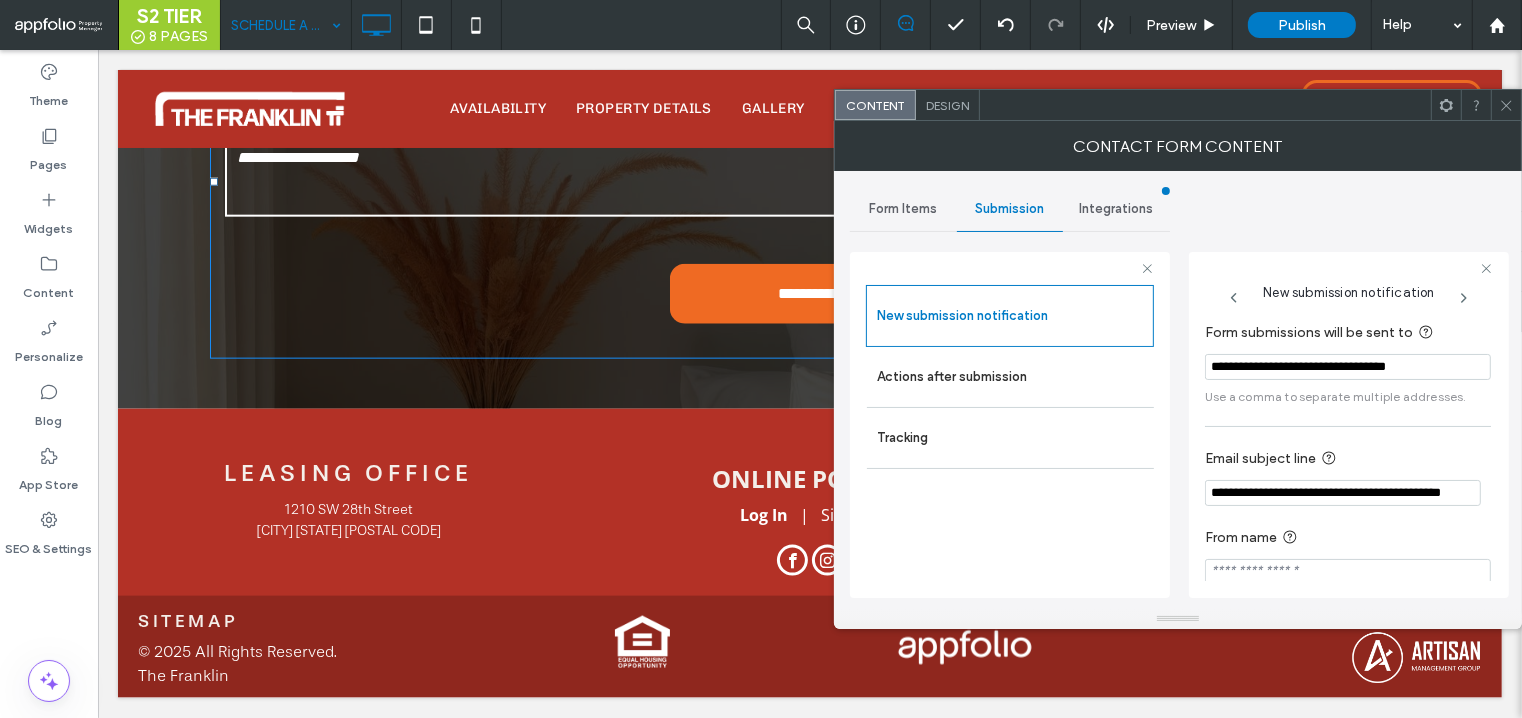 type on "**********" 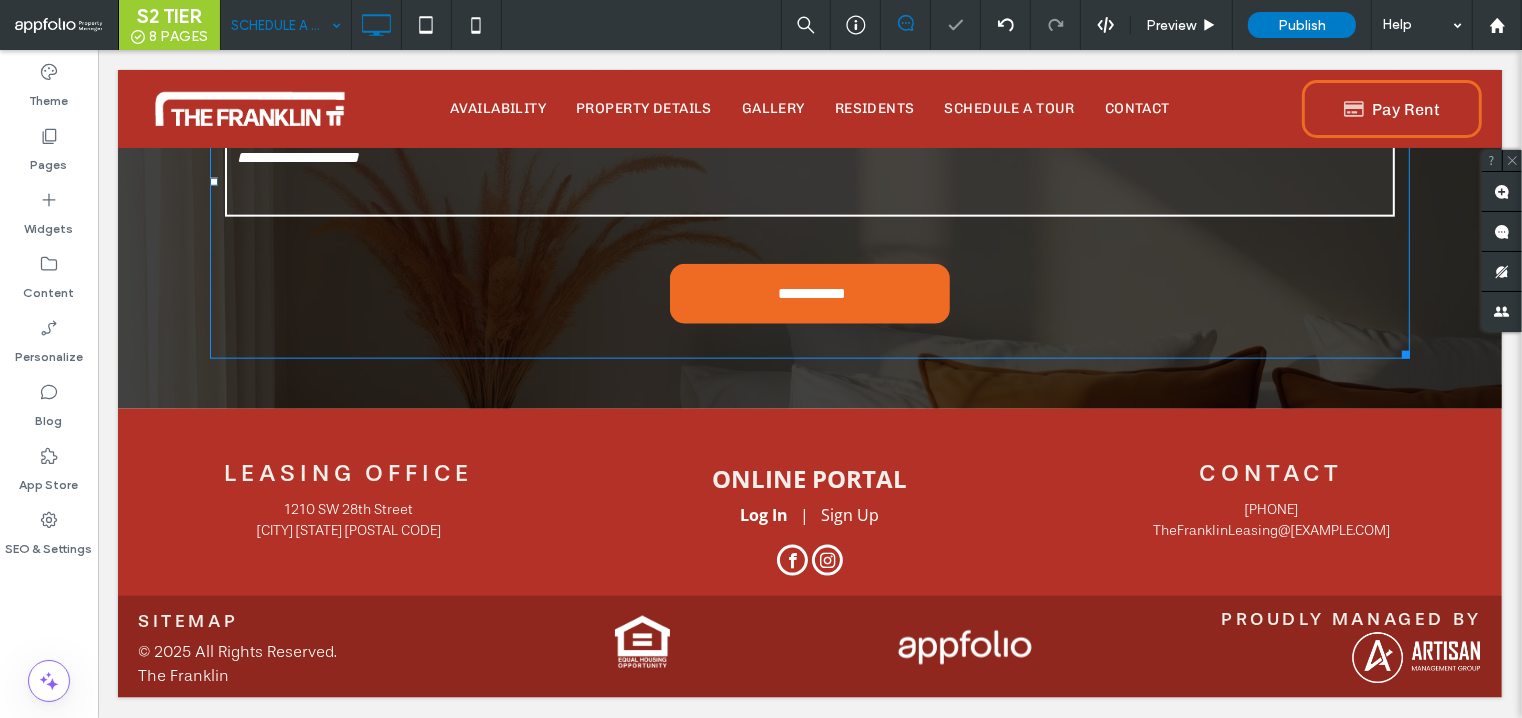 scroll, scrollTop: 0, scrollLeft: 0, axis: both 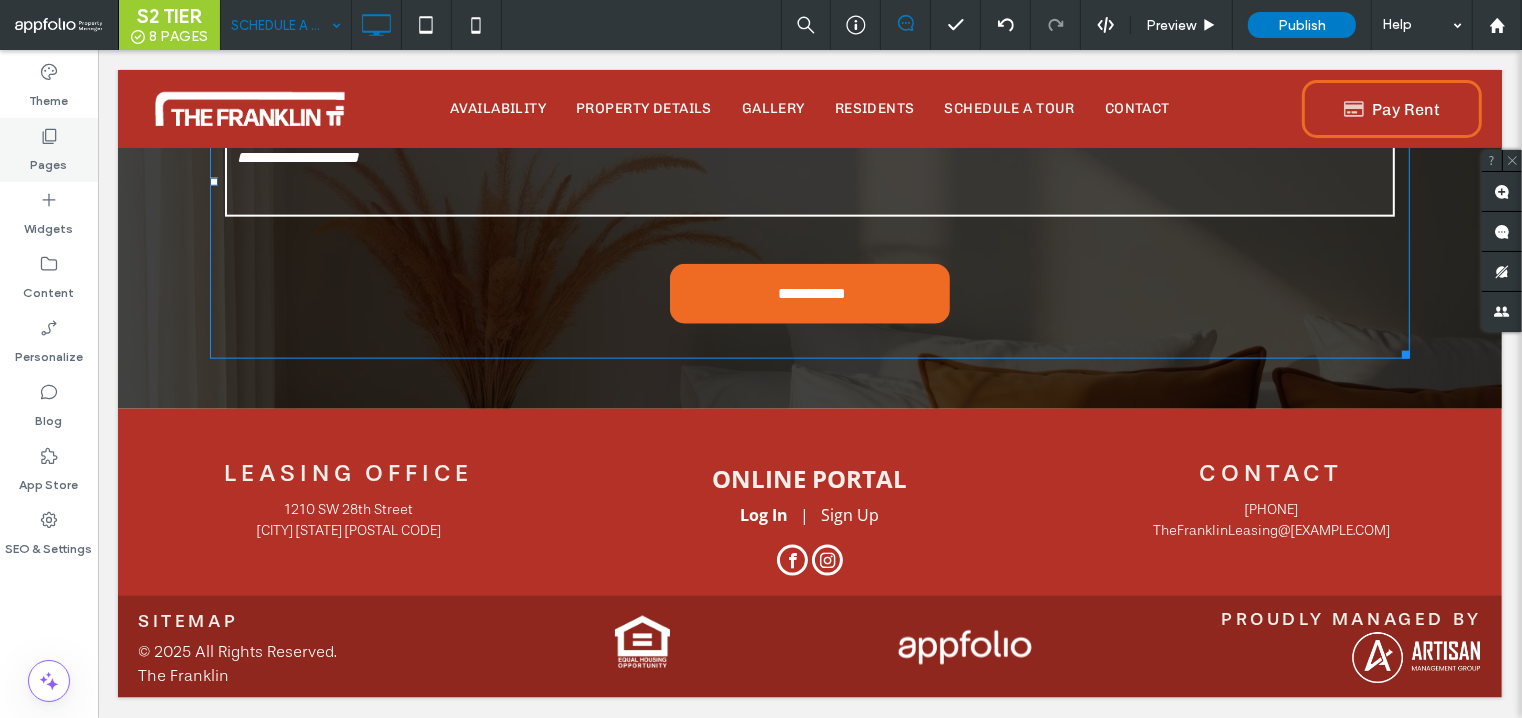 click on "Pages" at bounding box center [49, 150] 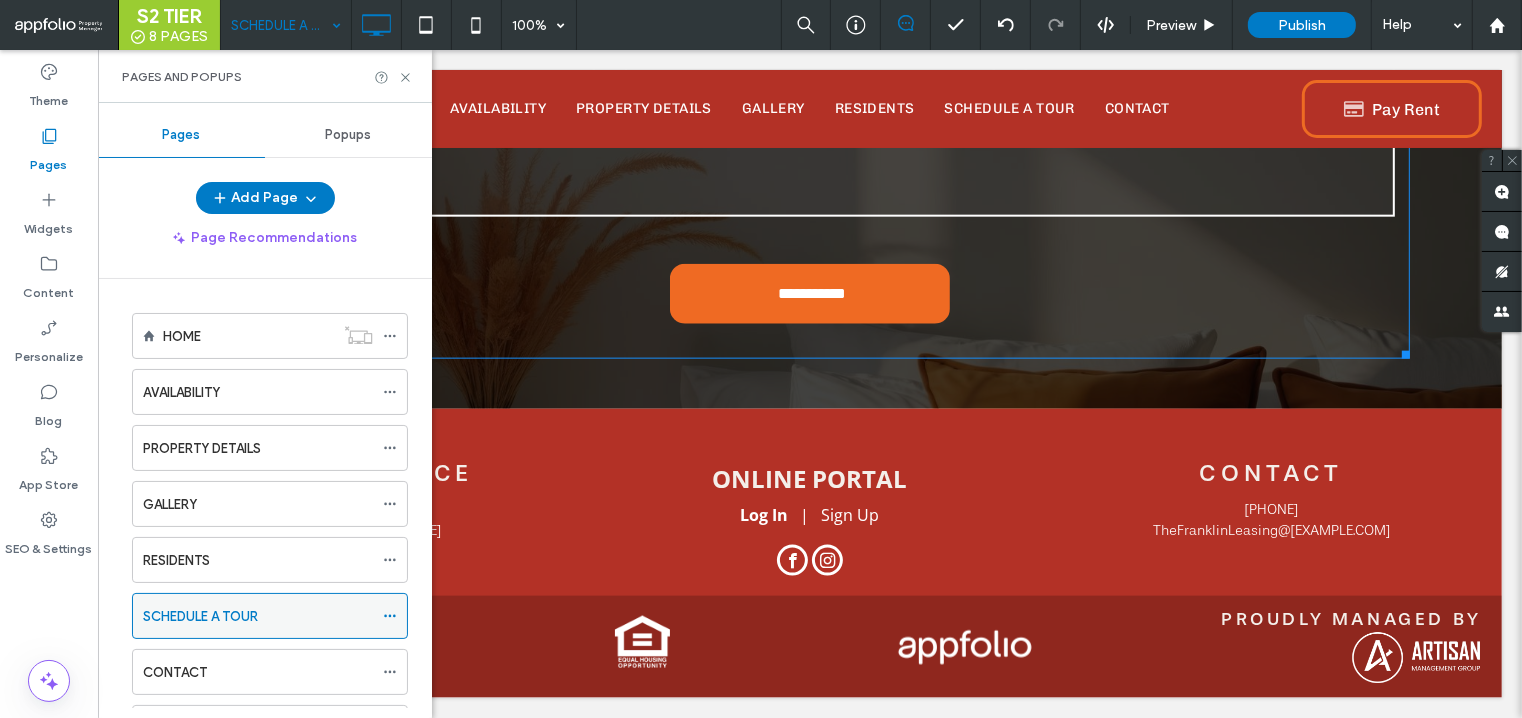 click 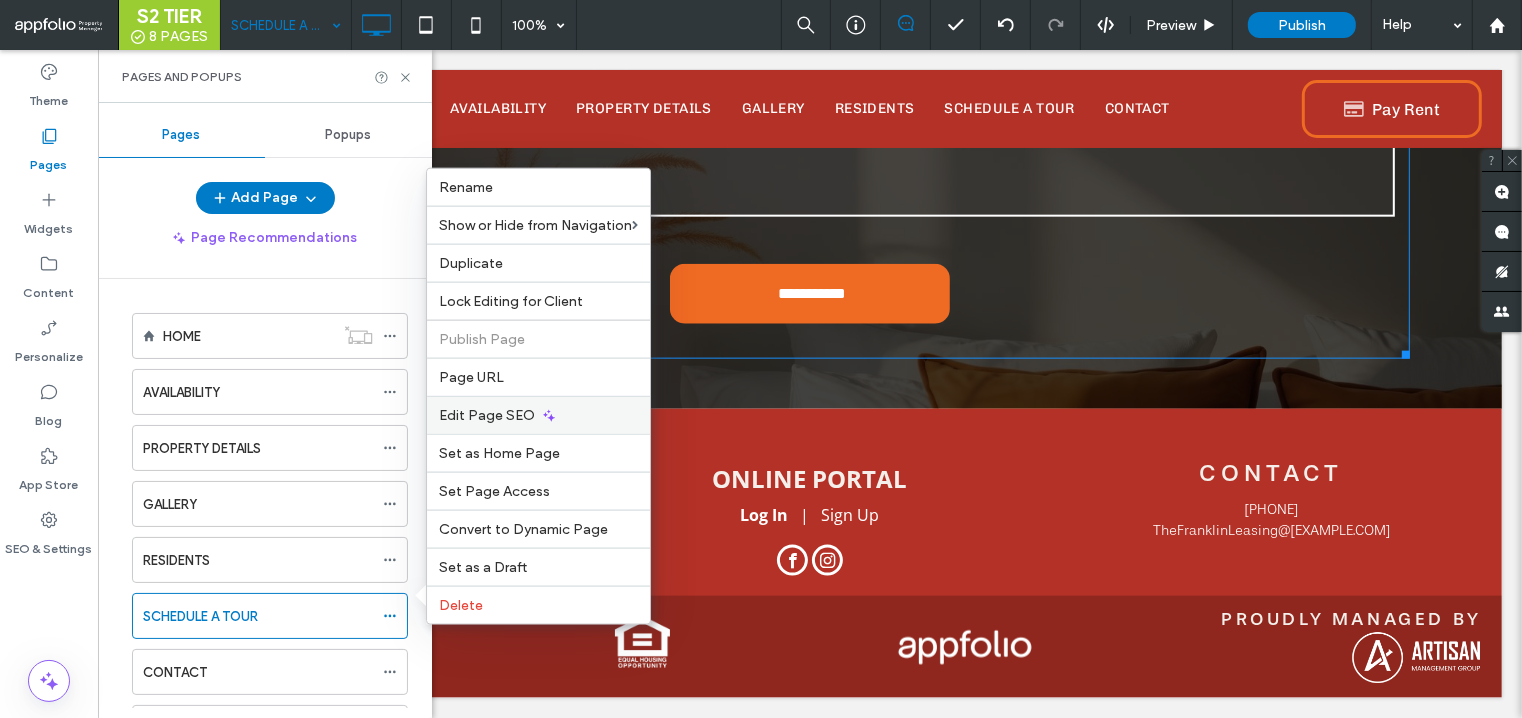 click on "Edit Page SEO" at bounding box center [487, 415] 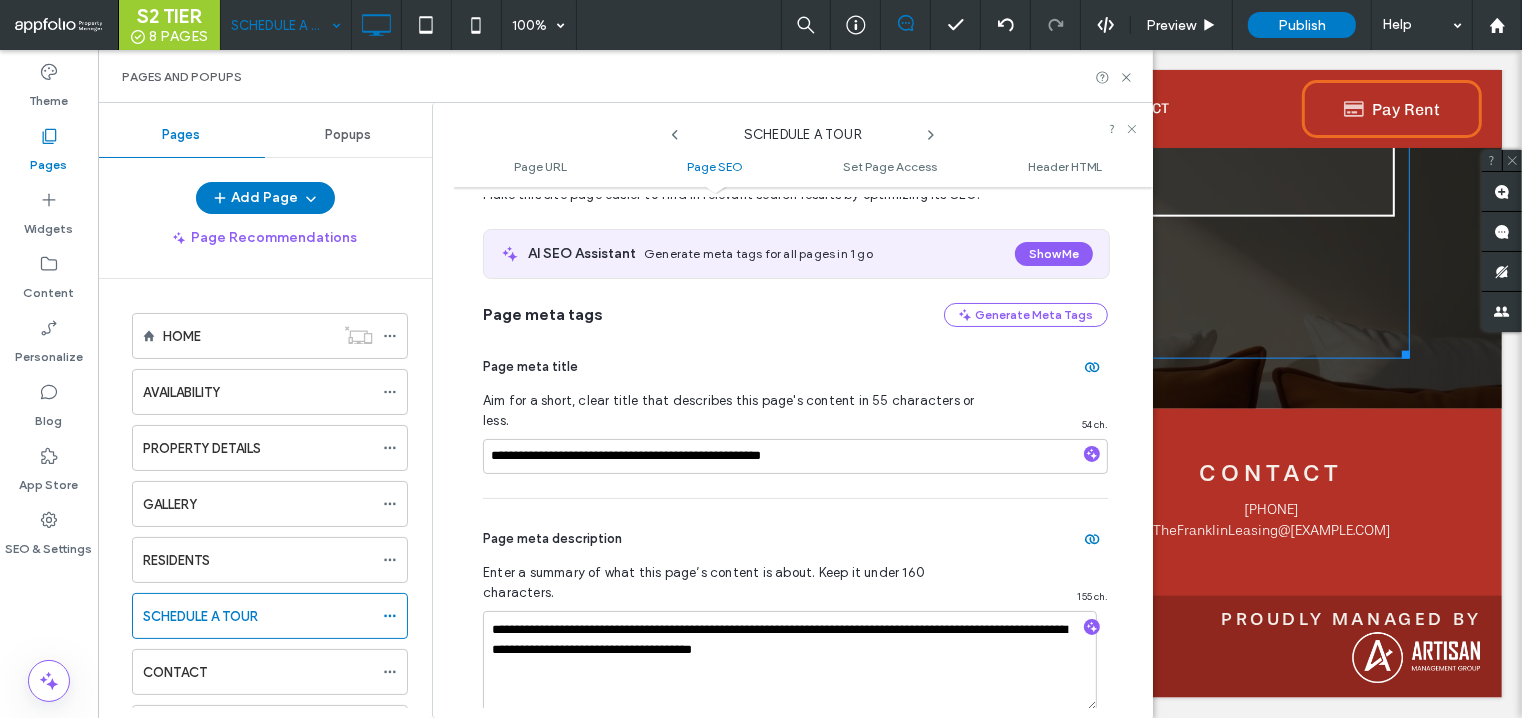 scroll, scrollTop: 391, scrollLeft: 0, axis: vertical 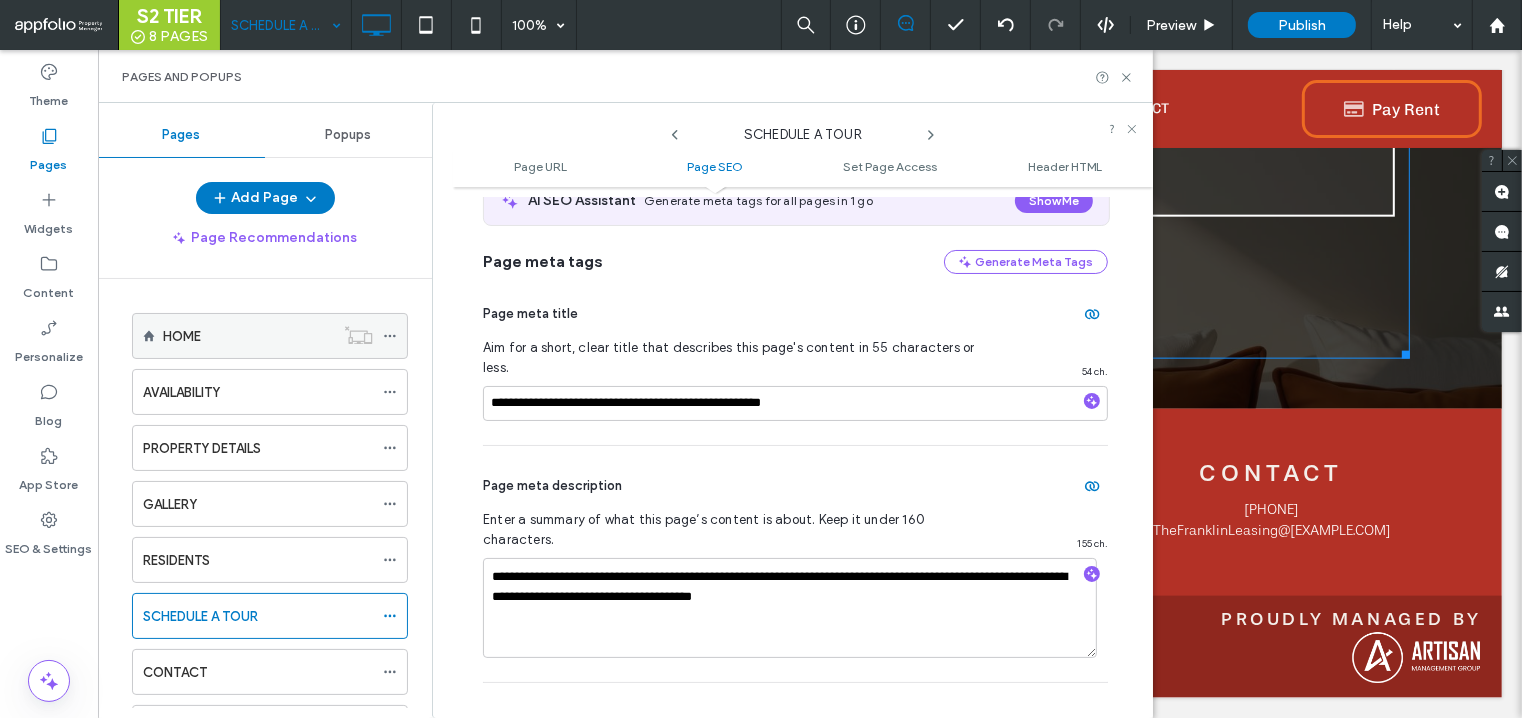 click 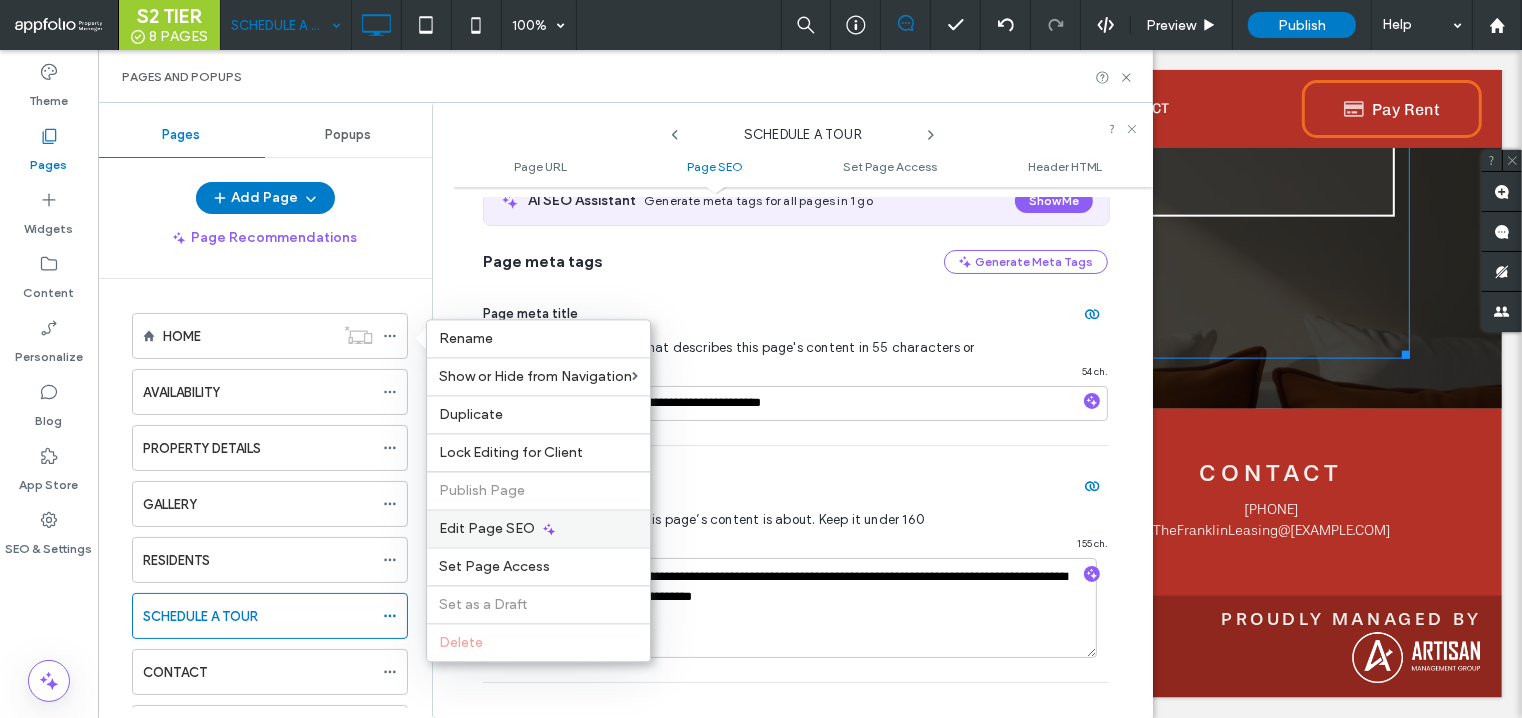 click on "Edit Page SEO" at bounding box center [487, 528] 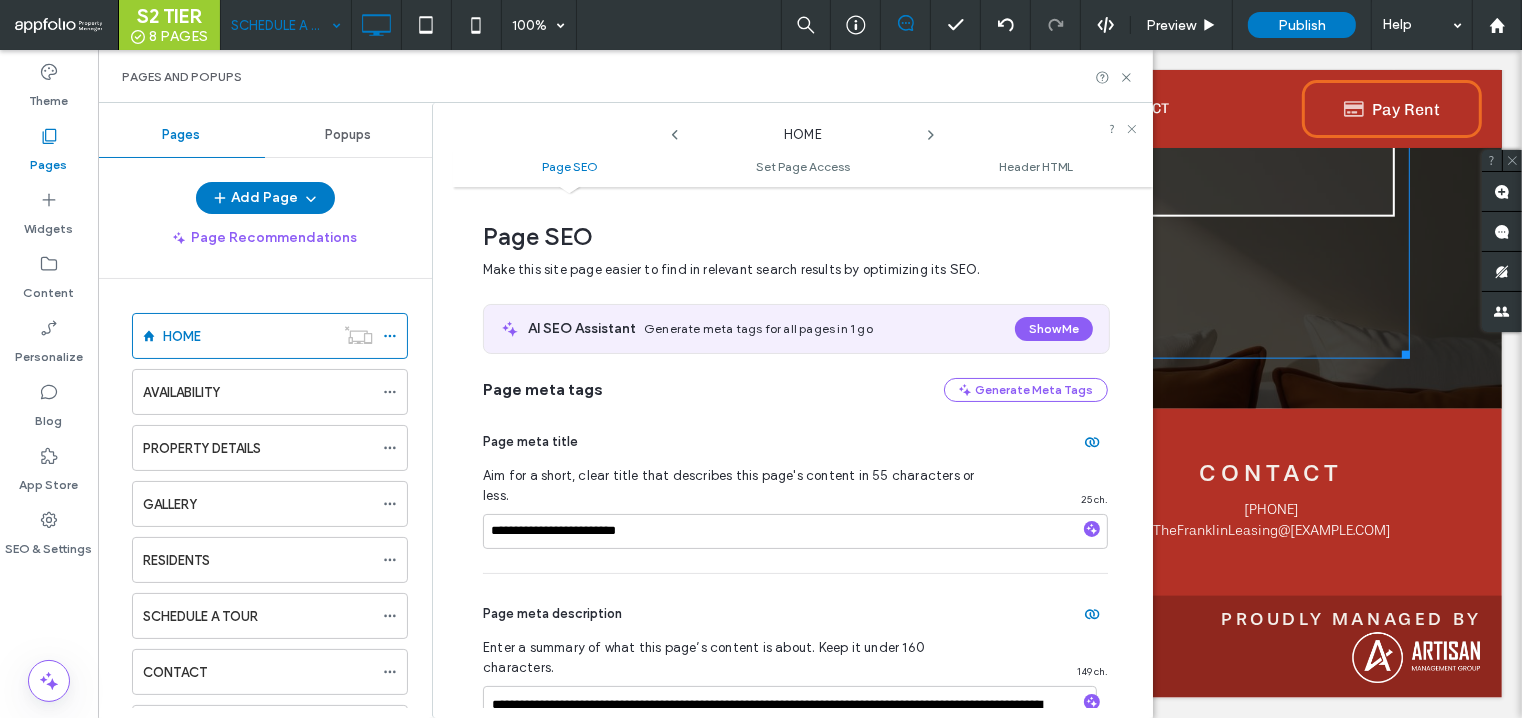 scroll, scrollTop: 10, scrollLeft: 0, axis: vertical 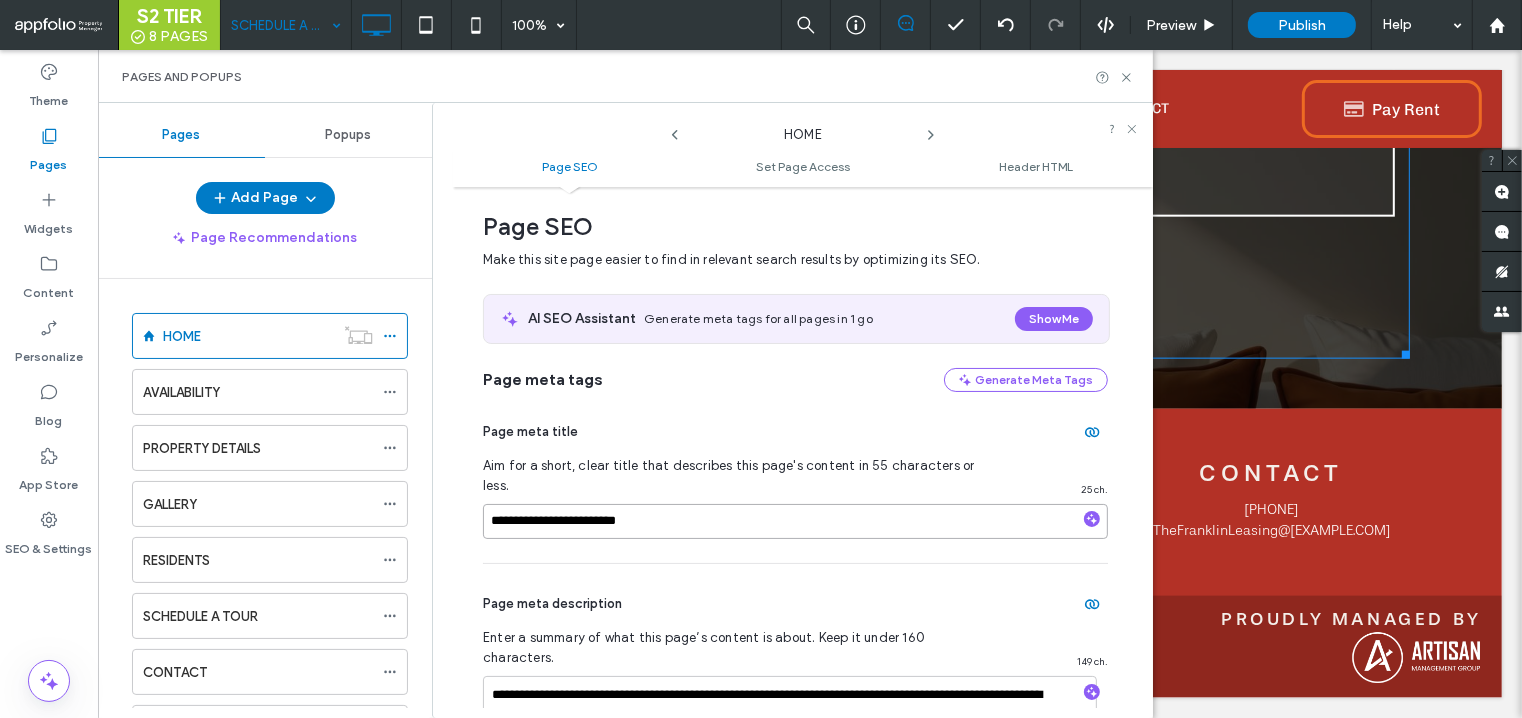 drag, startPoint x: 659, startPoint y: 500, endPoint x: 473, endPoint y: 494, distance: 186.09676 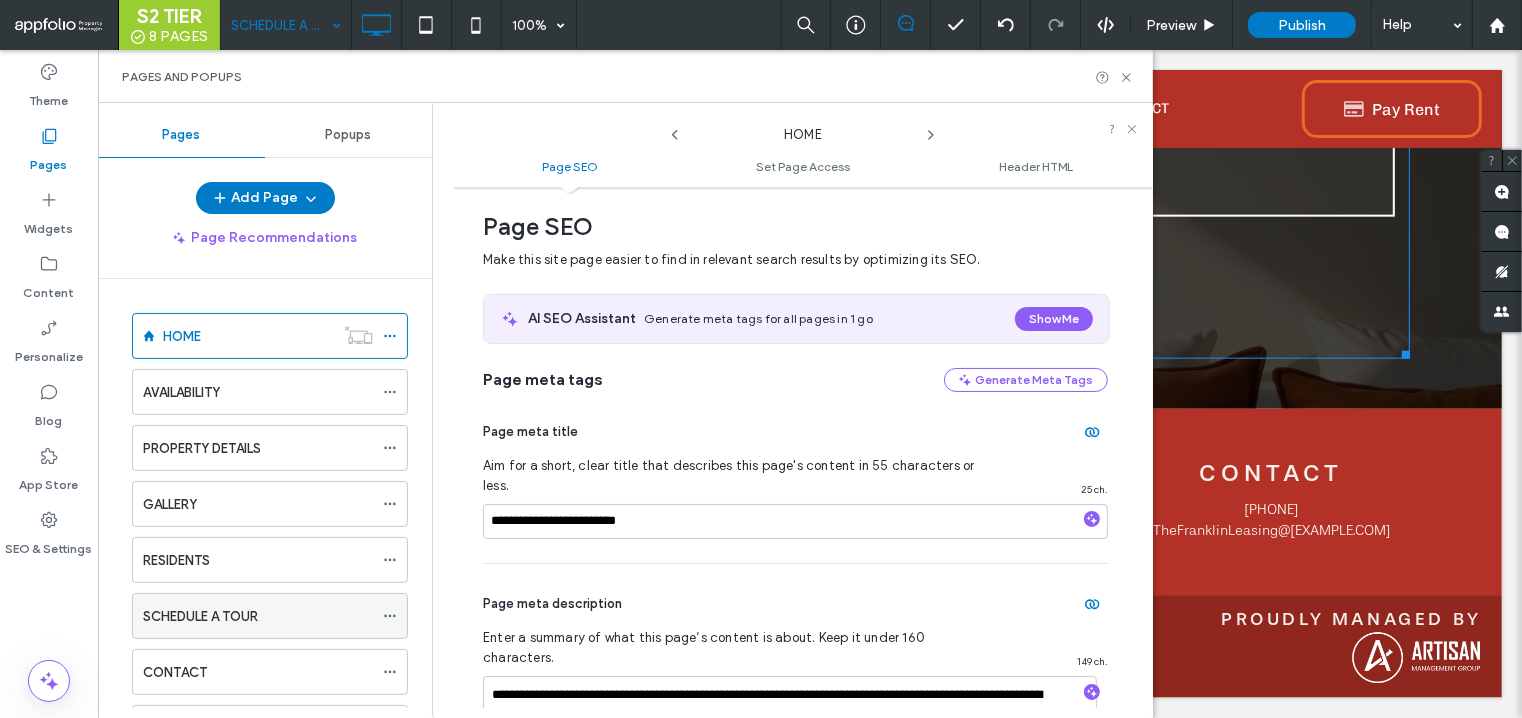click 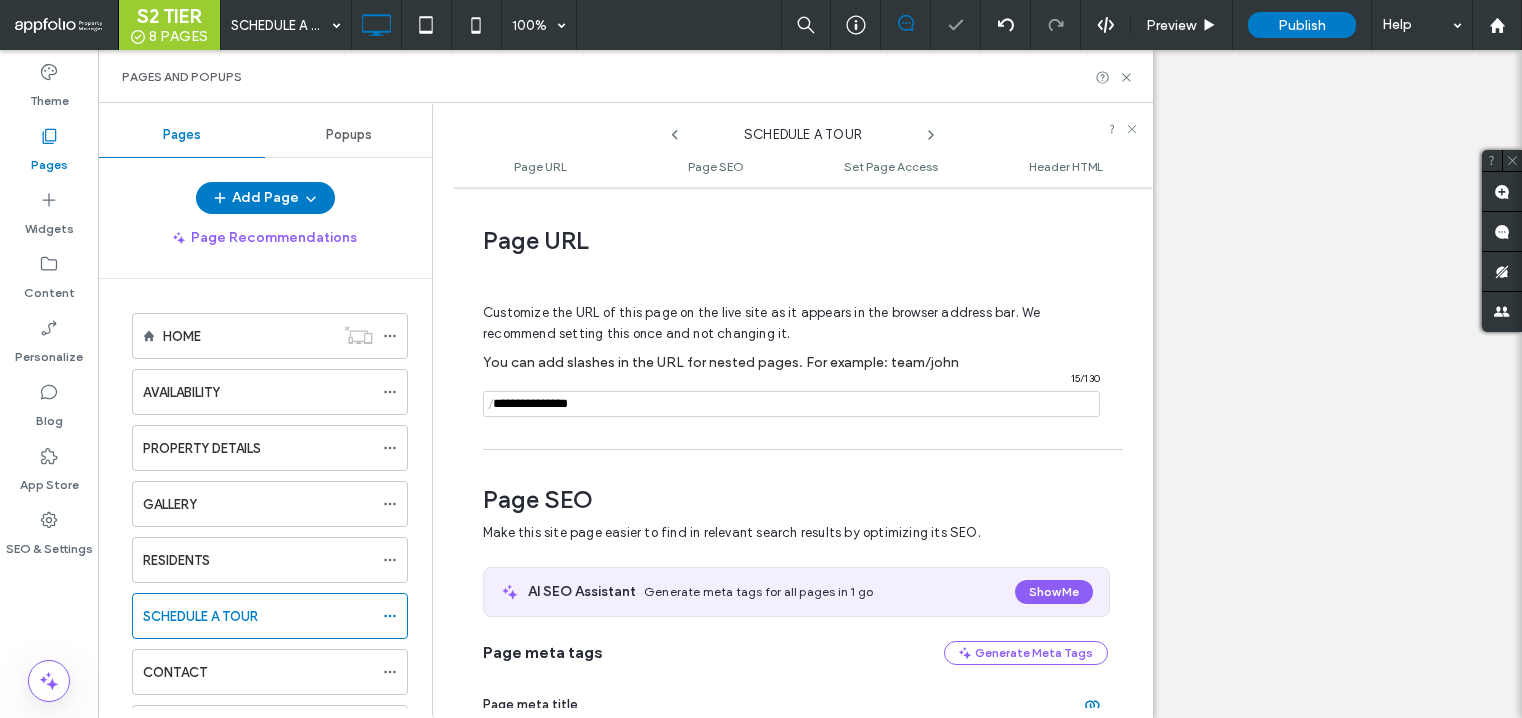 scroll, scrollTop: 0, scrollLeft: 0, axis: both 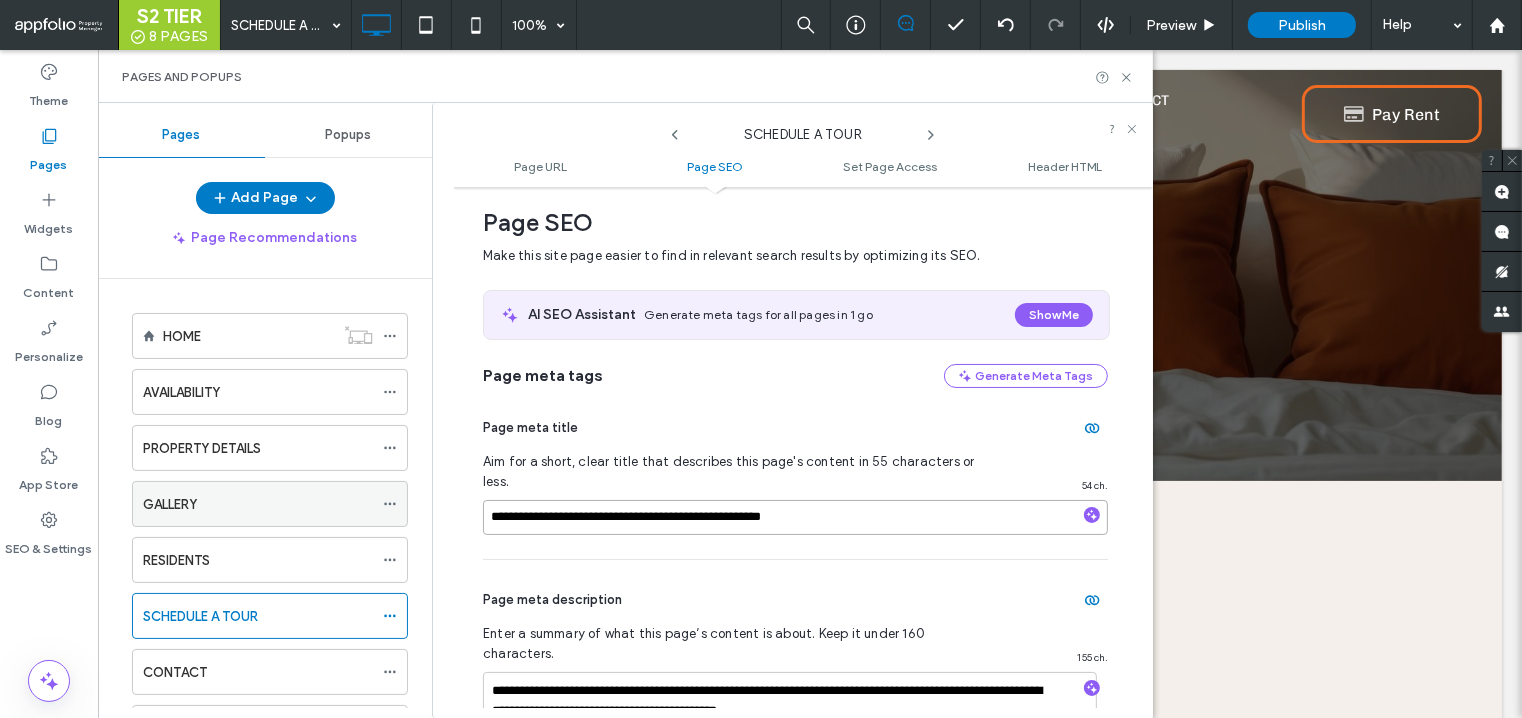 drag, startPoint x: 837, startPoint y: 497, endPoint x: 404, endPoint y: 493, distance: 433.01846 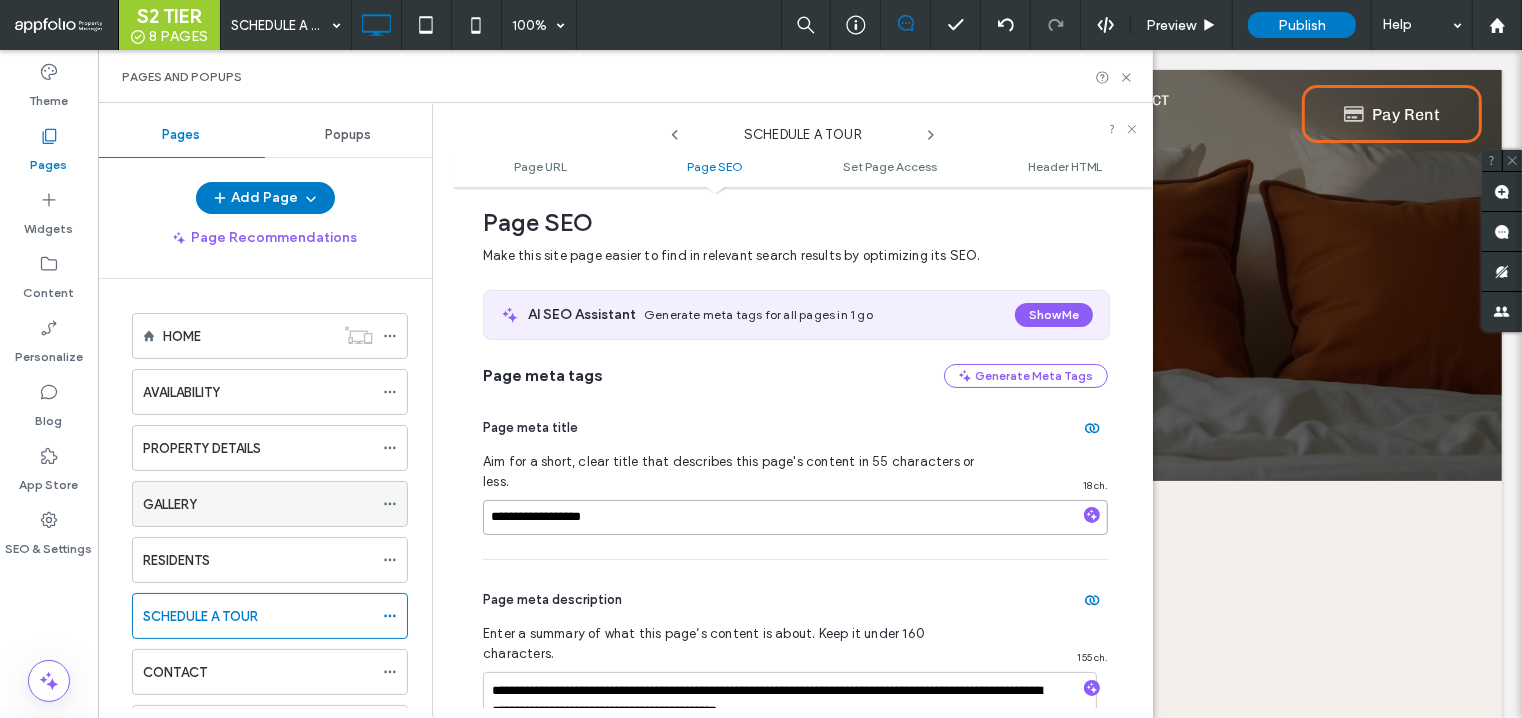 paste on "**********" 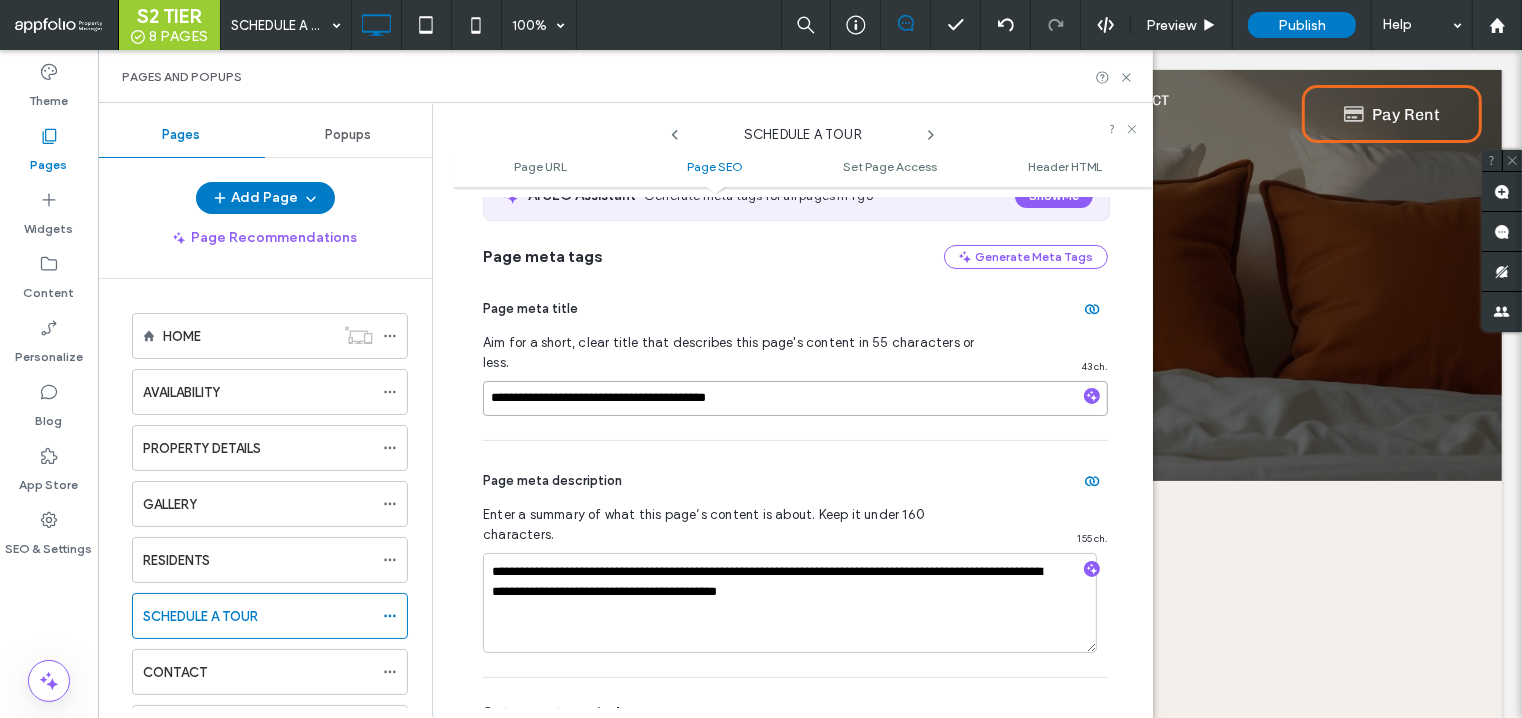 scroll, scrollTop: 425, scrollLeft: 0, axis: vertical 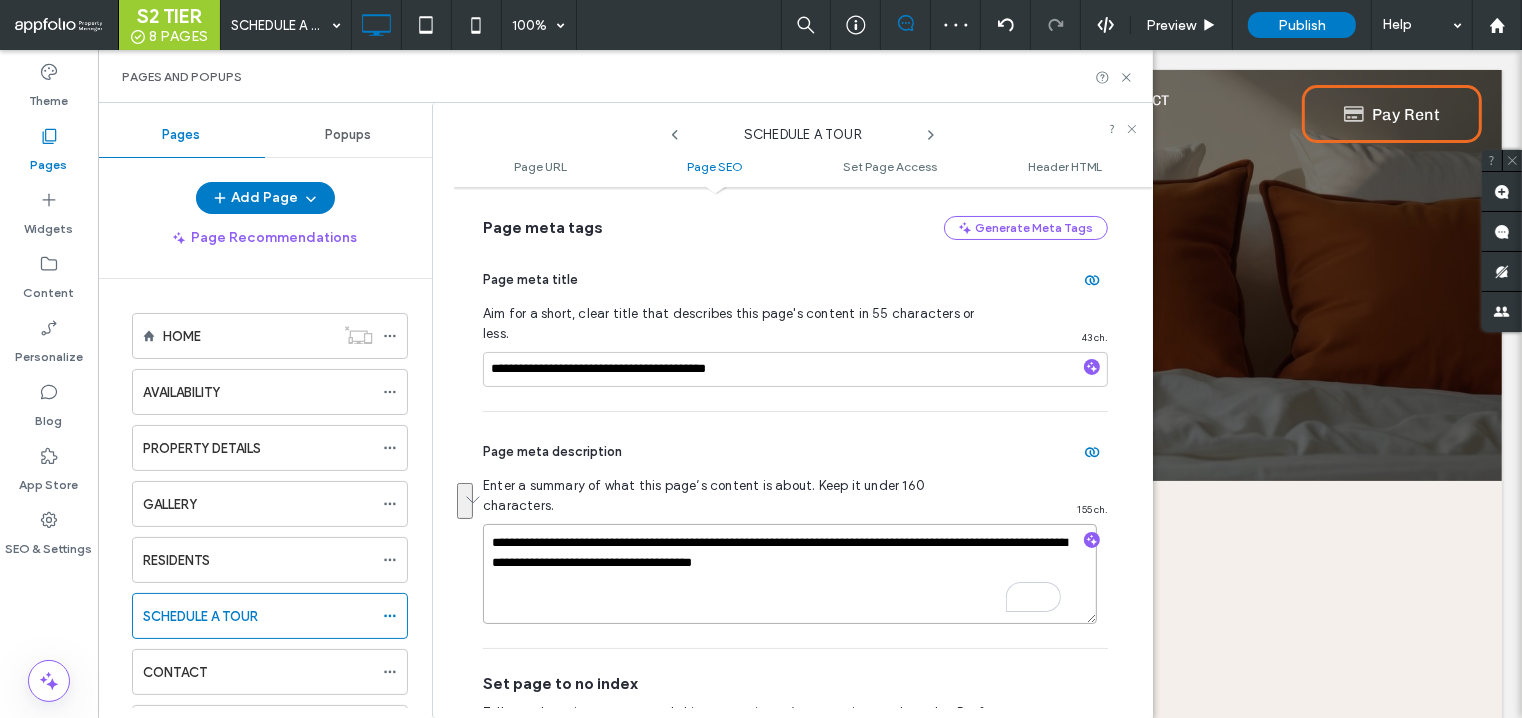 drag, startPoint x: 850, startPoint y: 501, endPoint x: 905, endPoint y: 522, distance: 58.872746 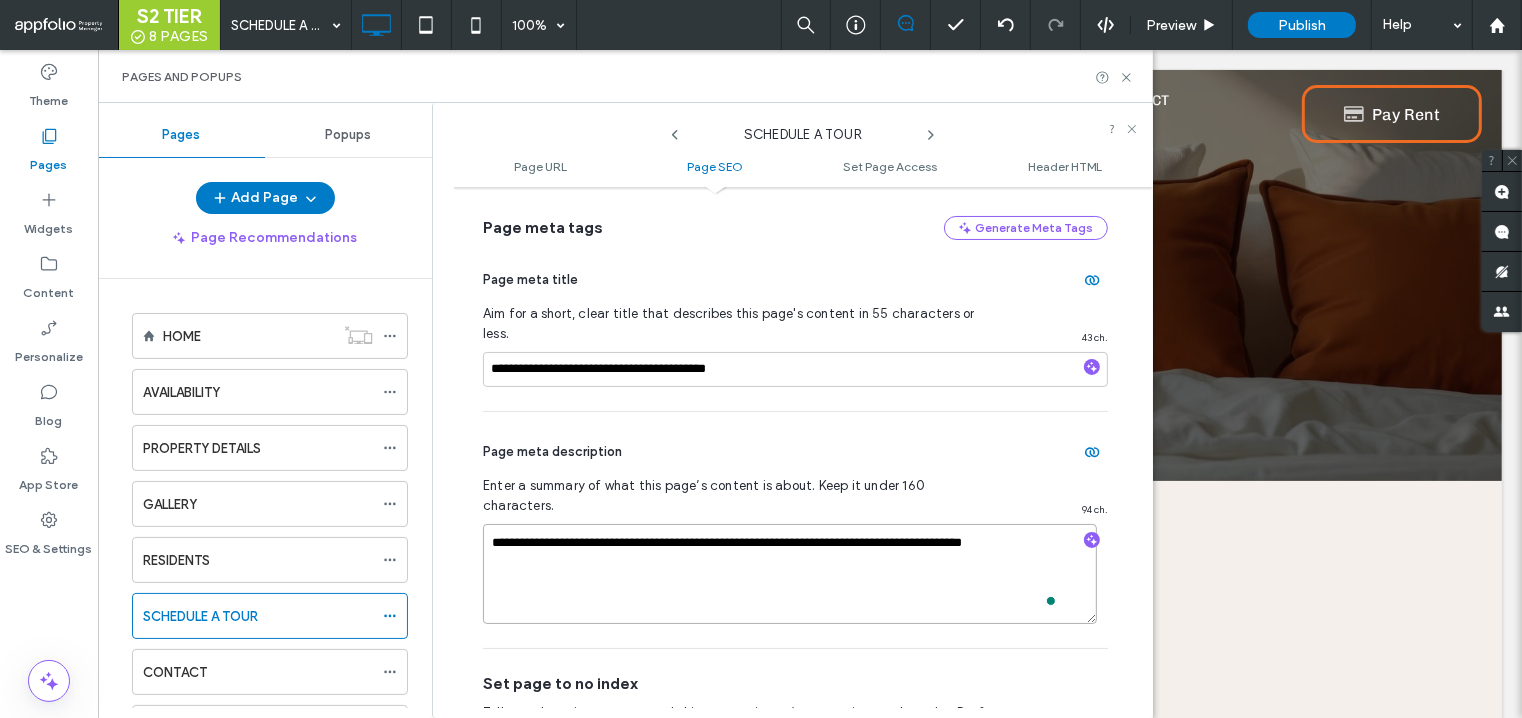 type on "**********" 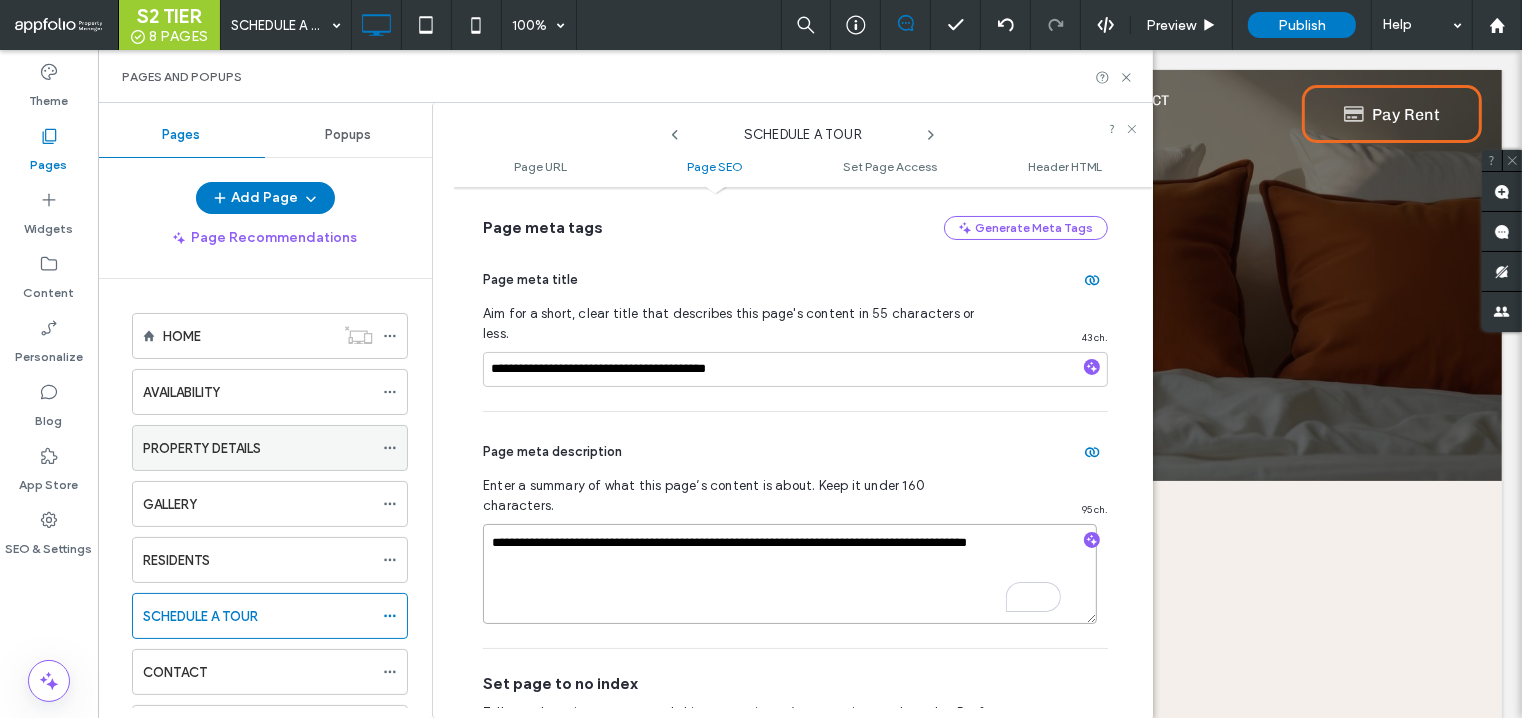 scroll, scrollTop: 140, scrollLeft: 0, axis: vertical 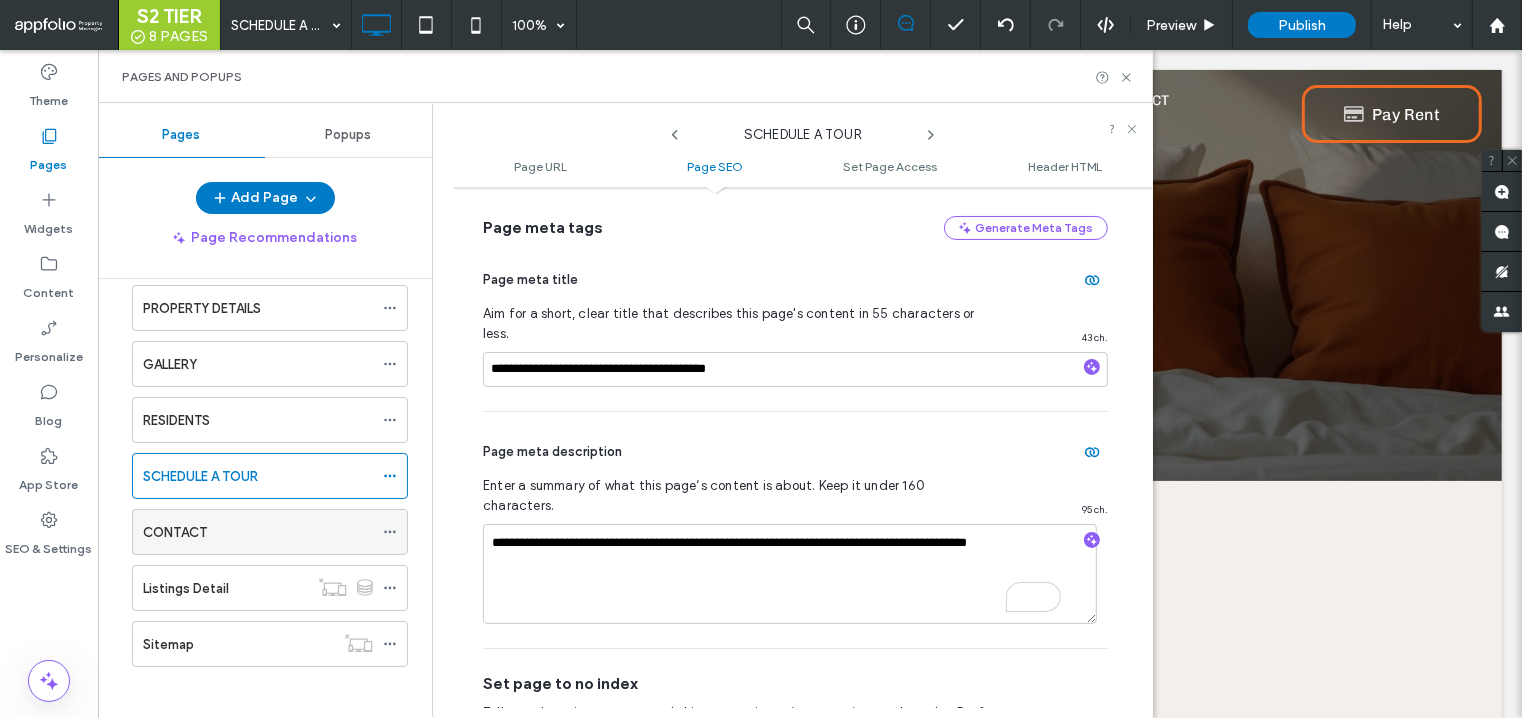 click on "CONTACT" at bounding box center (258, 532) 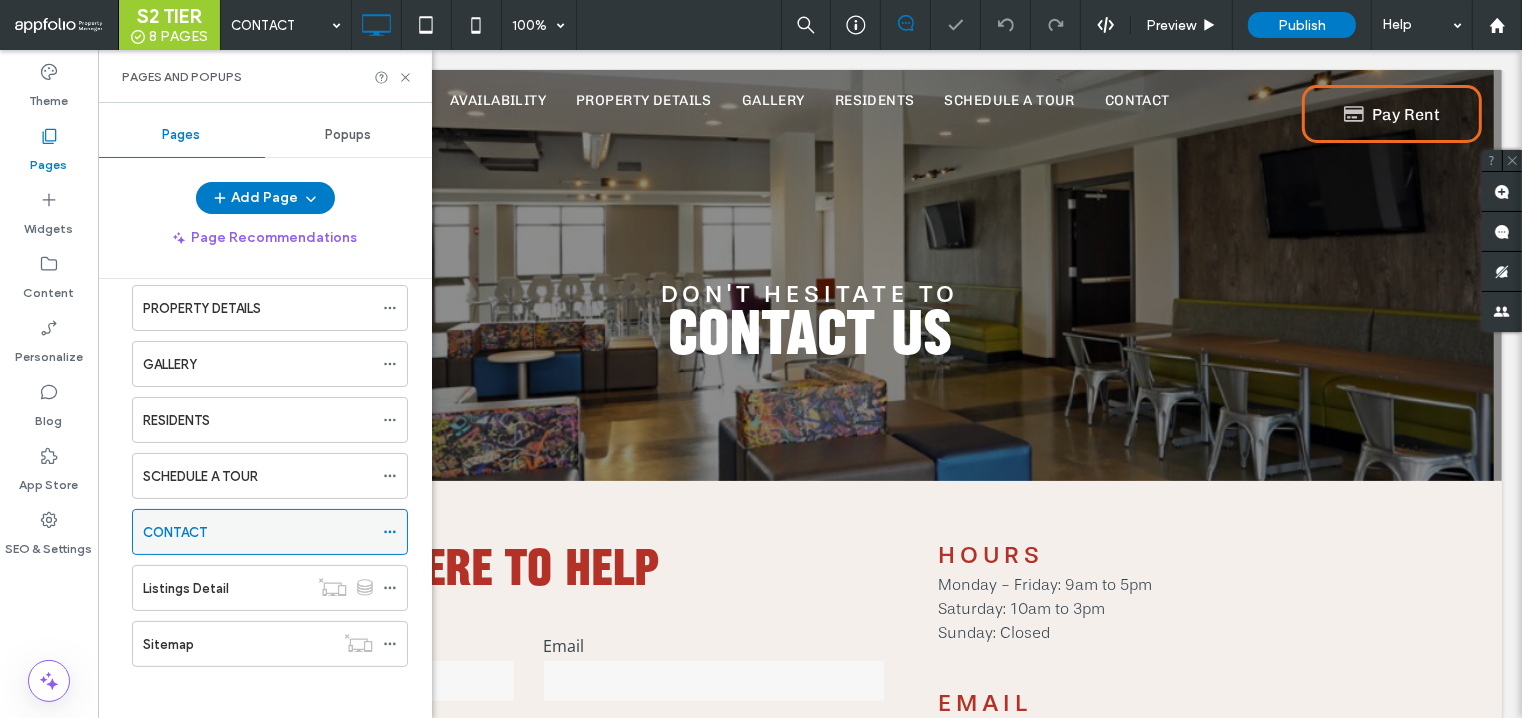 scroll, scrollTop: 0, scrollLeft: 0, axis: both 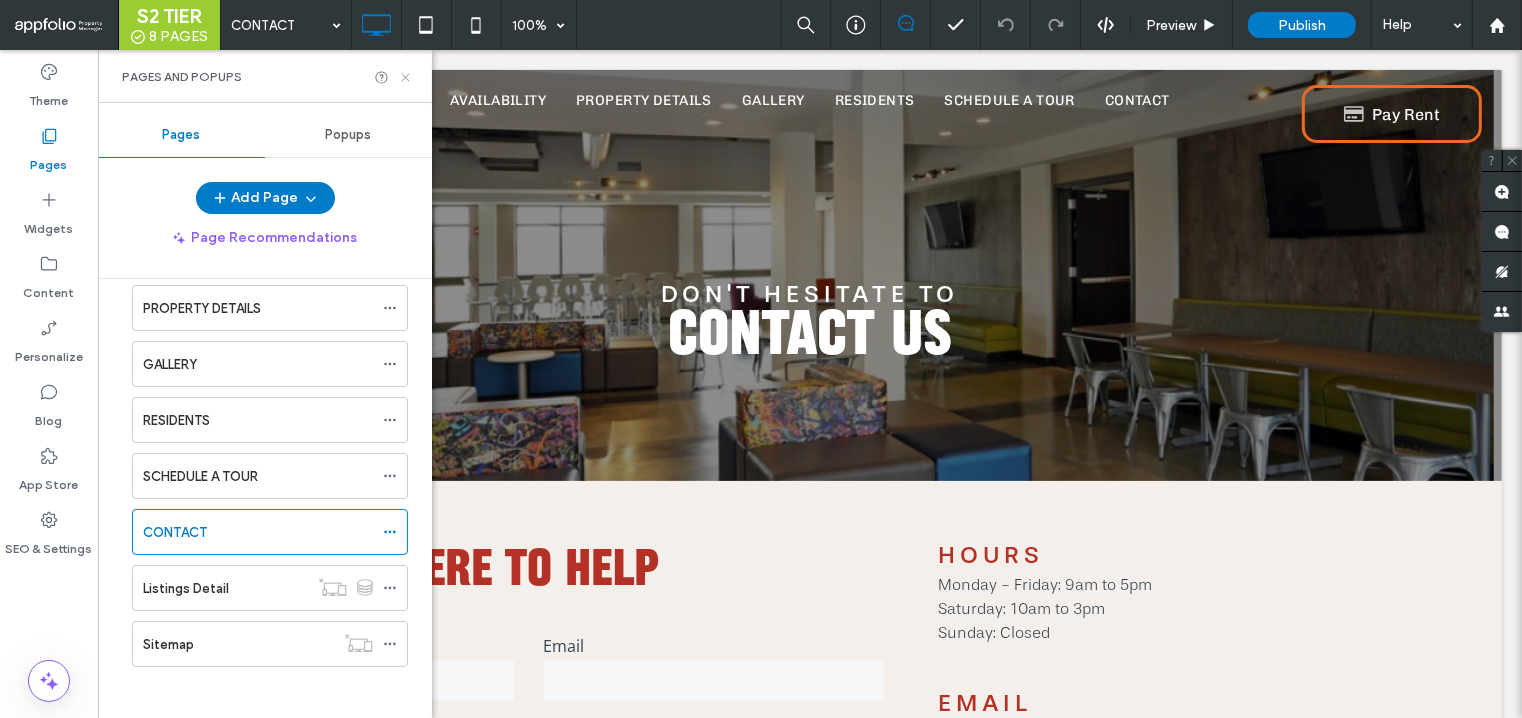 click 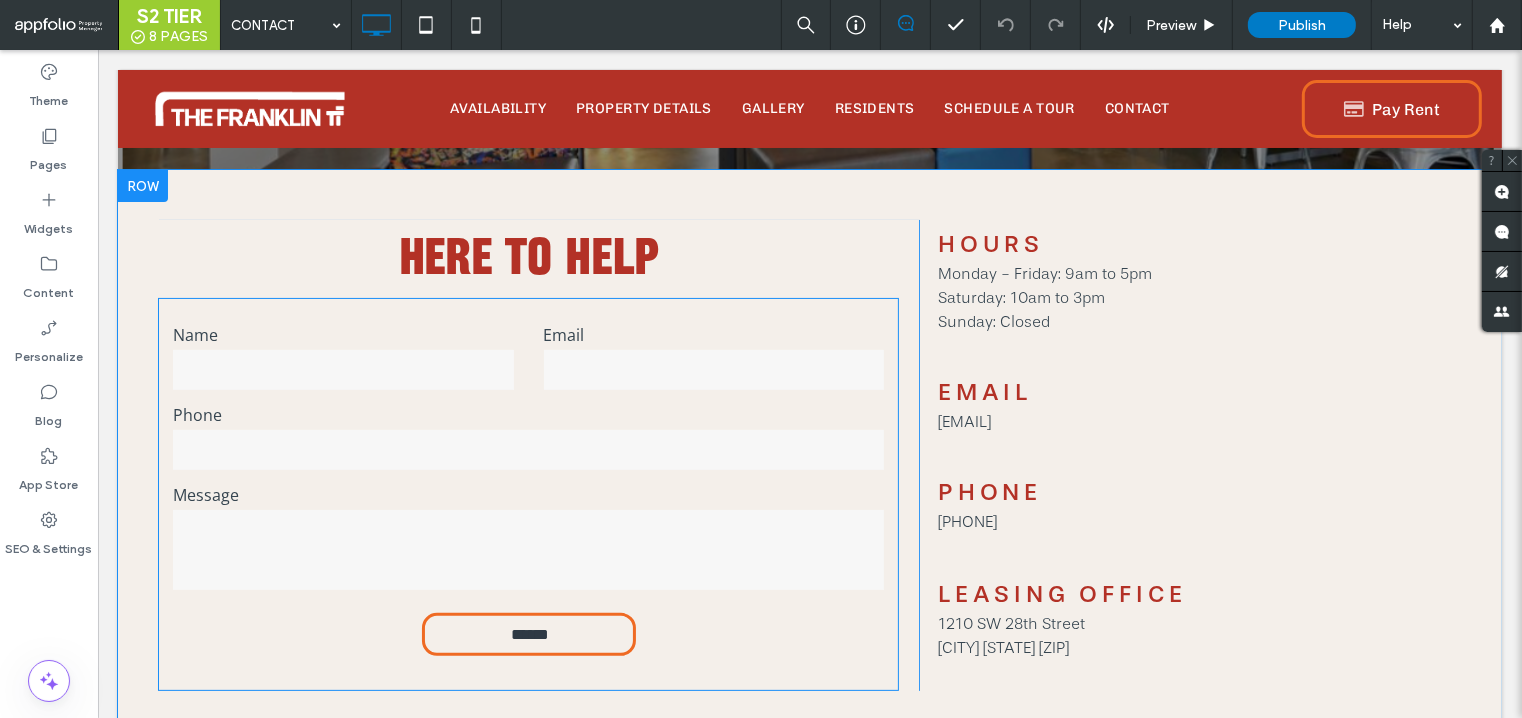 scroll, scrollTop: 360, scrollLeft: 0, axis: vertical 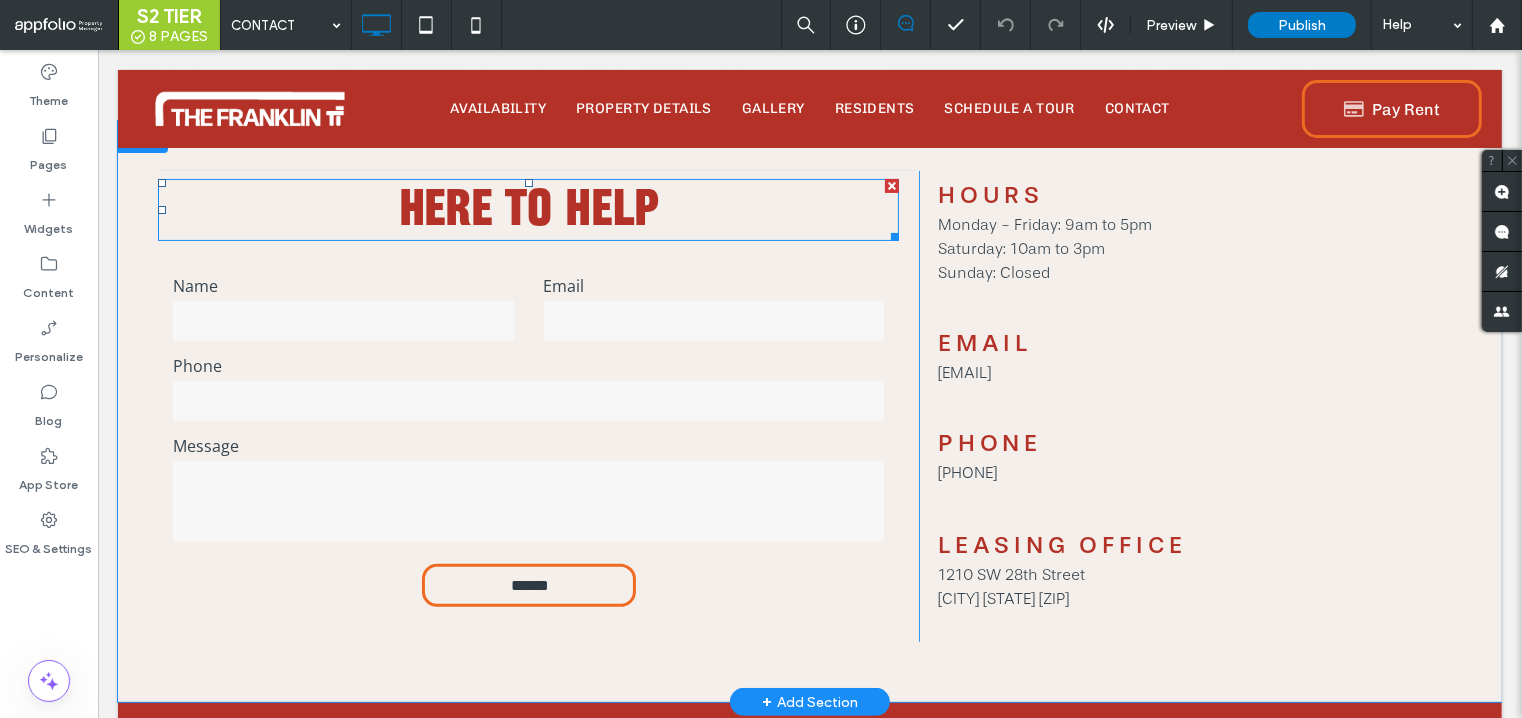 click on "Here to Help" at bounding box center (527, 210) 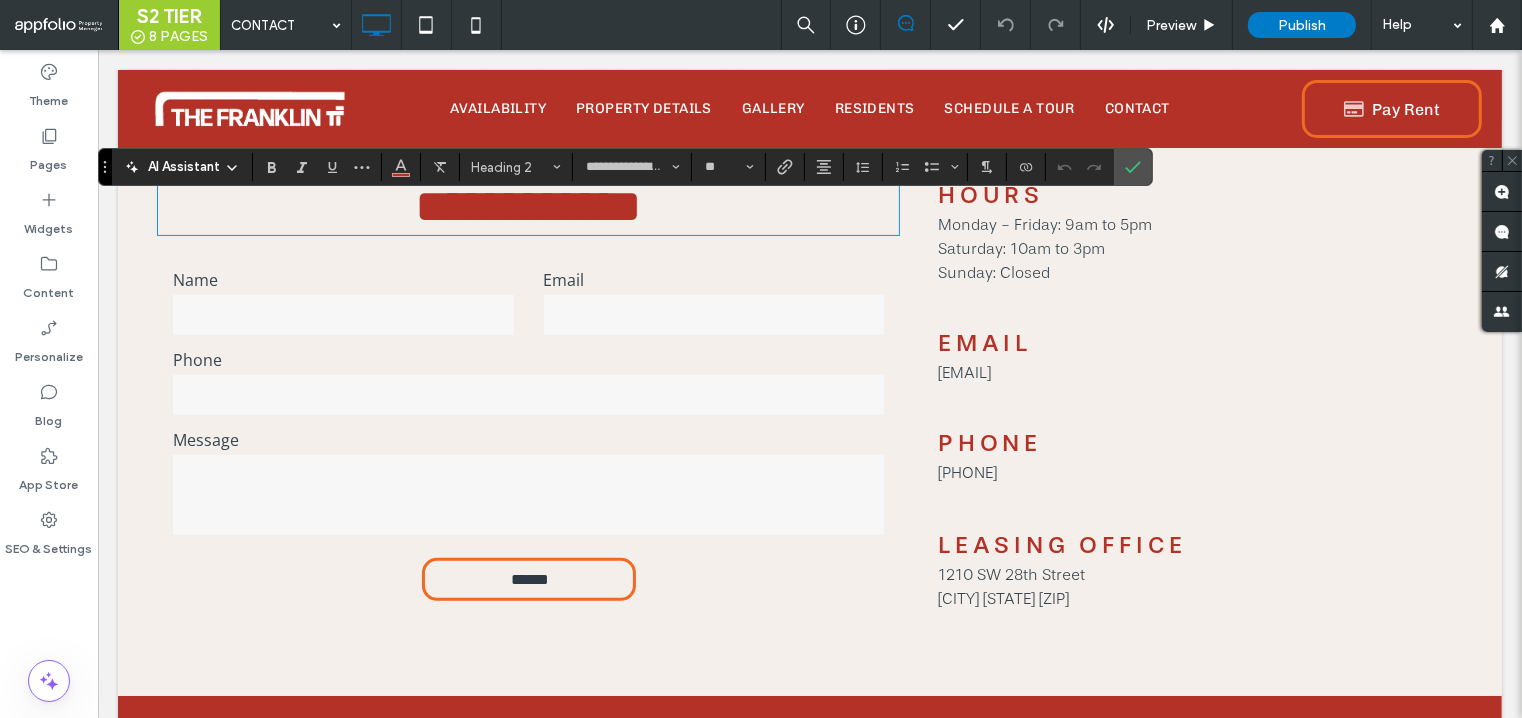 click on "**********" at bounding box center [527, 207] 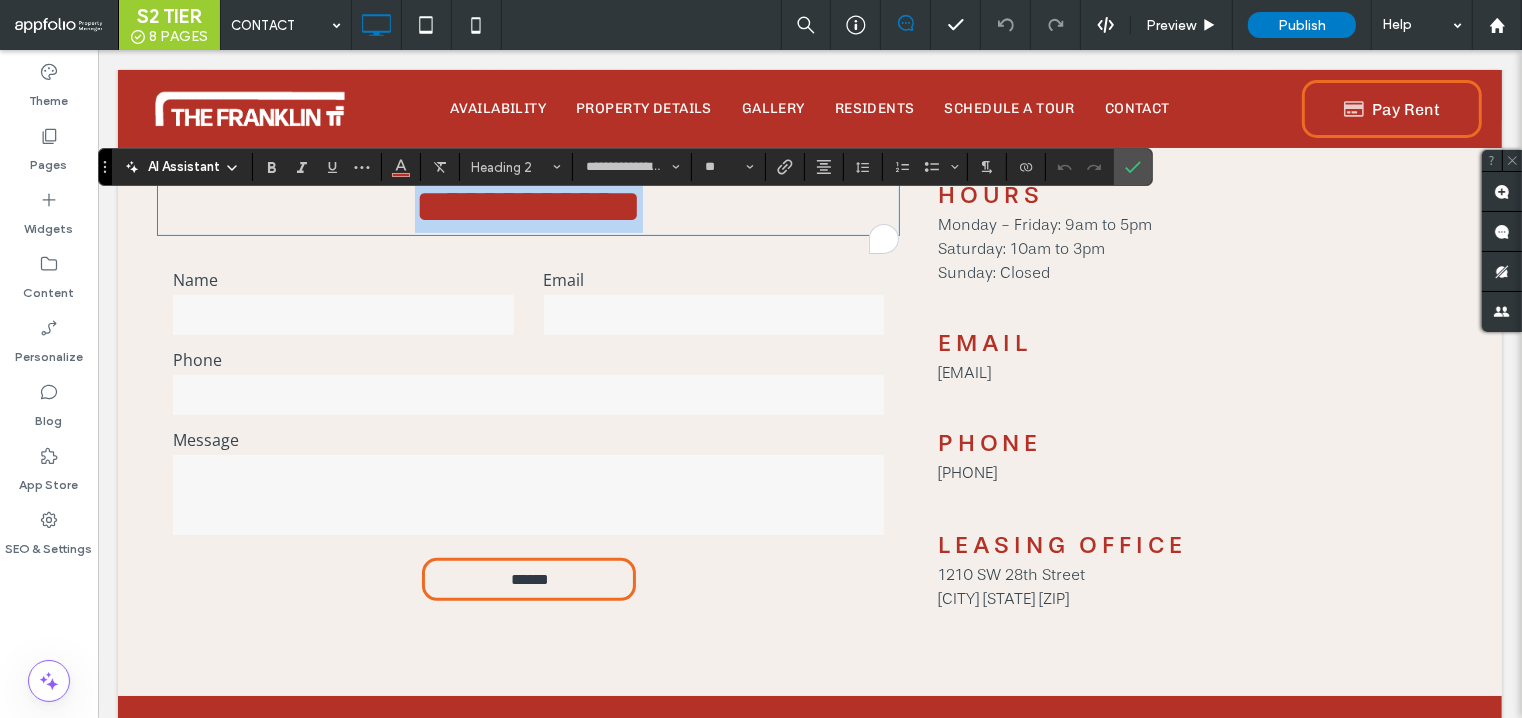 click on "**********" at bounding box center (527, 207) 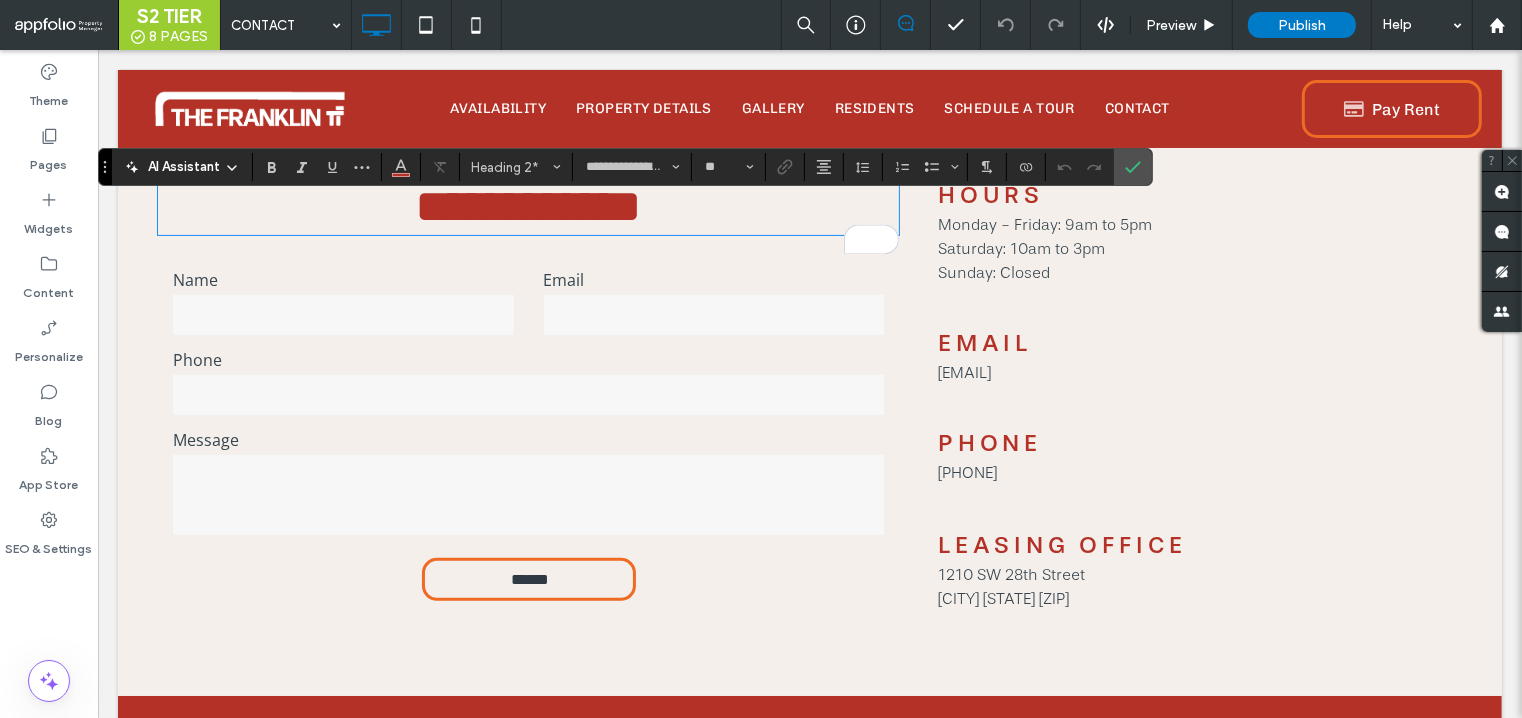 type 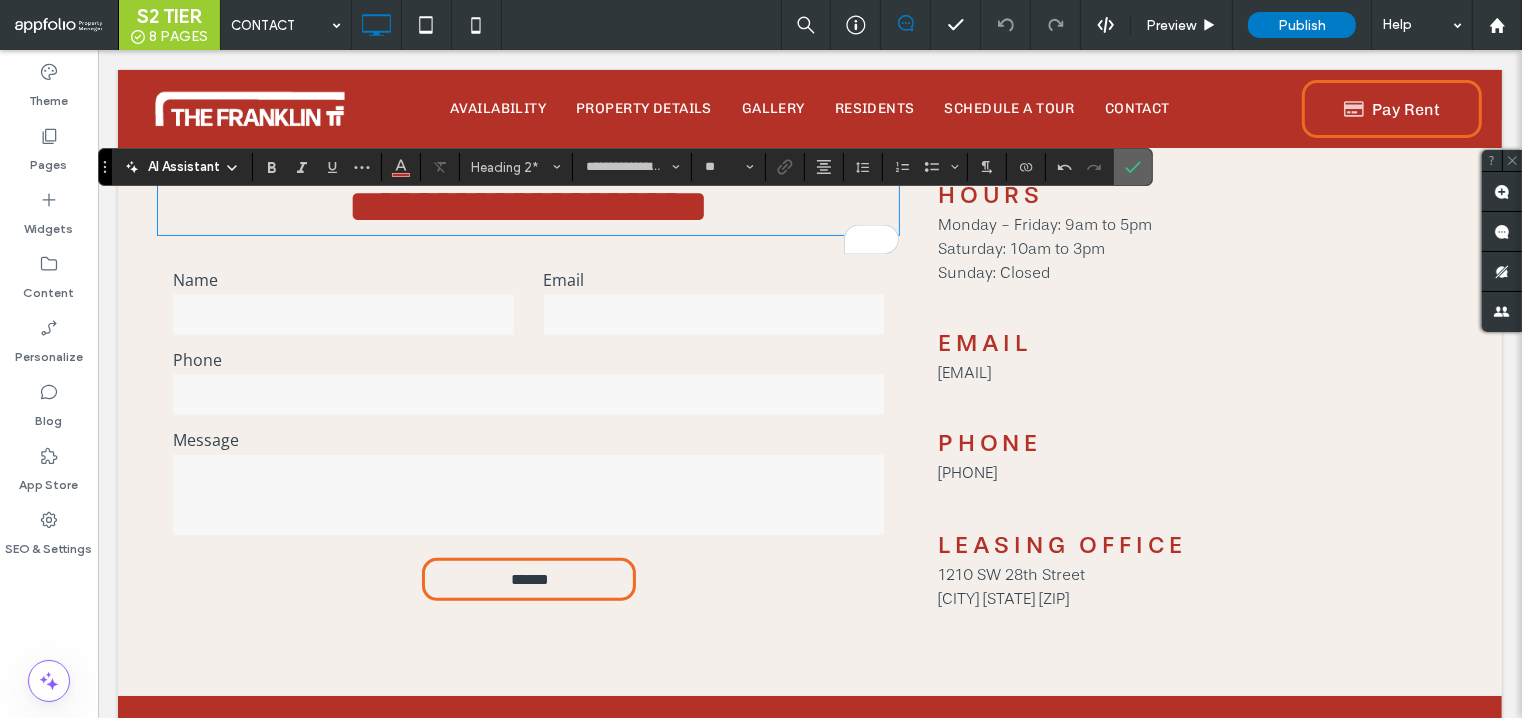 click 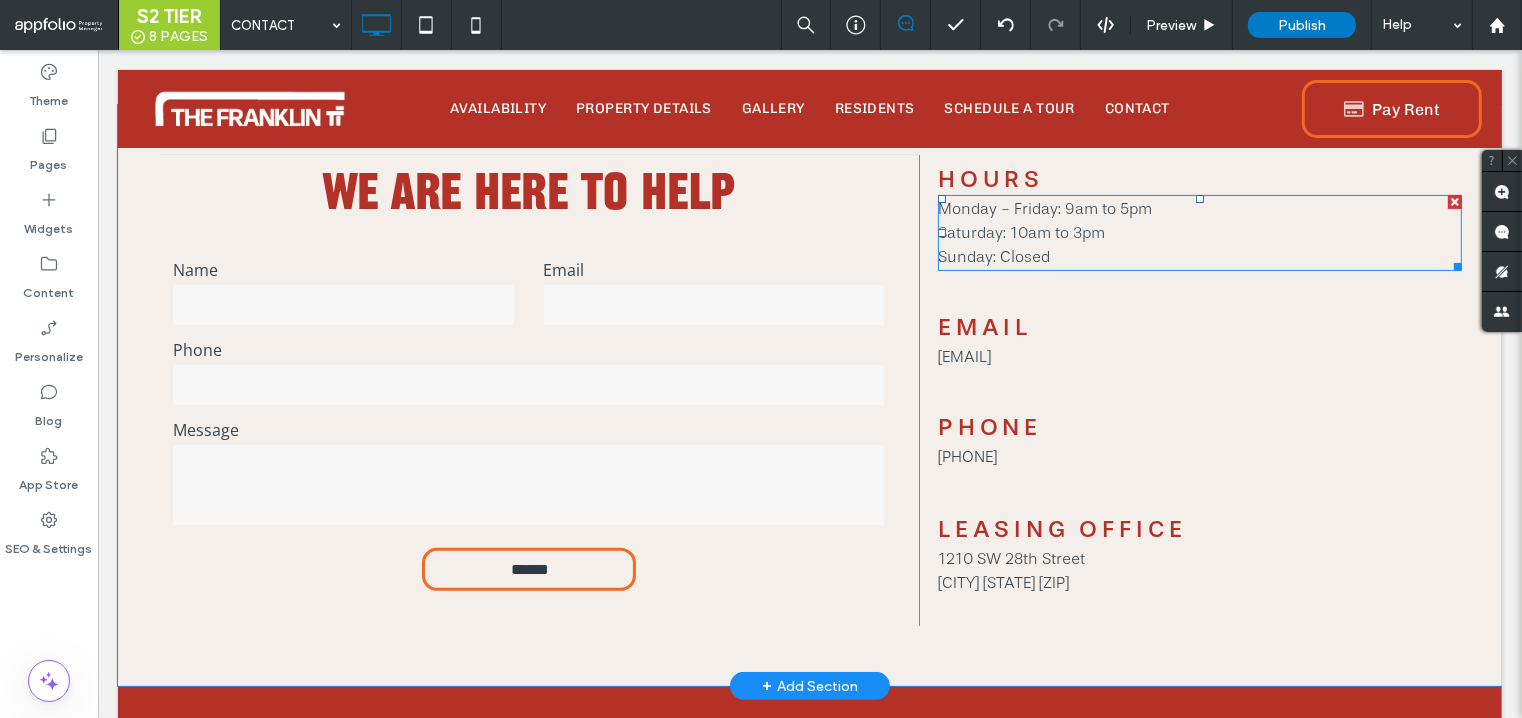 scroll, scrollTop: 384, scrollLeft: 0, axis: vertical 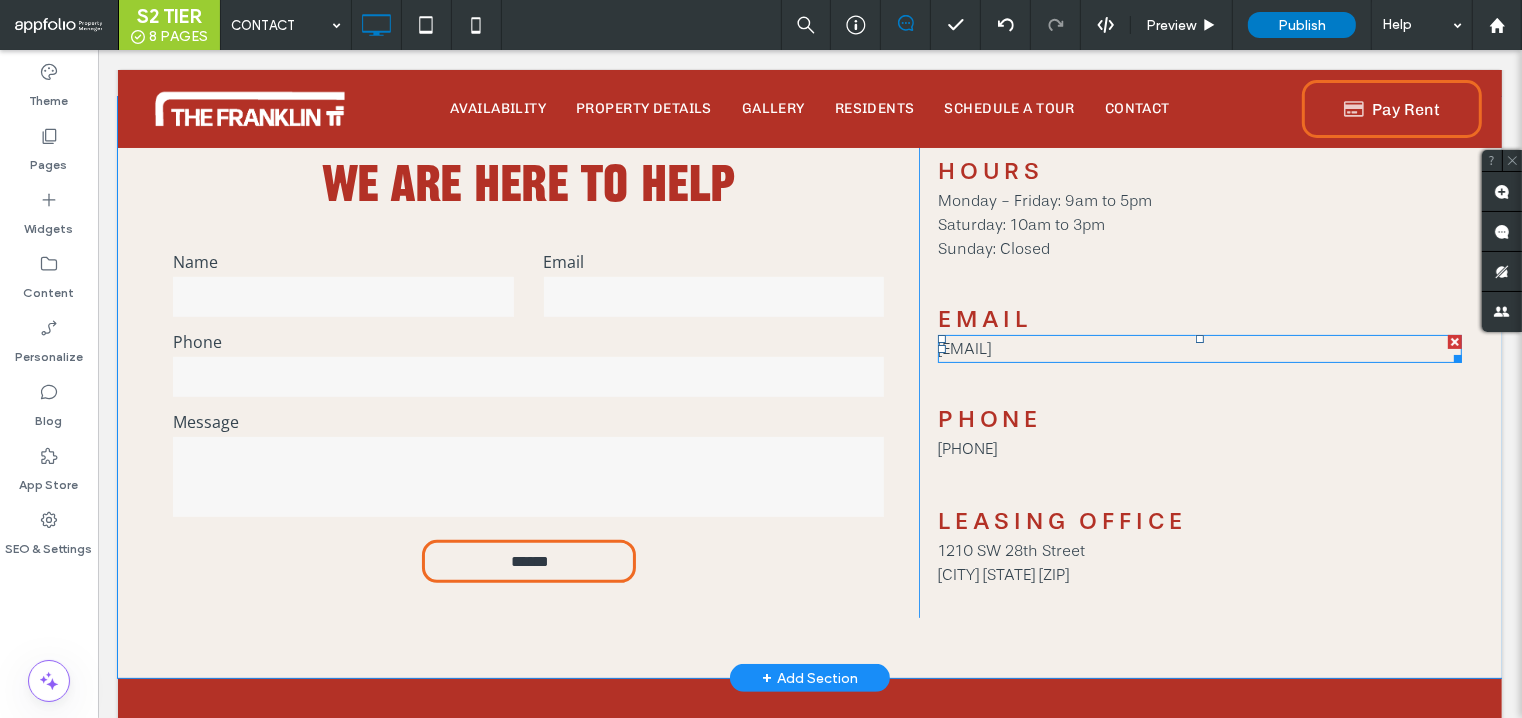 click on "TheFranklinLeasing@[EXAMPLE.COM]" at bounding box center [963, 349] 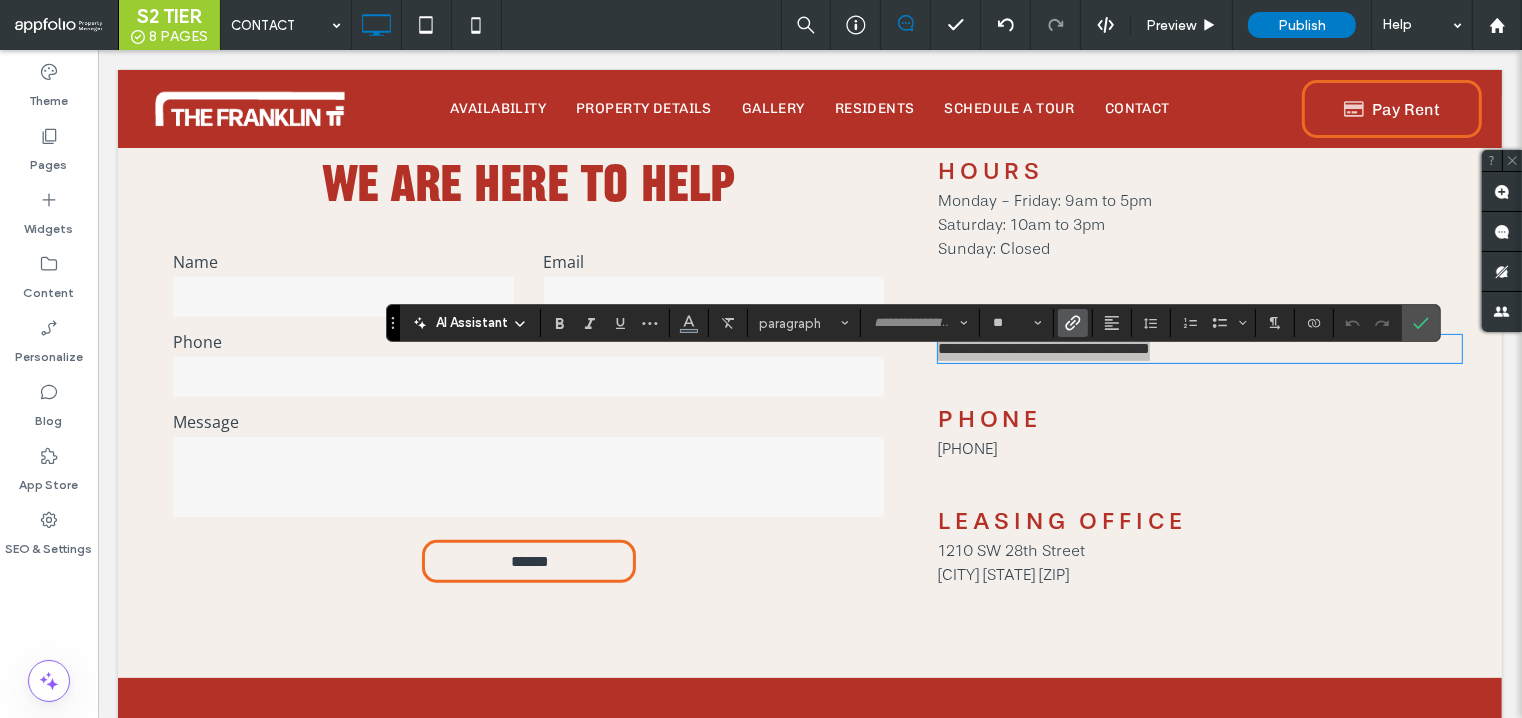 click 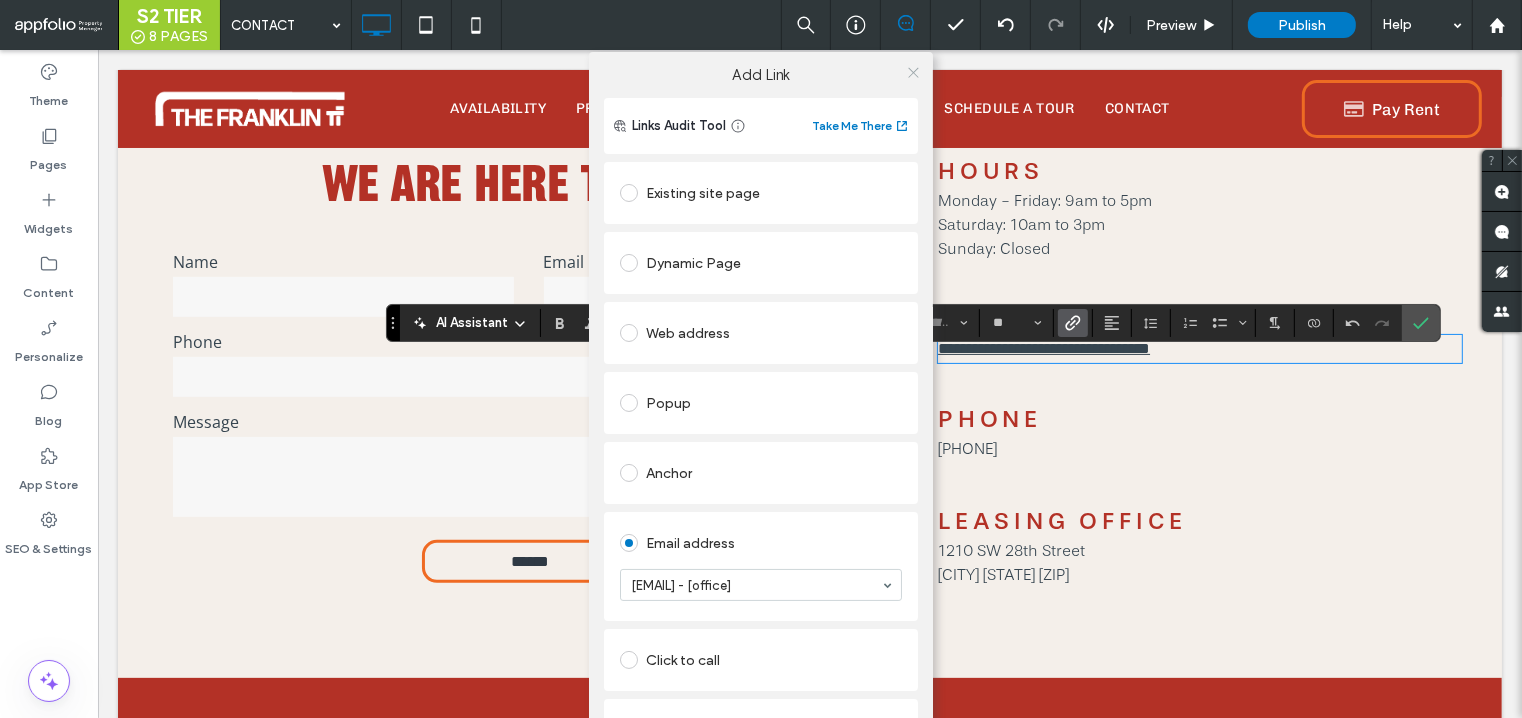 click 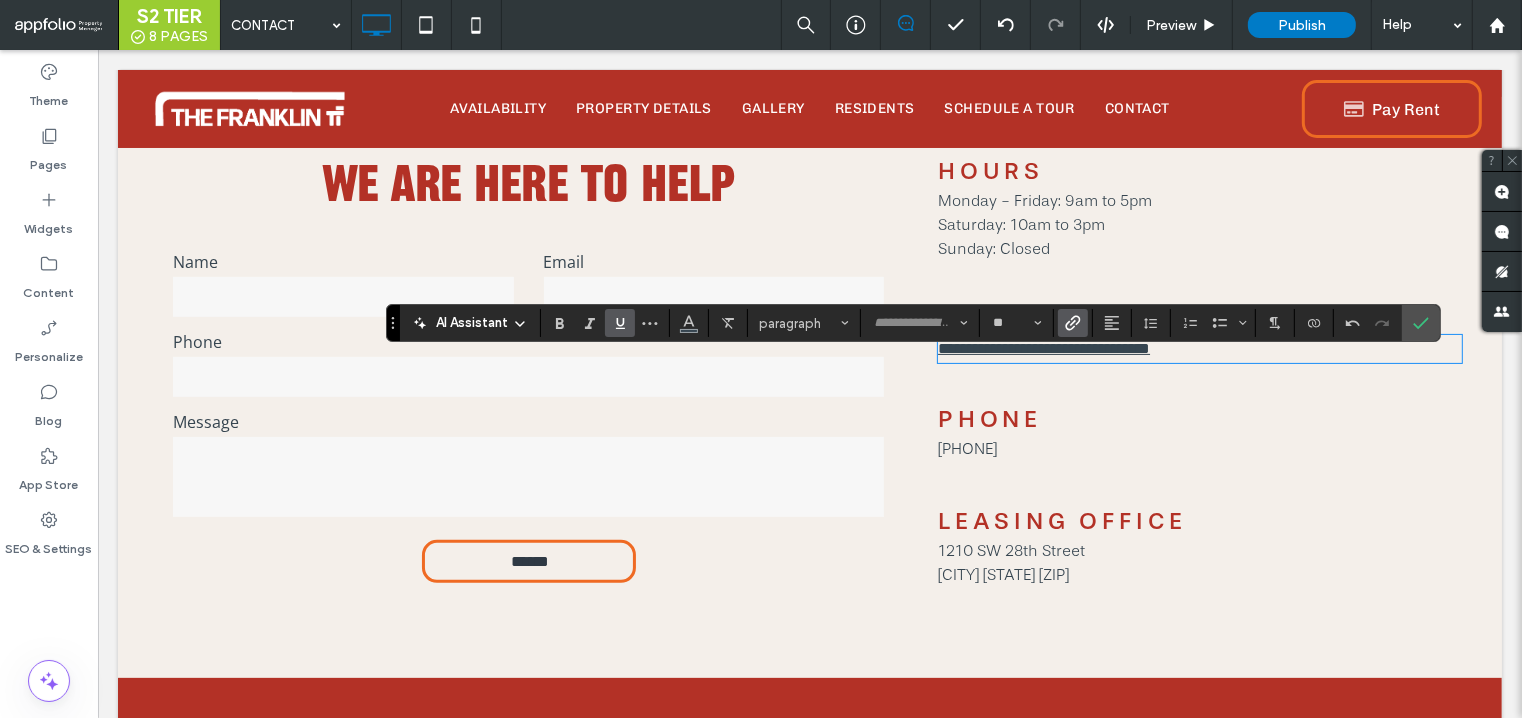 click 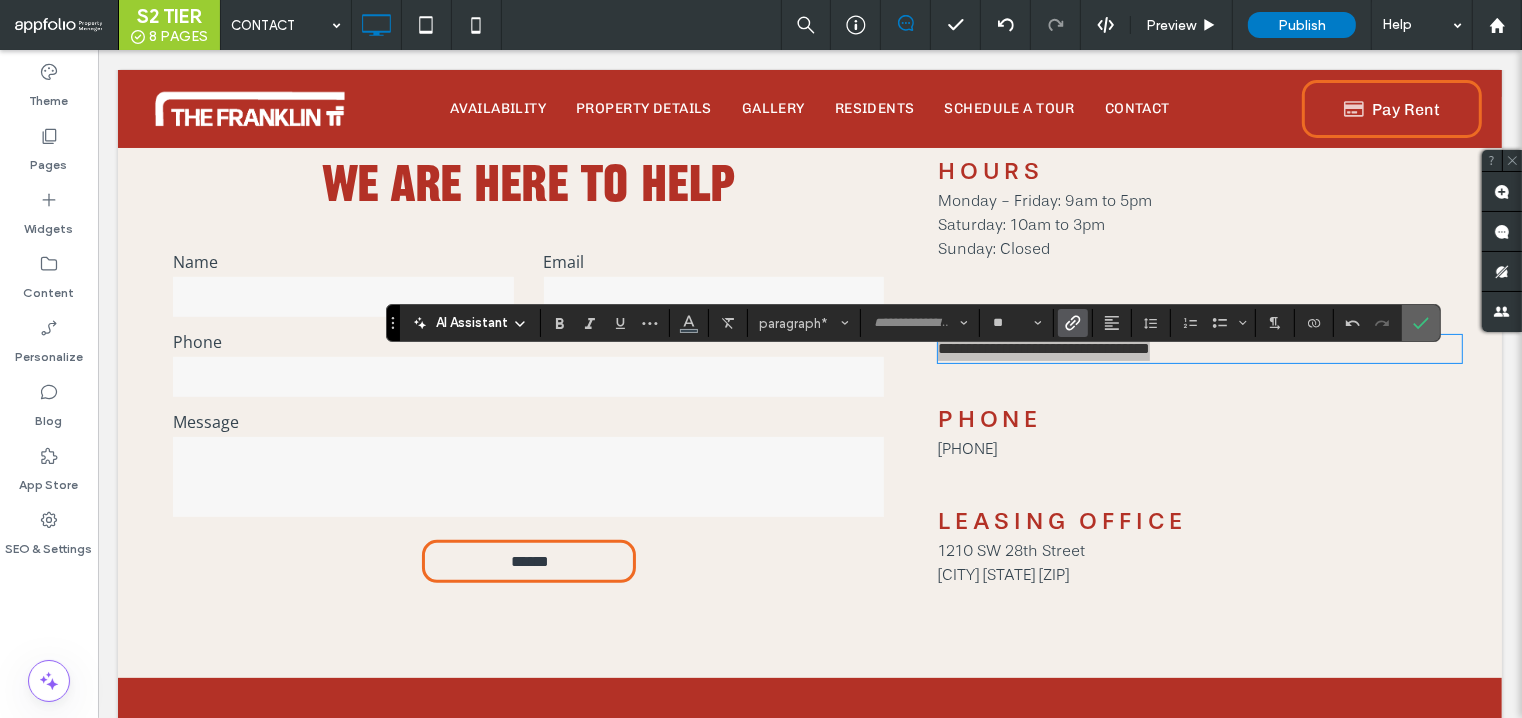 click at bounding box center (1417, 323) 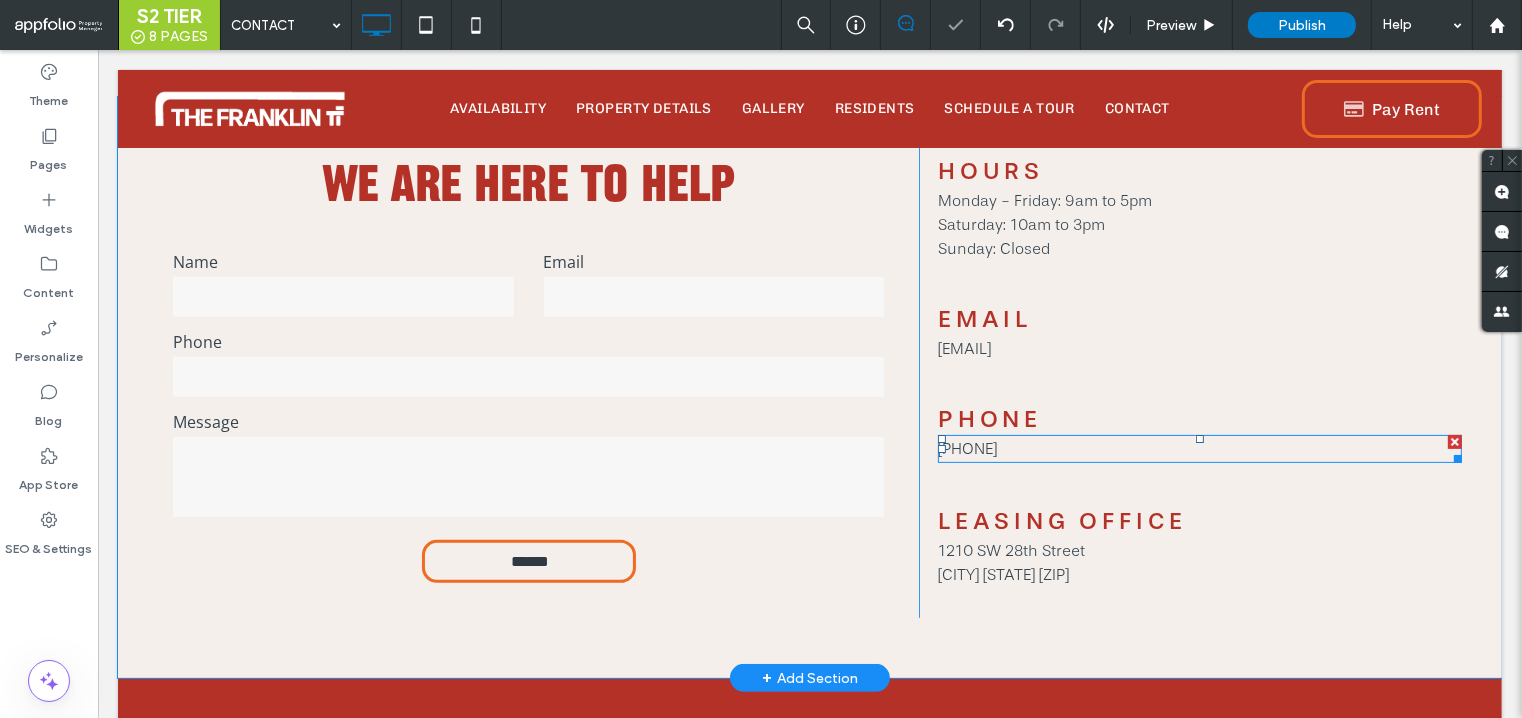click on "(515) 289-0700" at bounding box center (1199, 449) 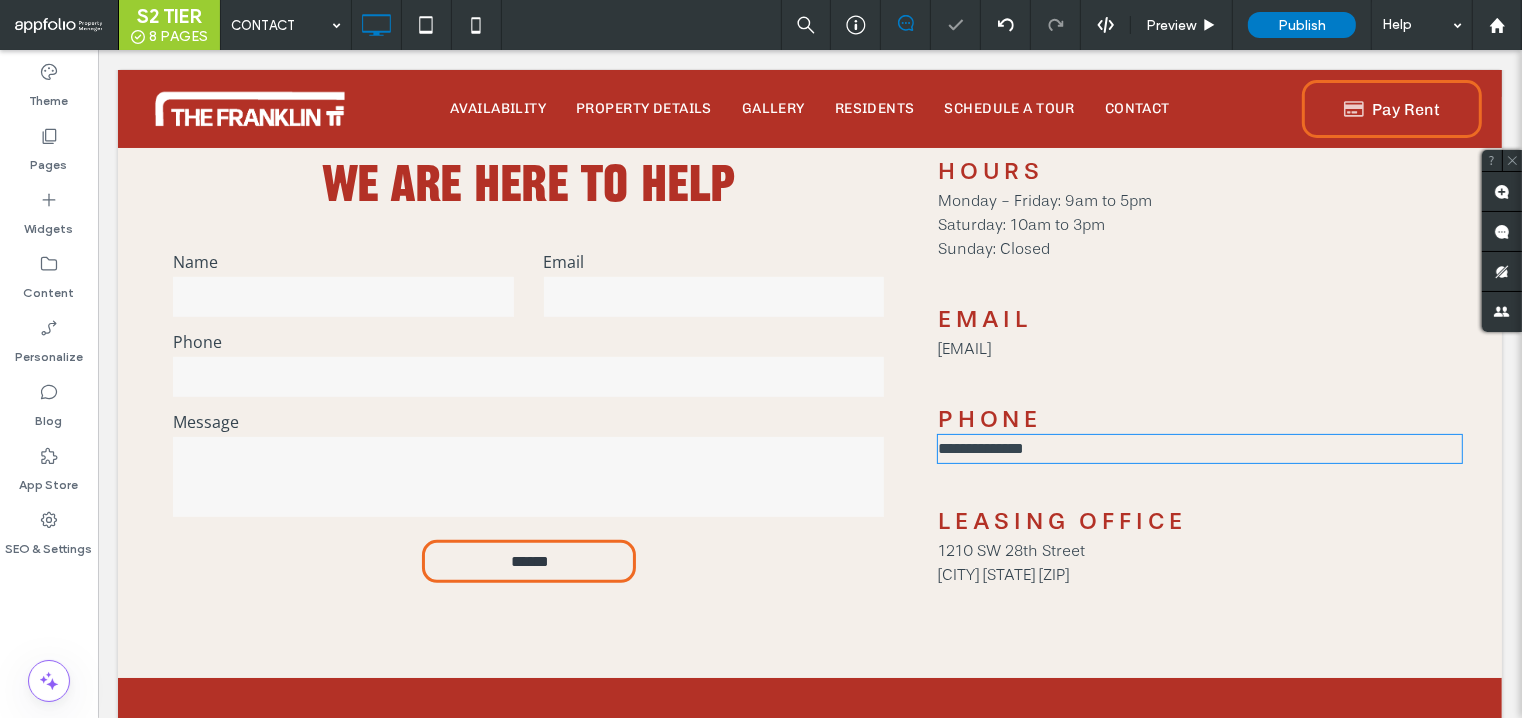 type on "**" 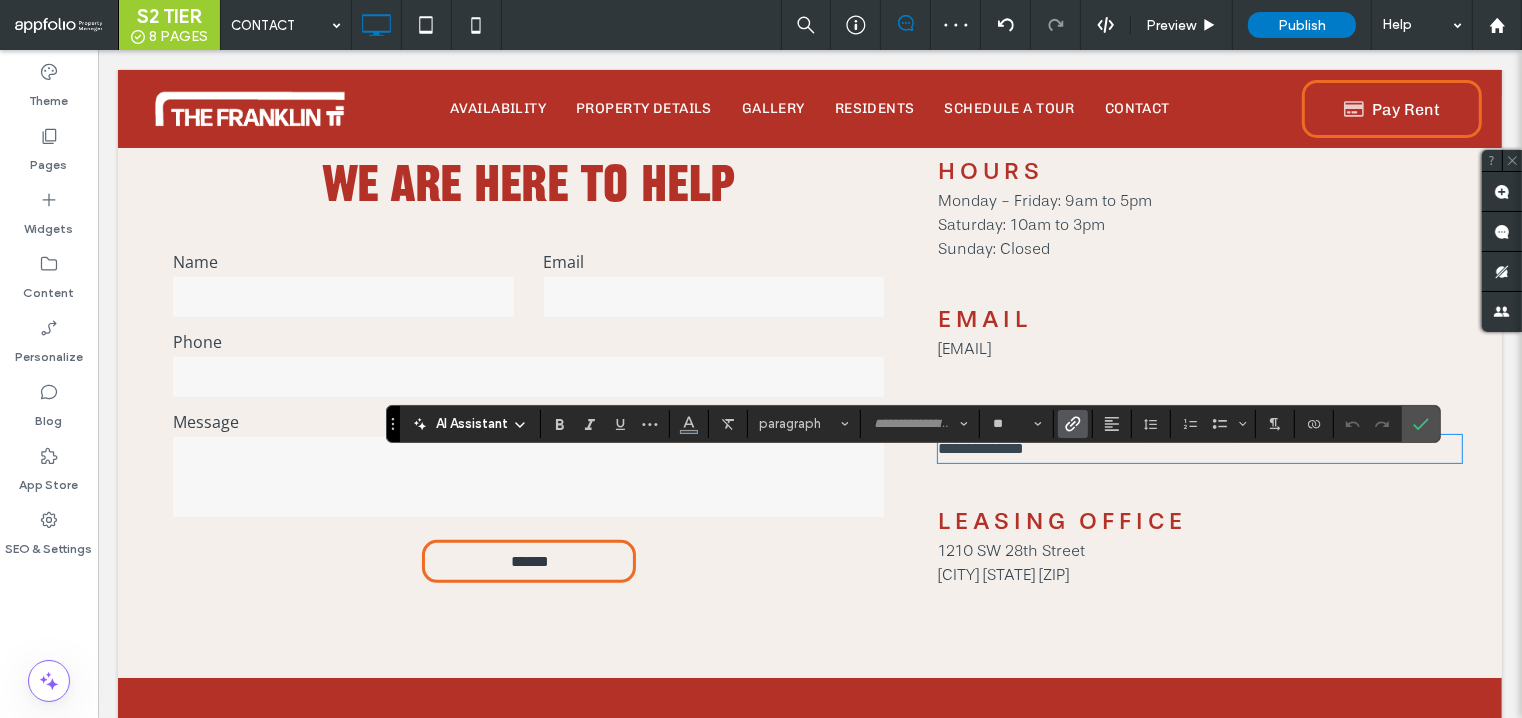 click 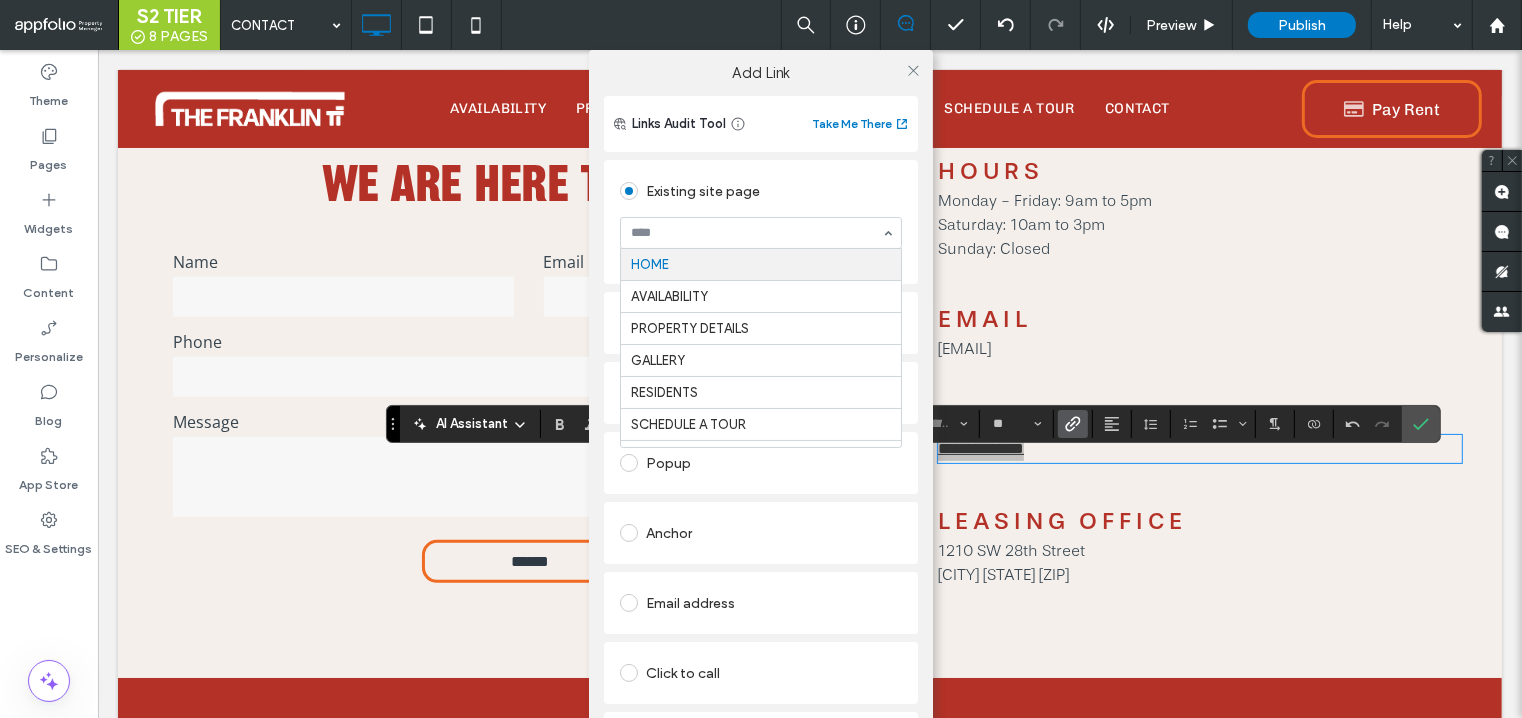 click on "Existing site page" at bounding box center (761, 191) 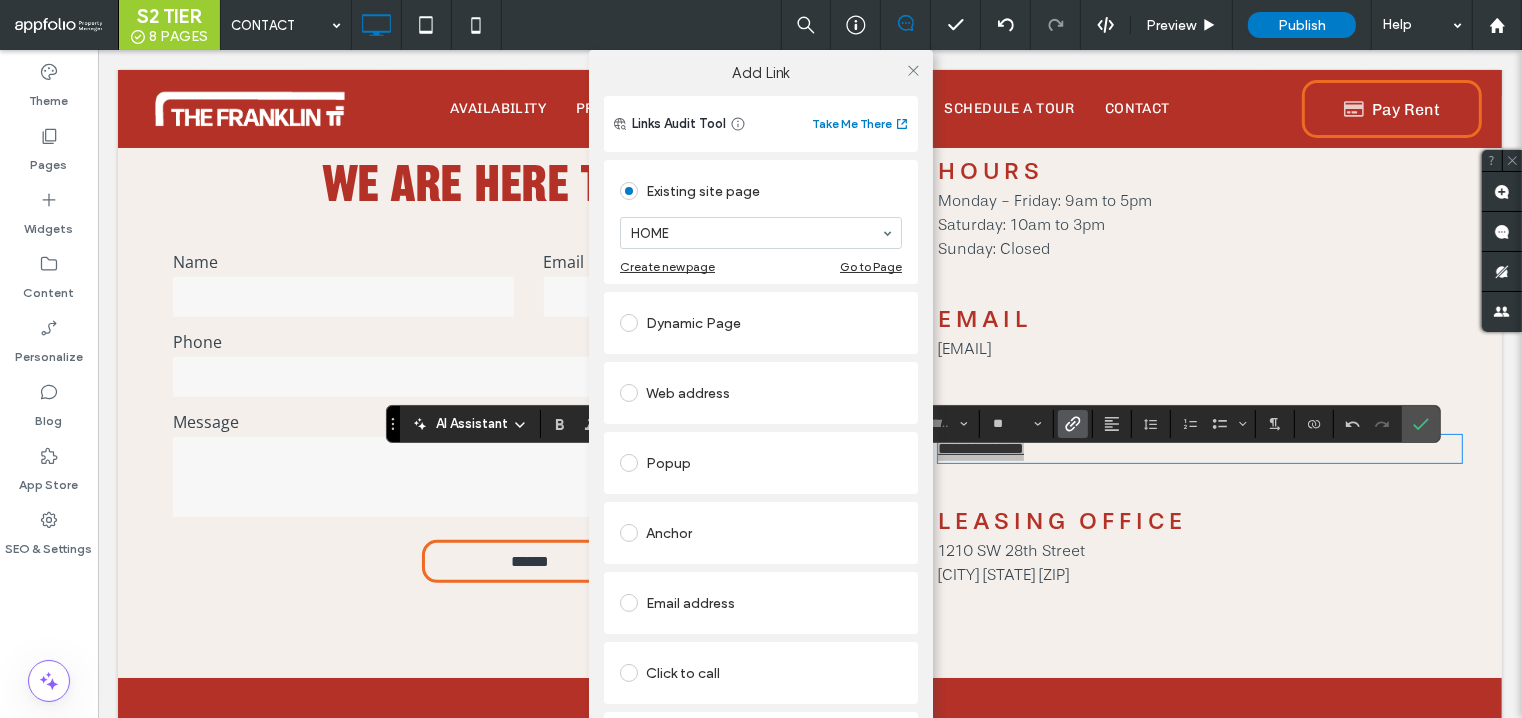 click on "Click to call" at bounding box center (761, 673) 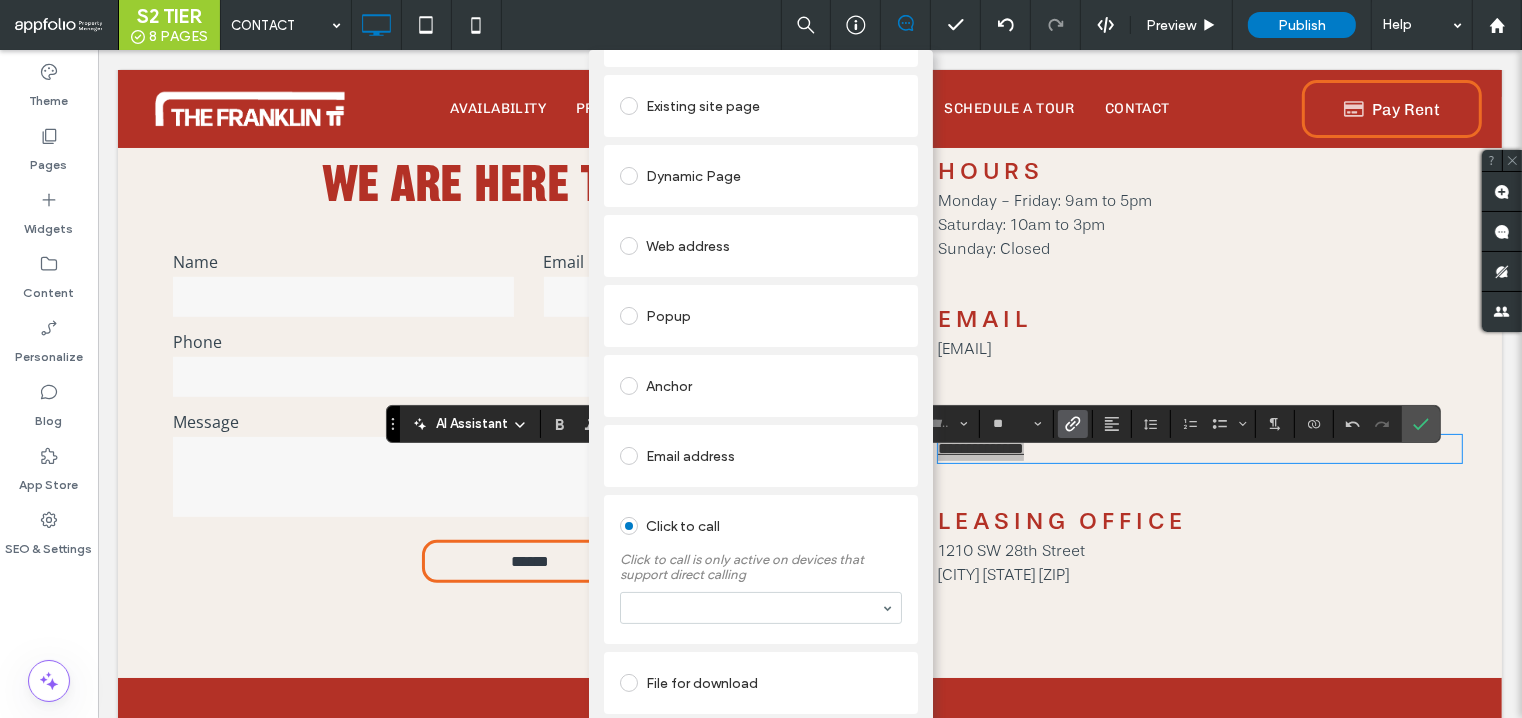 scroll, scrollTop: 87, scrollLeft: 0, axis: vertical 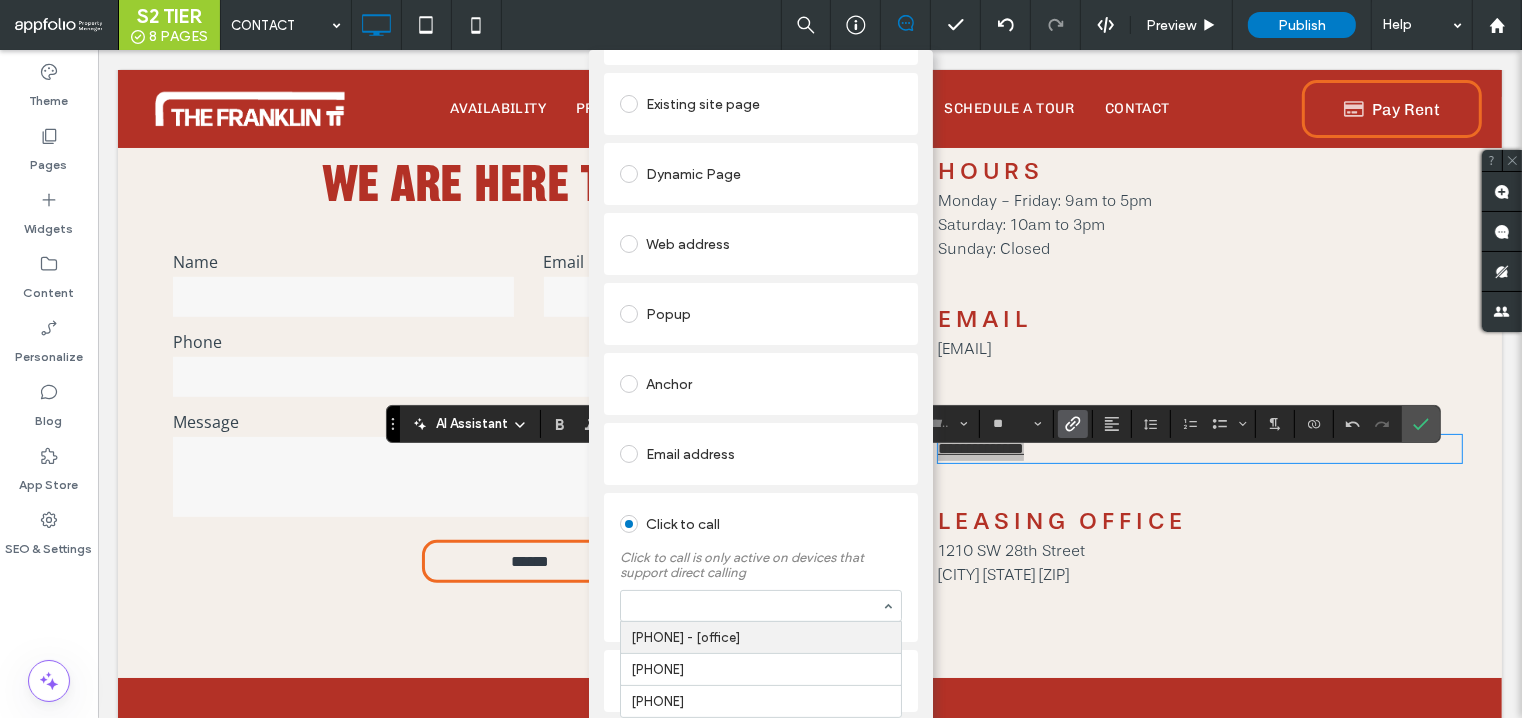 paste on "**********" 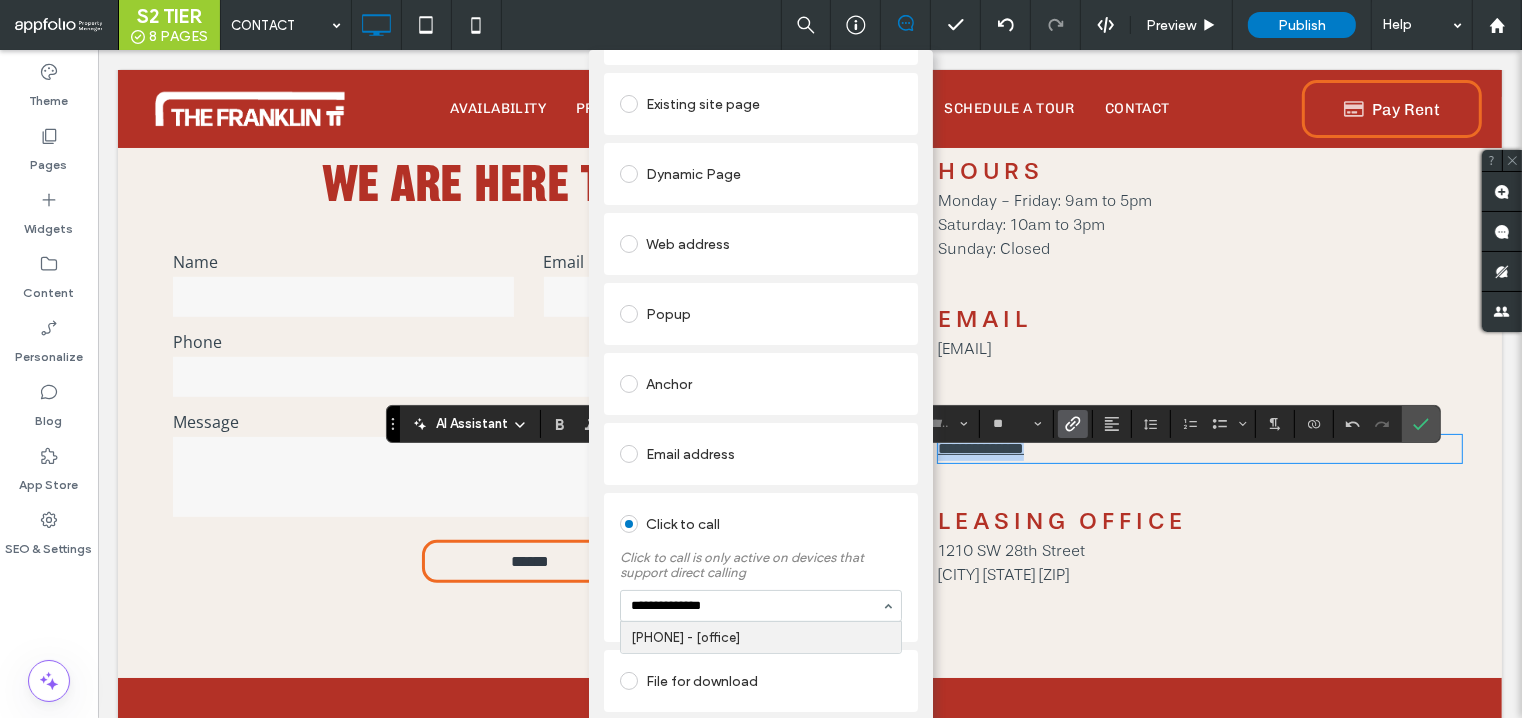 type 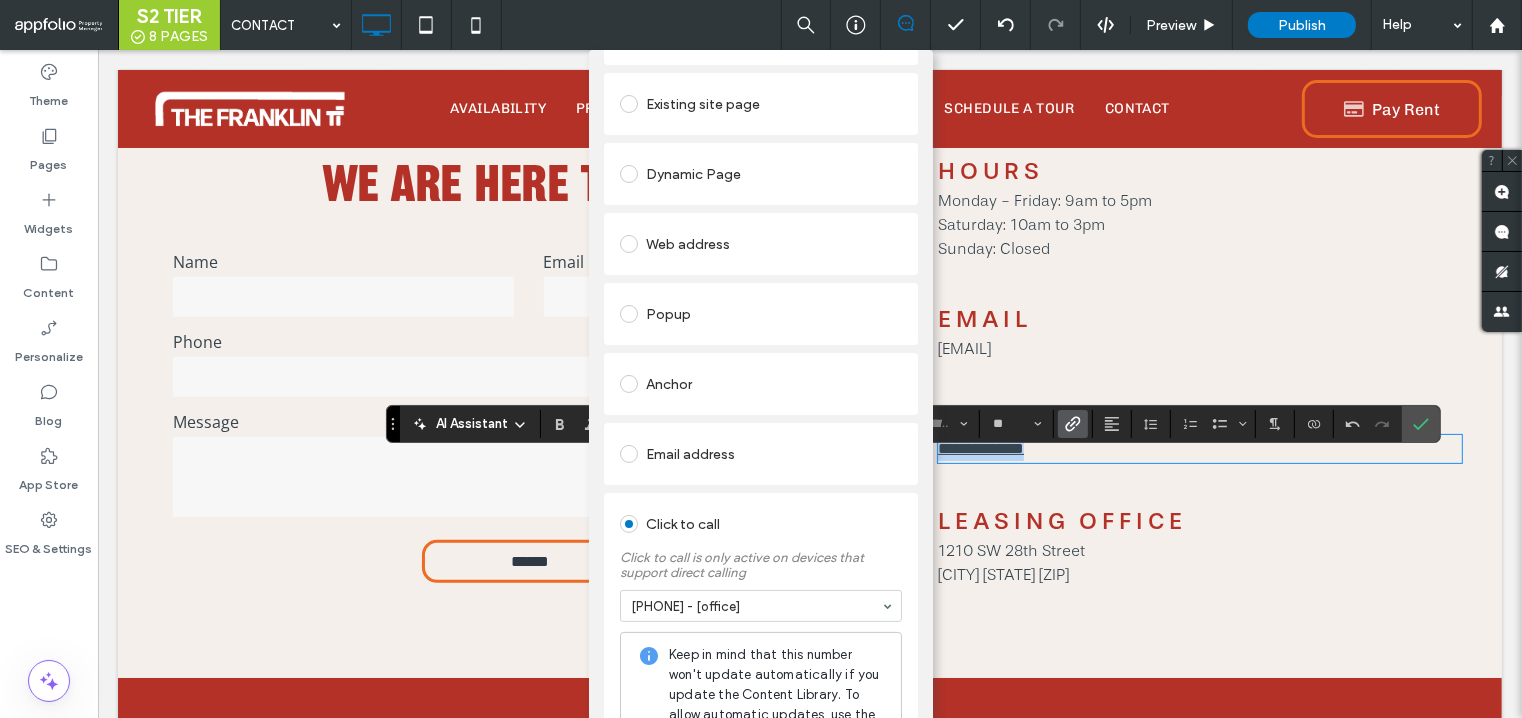 scroll, scrollTop: 0, scrollLeft: 0, axis: both 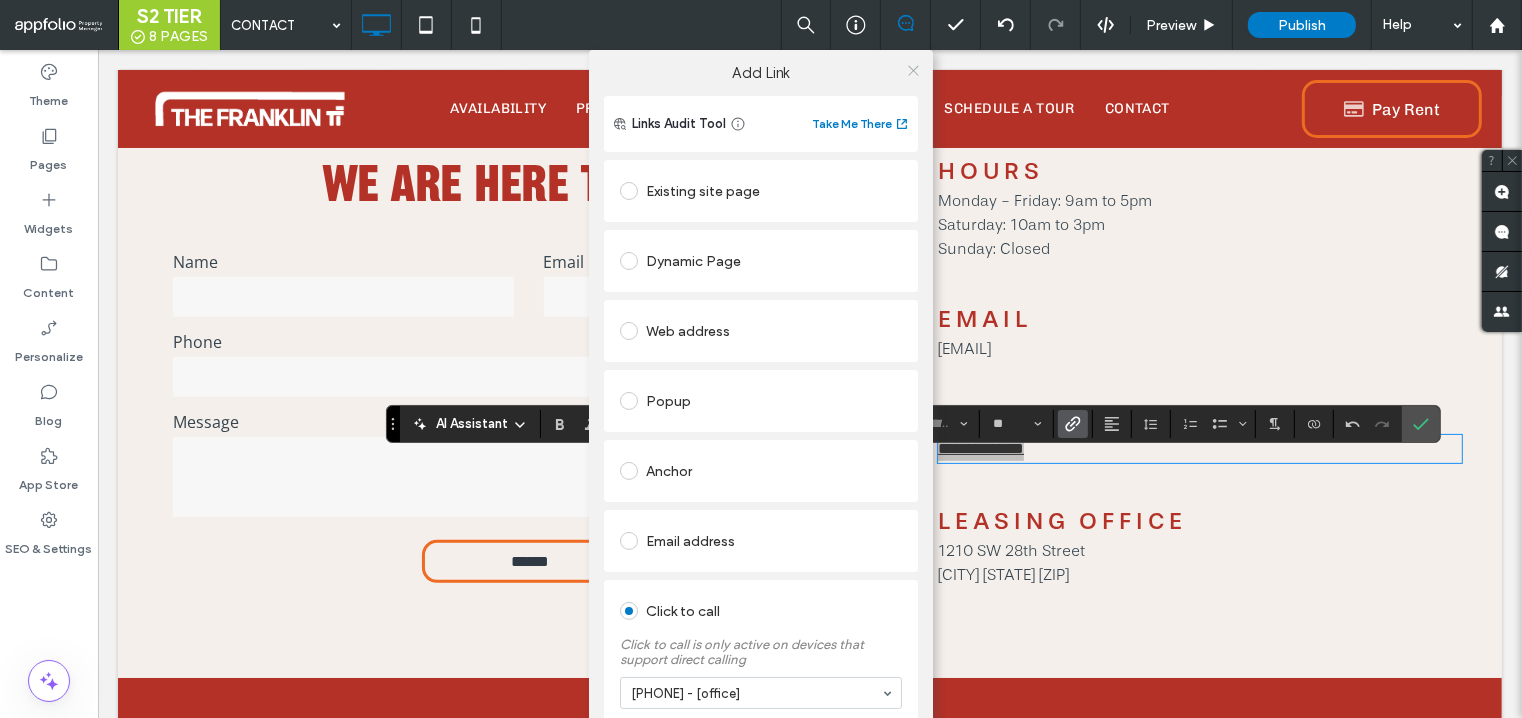 click 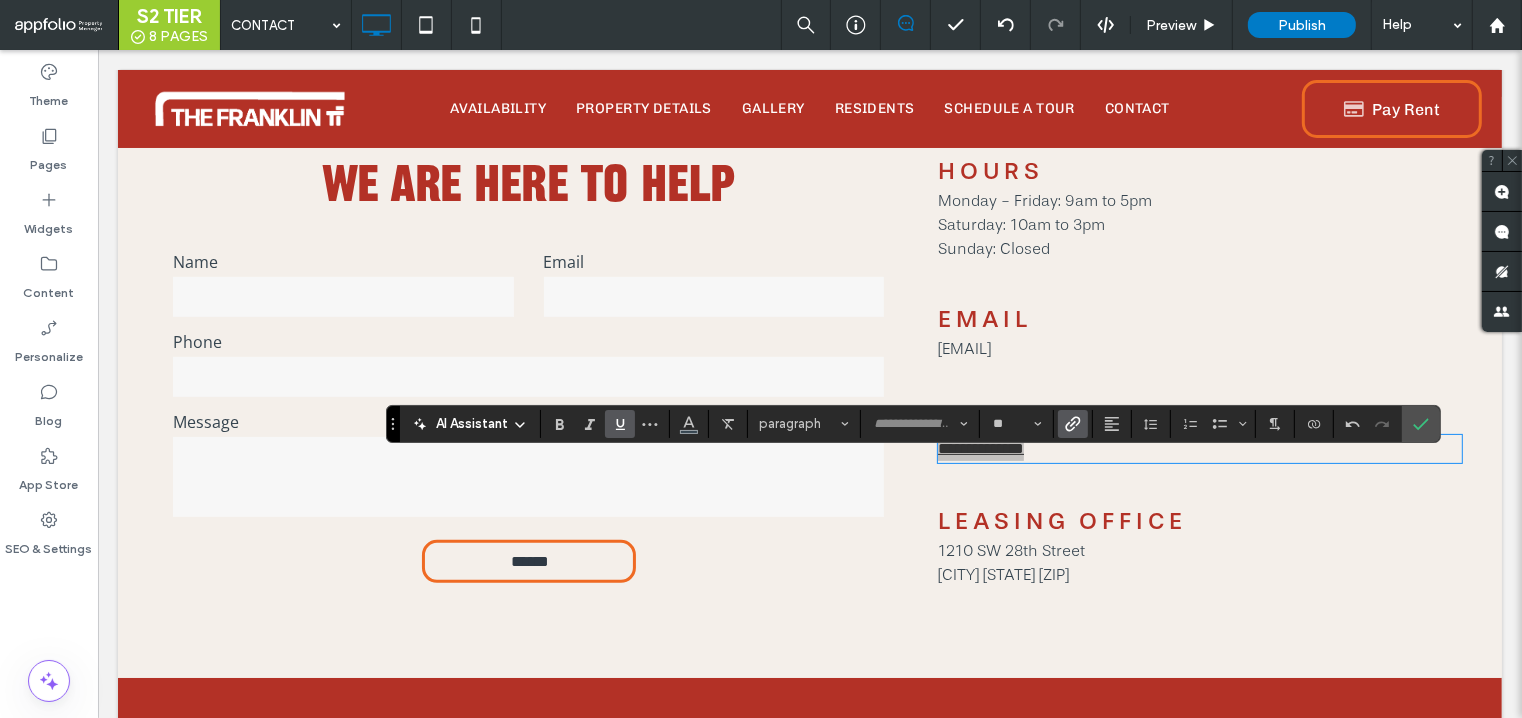 click 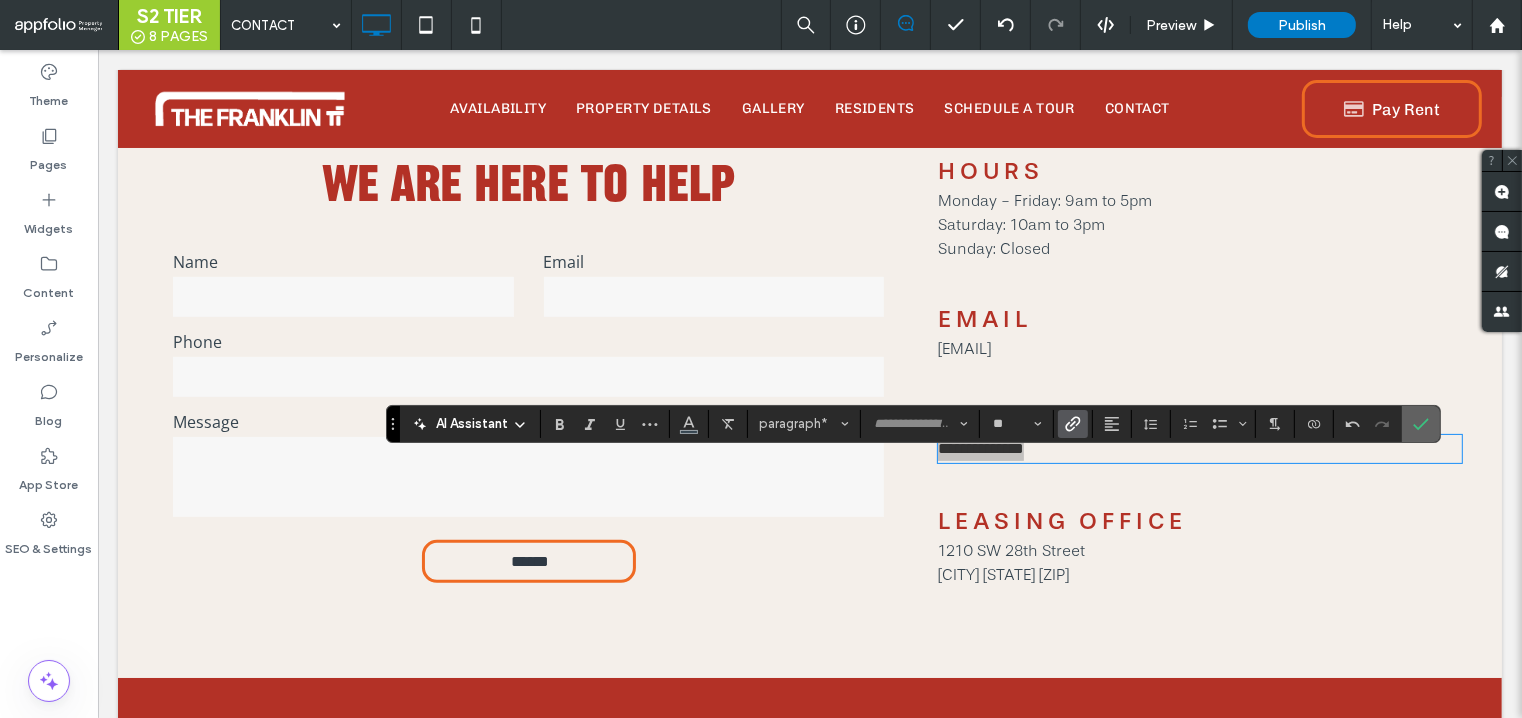 click 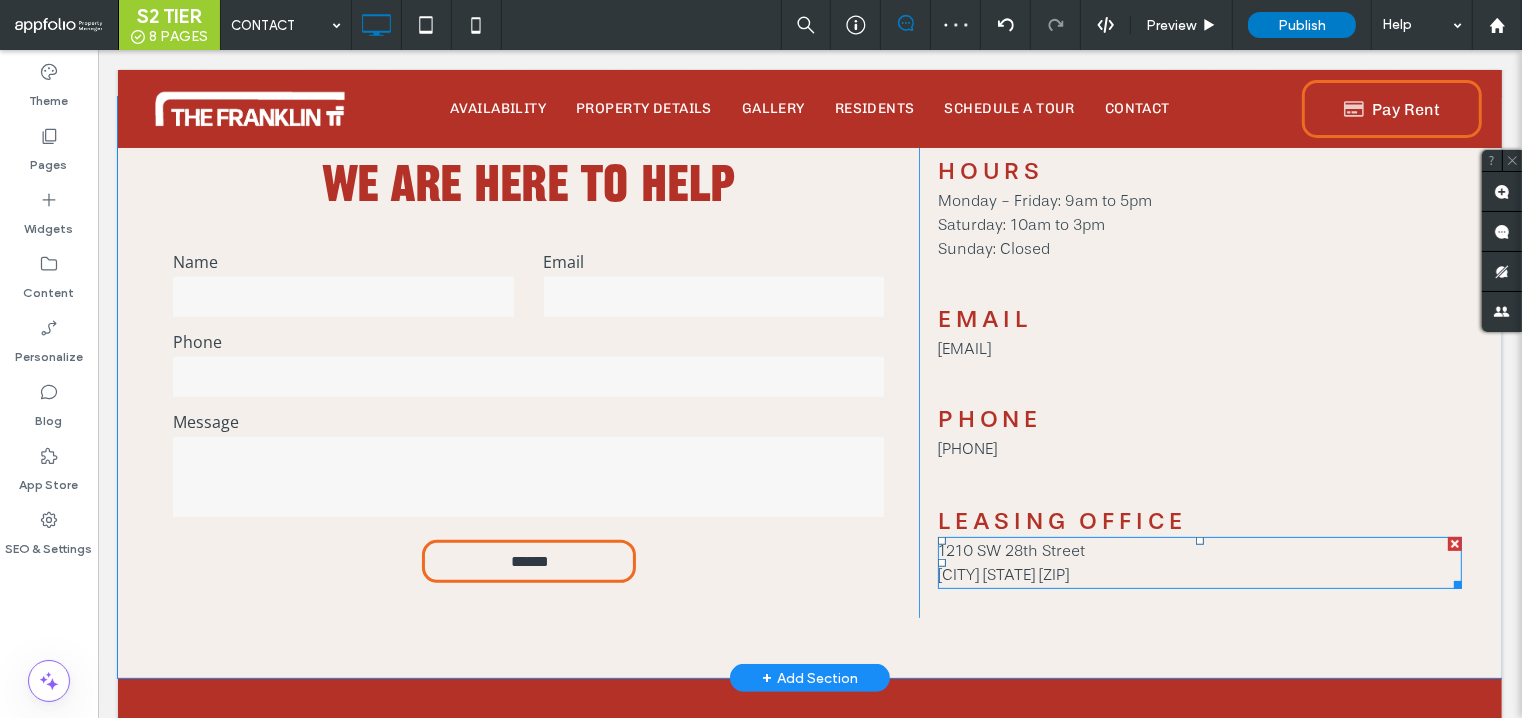 click on "[CITY] [STATE] [POSTAL_CODE]" at bounding box center (1002, 575) 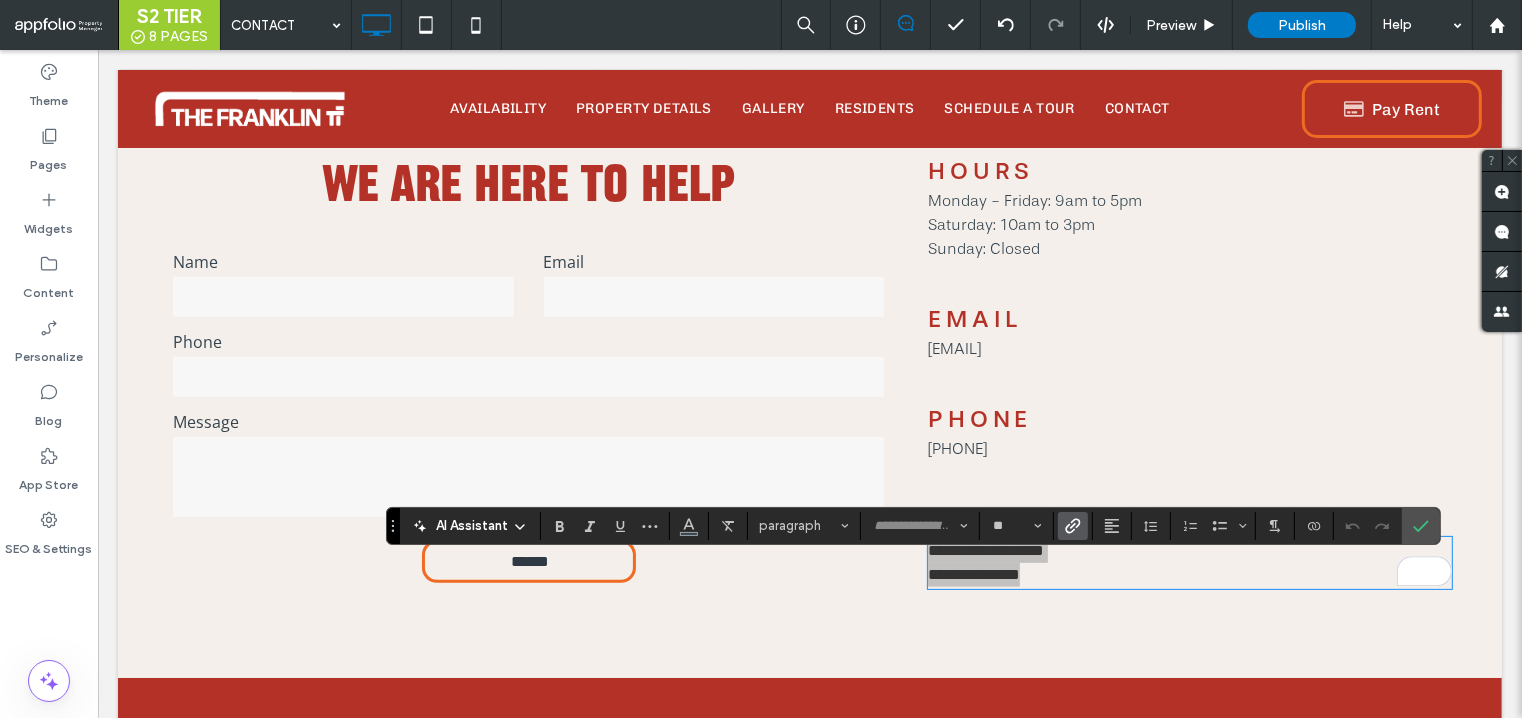 click 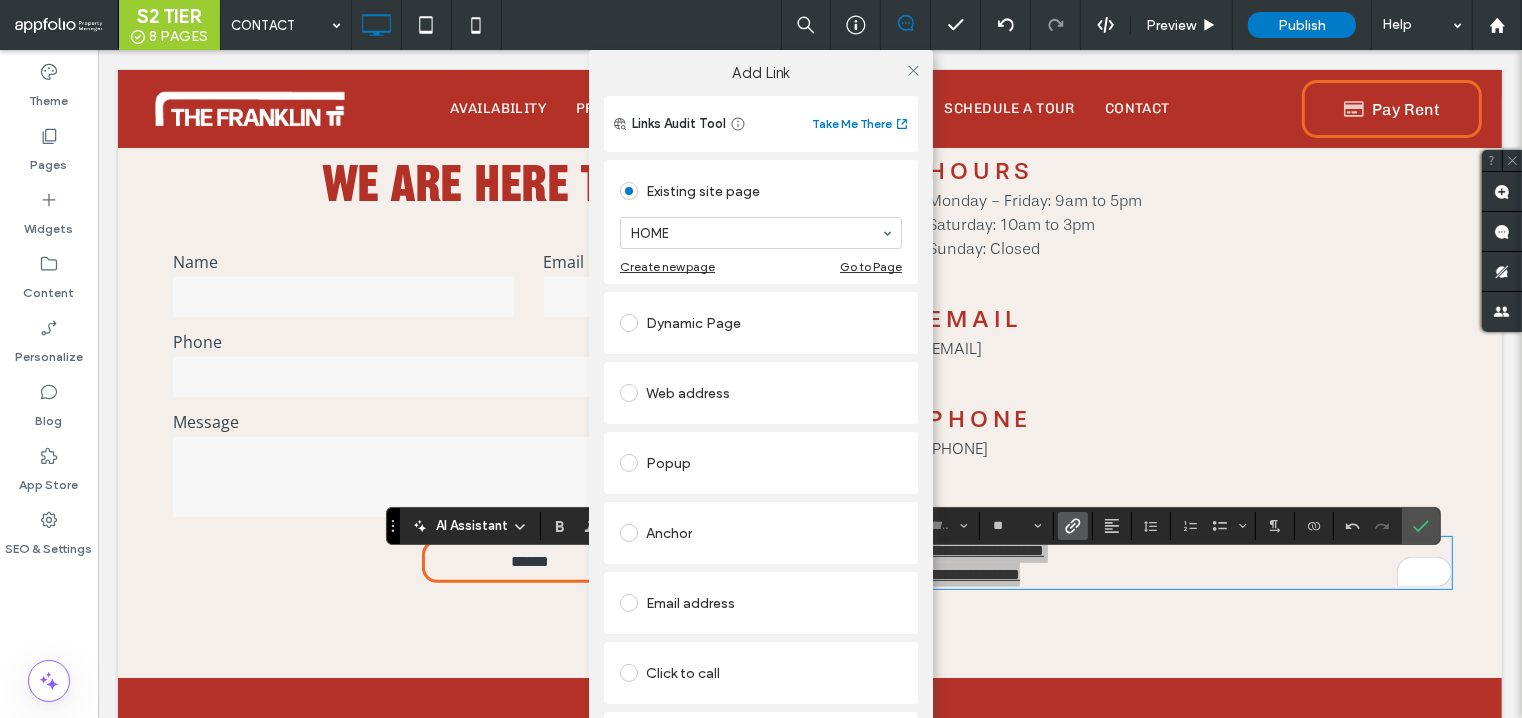 click on "Dynamic Page" at bounding box center (761, 323) 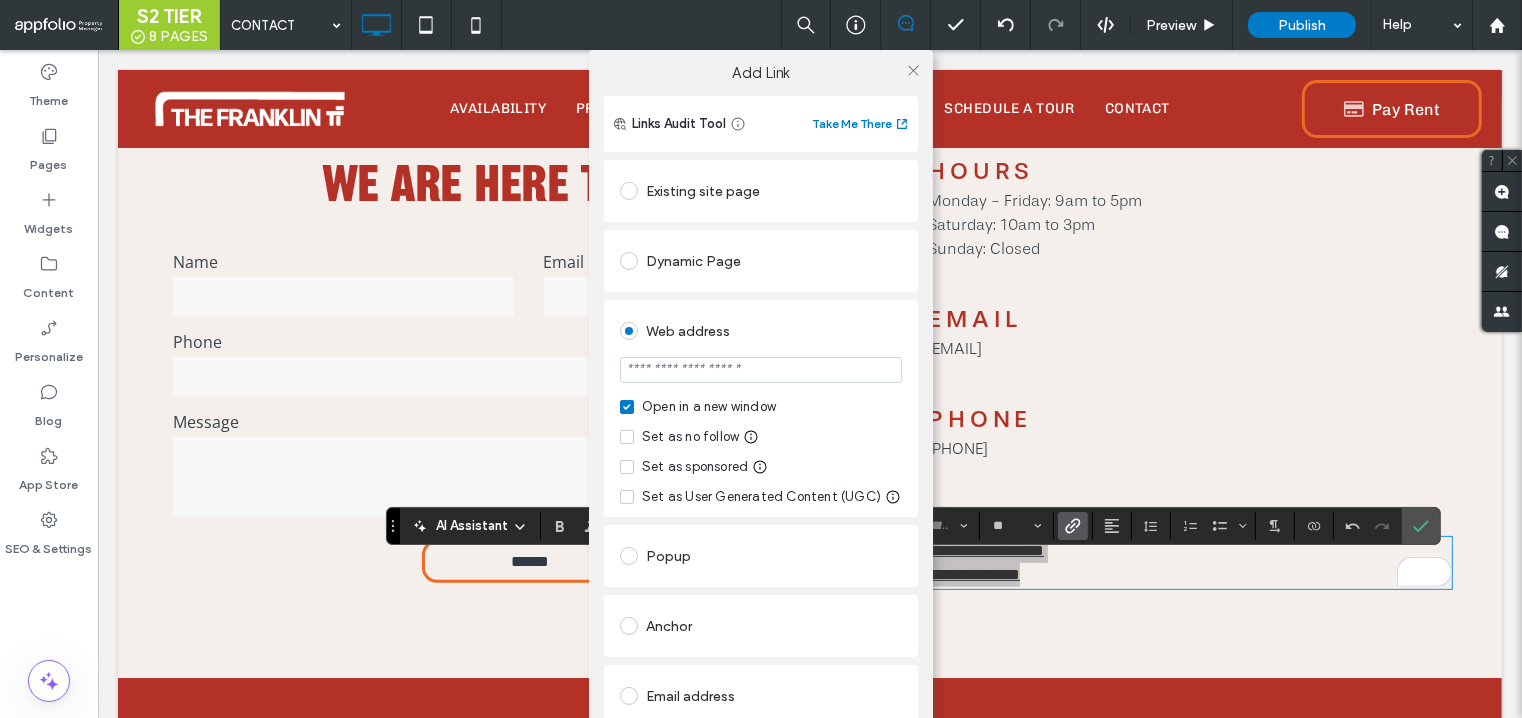 click at bounding box center (761, 370) 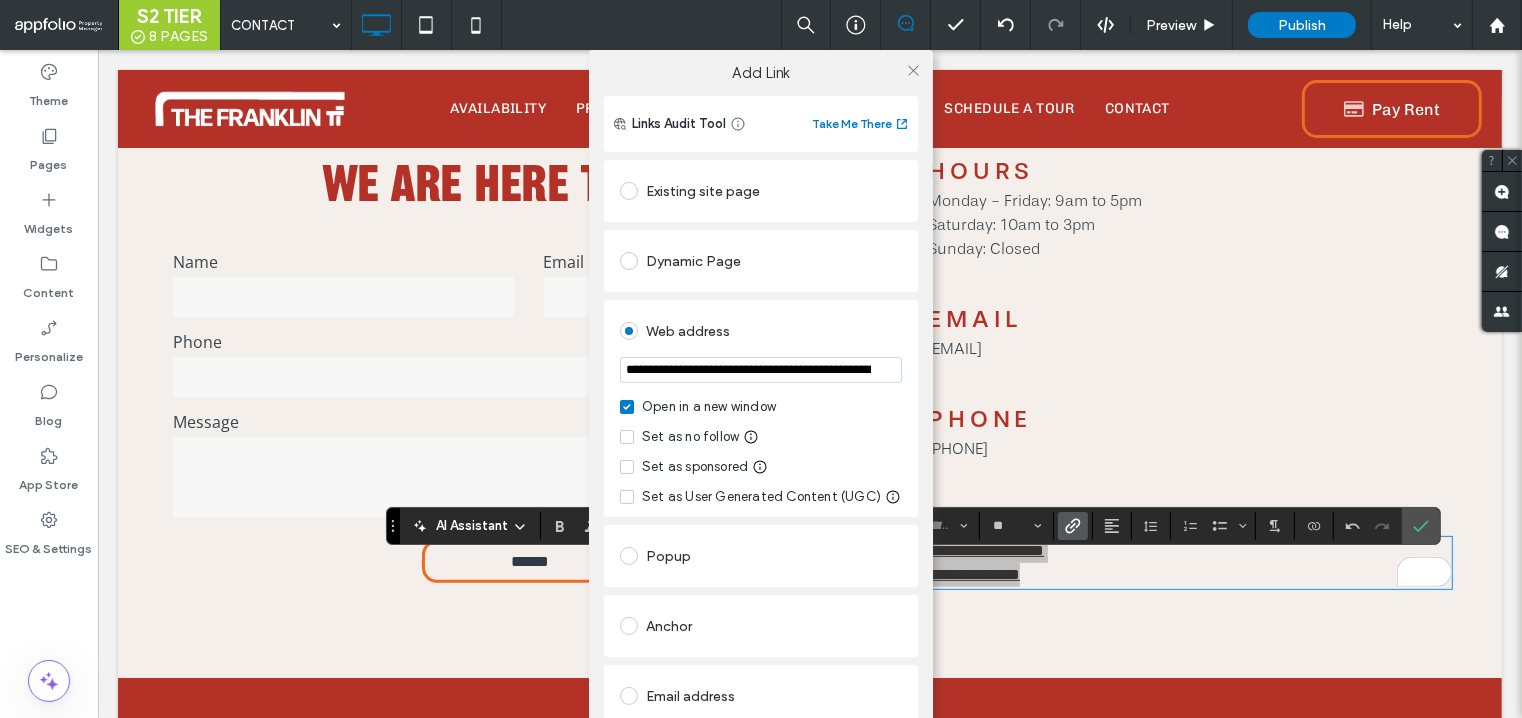 scroll, scrollTop: 0, scrollLeft: 1641, axis: horizontal 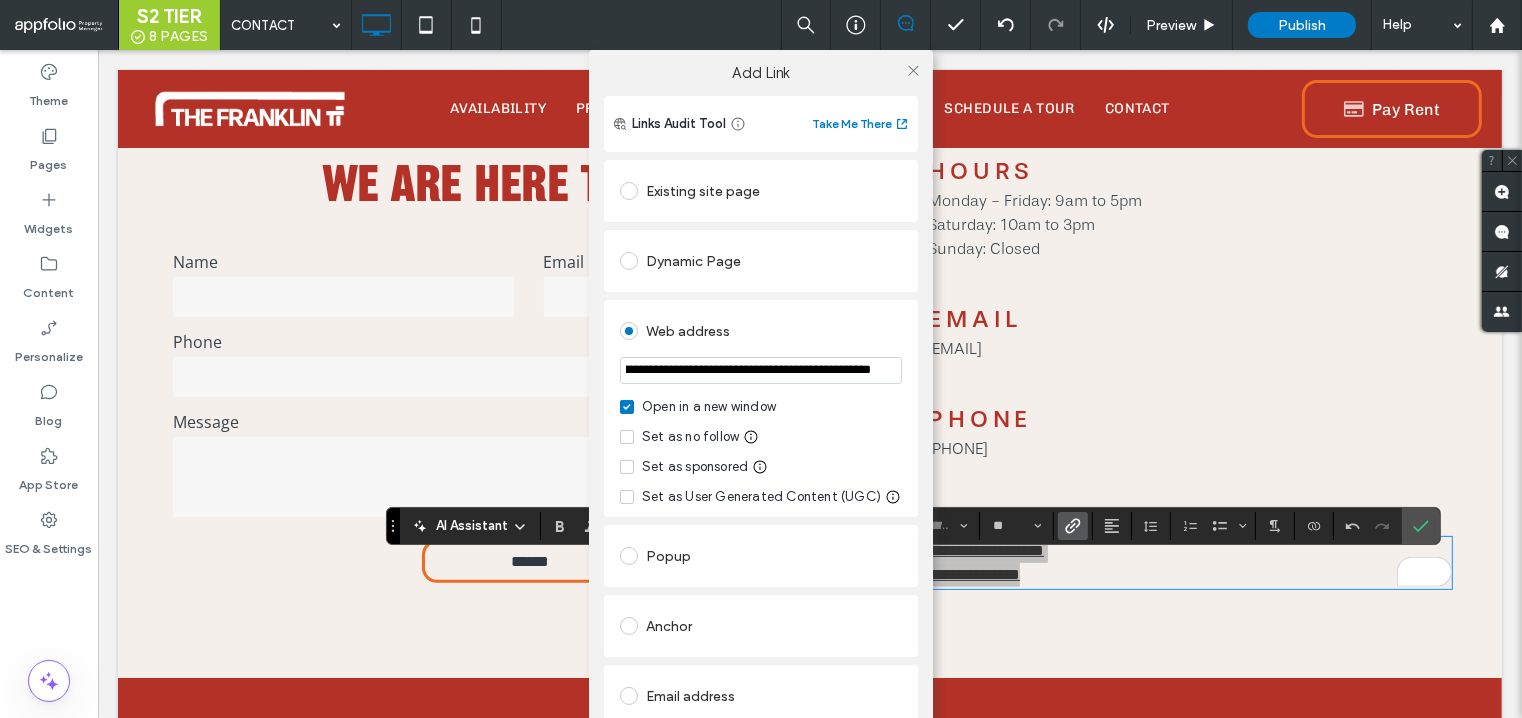 type on "**********" 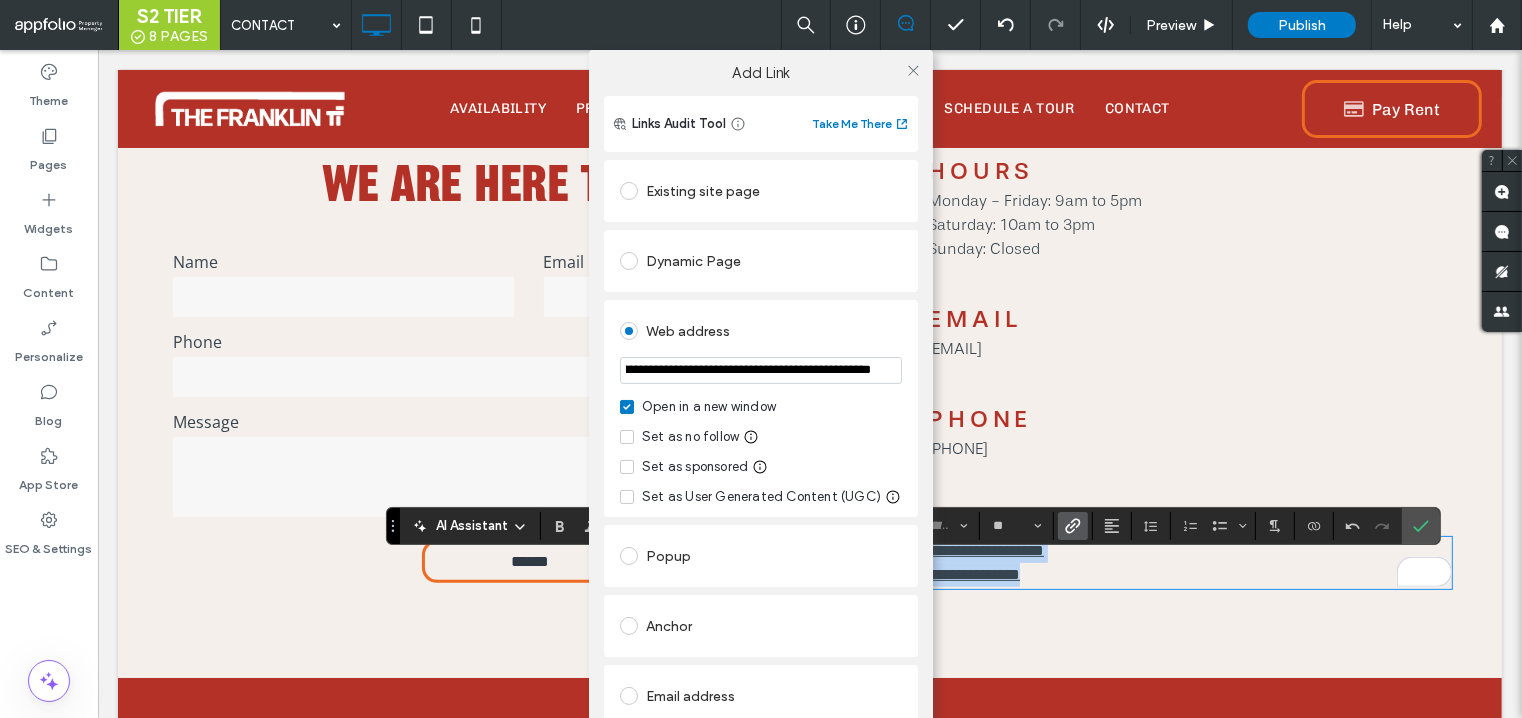 scroll, scrollTop: 0, scrollLeft: 0, axis: both 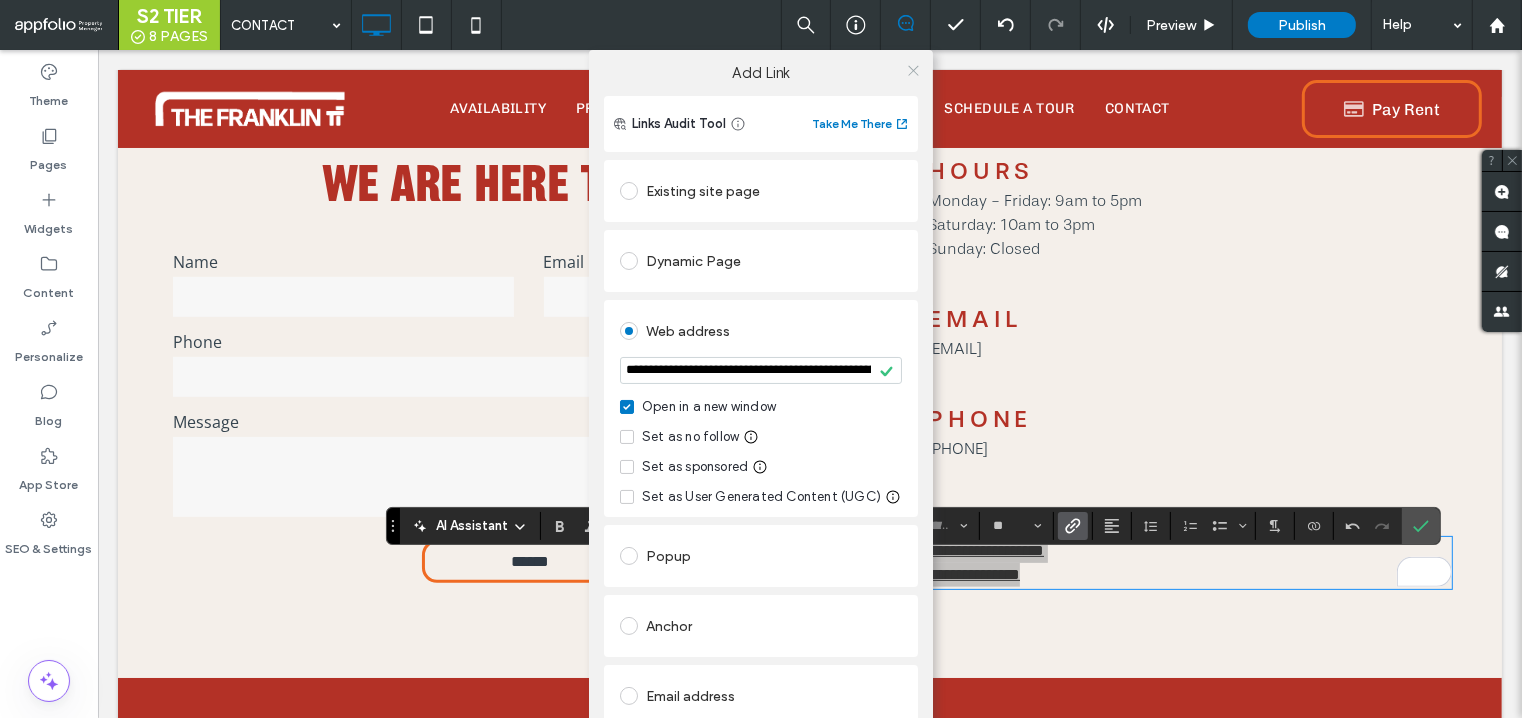 click 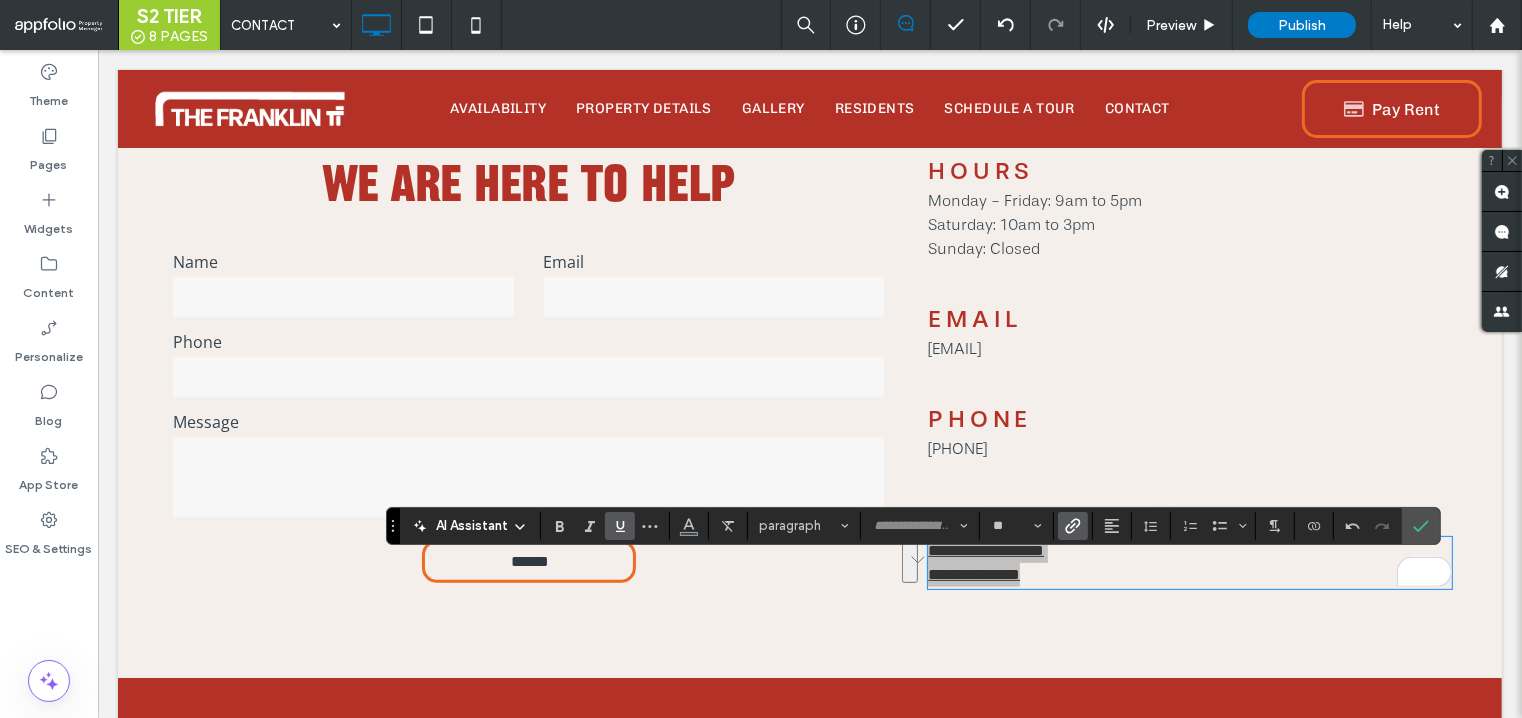 click 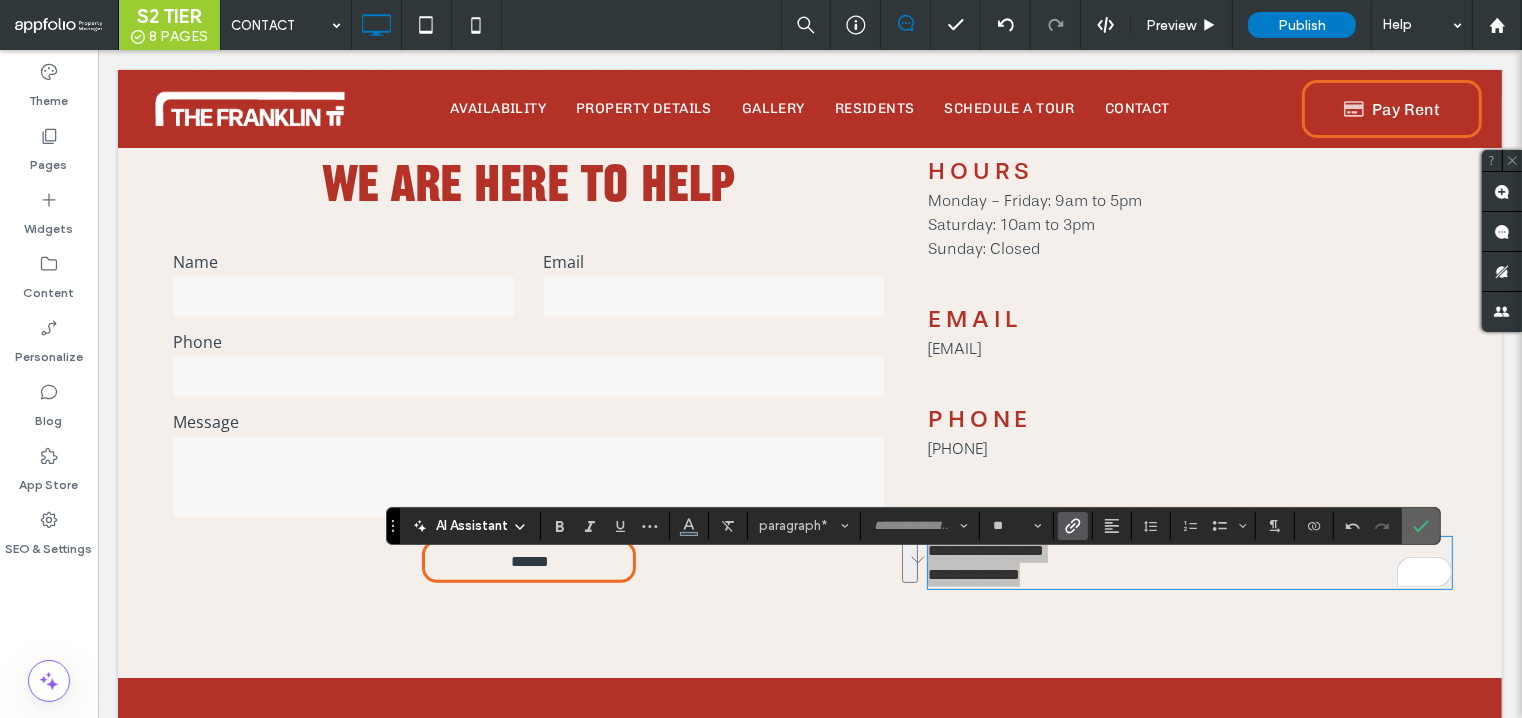 click 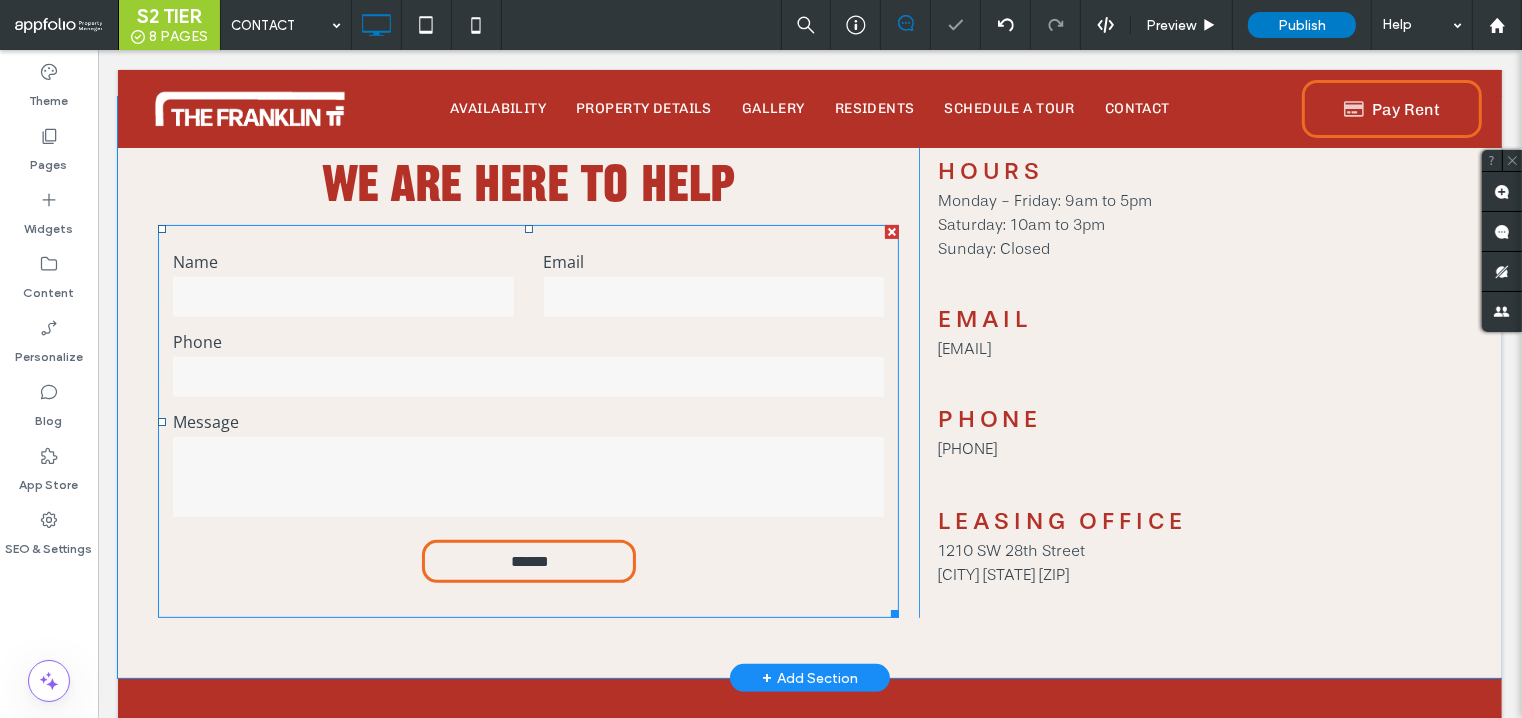 click on "Name
Email
Phone
Message
******" at bounding box center (527, 421) 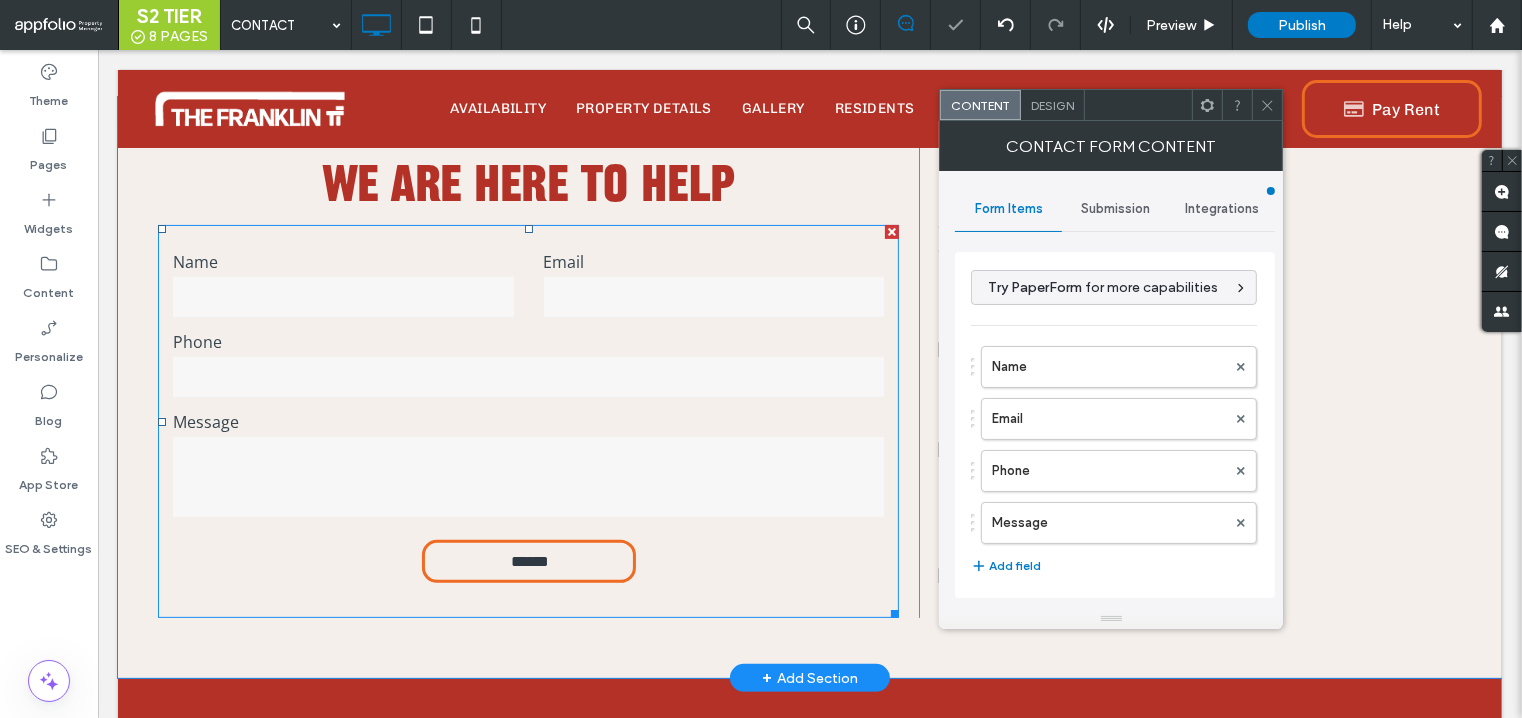 type on "******" 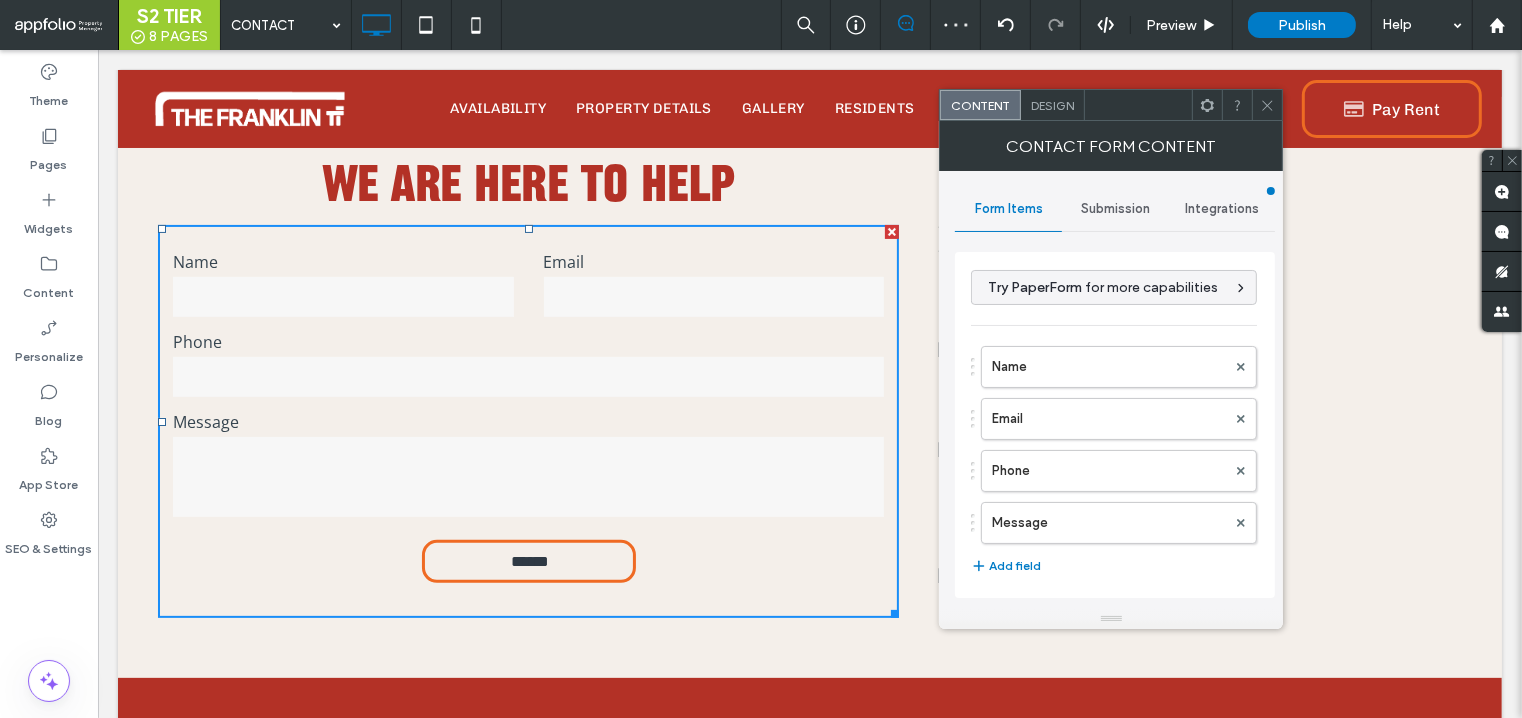 click on "Submission" at bounding box center (1115, 209) 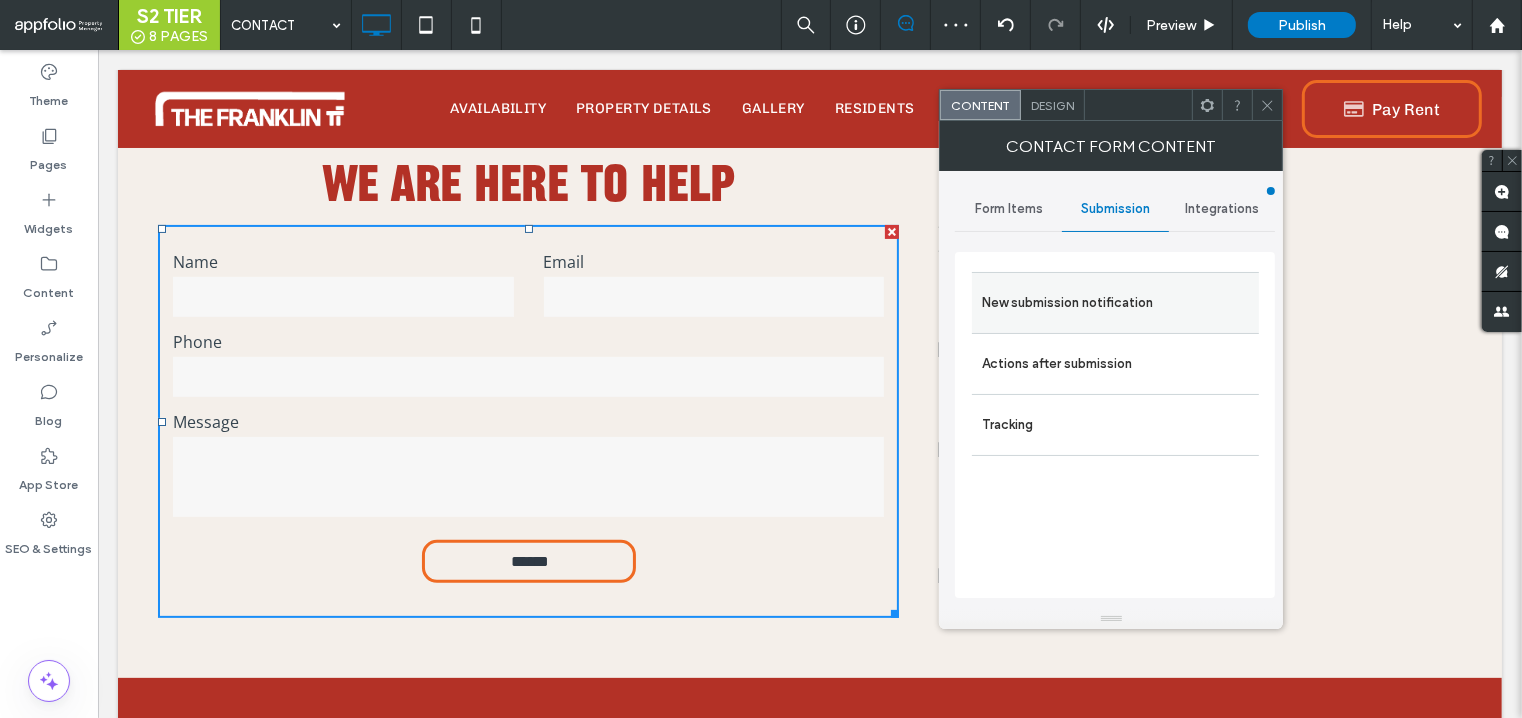 click on "New submission notification" at bounding box center [1115, 303] 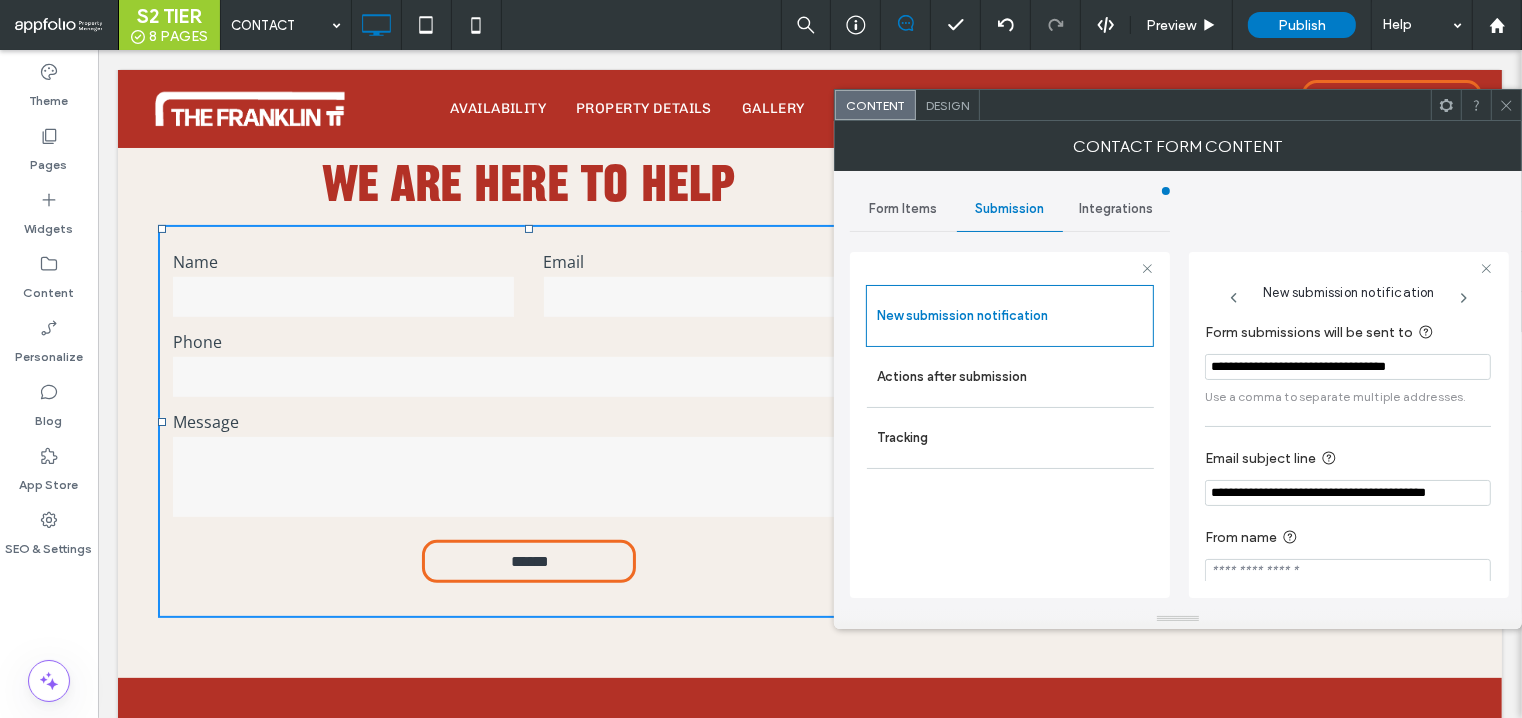 scroll, scrollTop: 13, scrollLeft: 0, axis: vertical 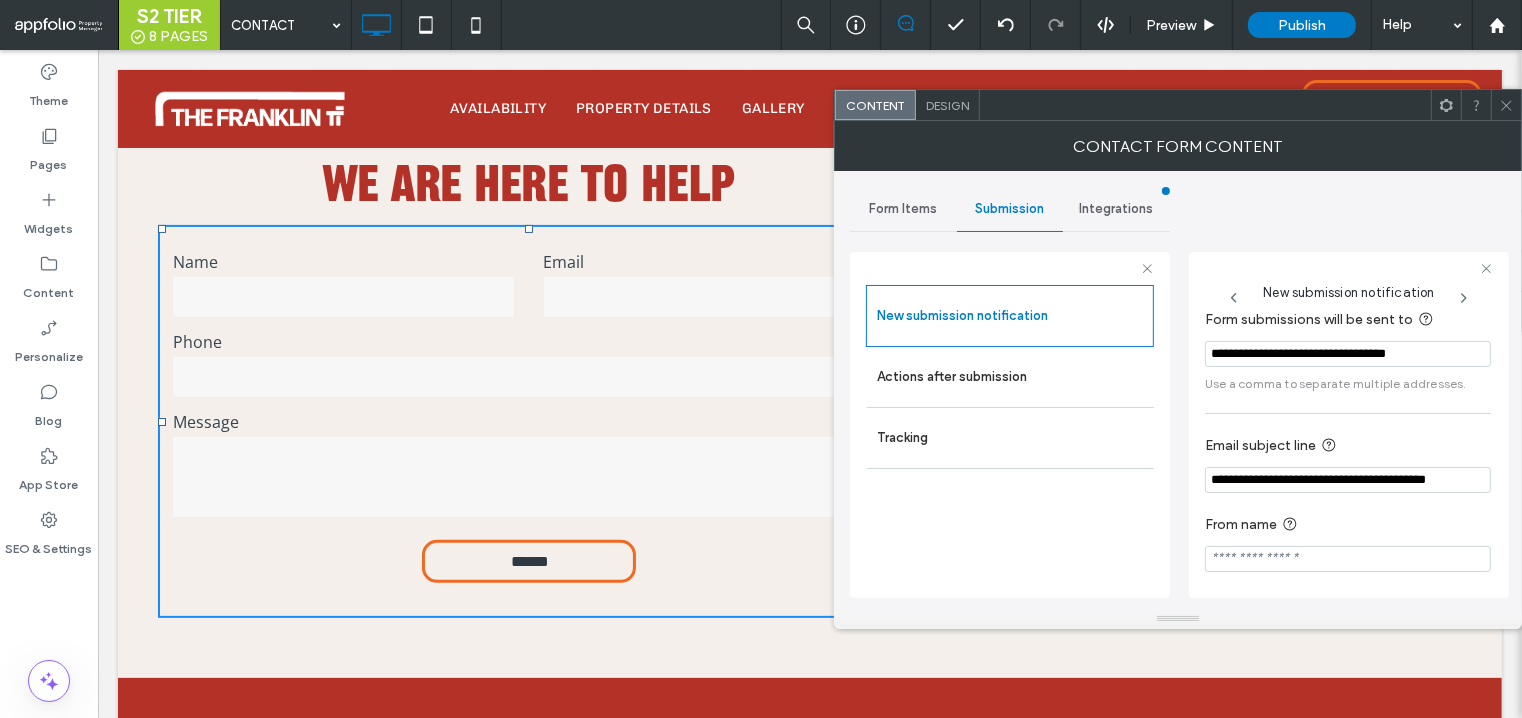 click 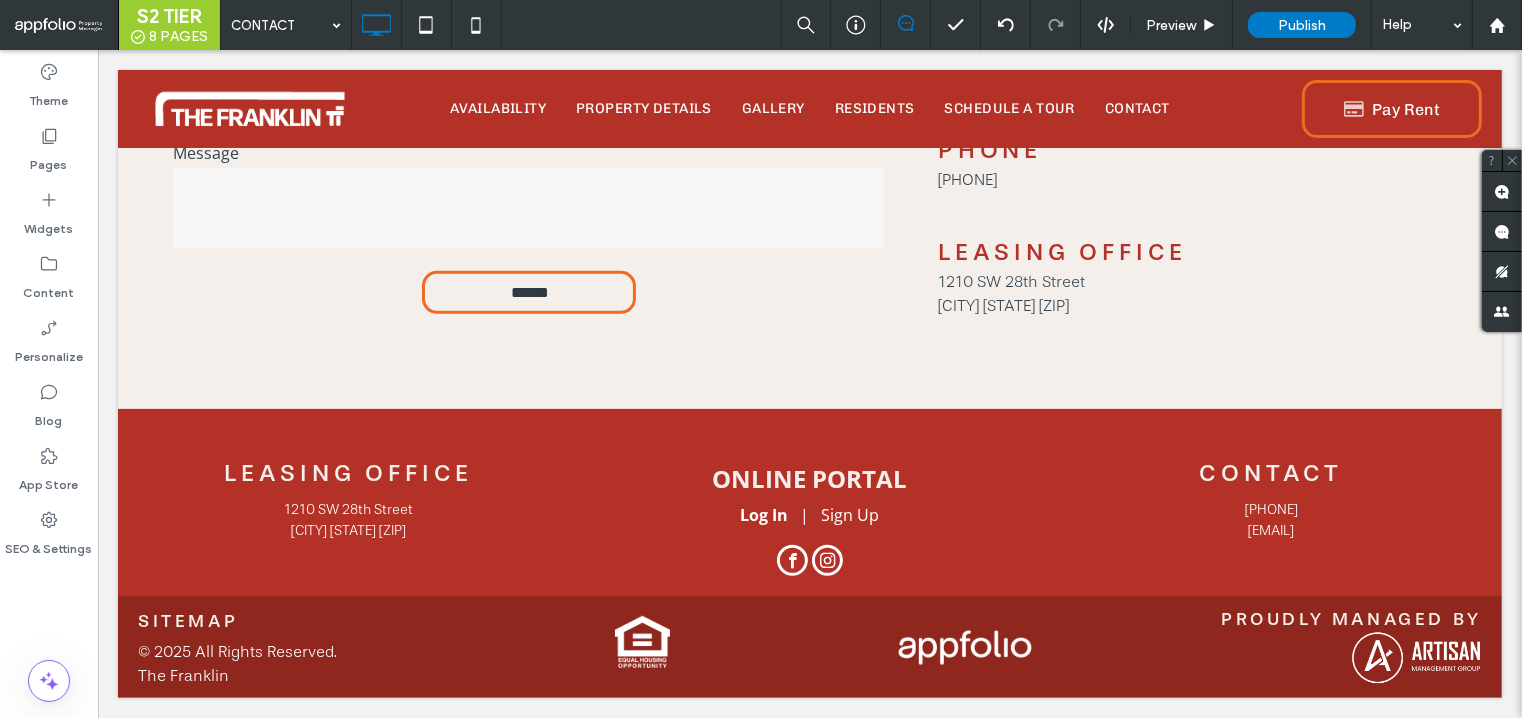scroll, scrollTop: 0, scrollLeft: 0, axis: both 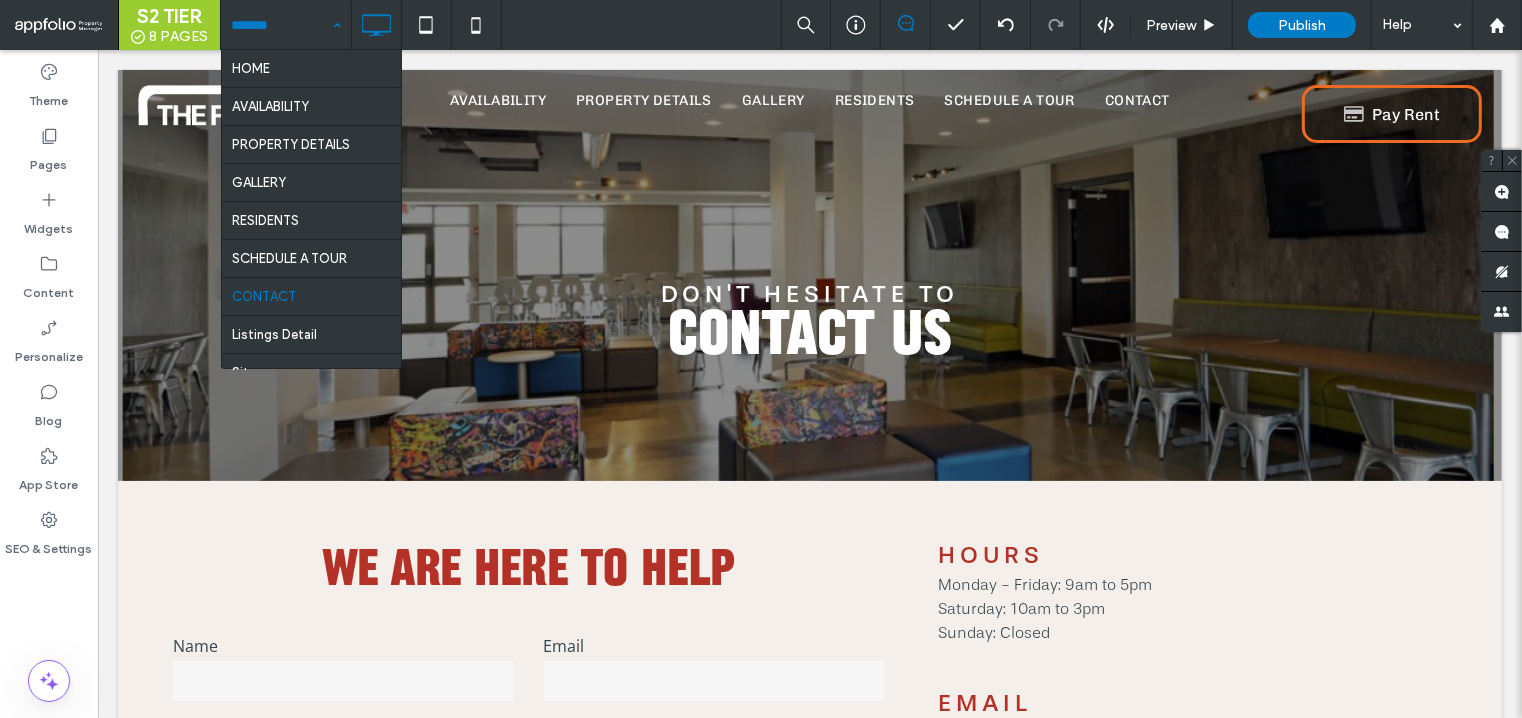 click at bounding box center (281, 25) 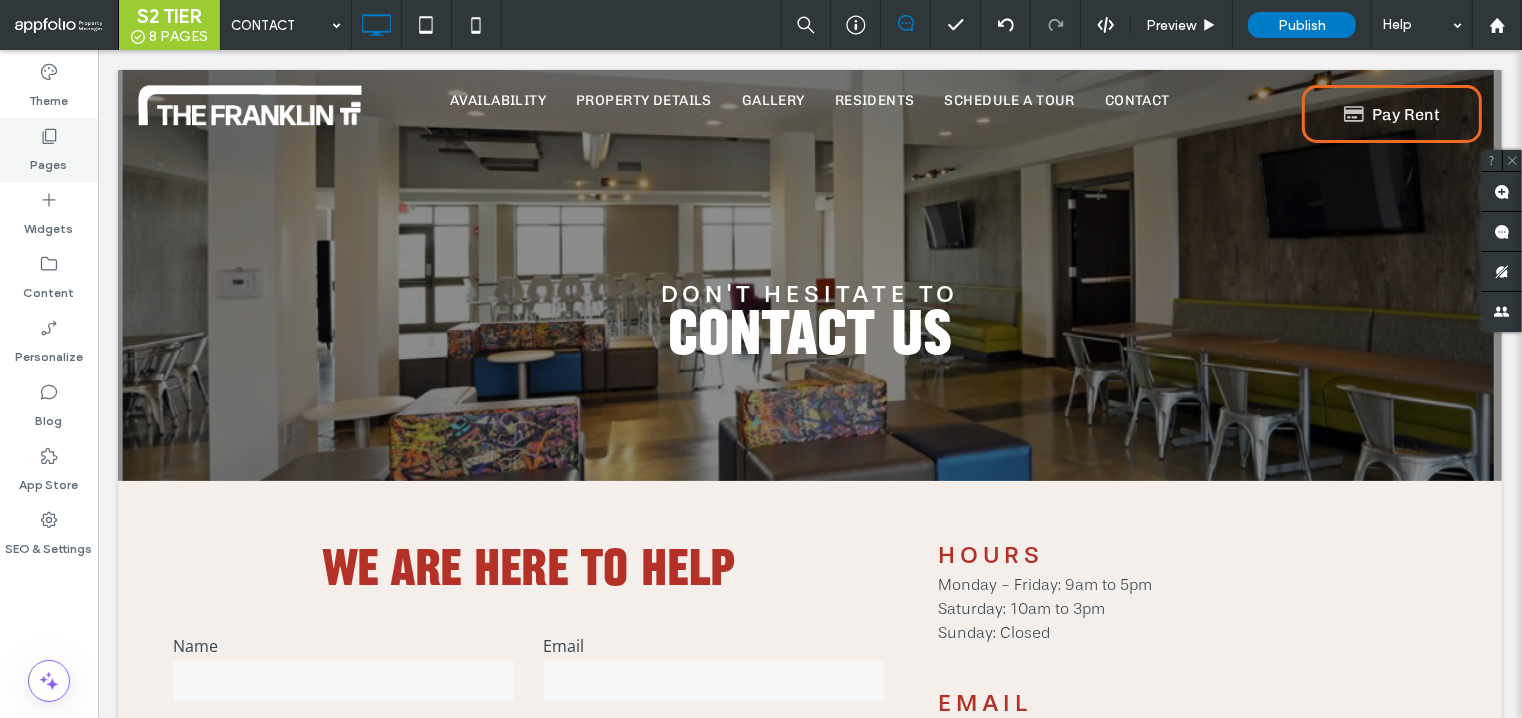 click on "Pages" at bounding box center (49, 160) 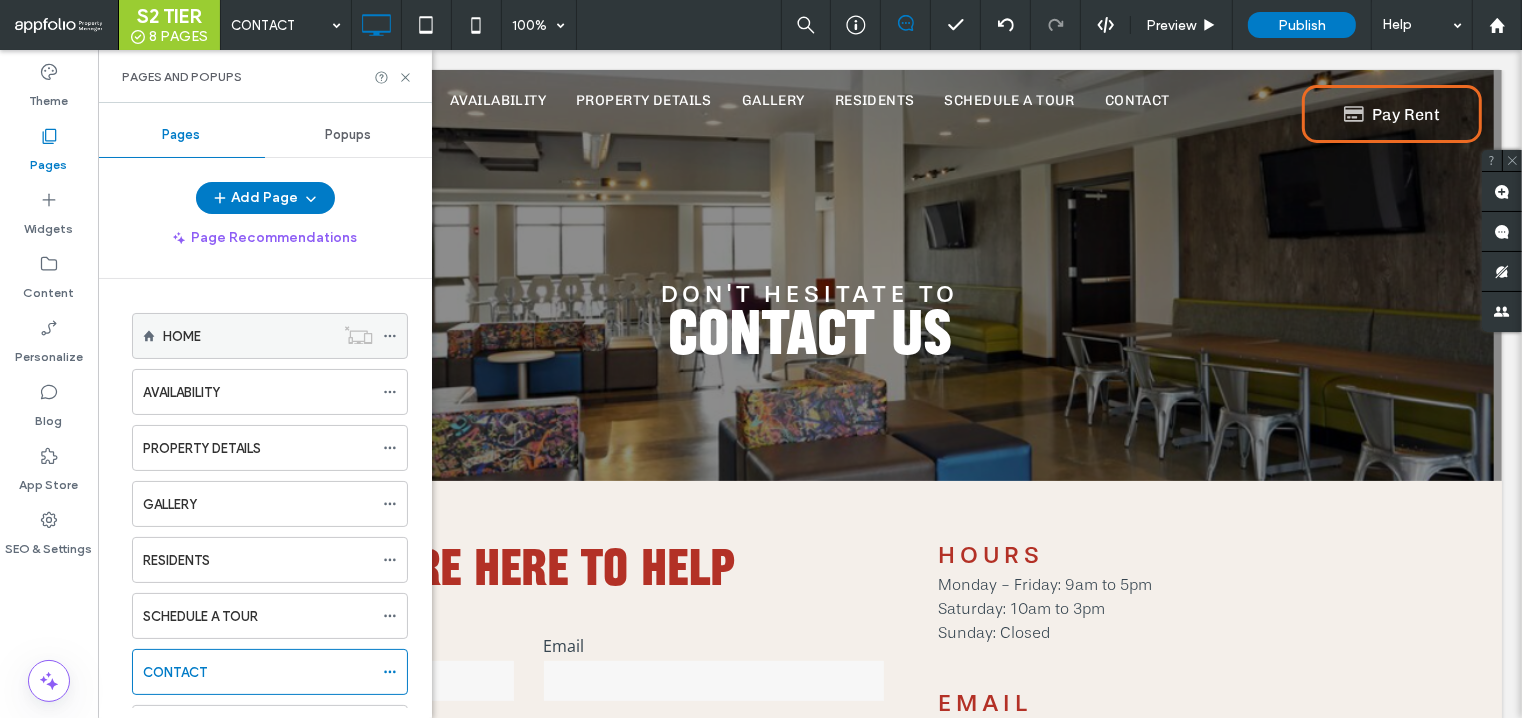 click 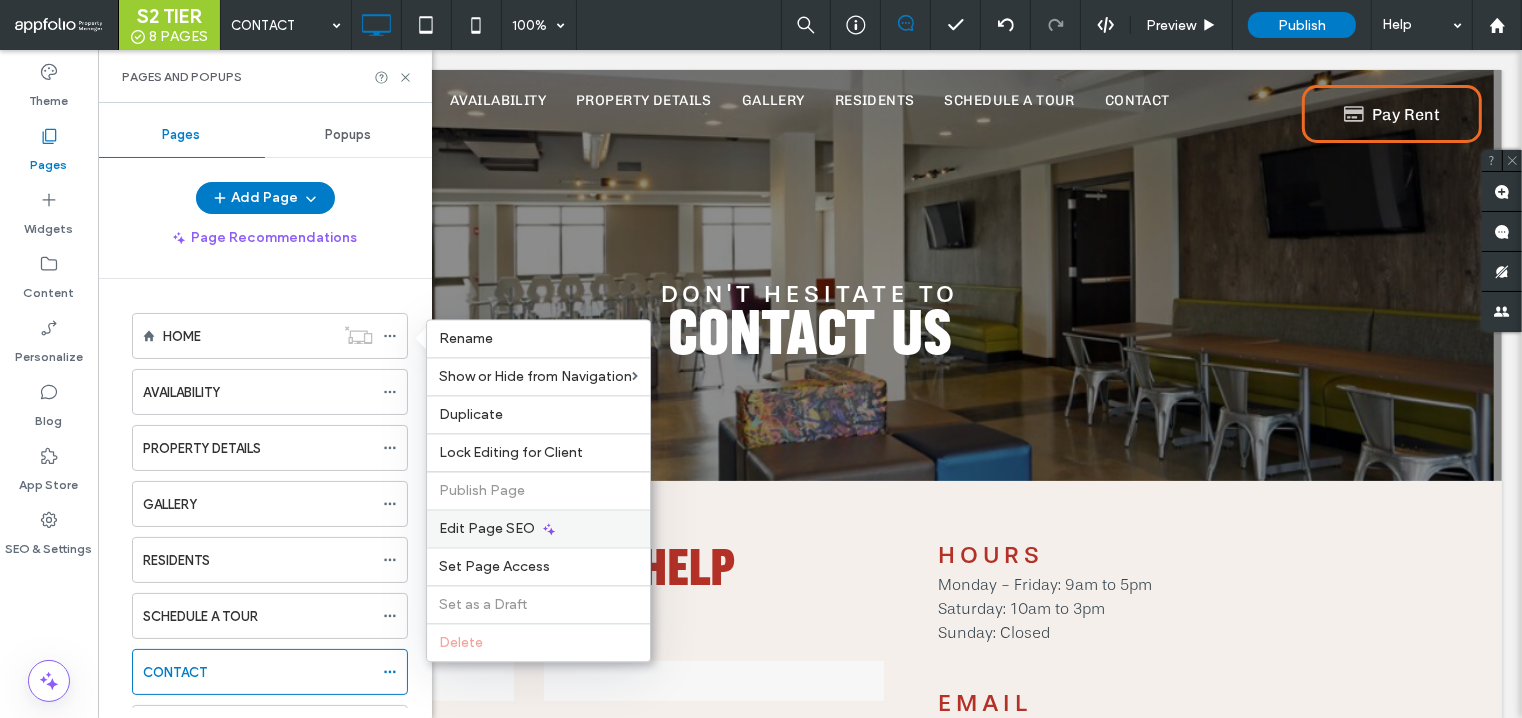 click 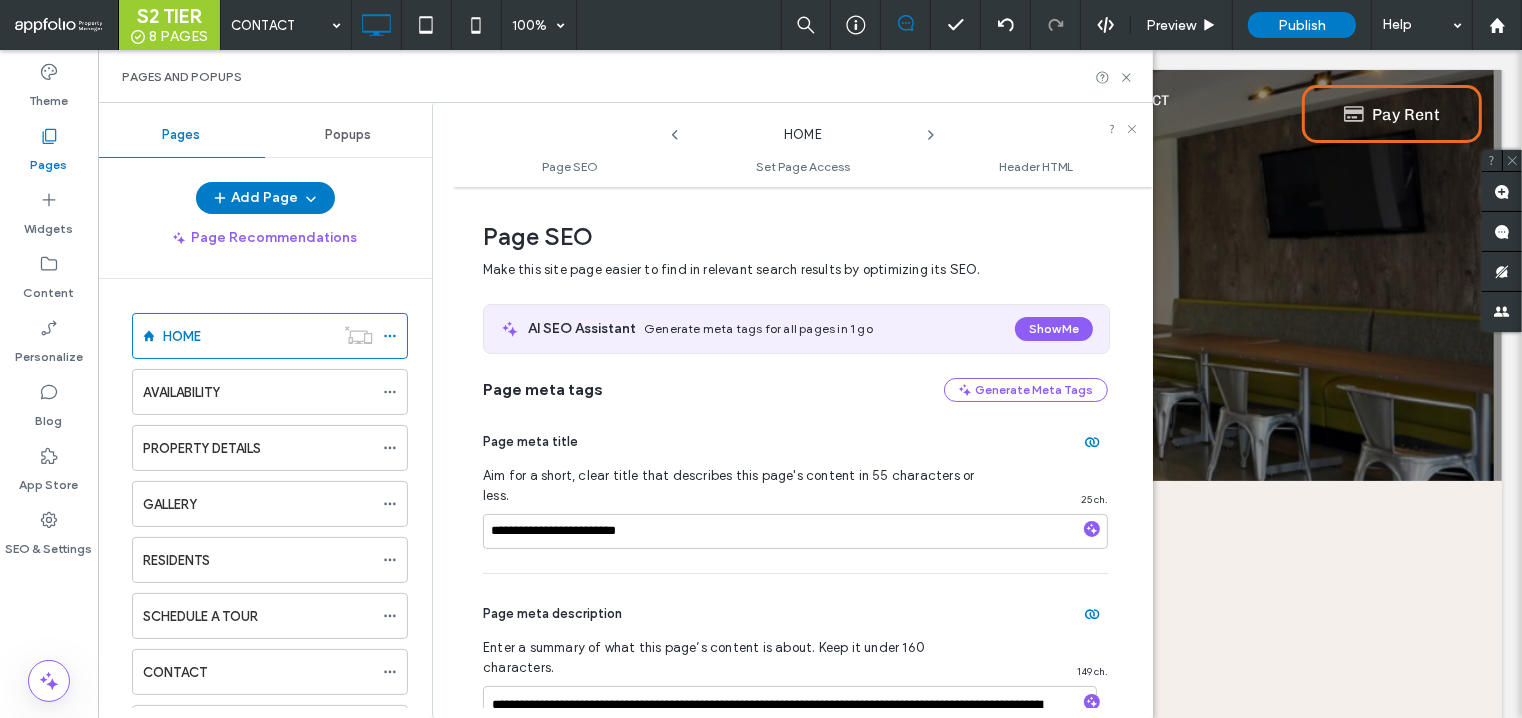 scroll, scrollTop: 10, scrollLeft: 0, axis: vertical 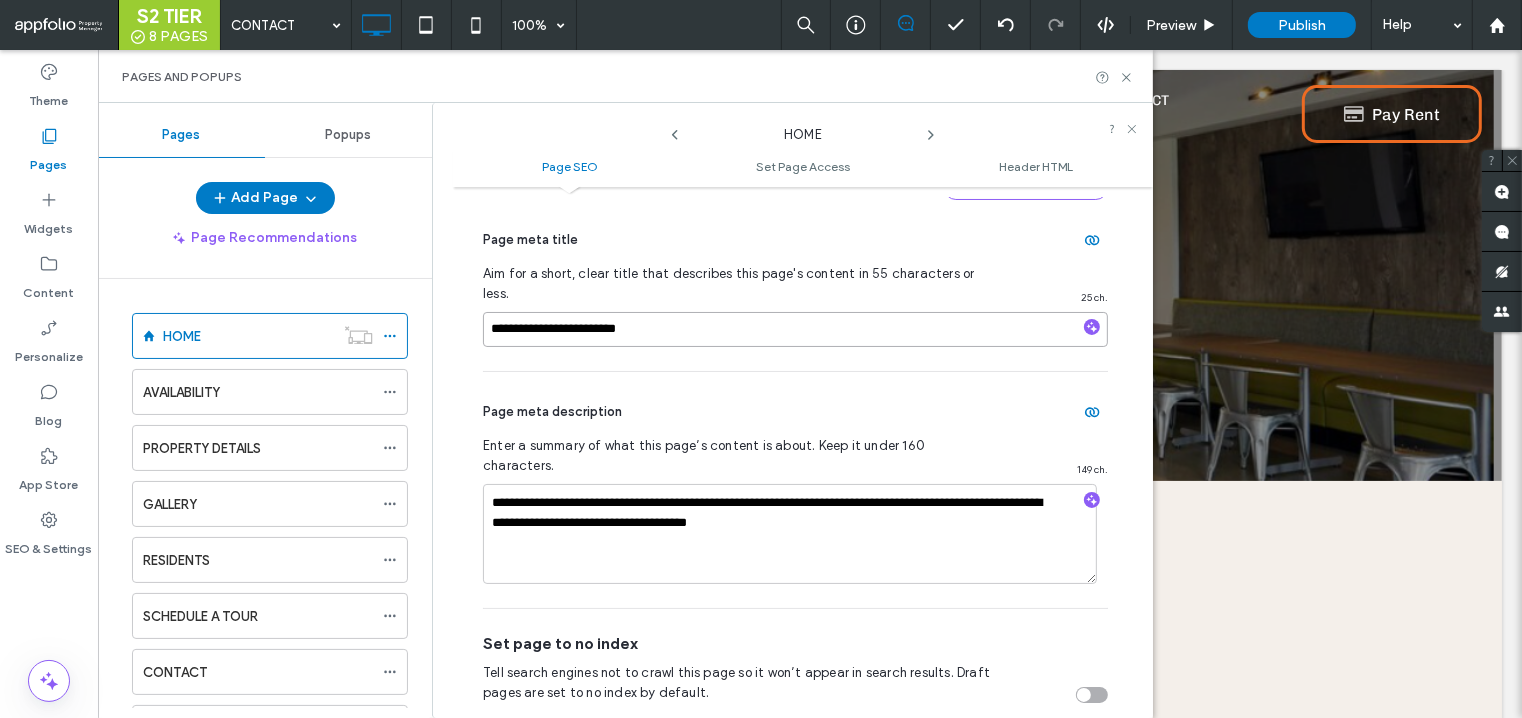 click on "**********" at bounding box center [795, 329] 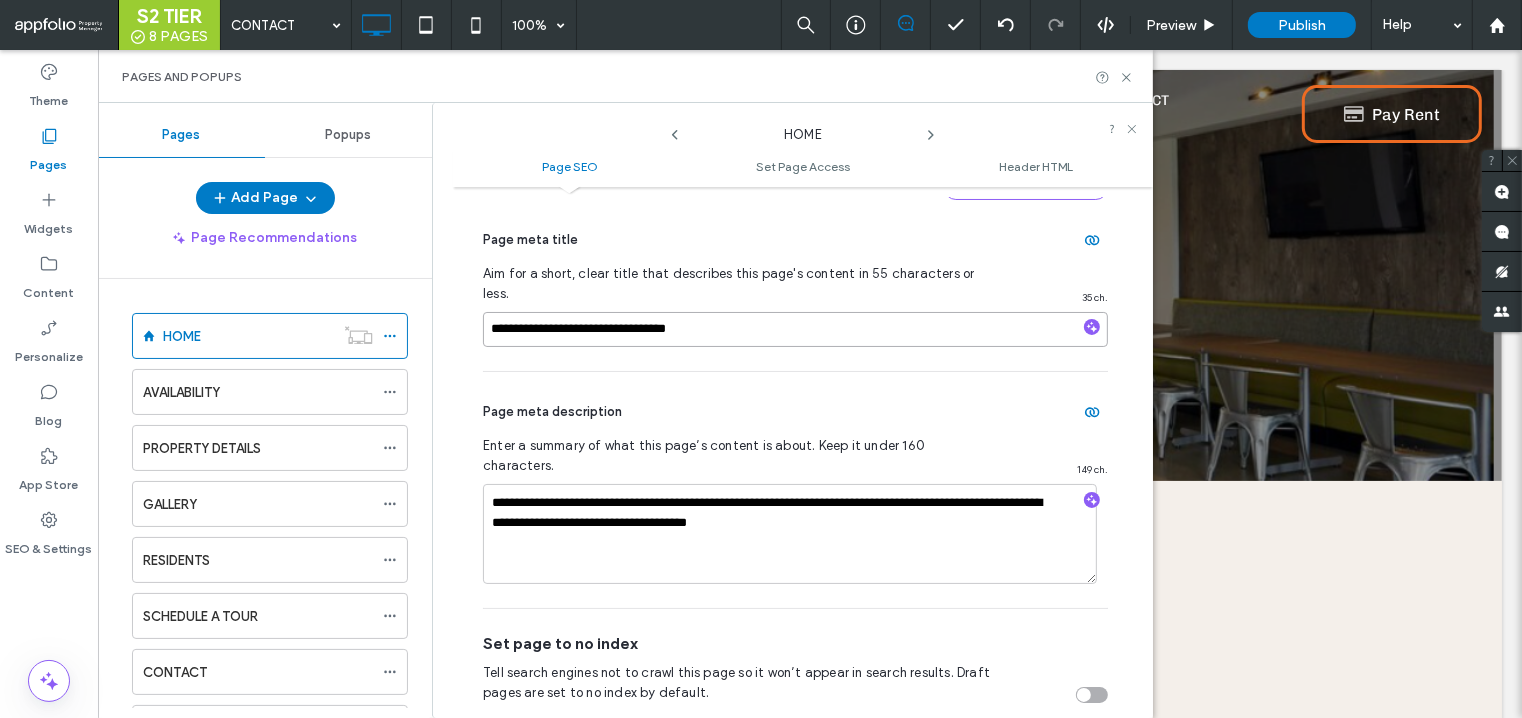 type on "**********" 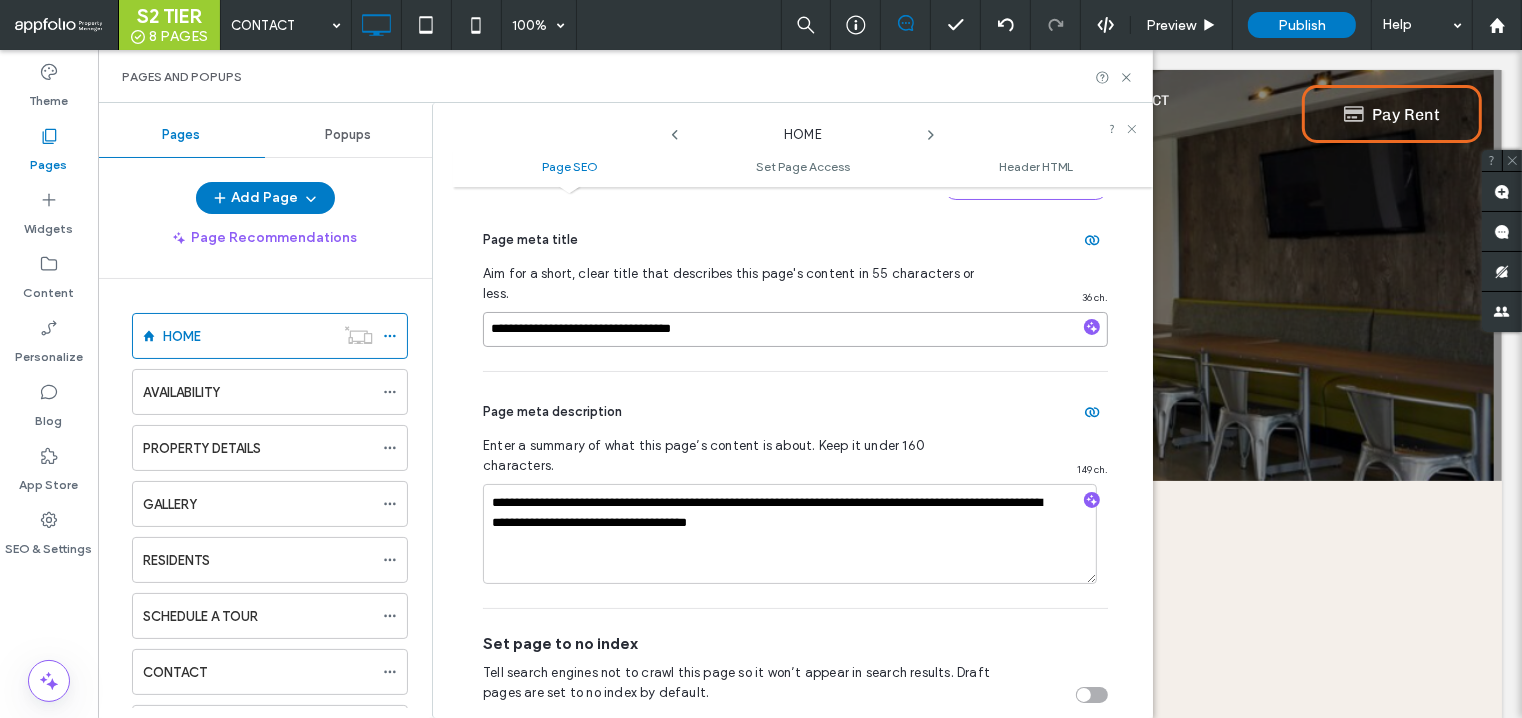 click on "**********" at bounding box center [795, 329] 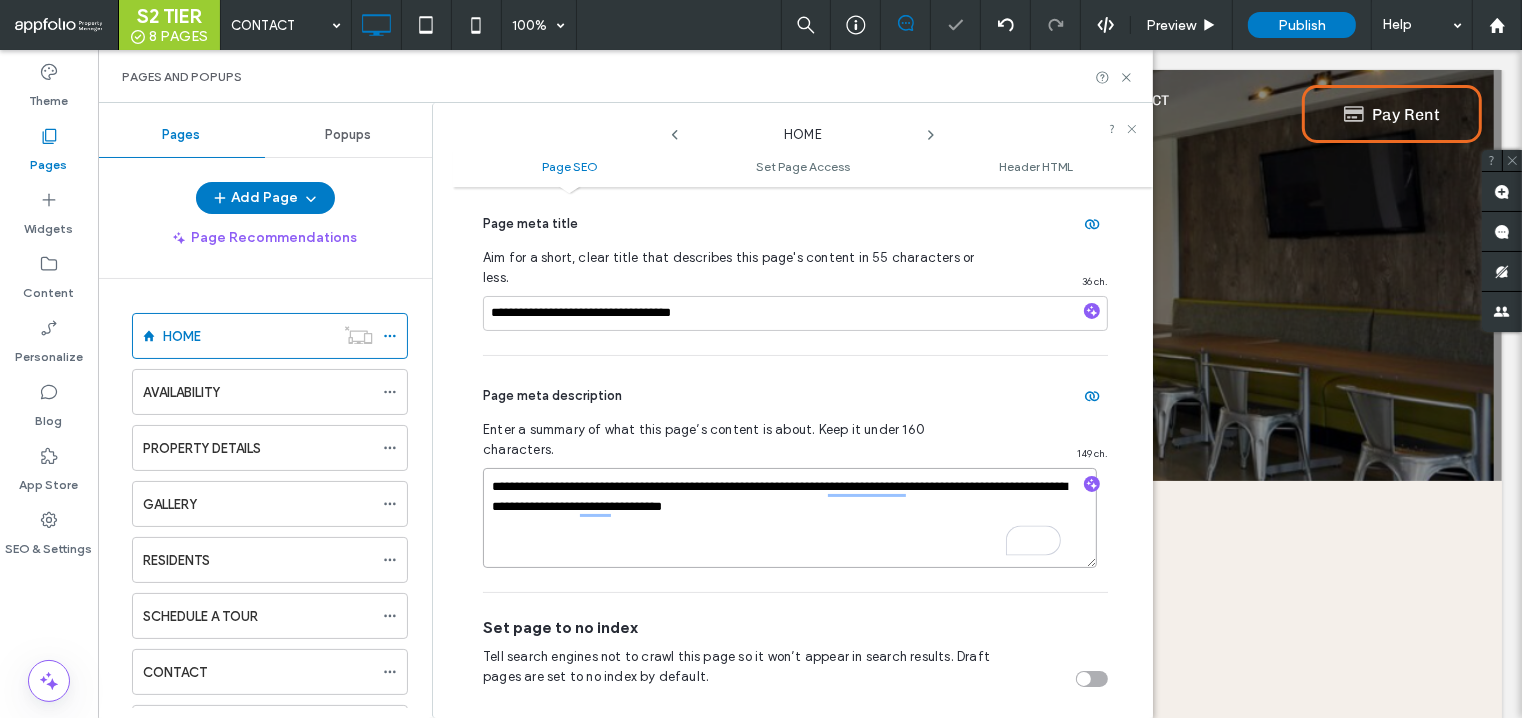 scroll, scrollTop: 0, scrollLeft: 0, axis: both 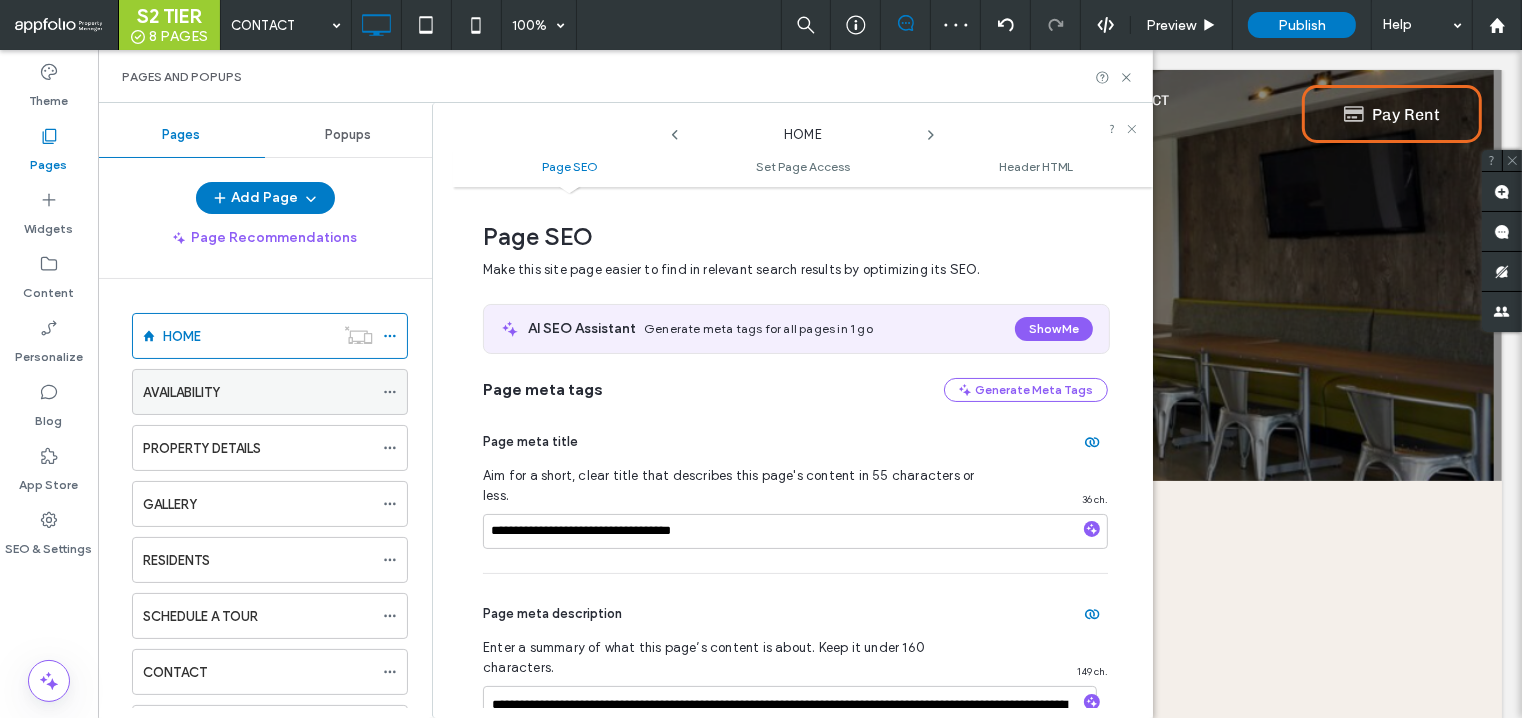 click on "AVAILABILITY" at bounding box center (181, 392) 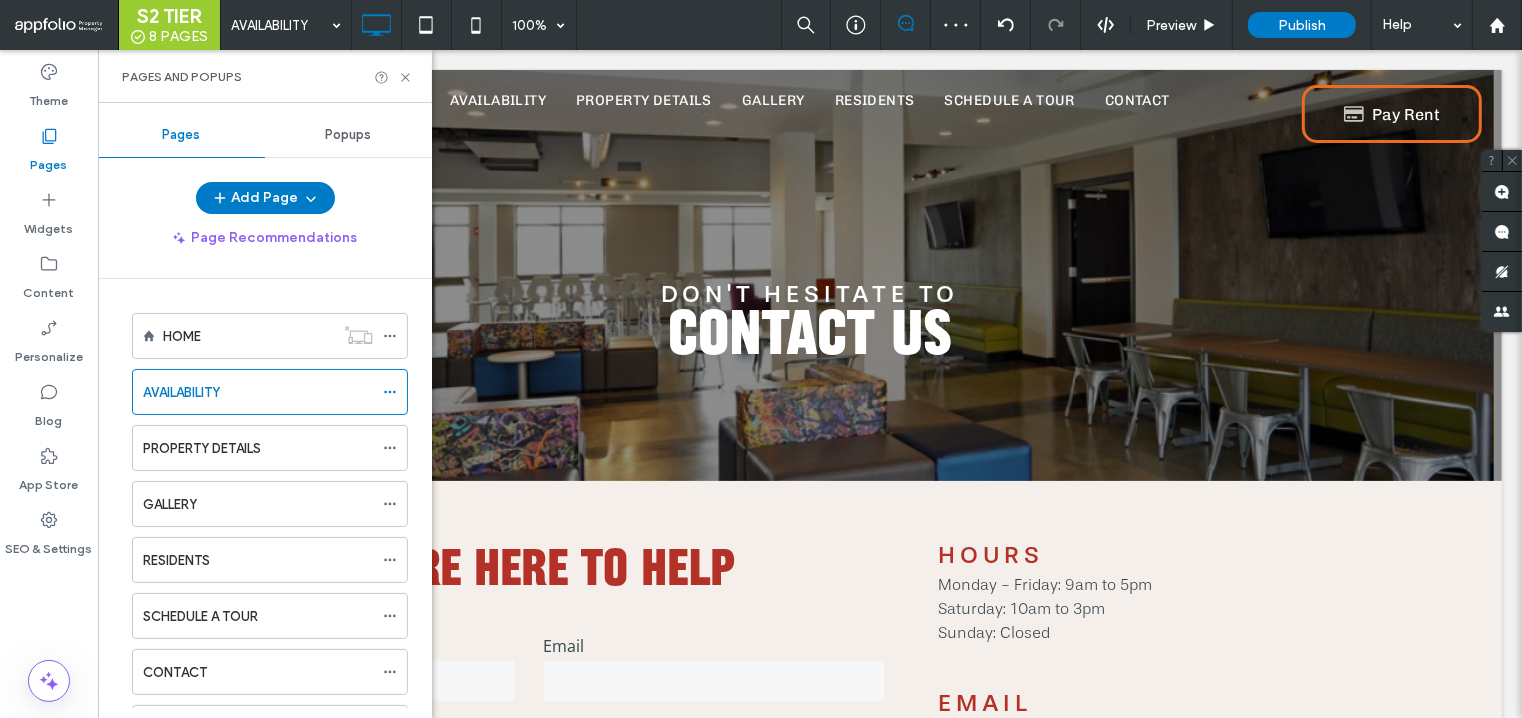 click at bounding box center (761, 359) 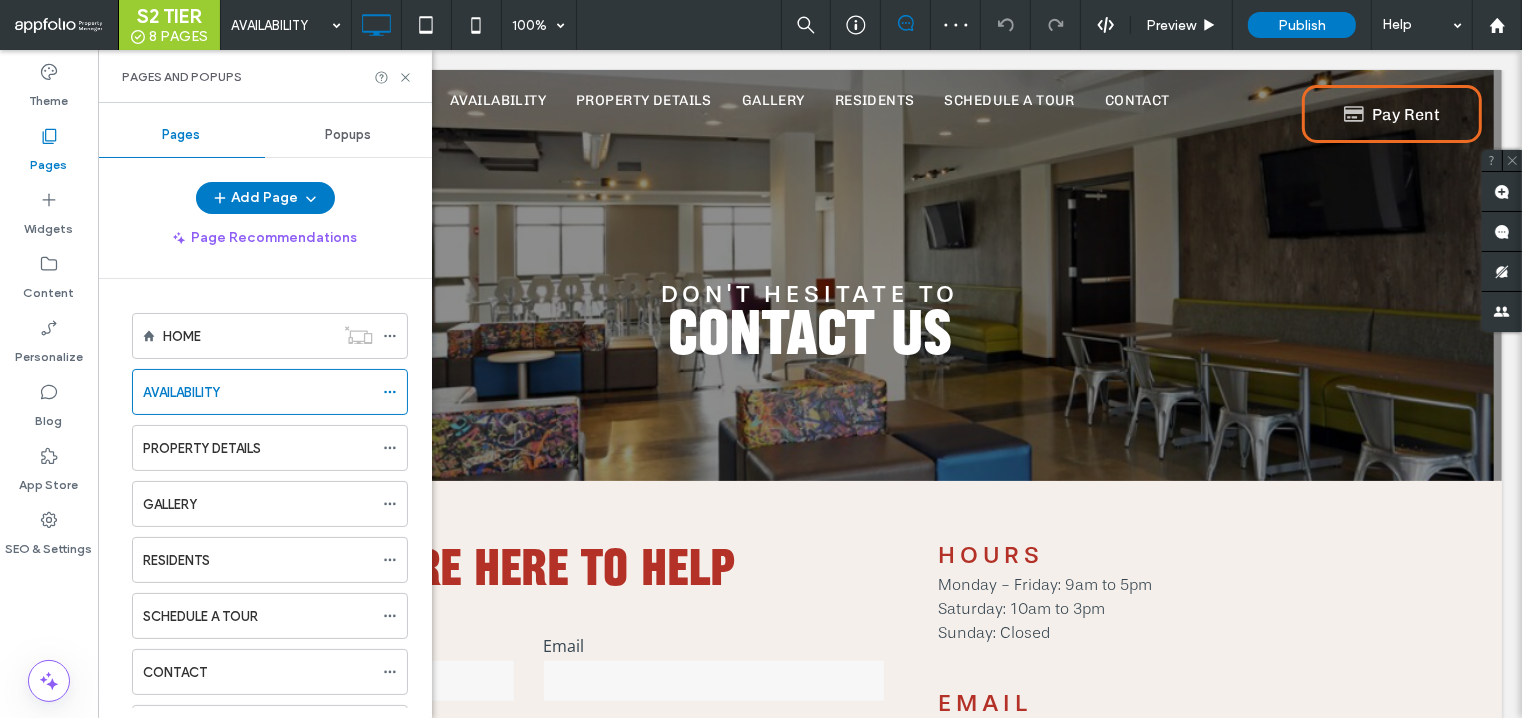 click 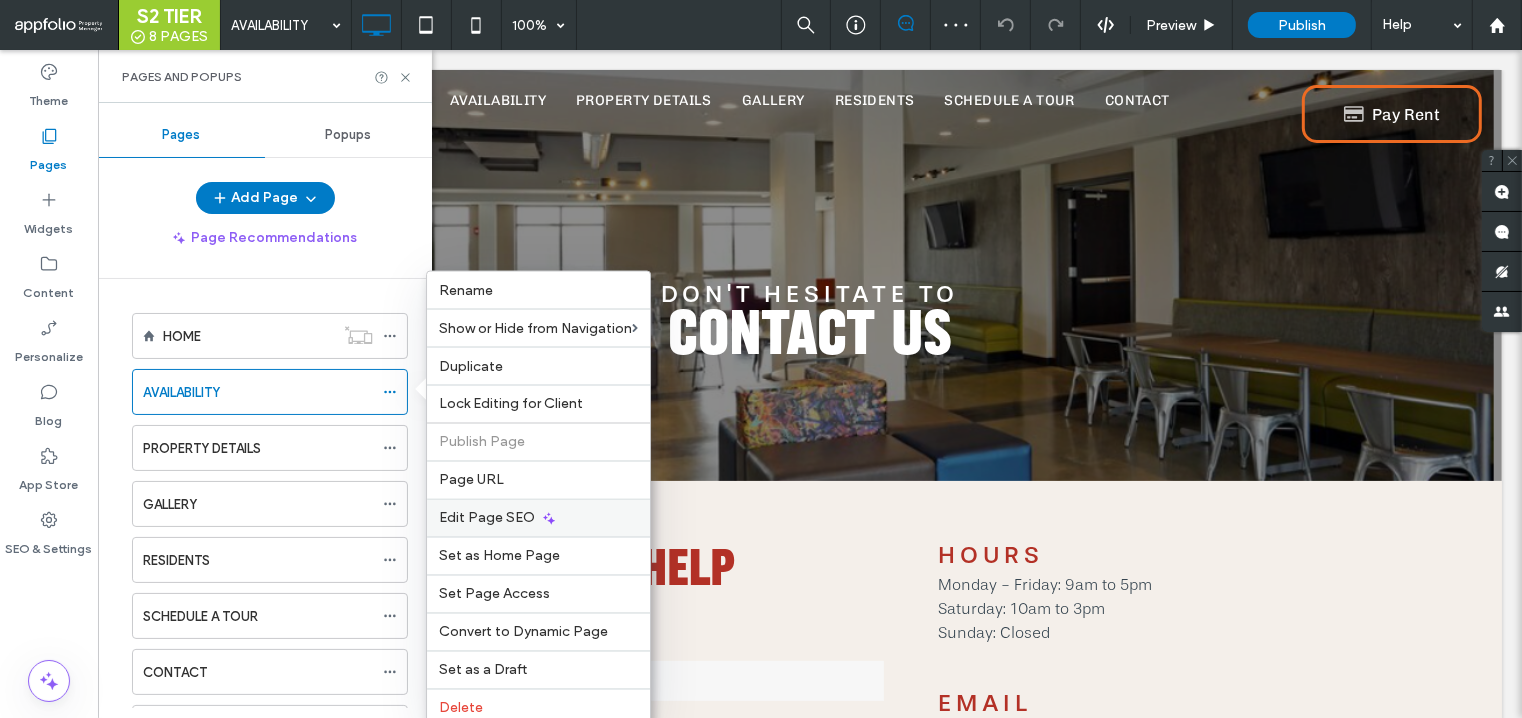 click on "Edit Page SEO" at bounding box center [487, 518] 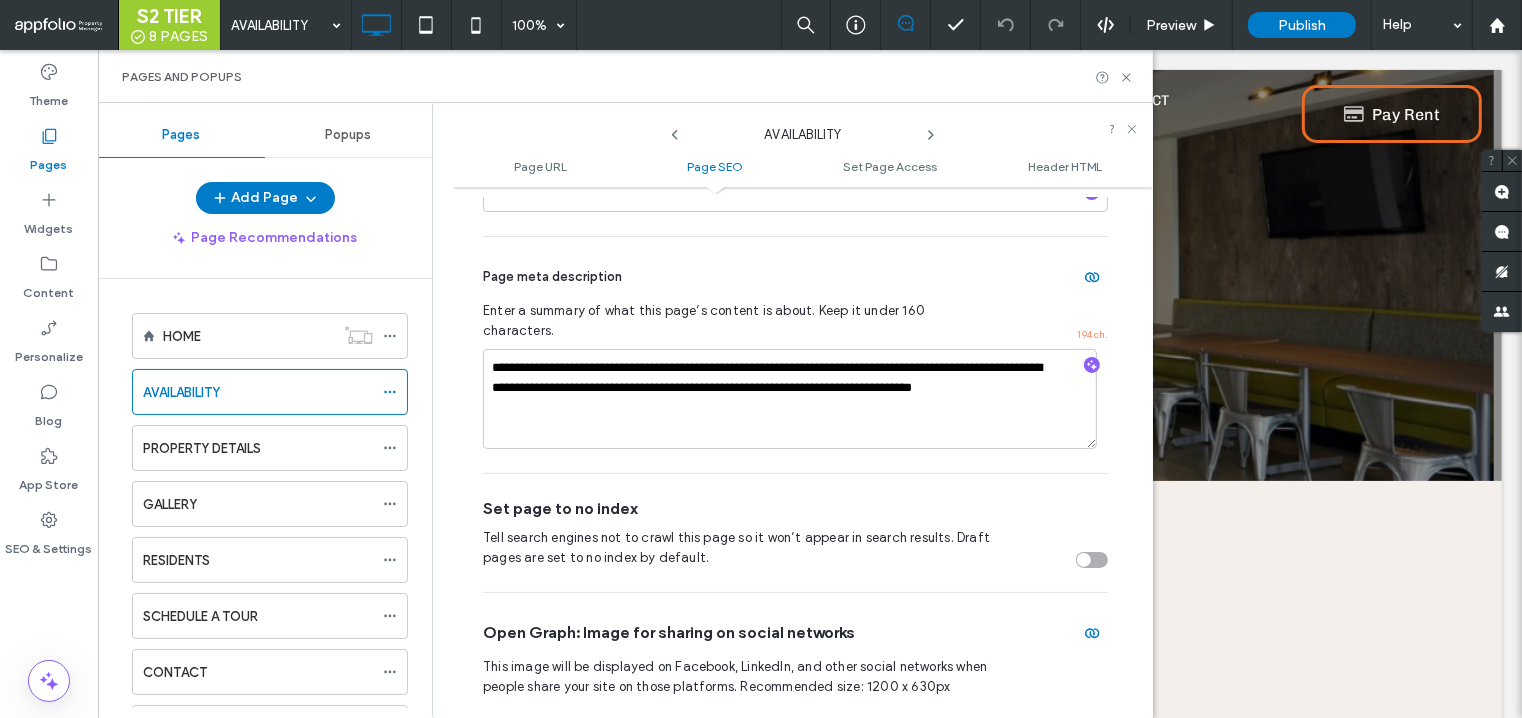 scroll, scrollTop: 603, scrollLeft: 0, axis: vertical 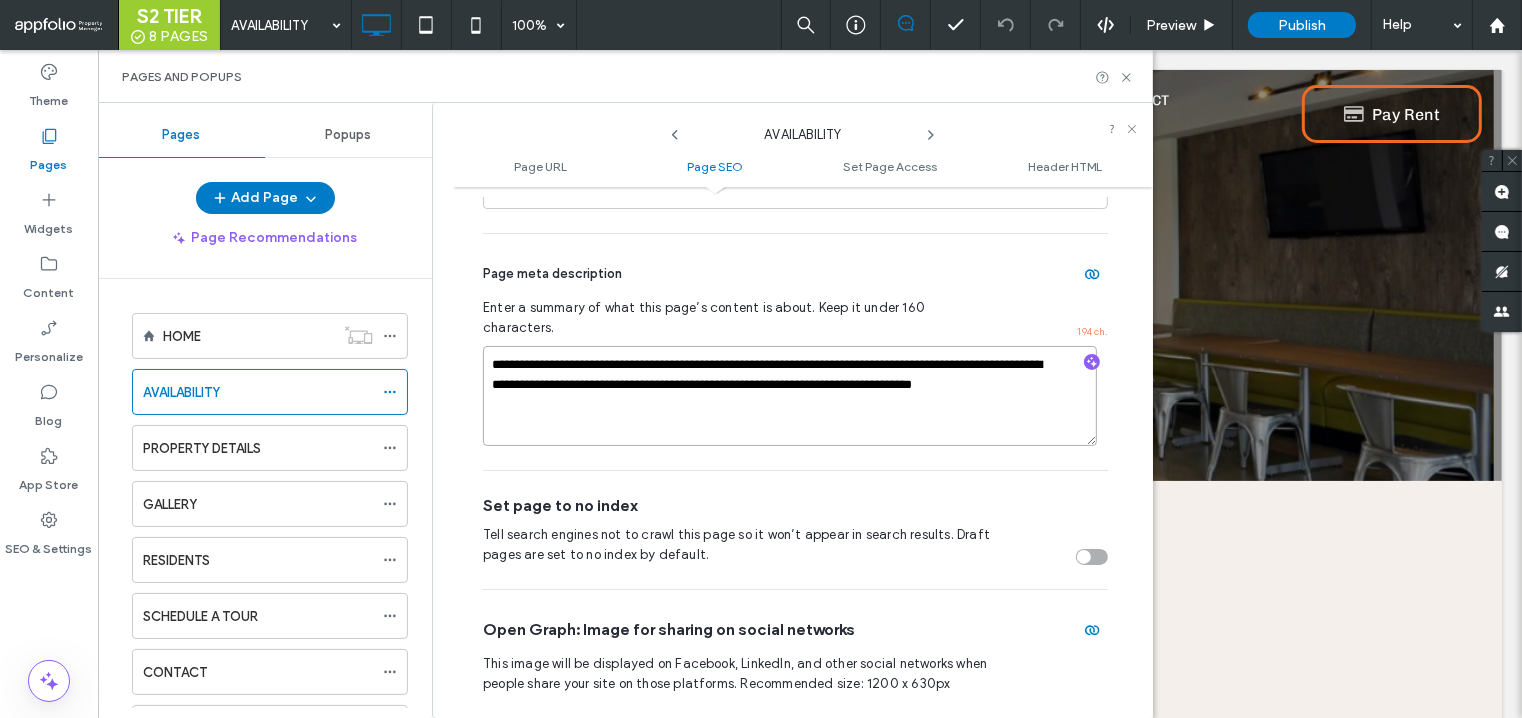 click on "**********" at bounding box center (790, 396) 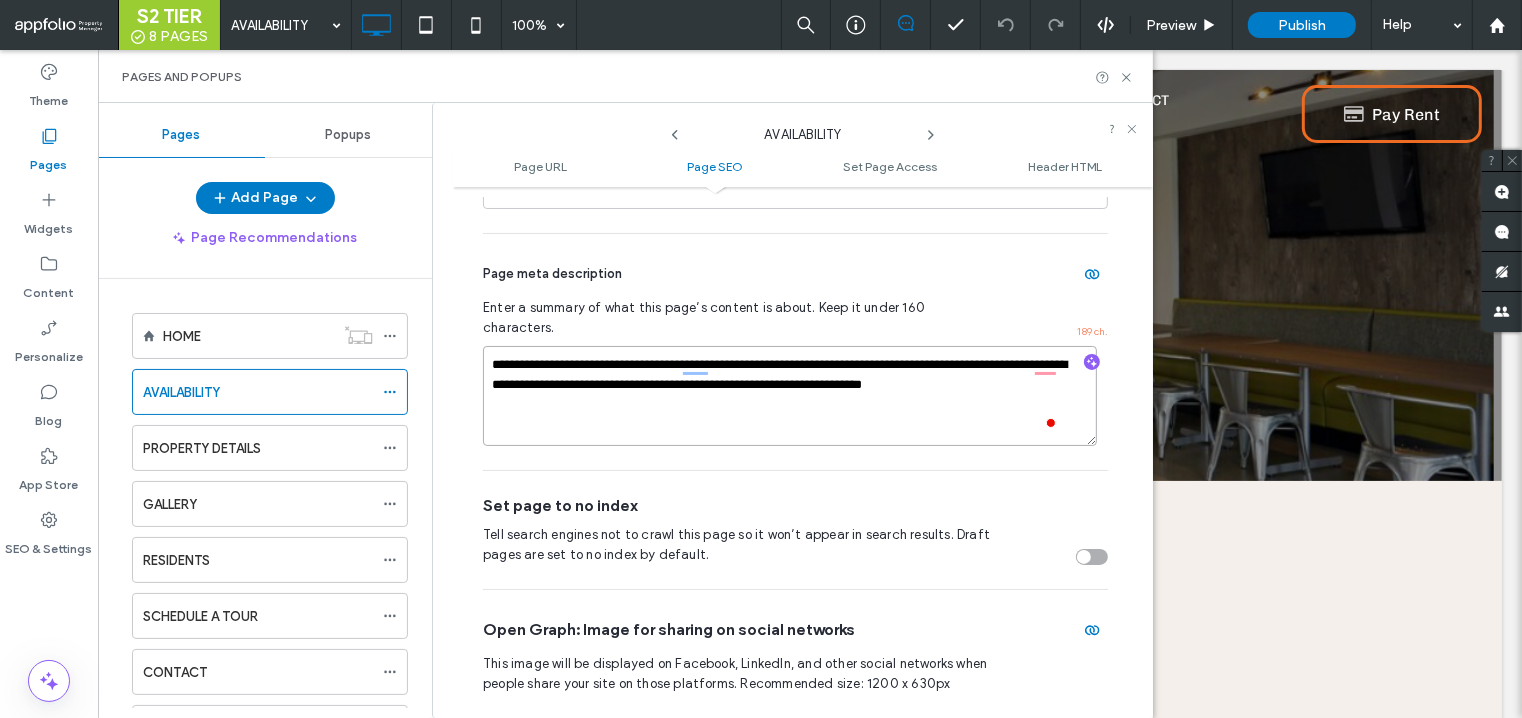 type on "**********" 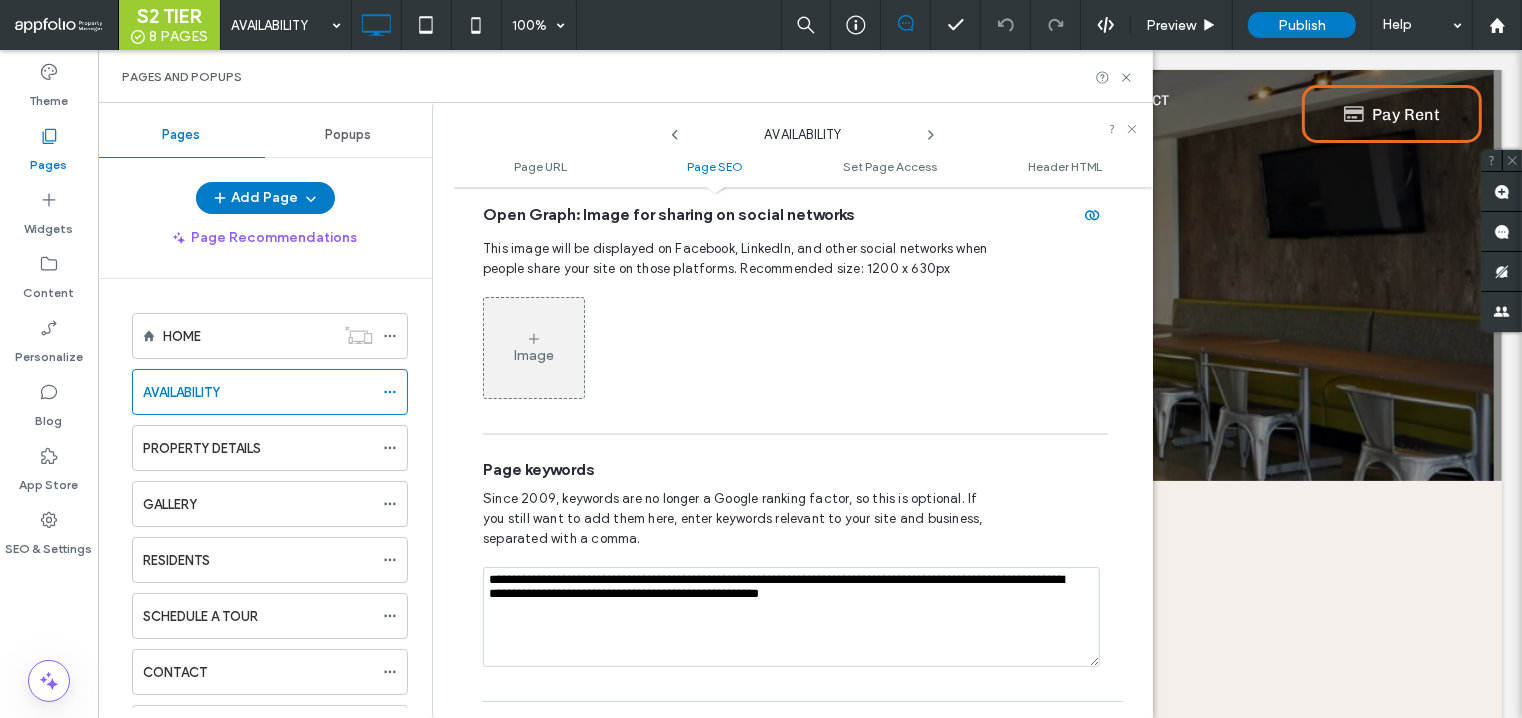 scroll, scrollTop: 1019, scrollLeft: 0, axis: vertical 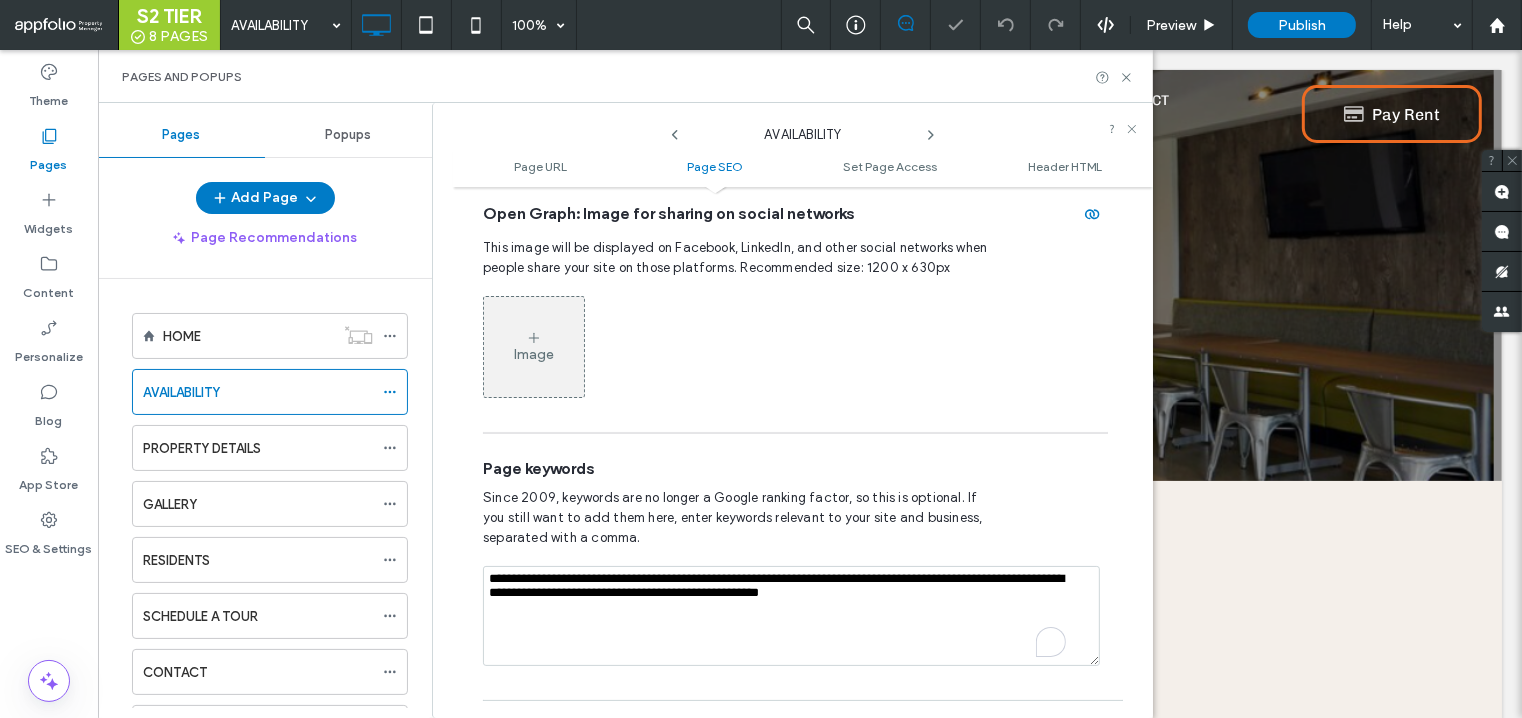 drag, startPoint x: 943, startPoint y: 552, endPoint x: 493, endPoint y: 508, distance: 452.146 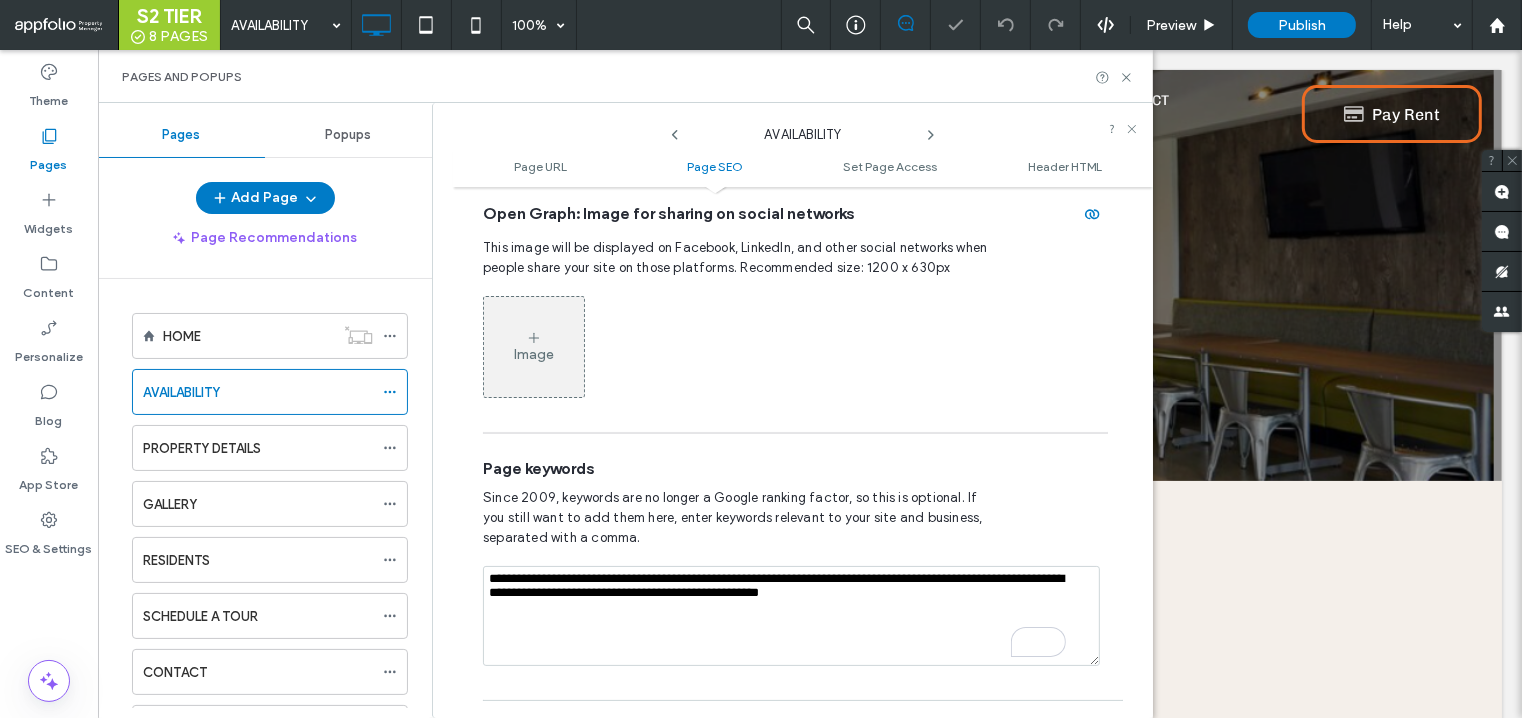 type 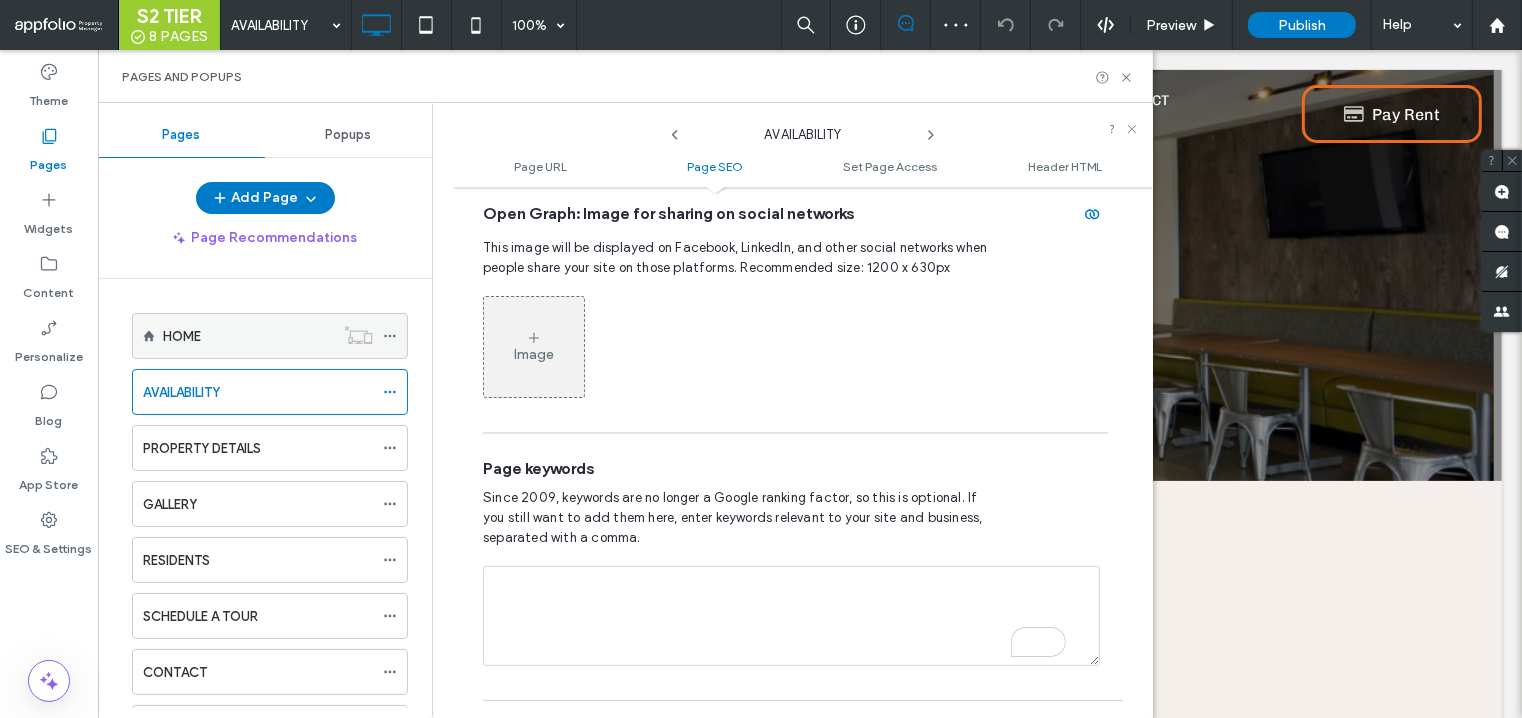 click 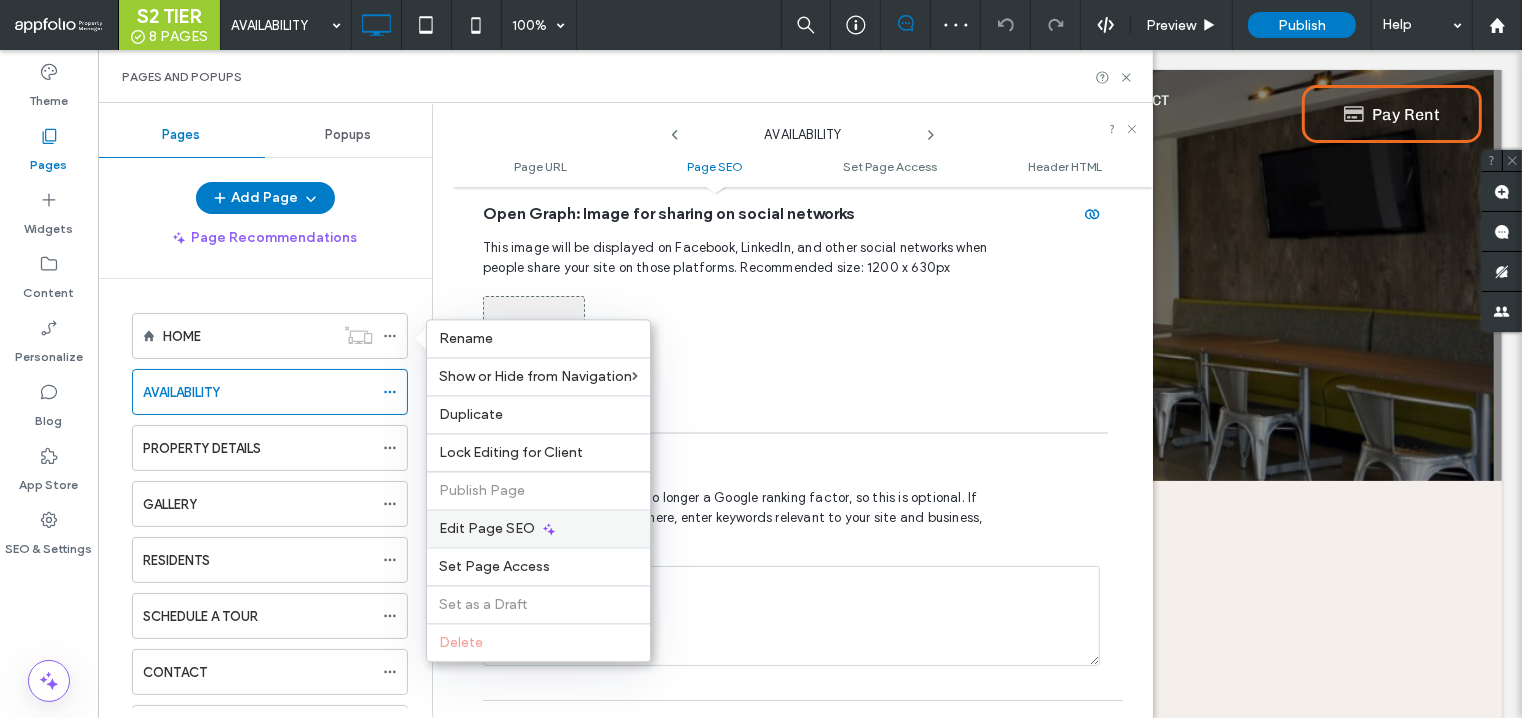 click on "Edit Page SEO" at bounding box center [487, 528] 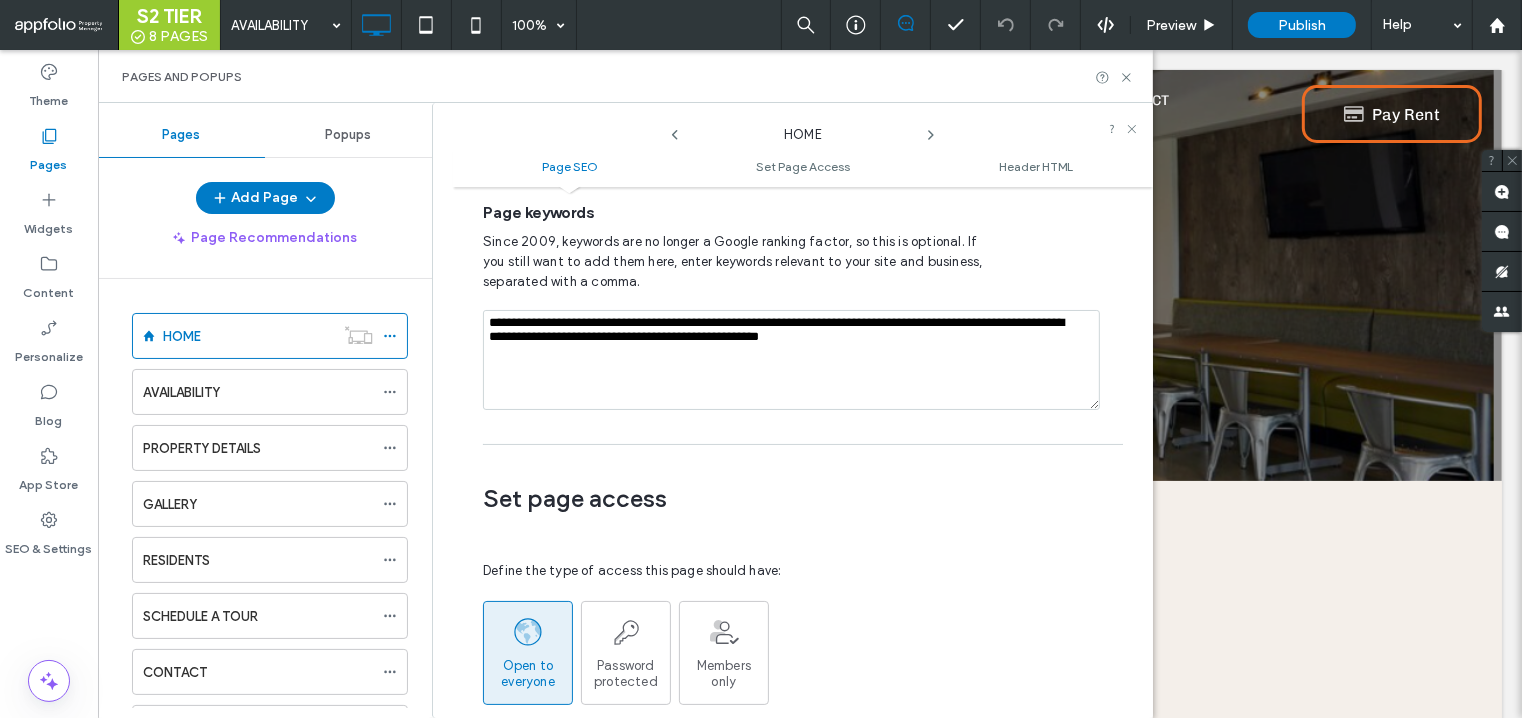 scroll, scrollTop: 1117, scrollLeft: 0, axis: vertical 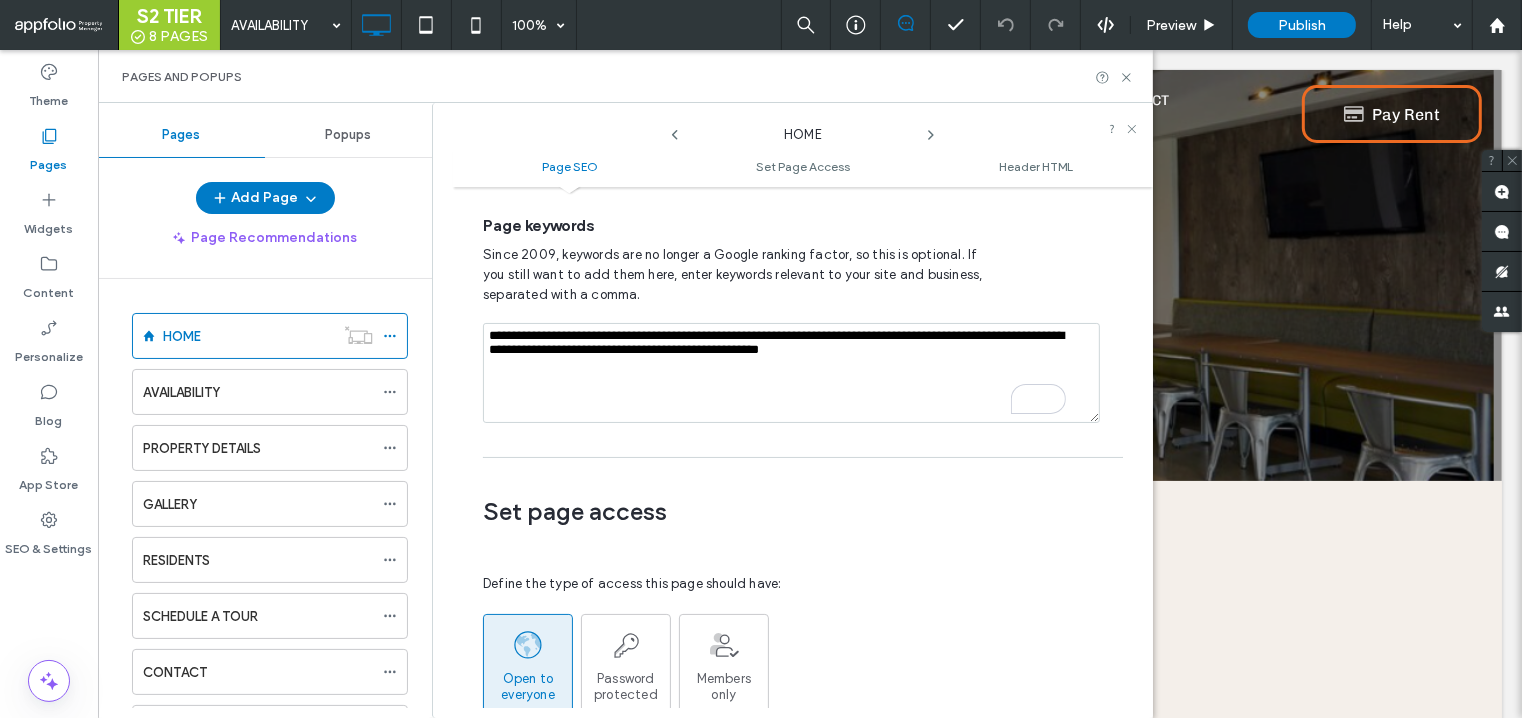 drag, startPoint x: 929, startPoint y: 315, endPoint x: 478, endPoint y: 275, distance: 452.77036 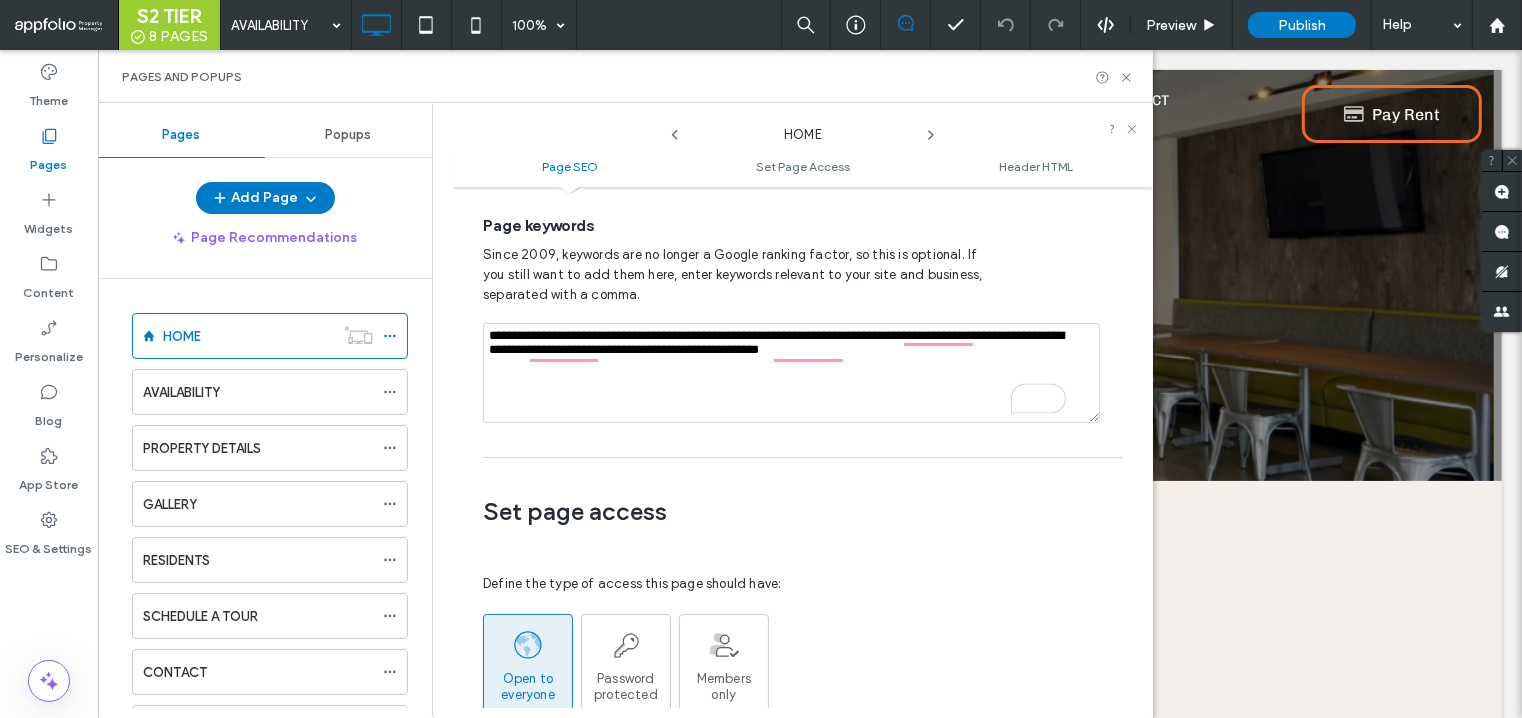 type 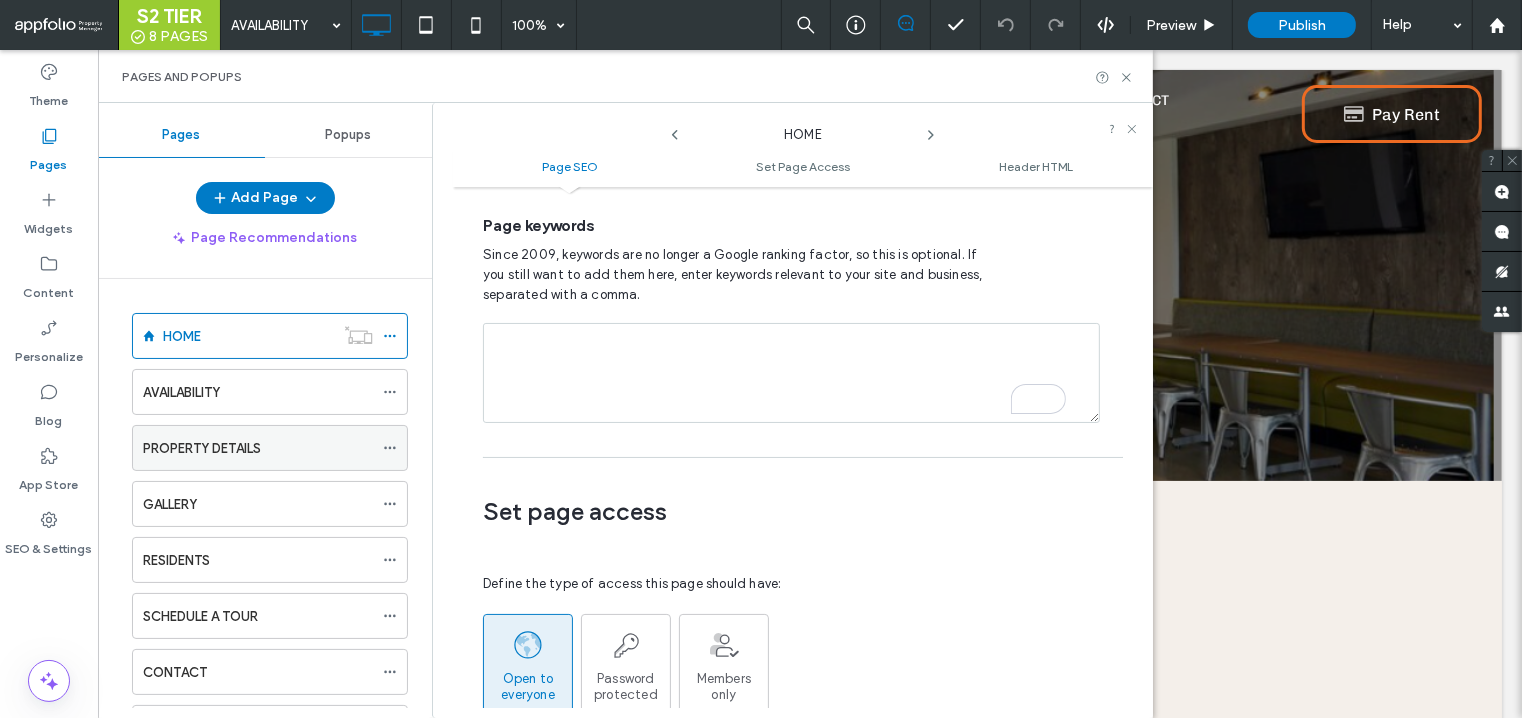 click on "PROPERTY DETAILS" at bounding box center [258, 448] 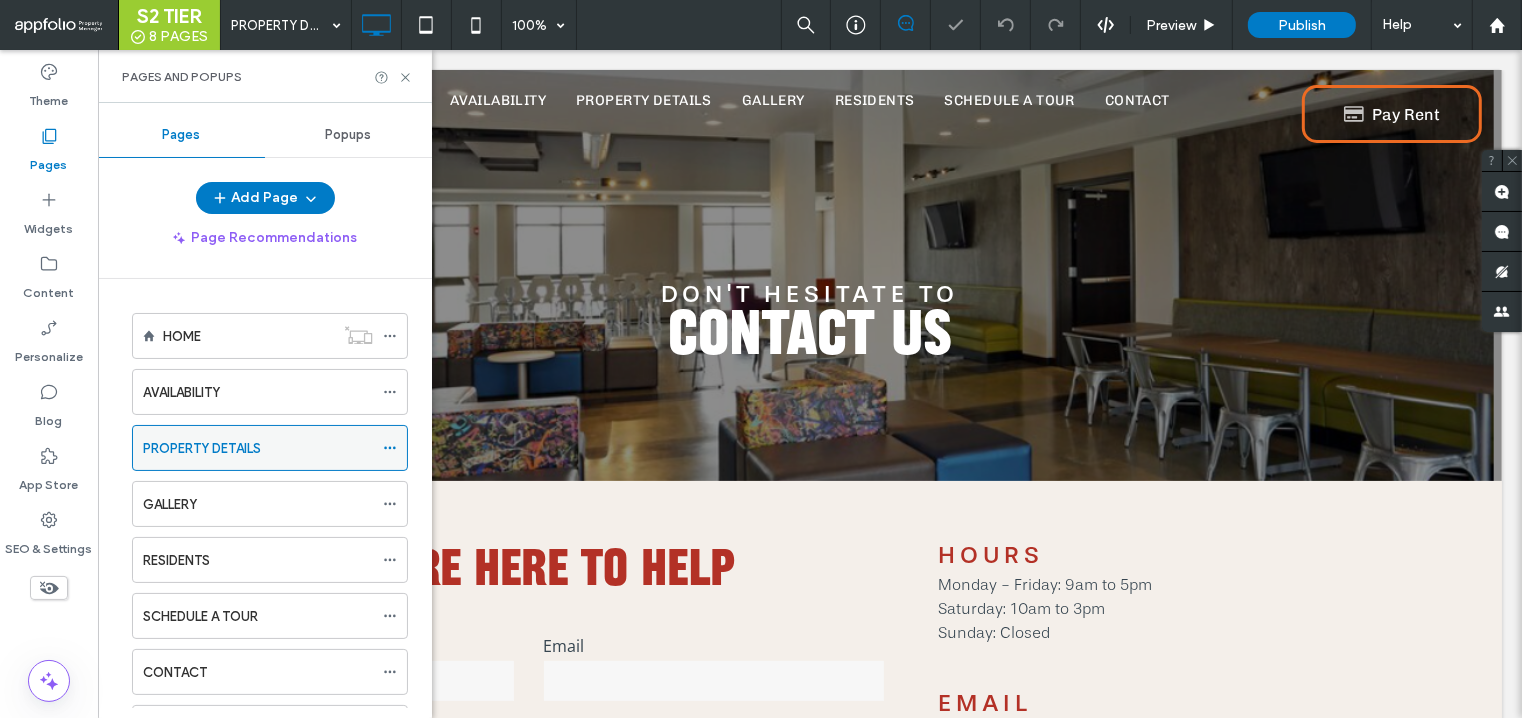 click 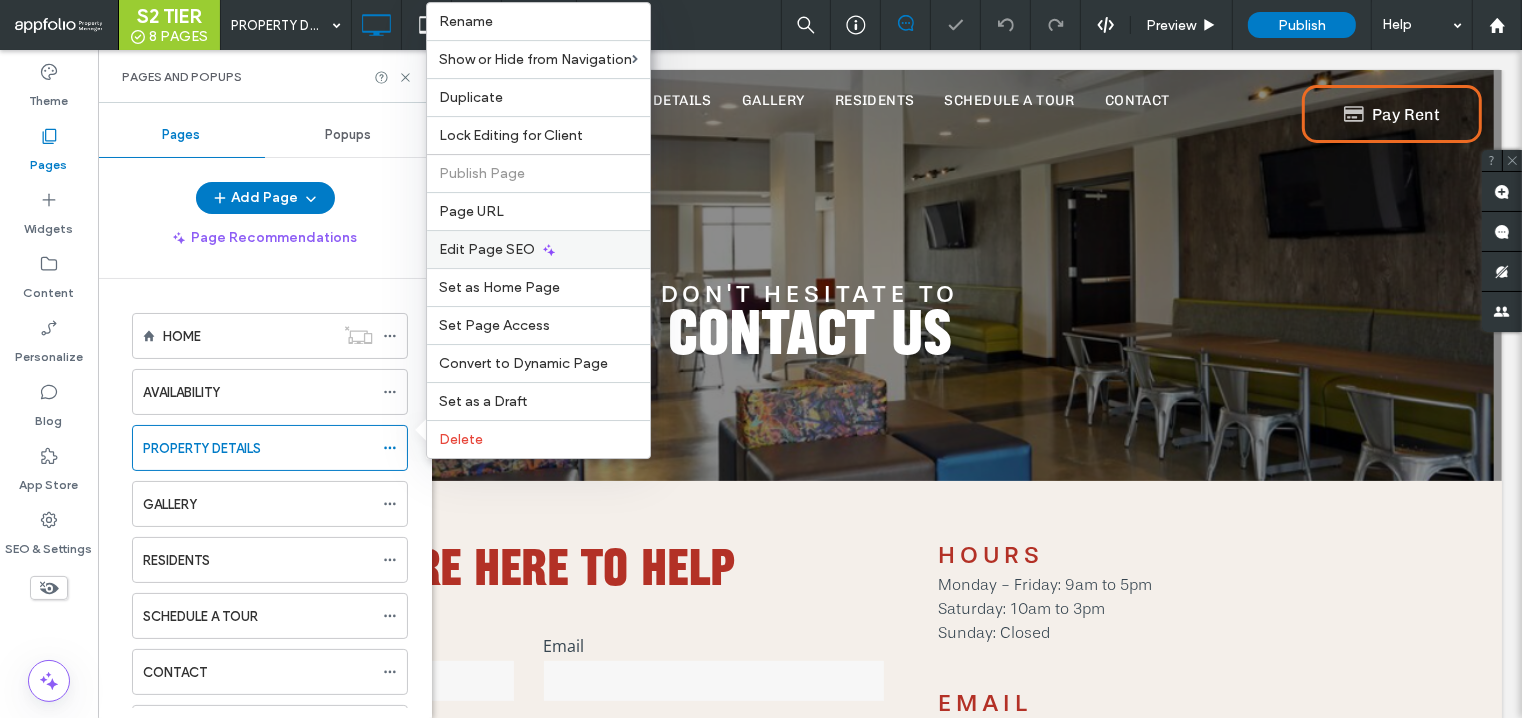 click on "Edit Page SEO" at bounding box center [538, 249] 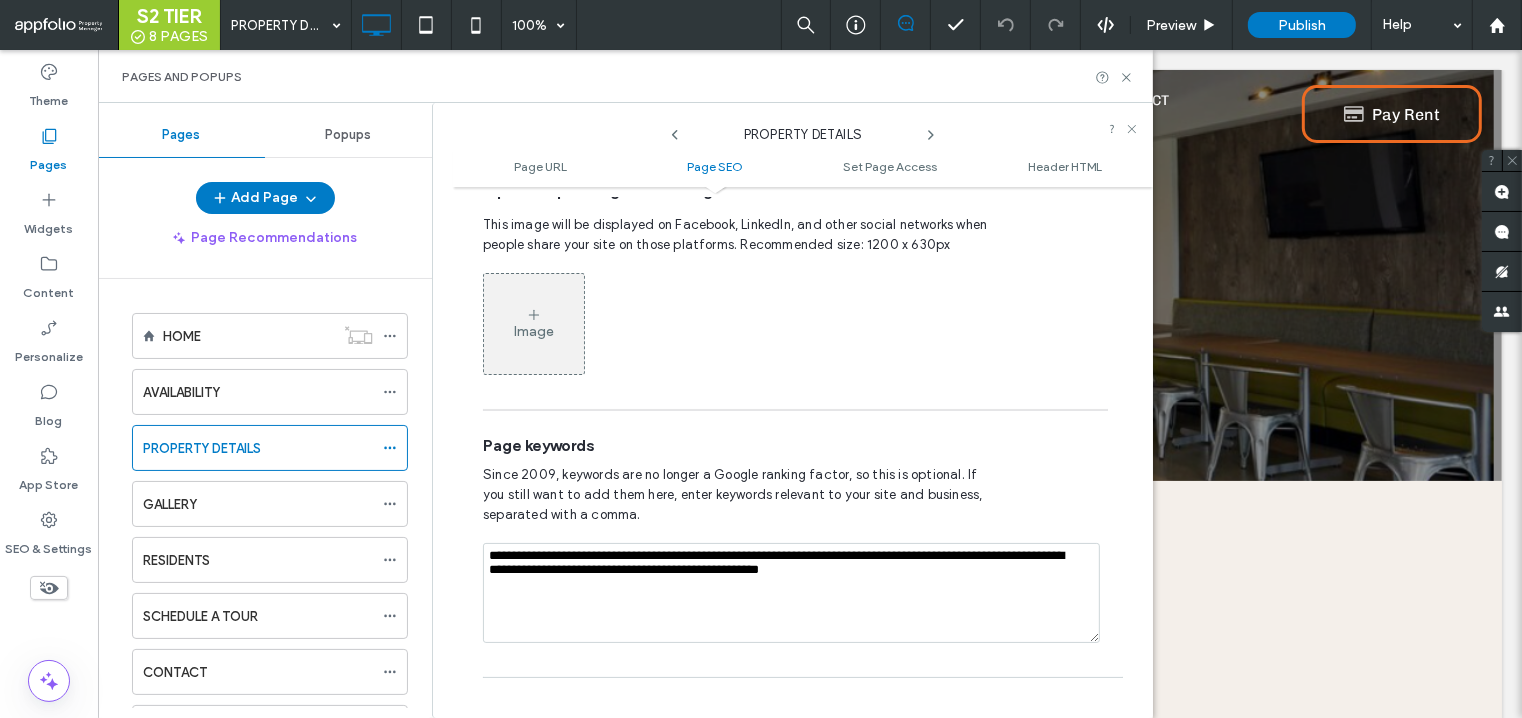 scroll, scrollTop: 1049, scrollLeft: 0, axis: vertical 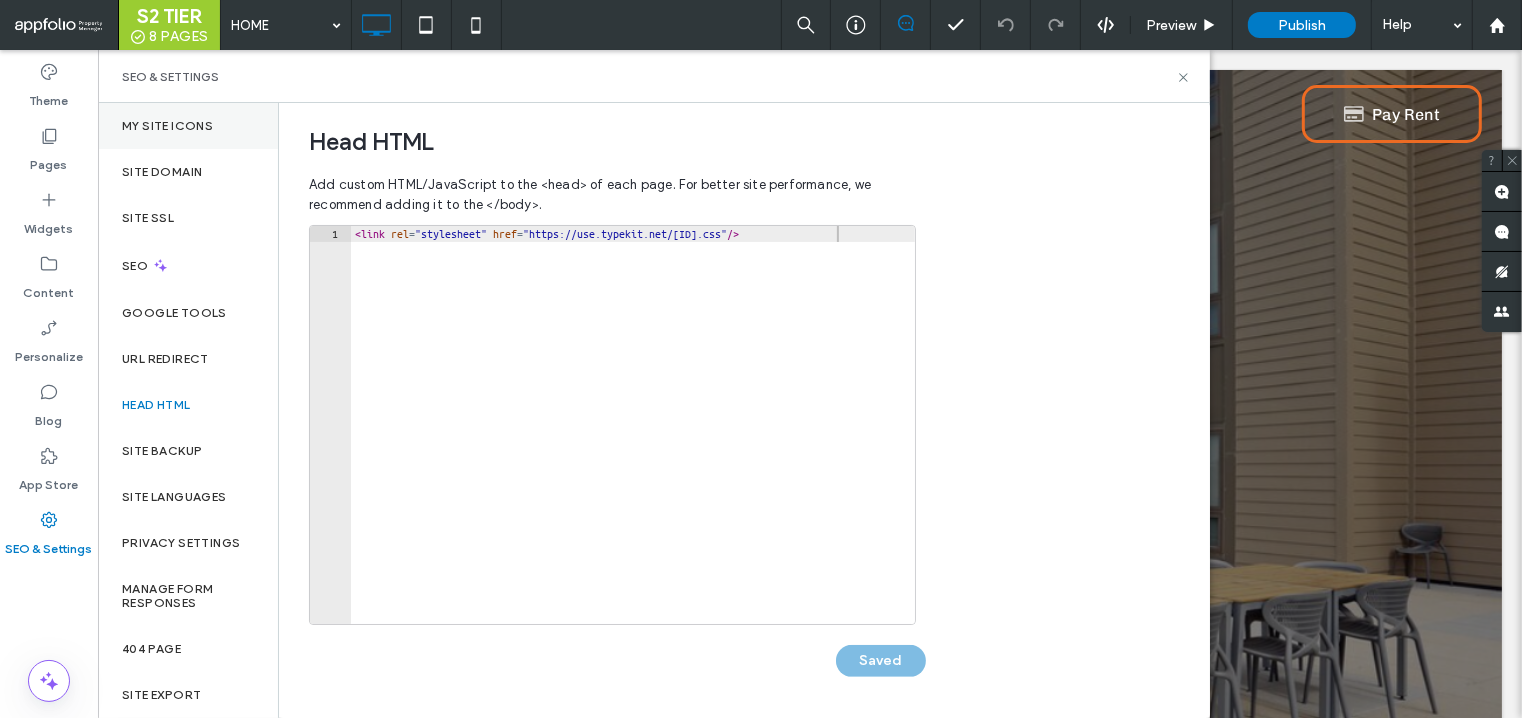 click on "My Site Icons" at bounding box center (188, 126) 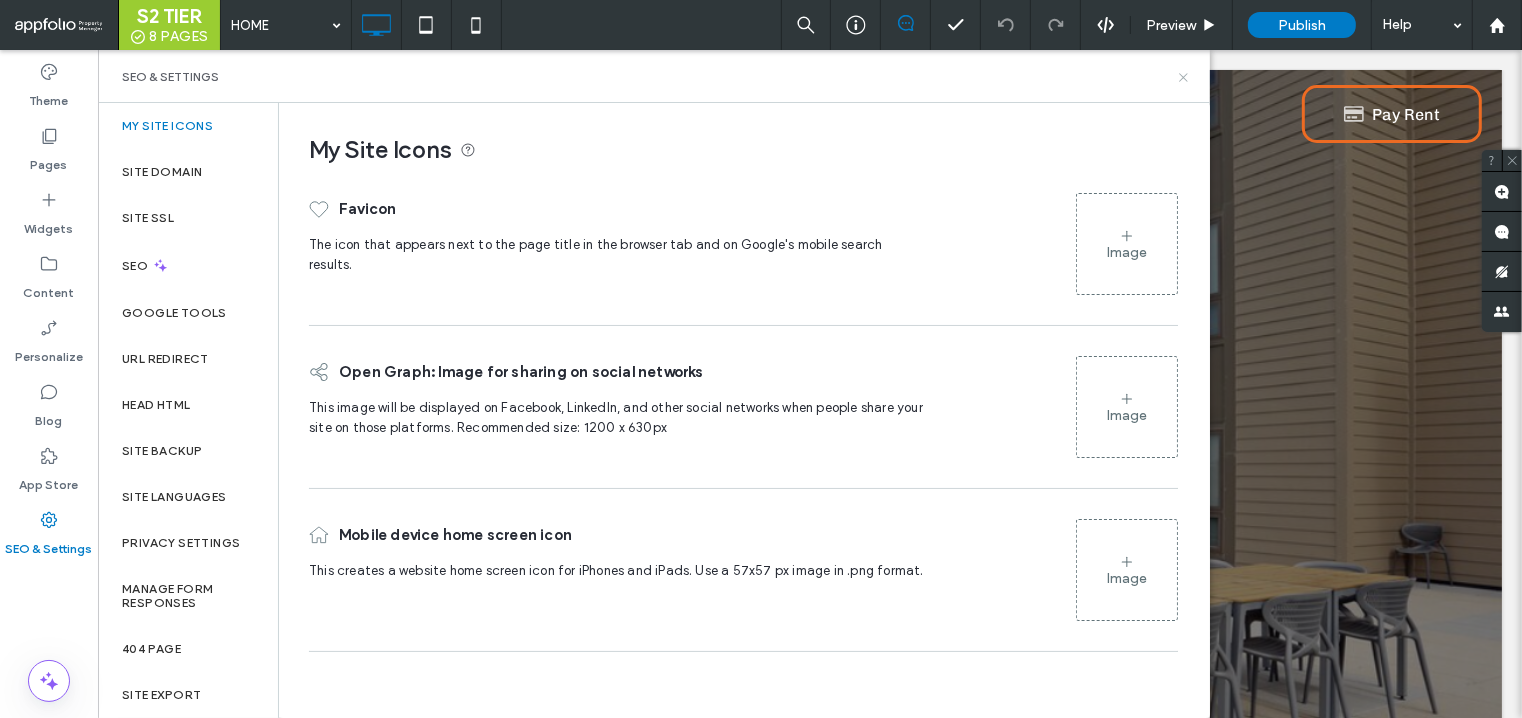 click 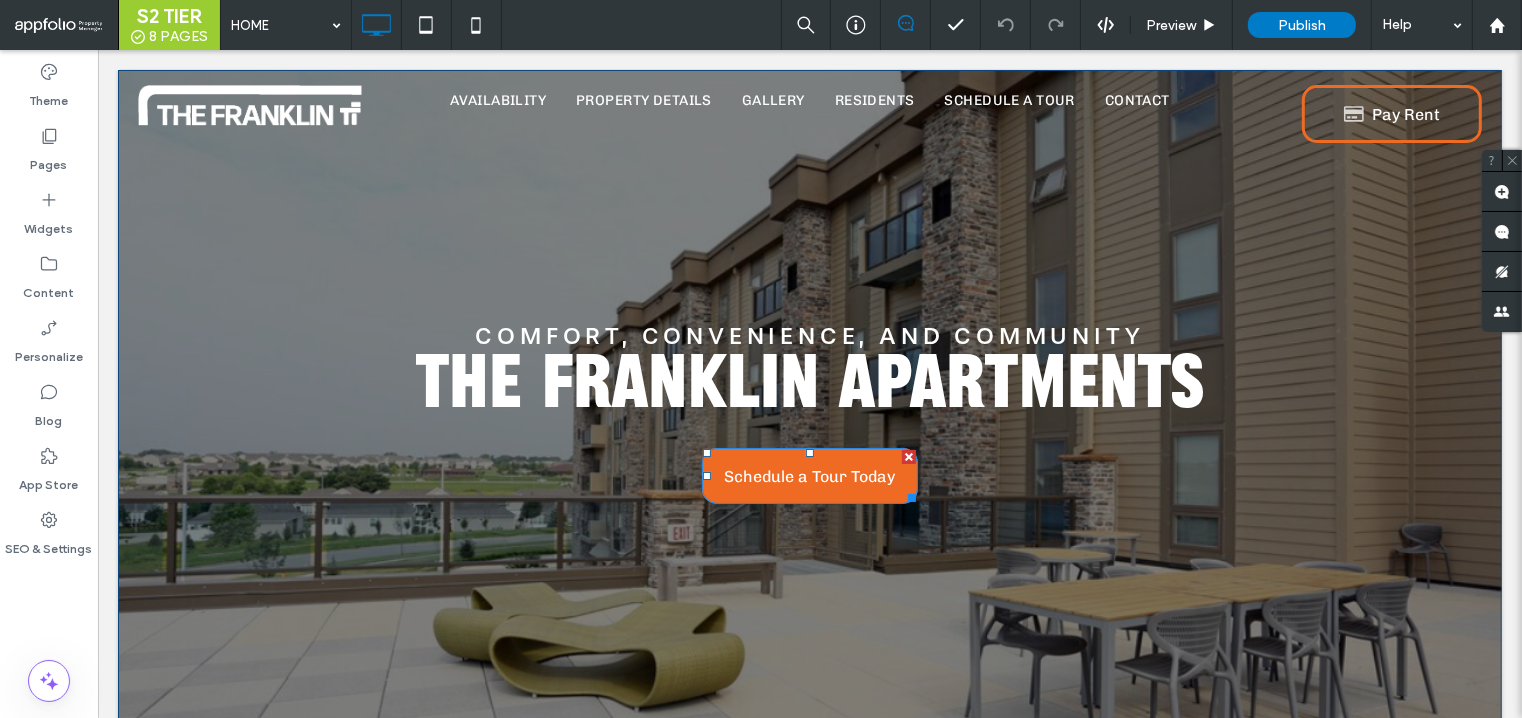 click on "Schedule a Tour Today" at bounding box center (809, 476) 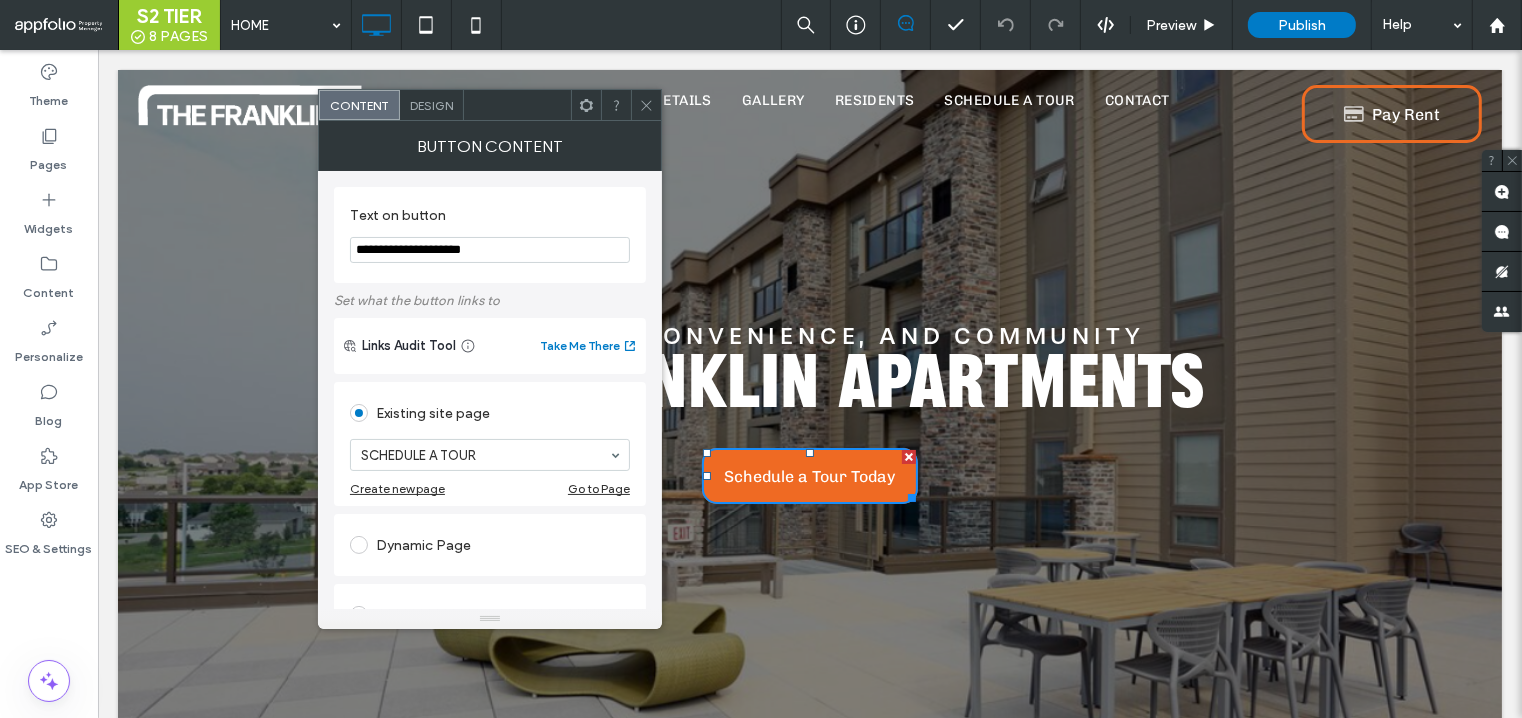 click on "Design" at bounding box center (431, 105) 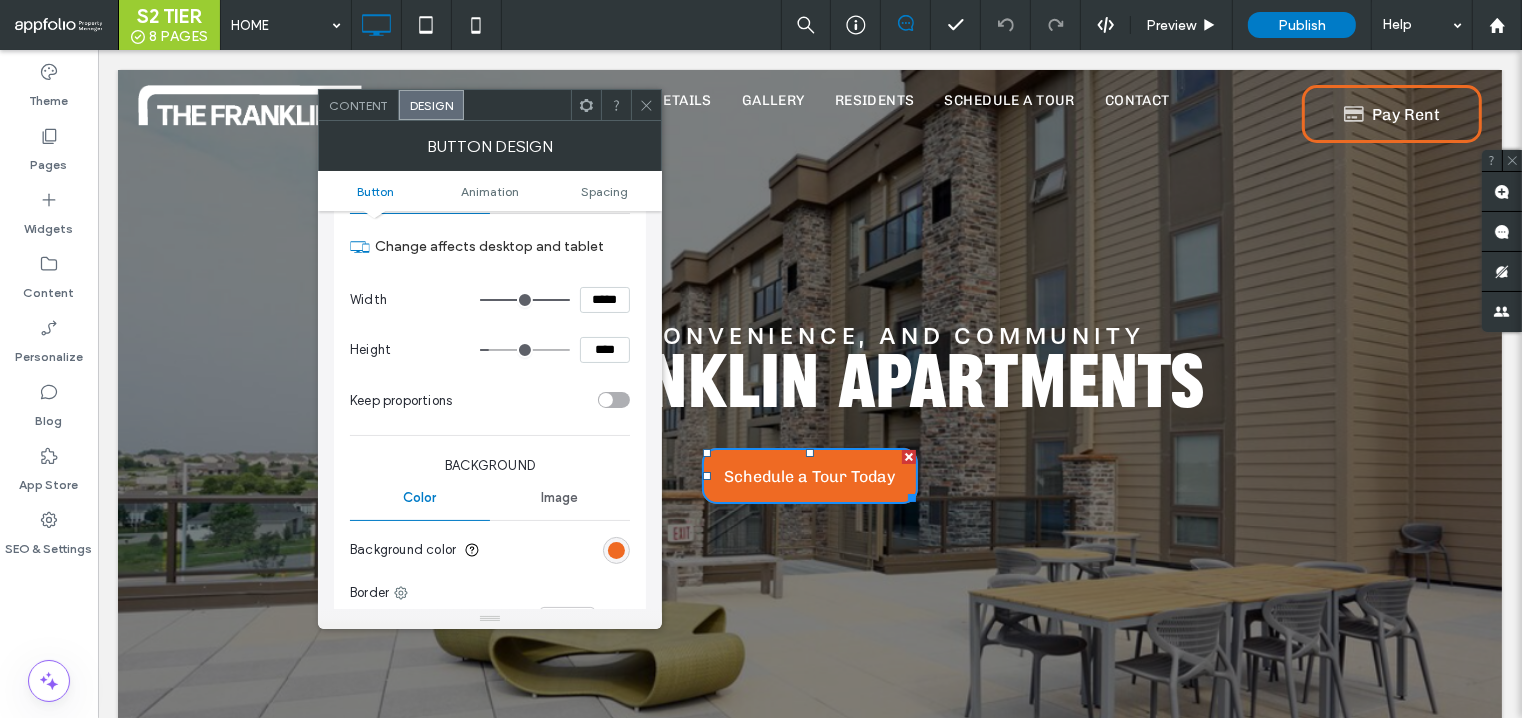 scroll, scrollTop: 290, scrollLeft: 0, axis: vertical 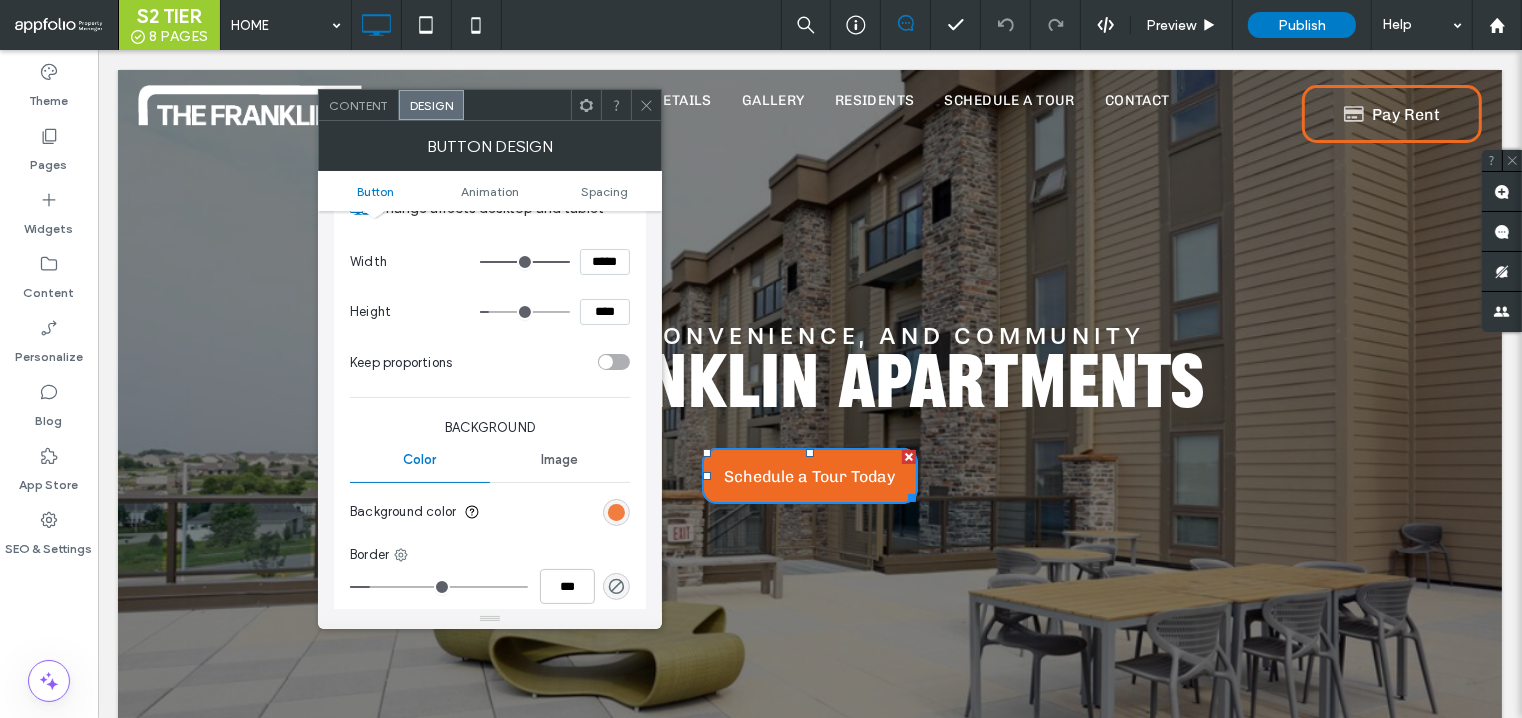 click at bounding box center (616, 512) 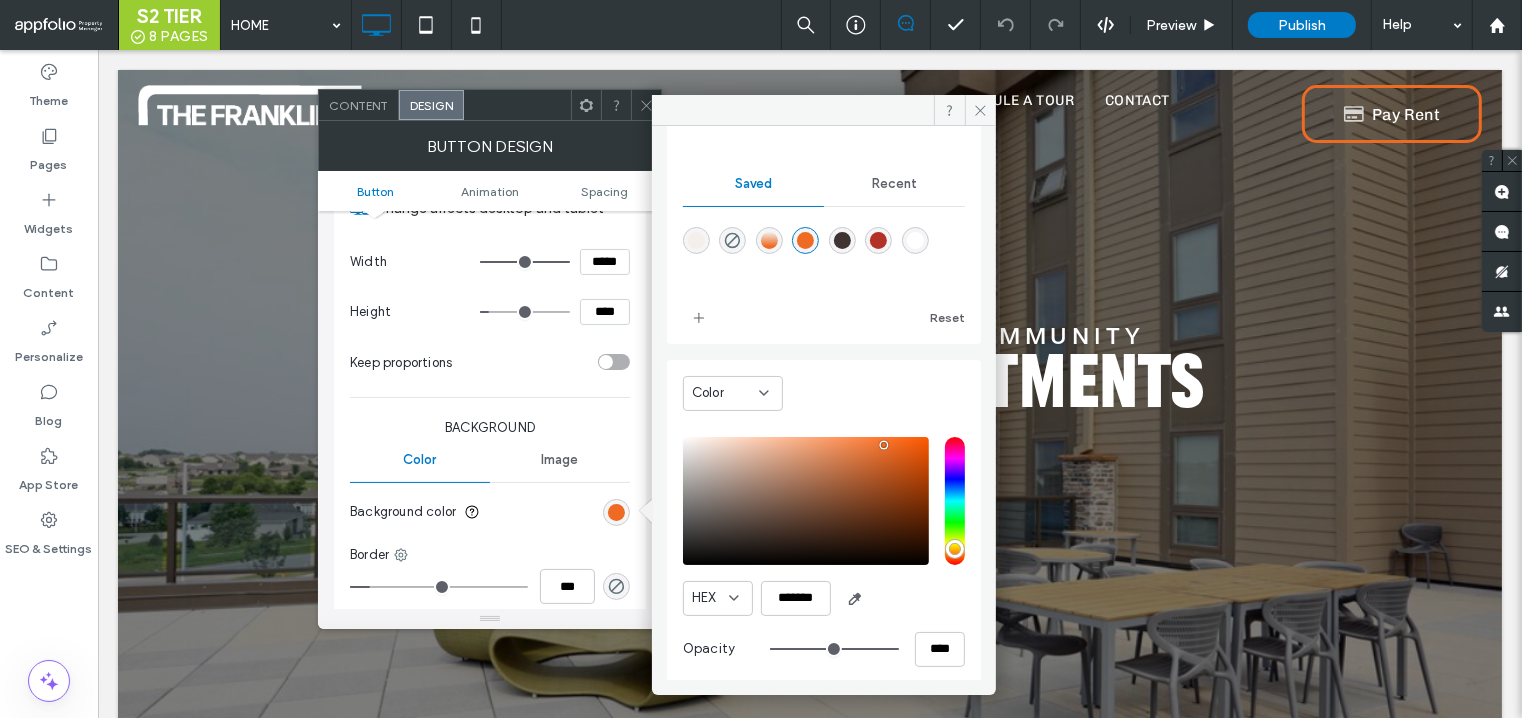 scroll, scrollTop: 166, scrollLeft: 0, axis: vertical 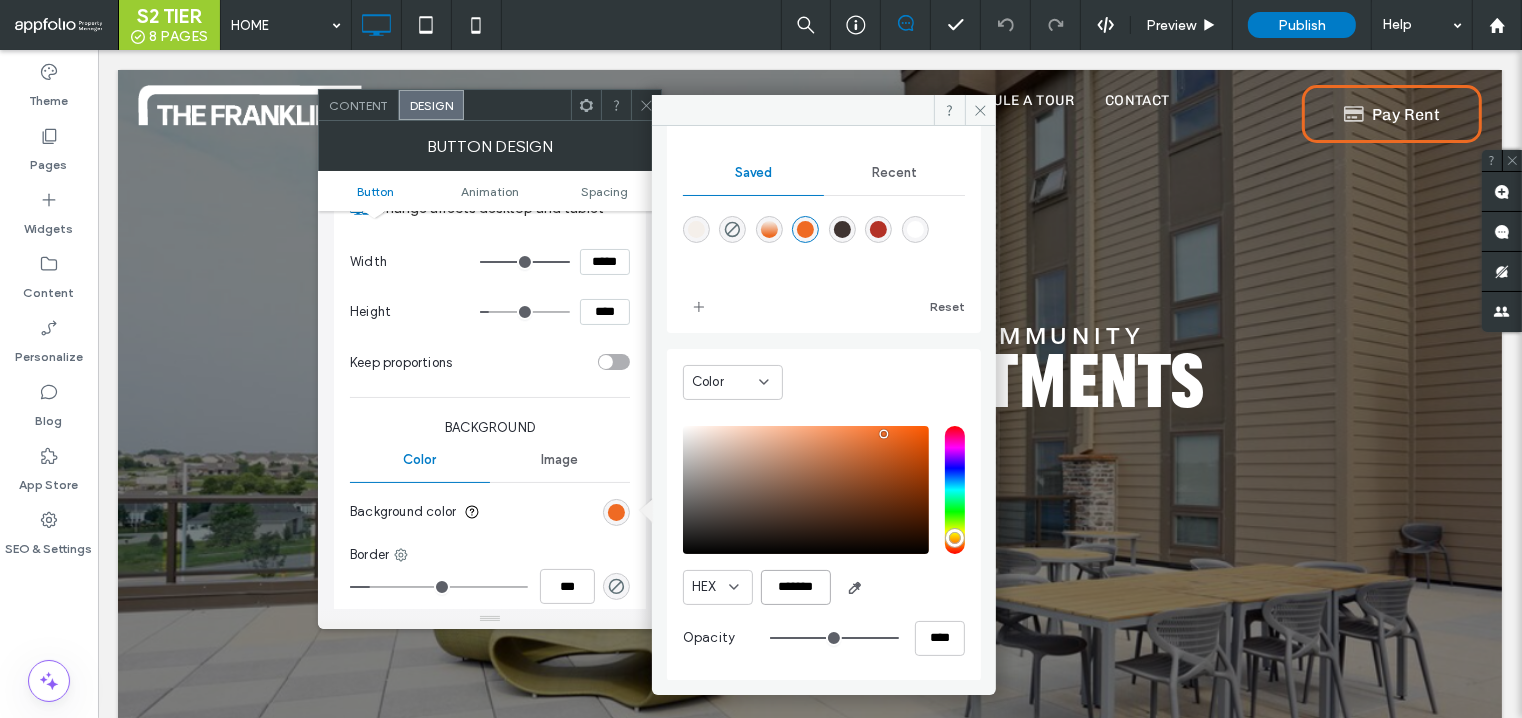 drag, startPoint x: 822, startPoint y: 587, endPoint x: 726, endPoint y: 584, distance: 96.04687 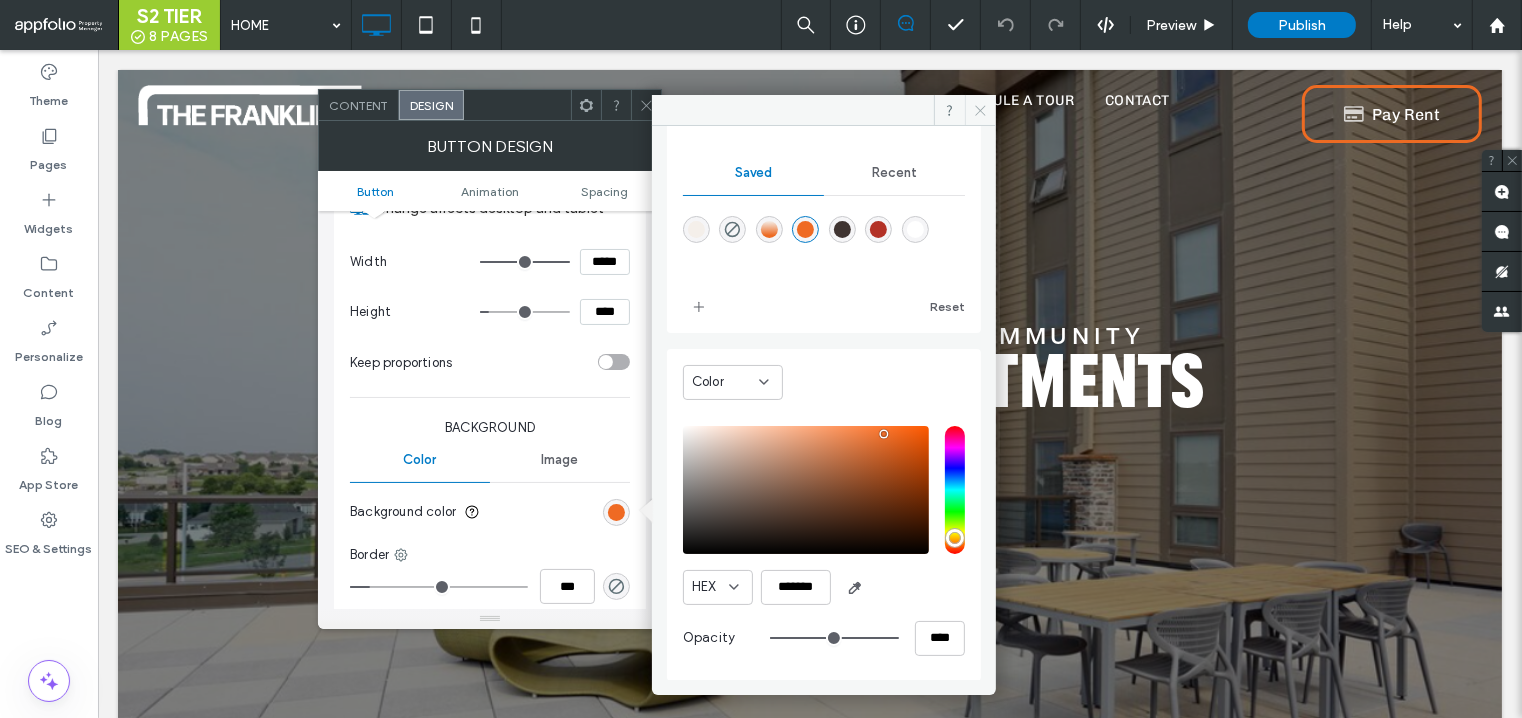 click 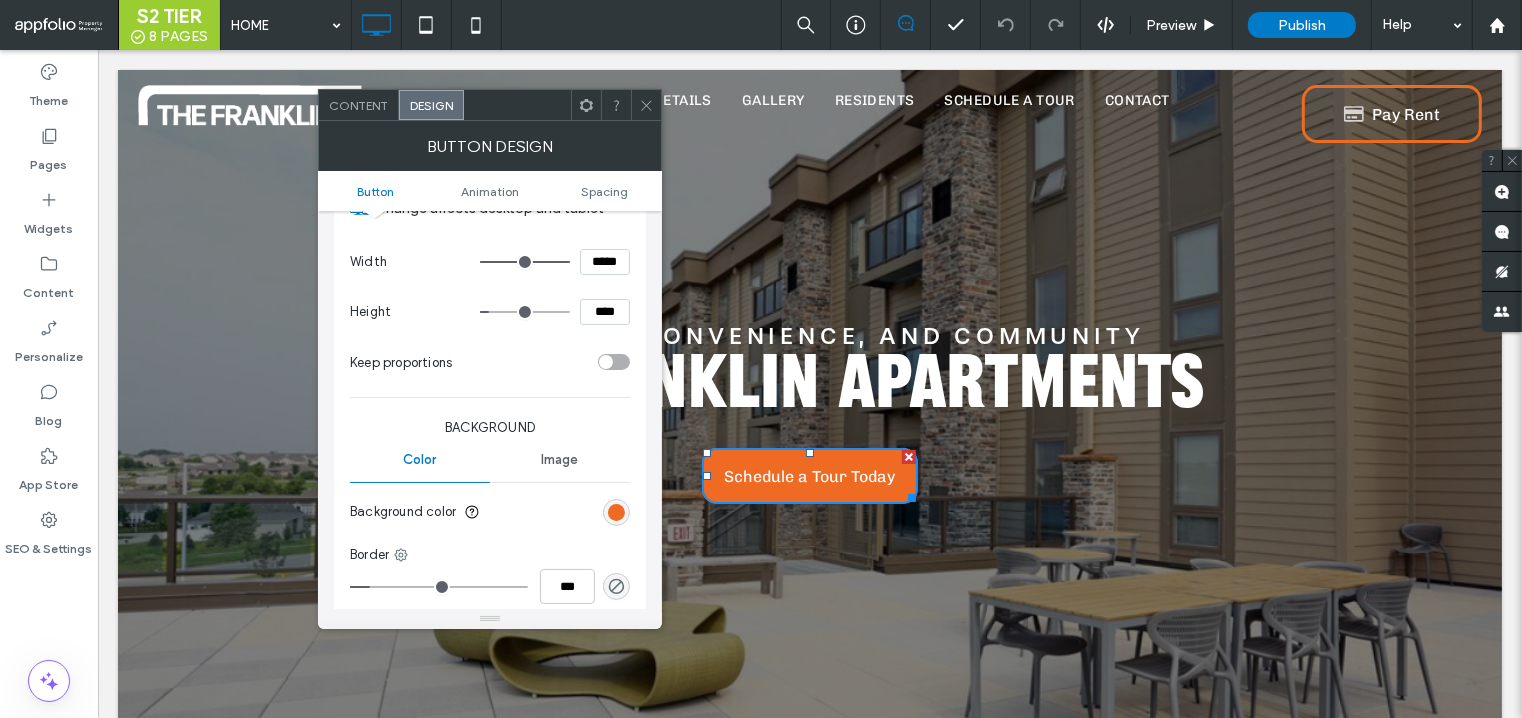 click 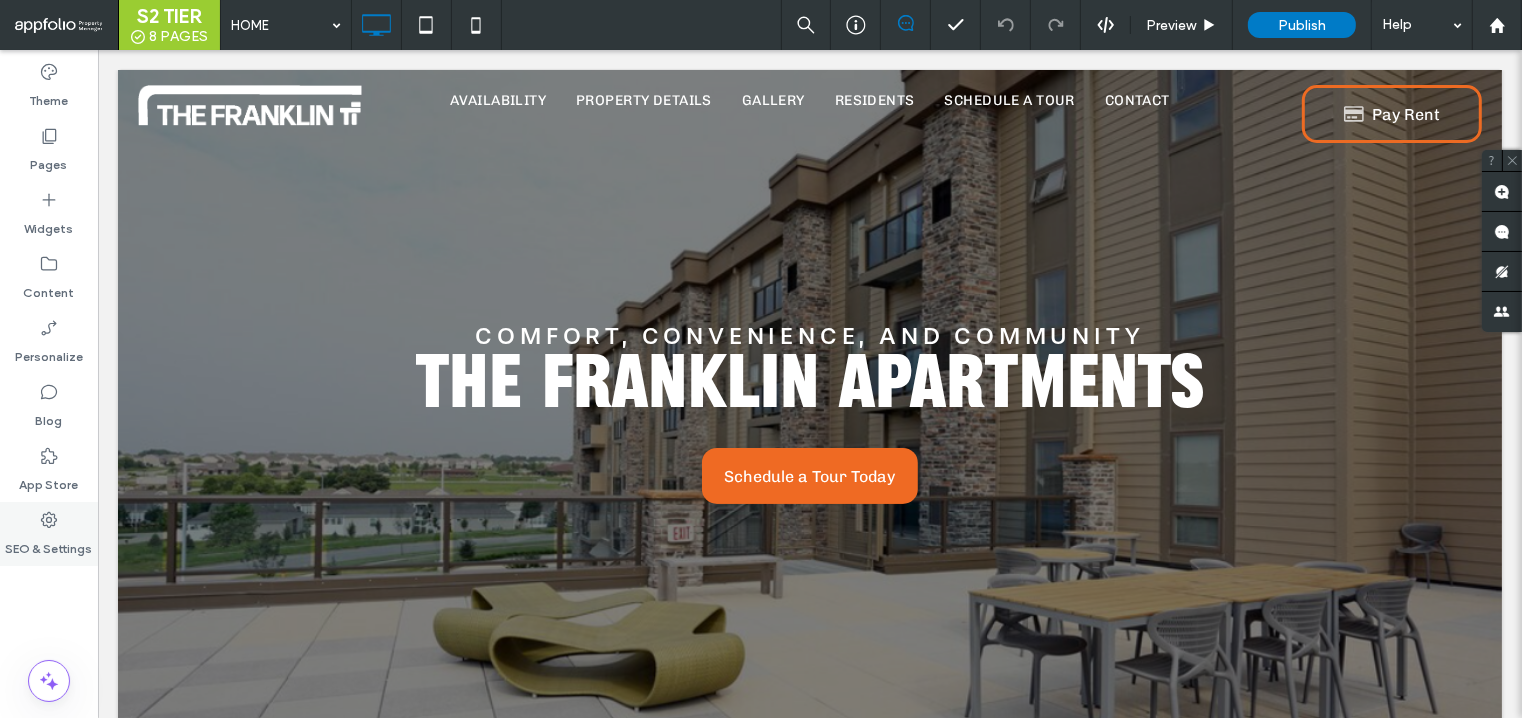 click 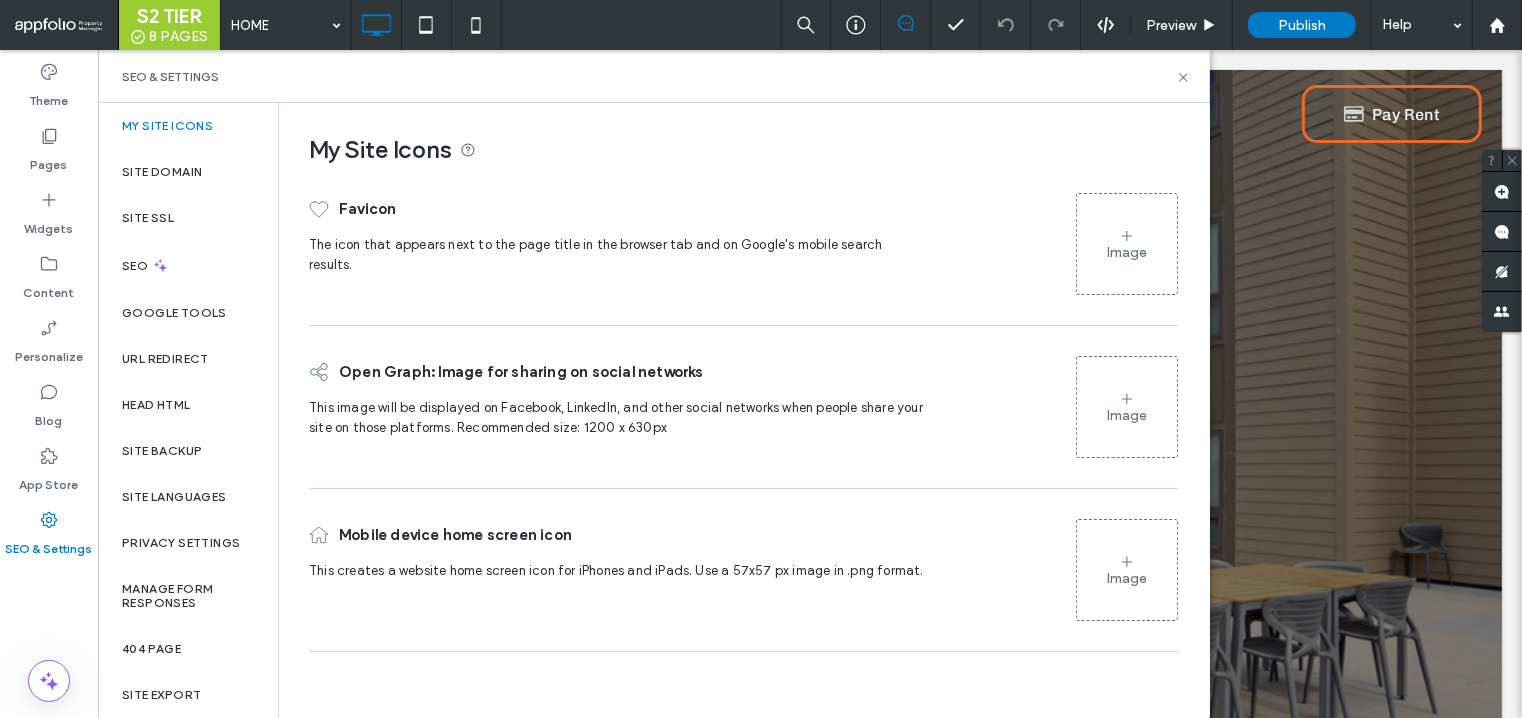 click 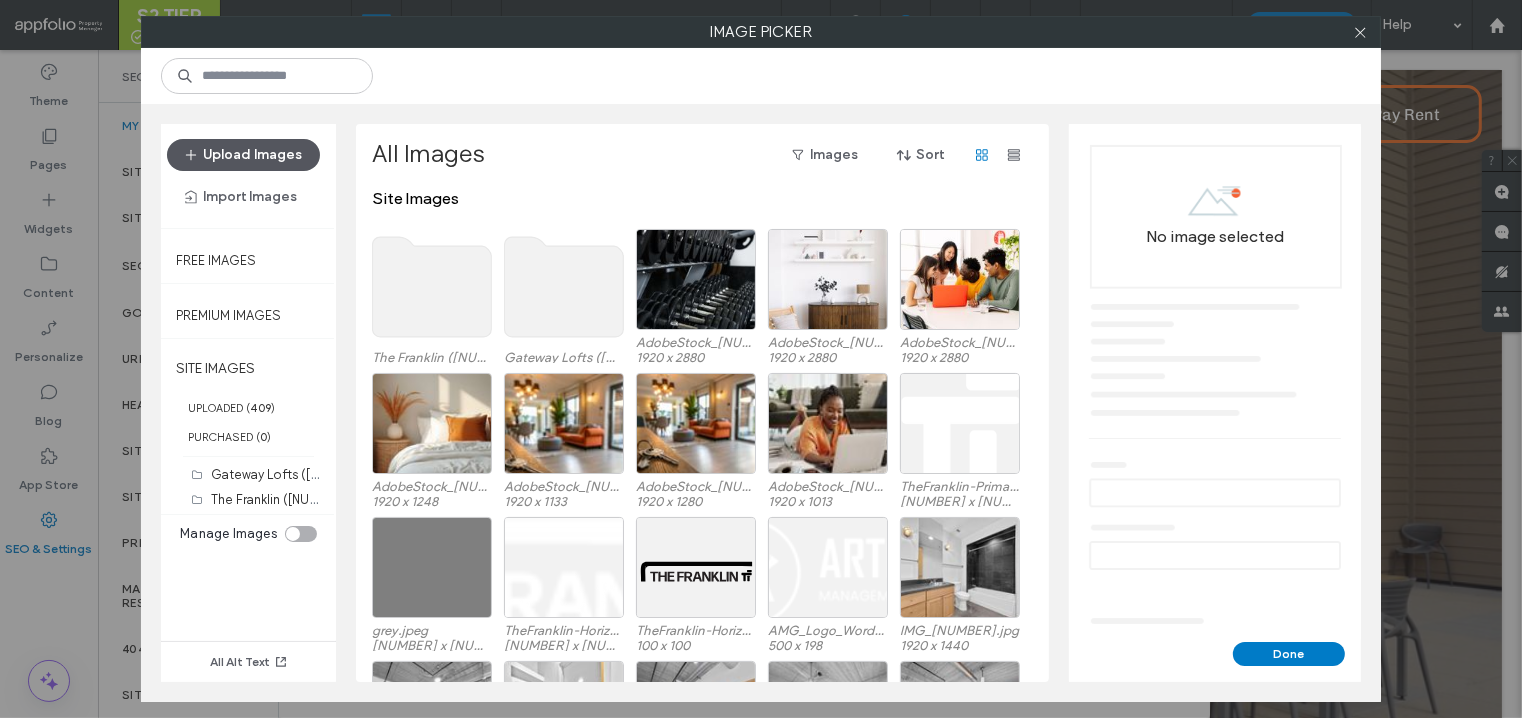 click on "Upload Images" at bounding box center [243, 155] 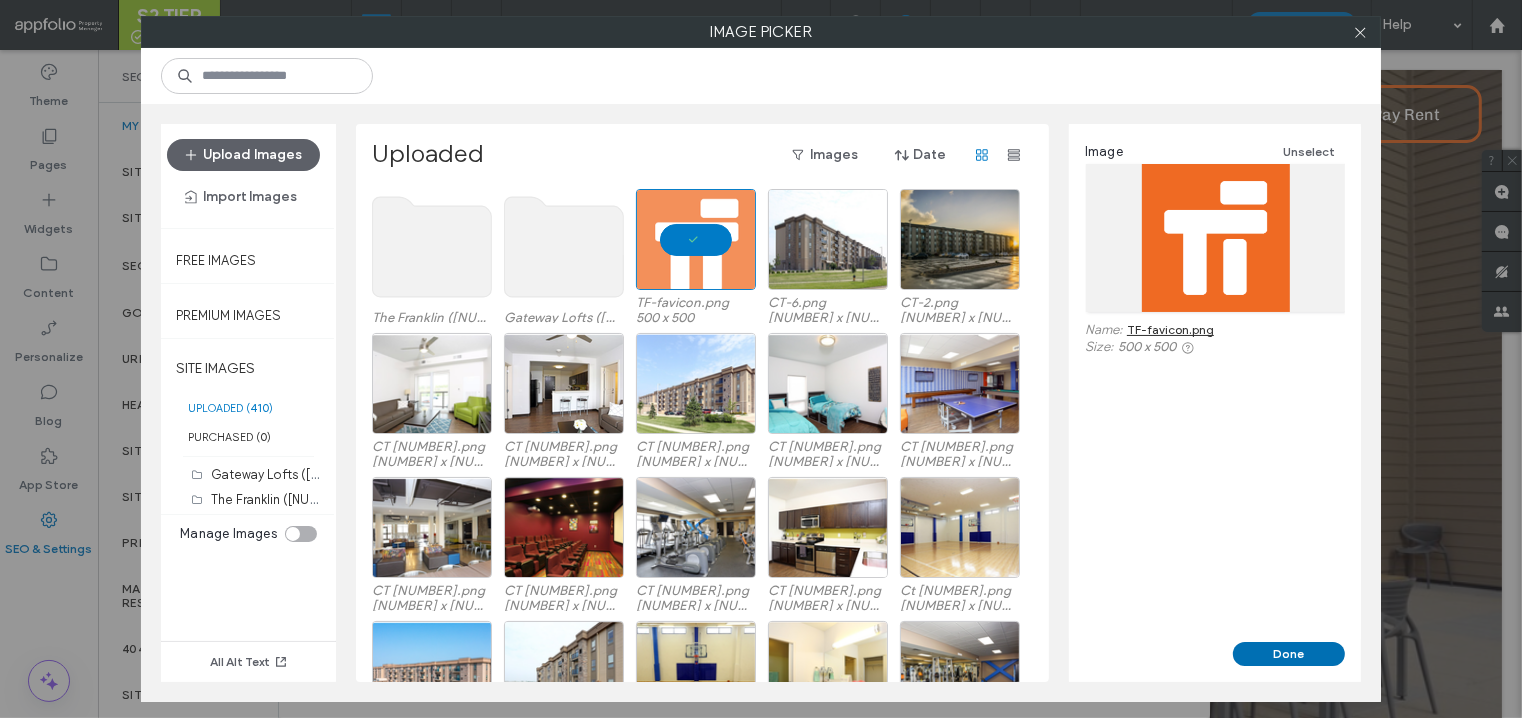 click on "Done" at bounding box center (1289, 654) 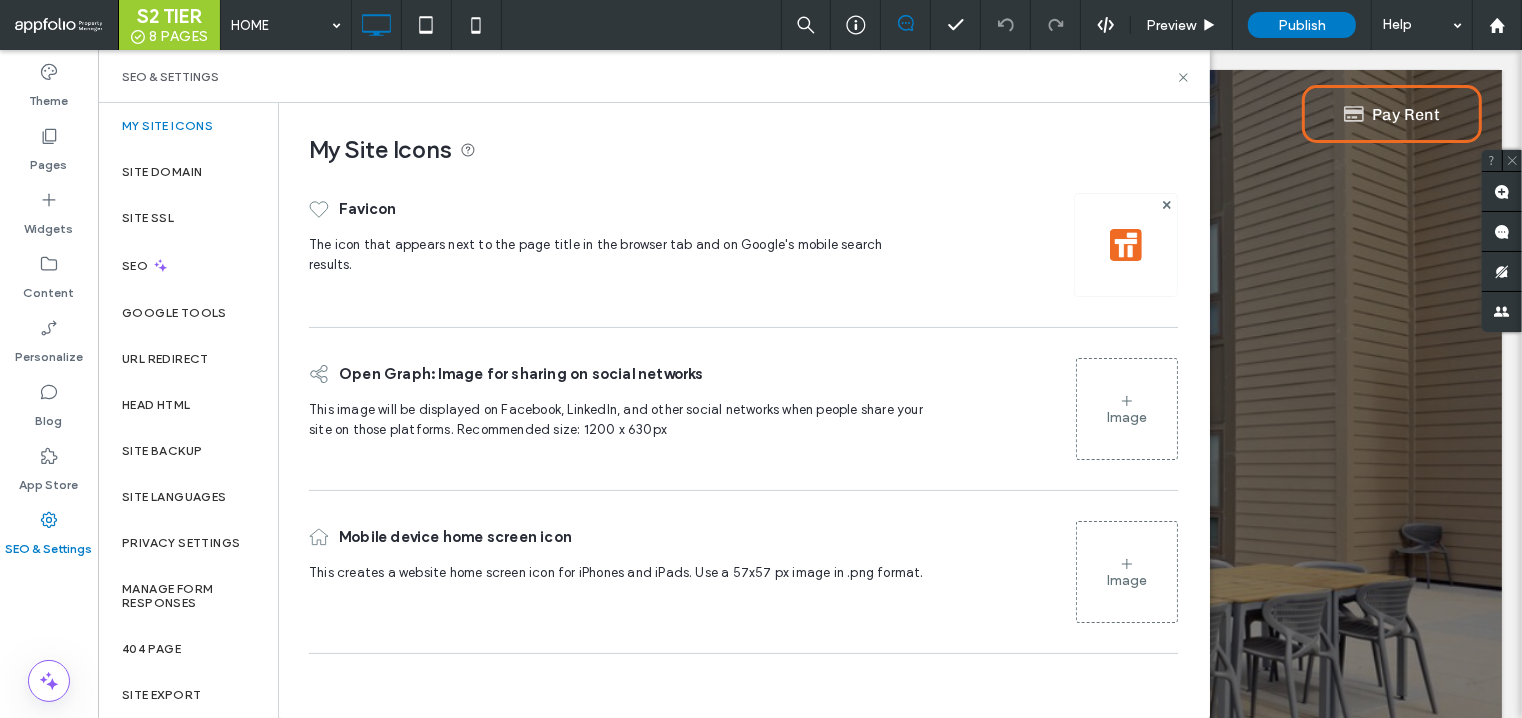 click 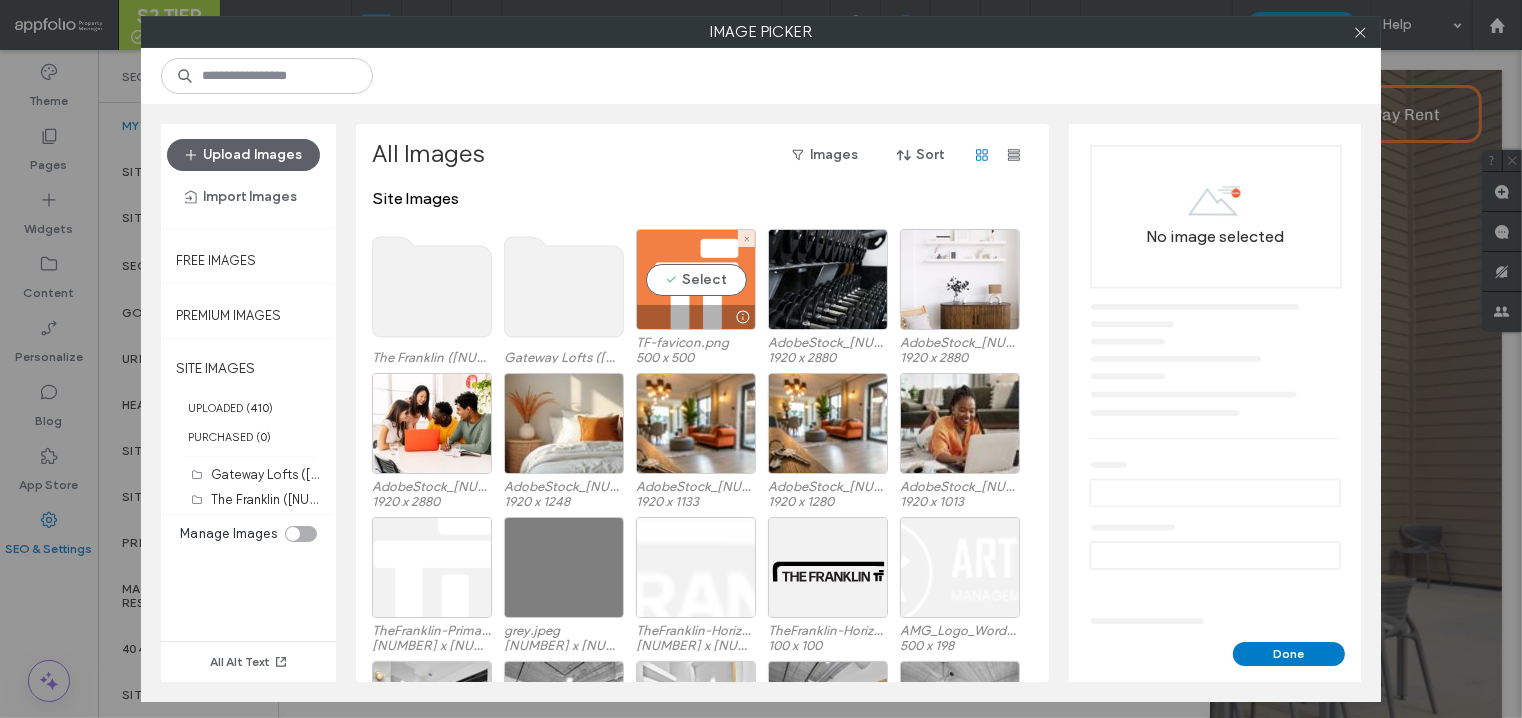 click on "Select" at bounding box center (696, 279) 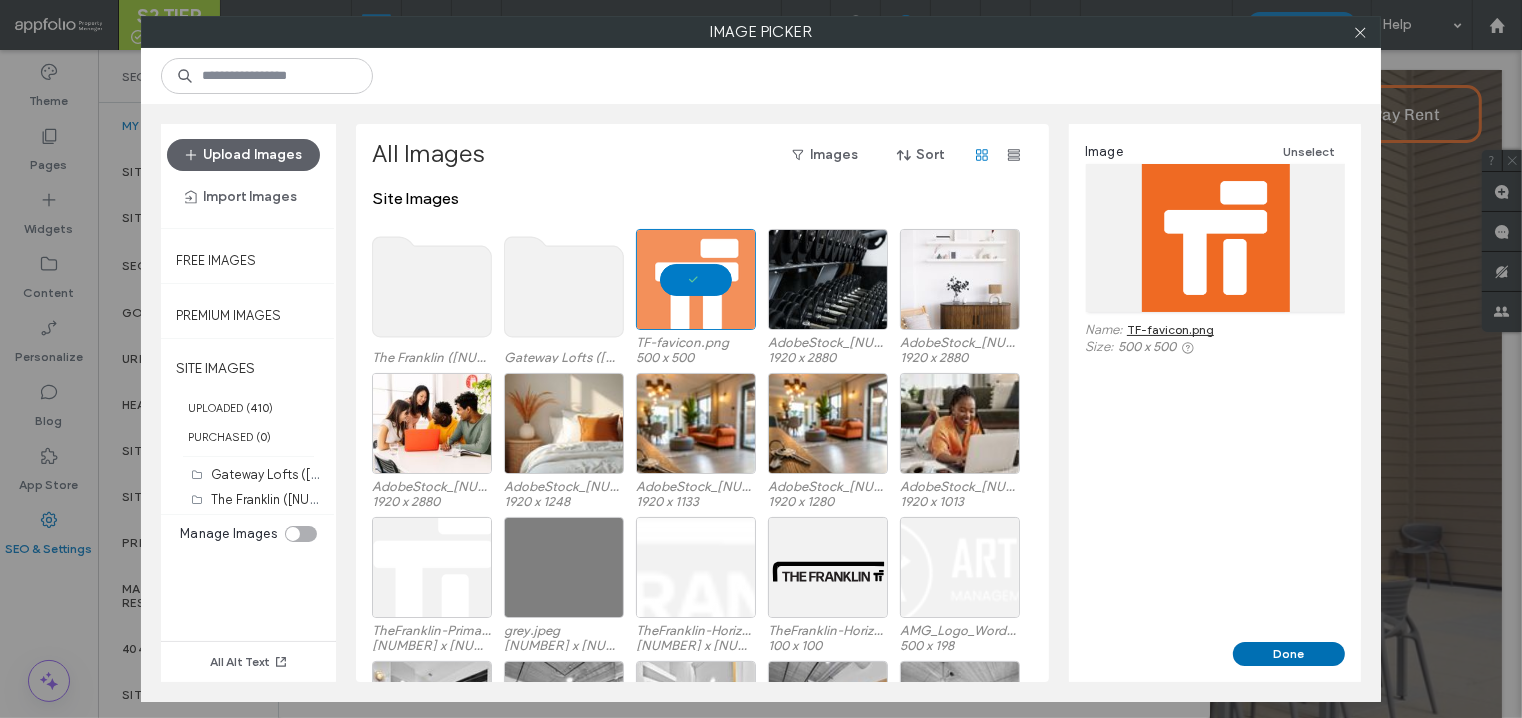 click on "Done" at bounding box center [1289, 654] 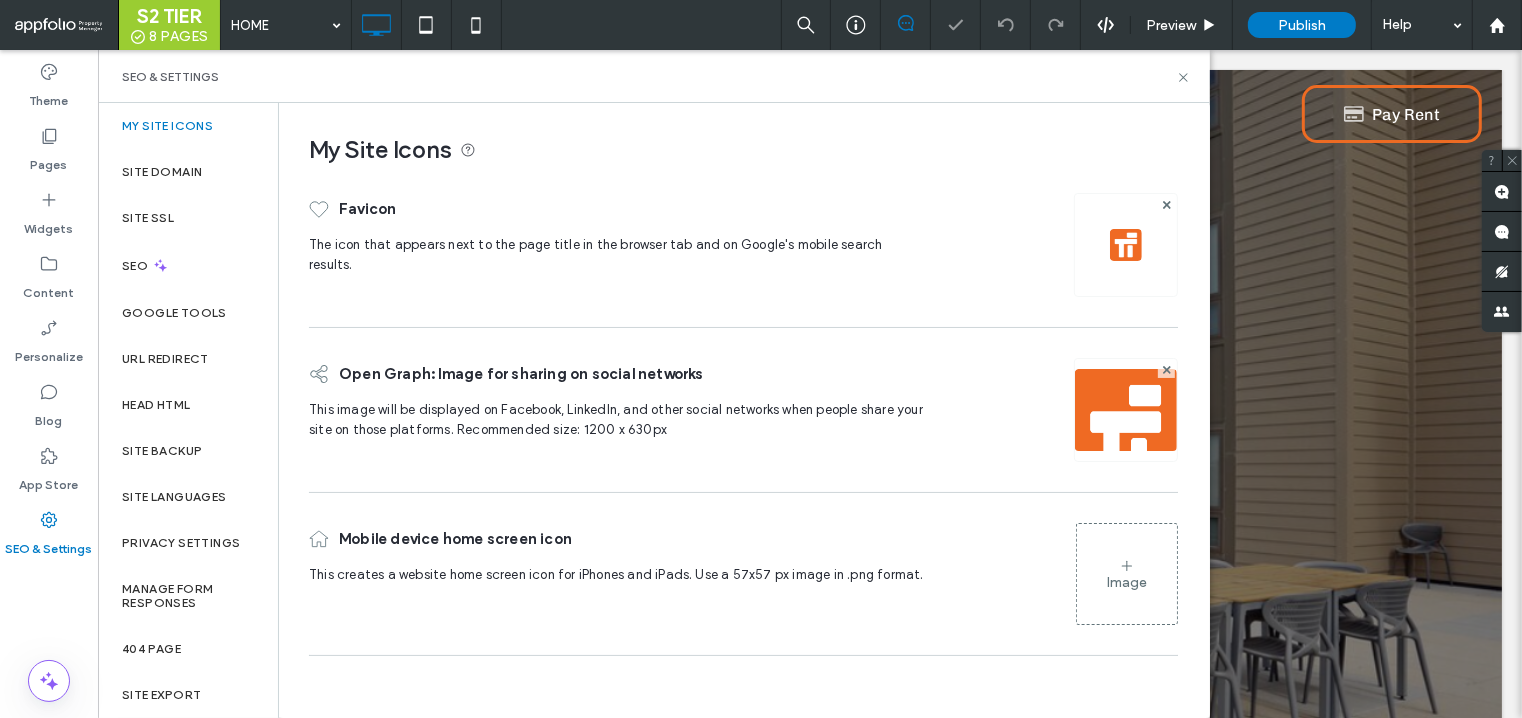click on "Image" at bounding box center (1127, 582) 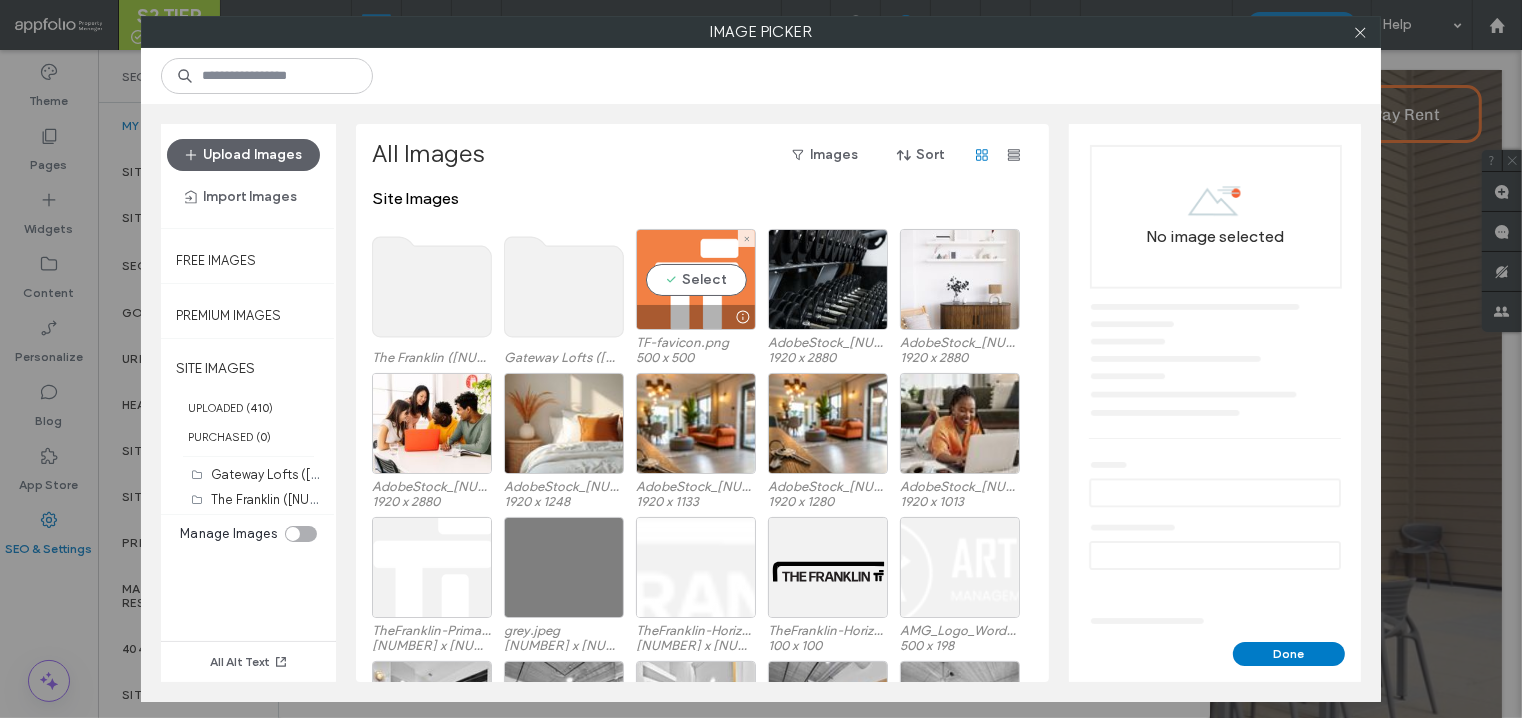 click on "Select" at bounding box center [696, 279] 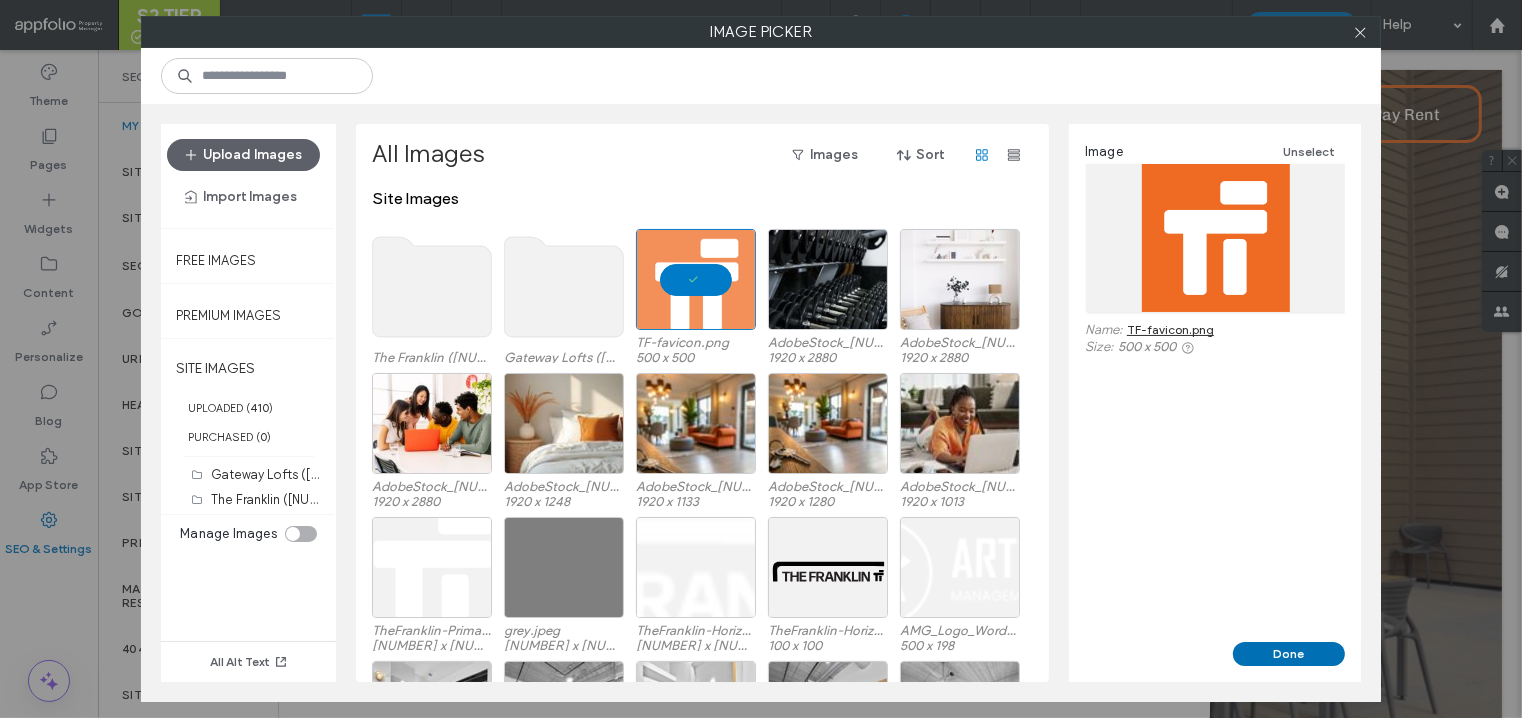 click on "Done" at bounding box center (1289, 654) 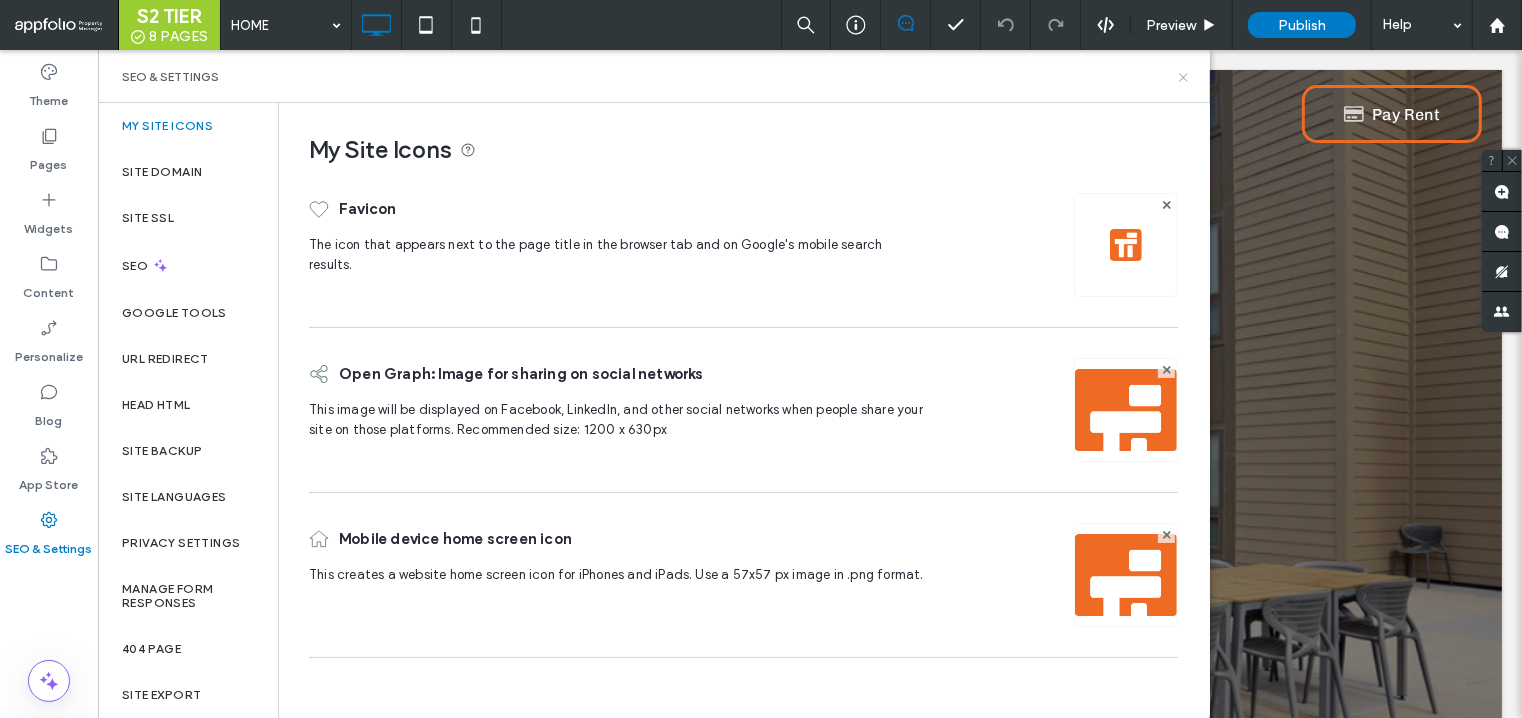 click 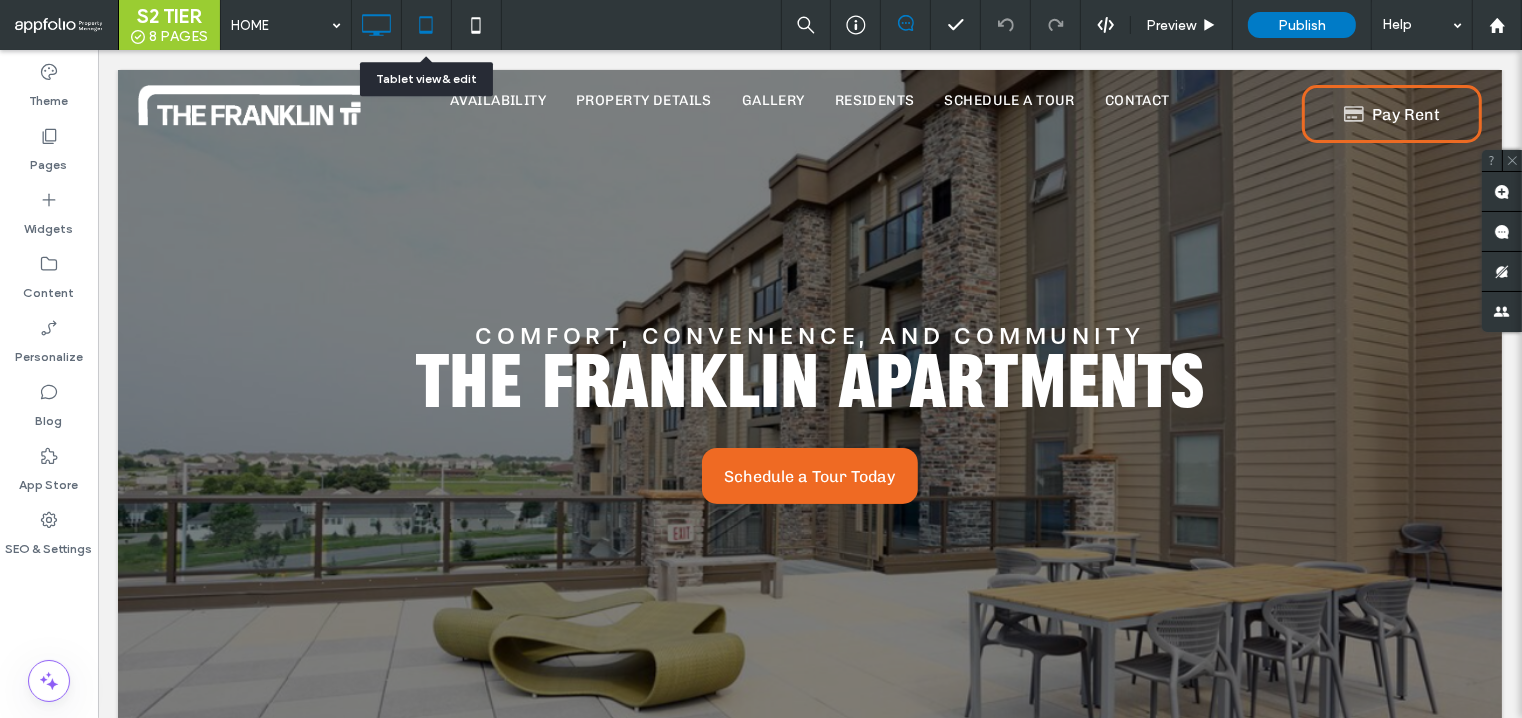click 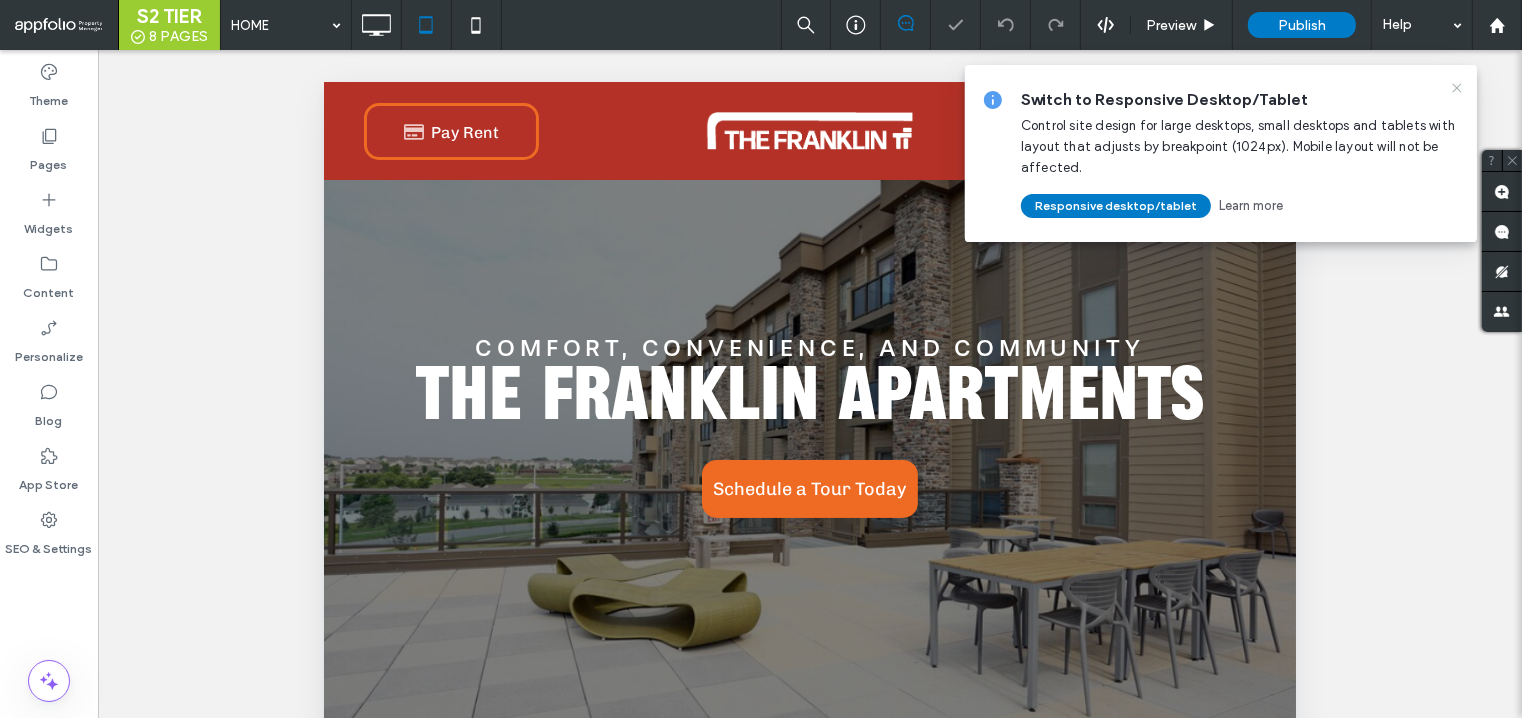 click 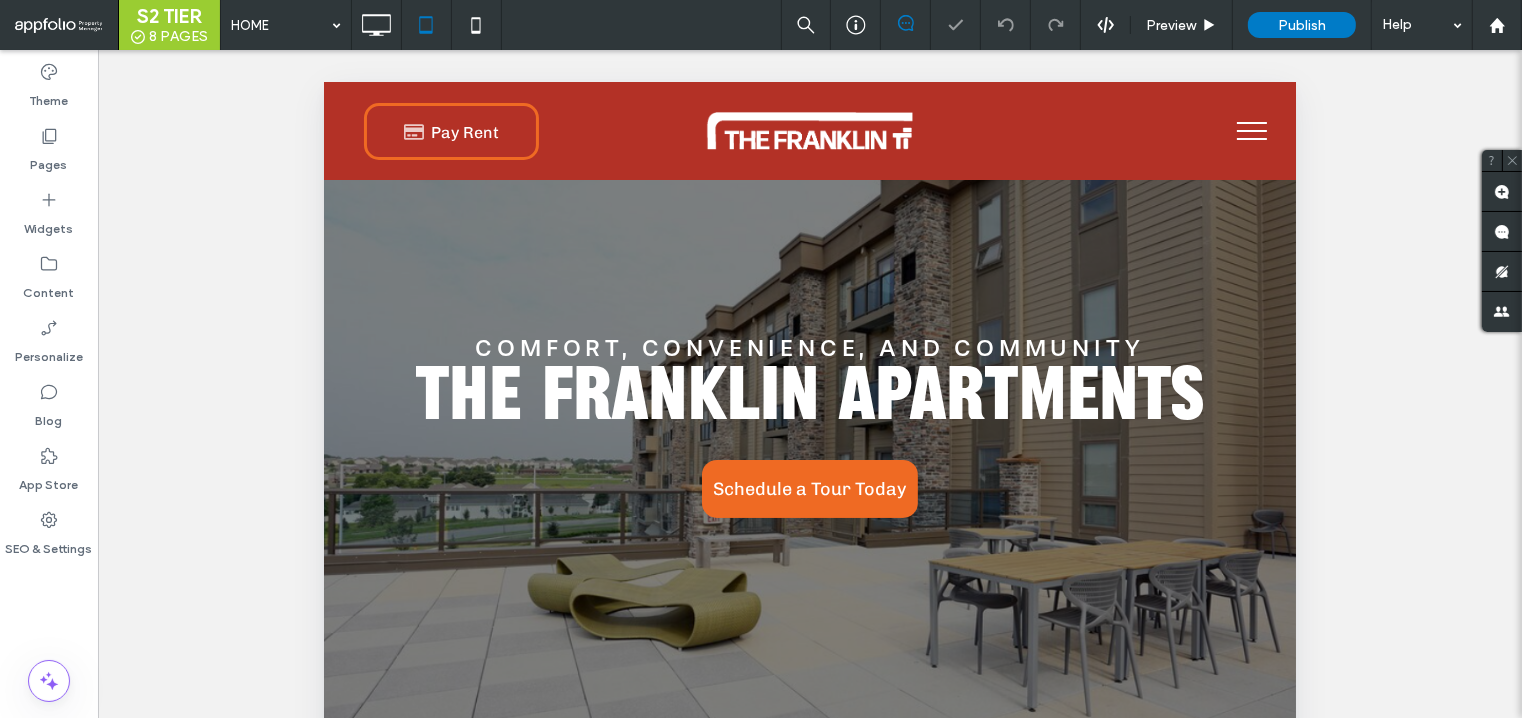 click at bounding box center [1251, 130] 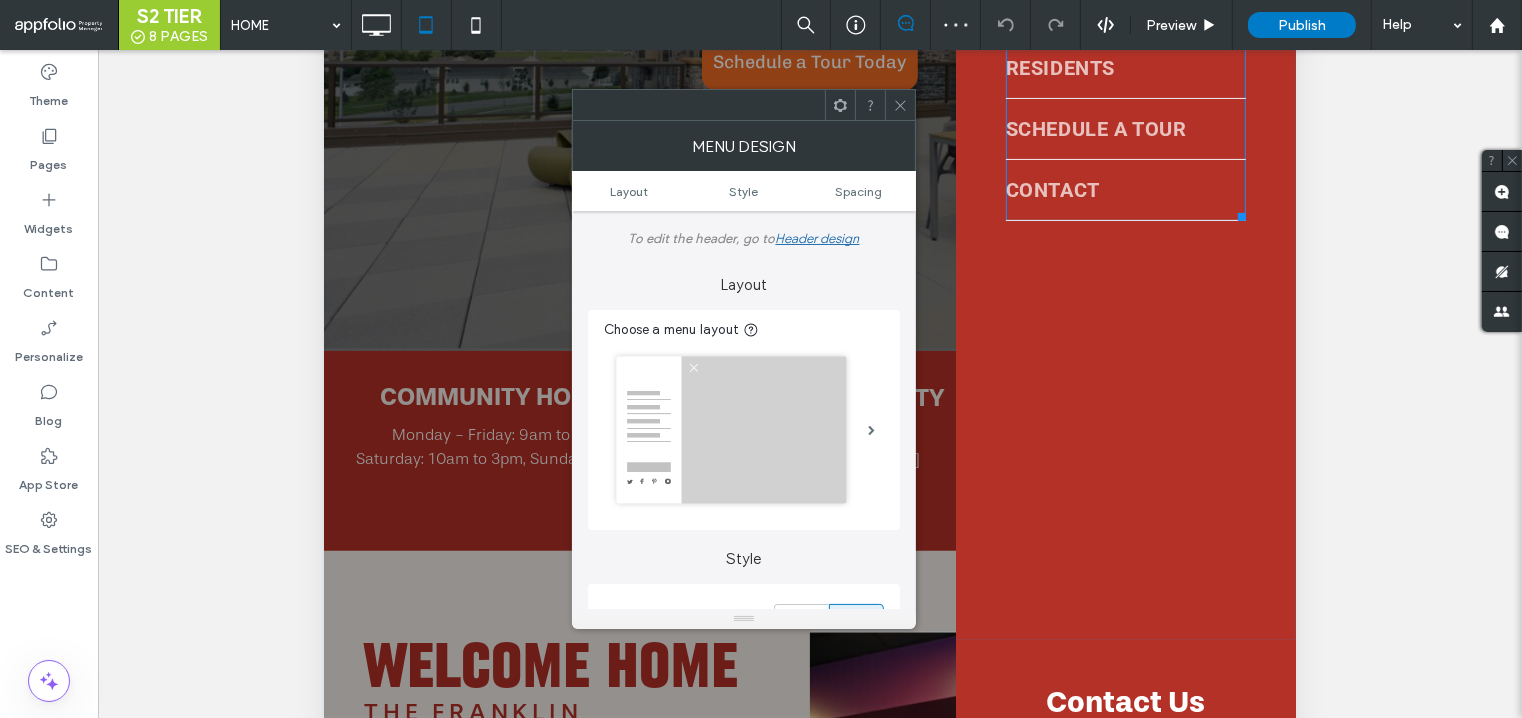 scroll, scrollTop: 676, scrollLeft: 0, axis: vertical 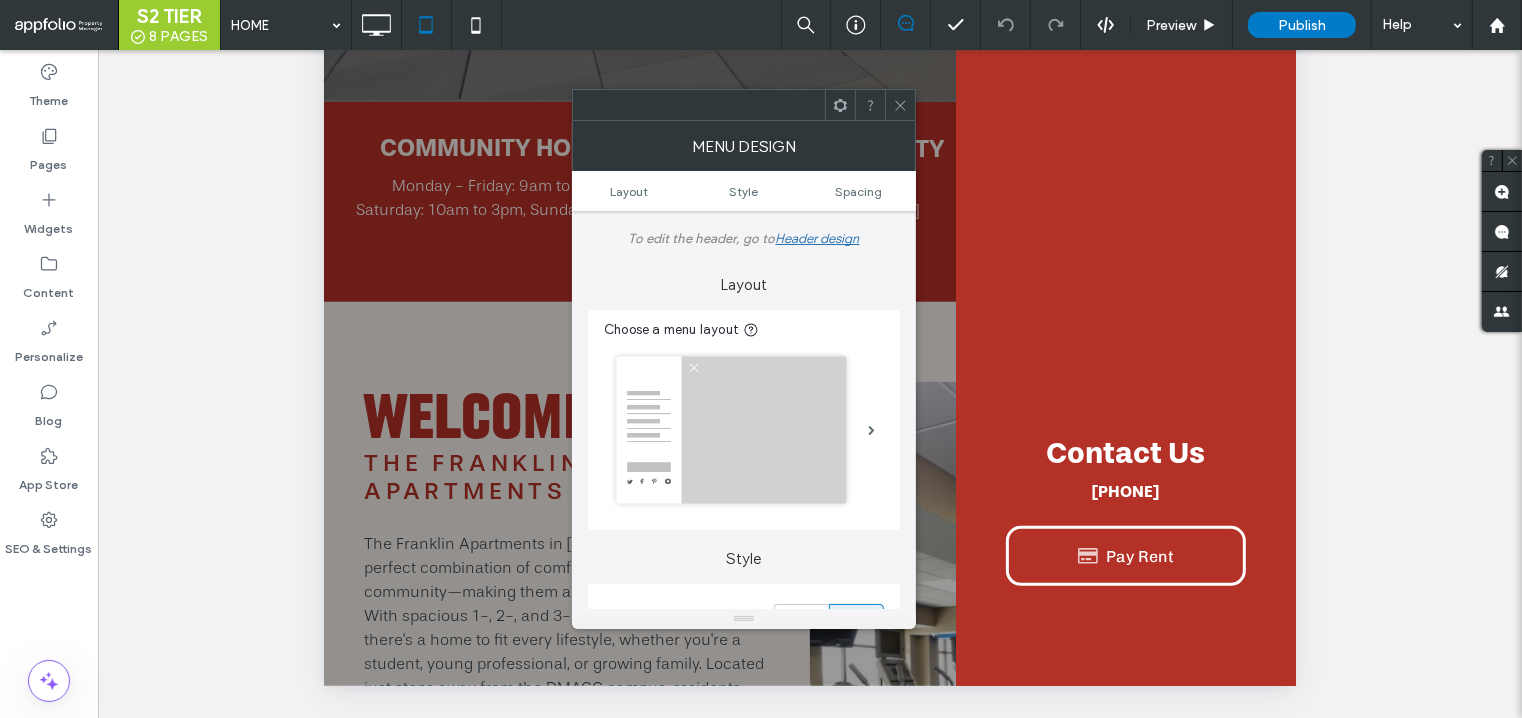 click 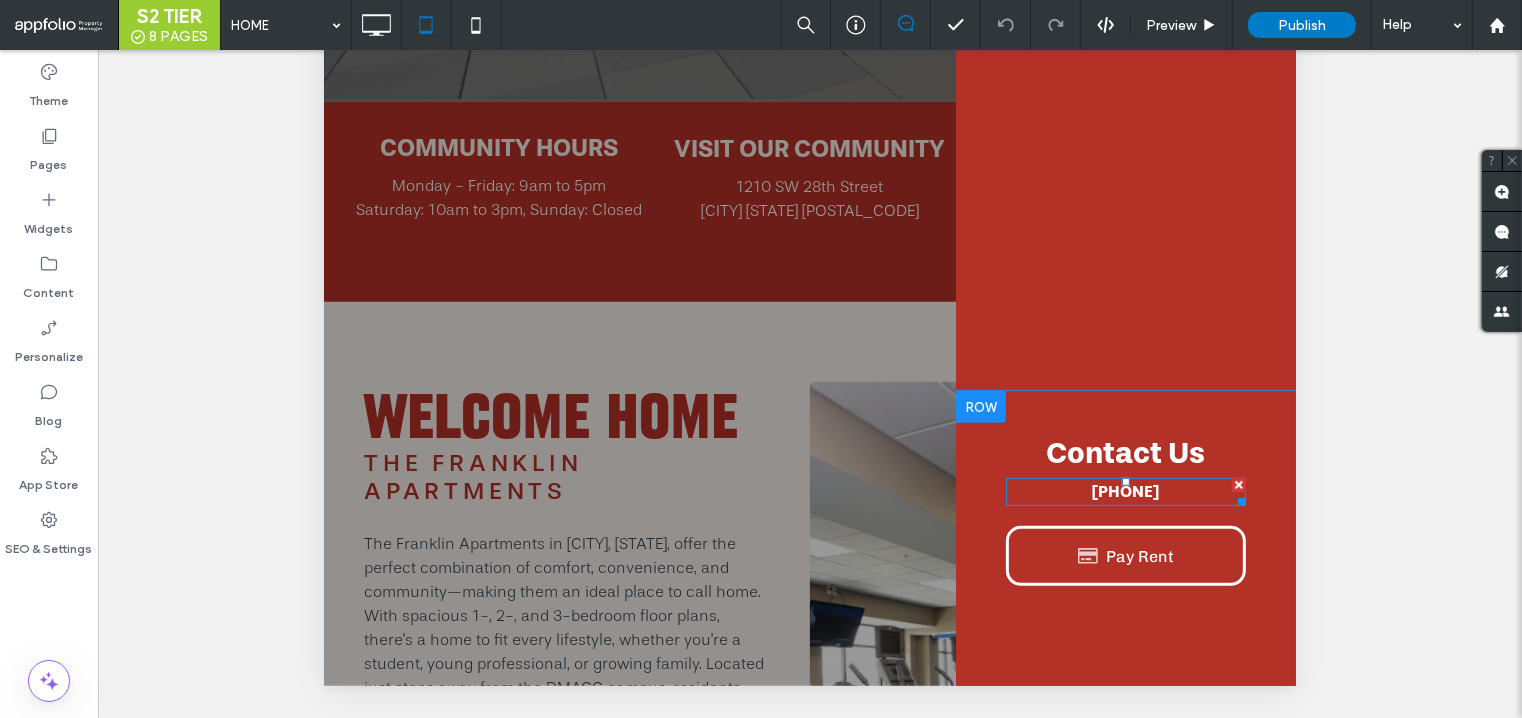 click on "[PHONE]" at bounding box center (1124, 492) 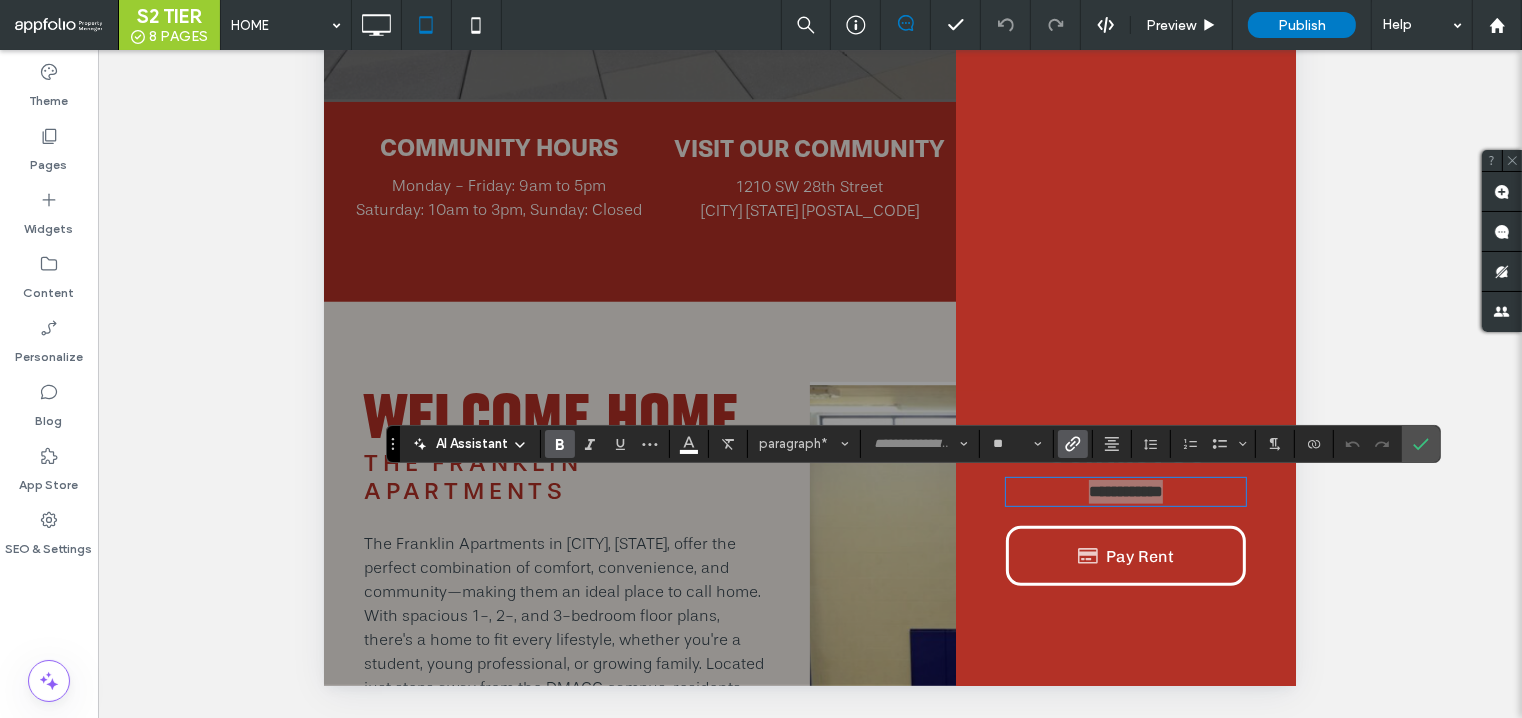 click 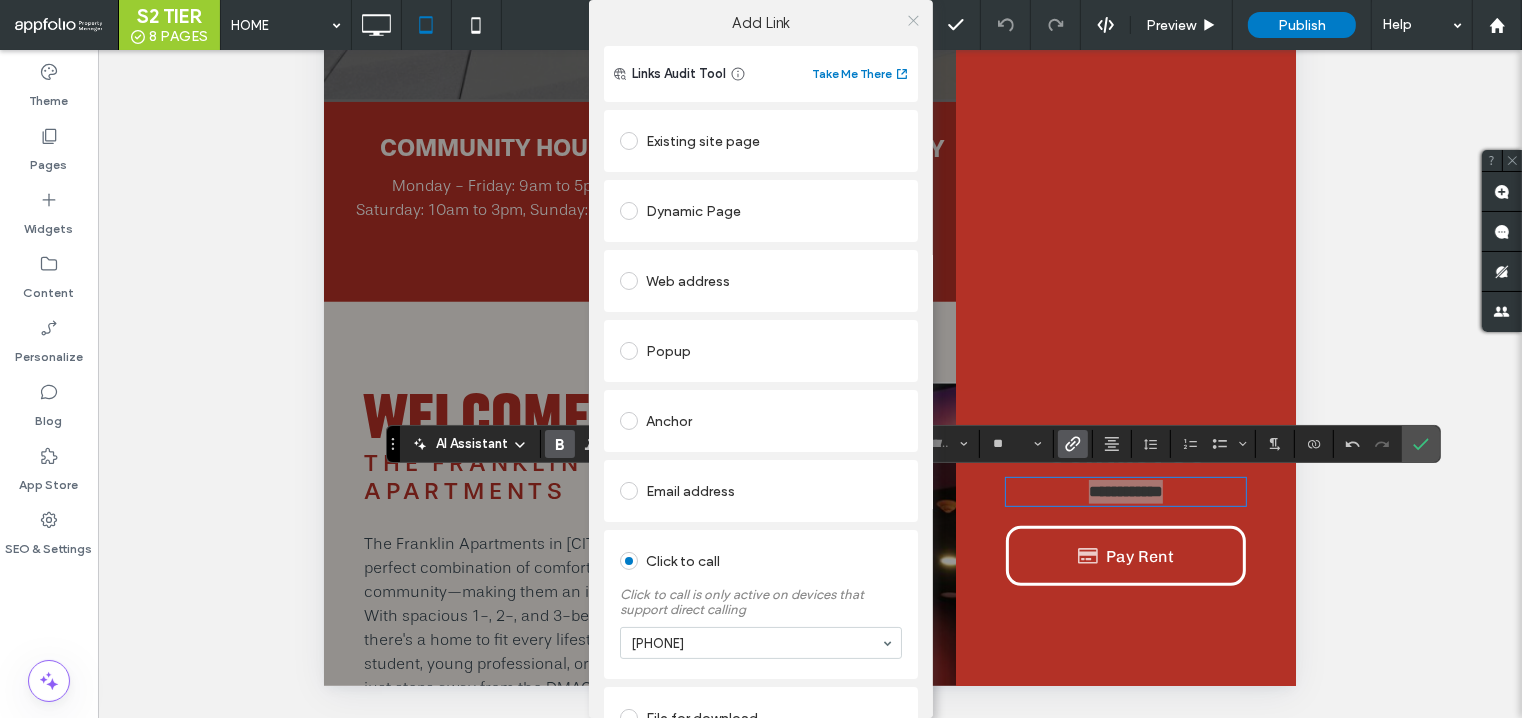 click 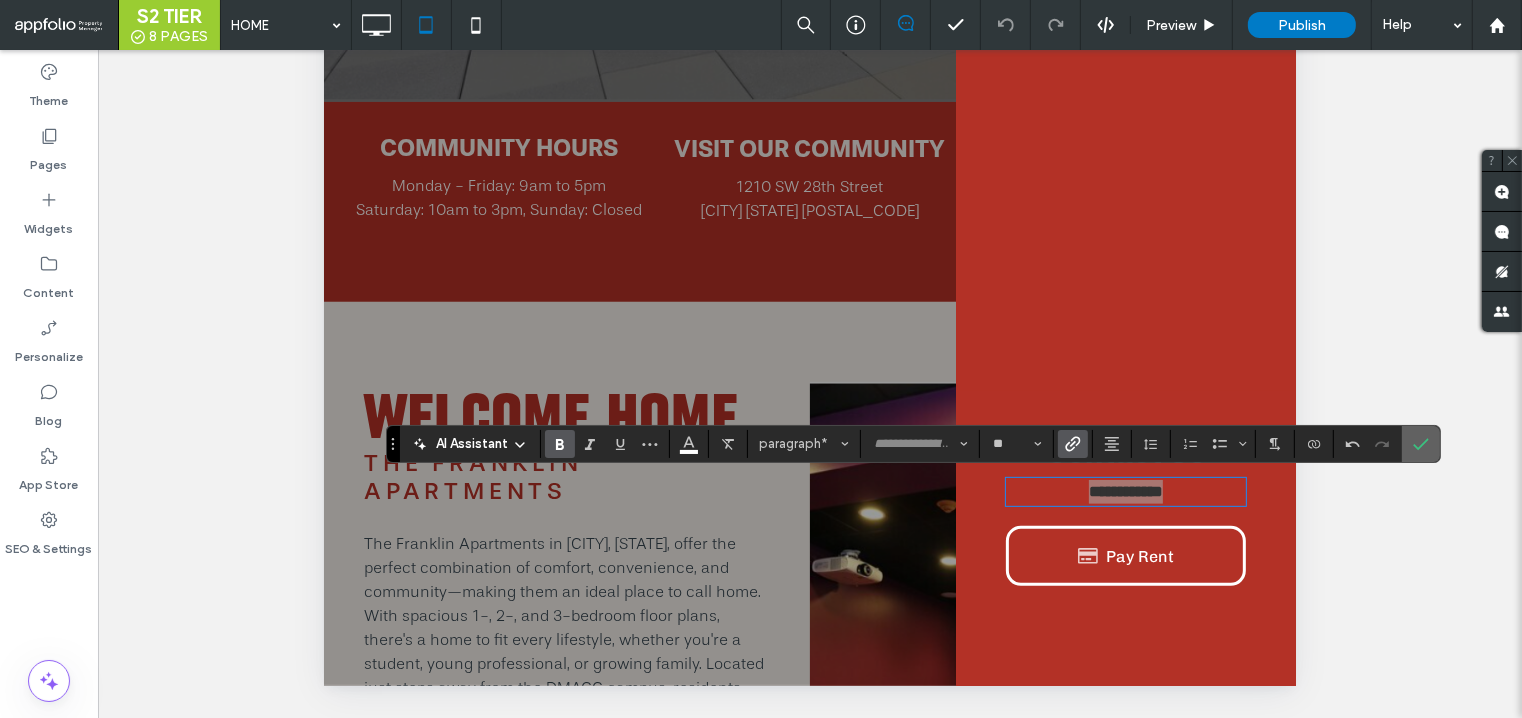 click 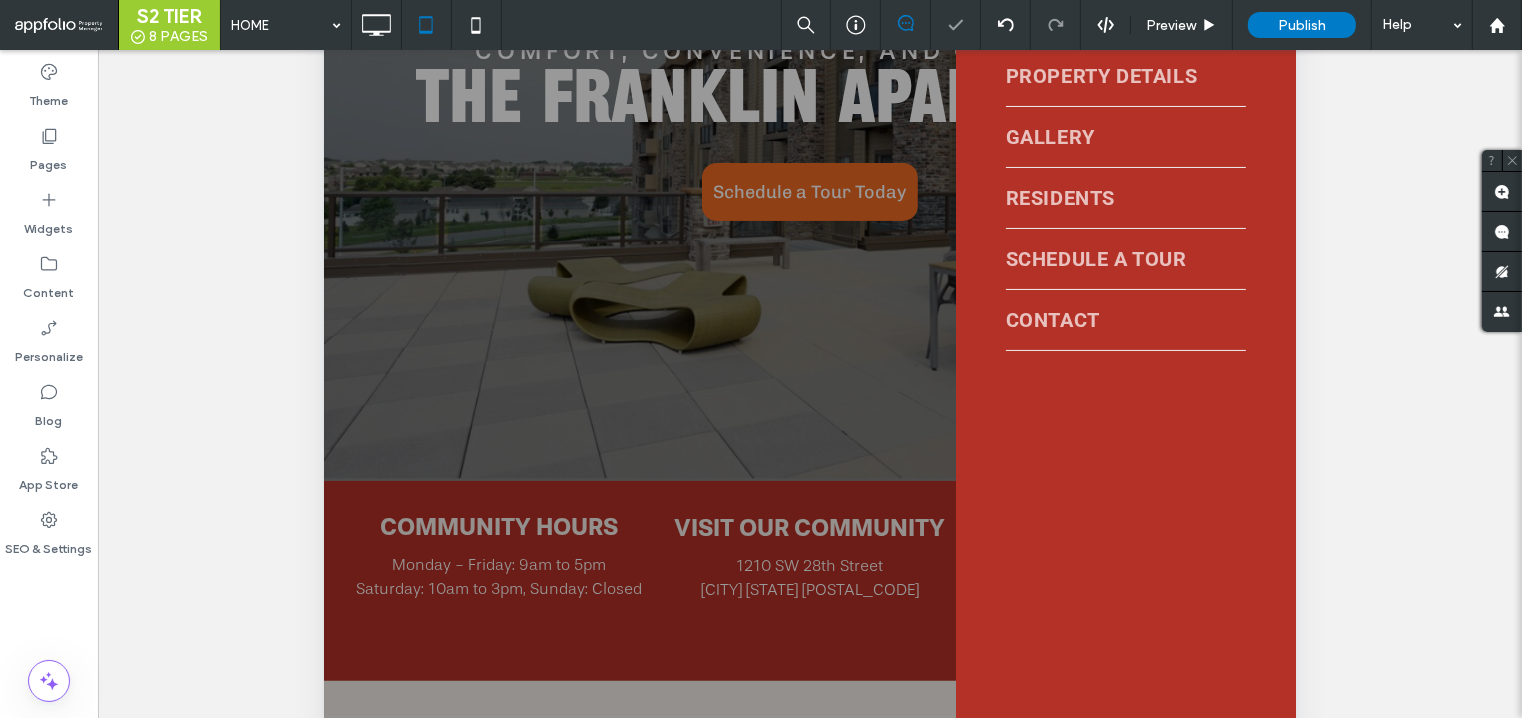 scroll, scrollTop: 0, scrollLeft: 0, axis: both 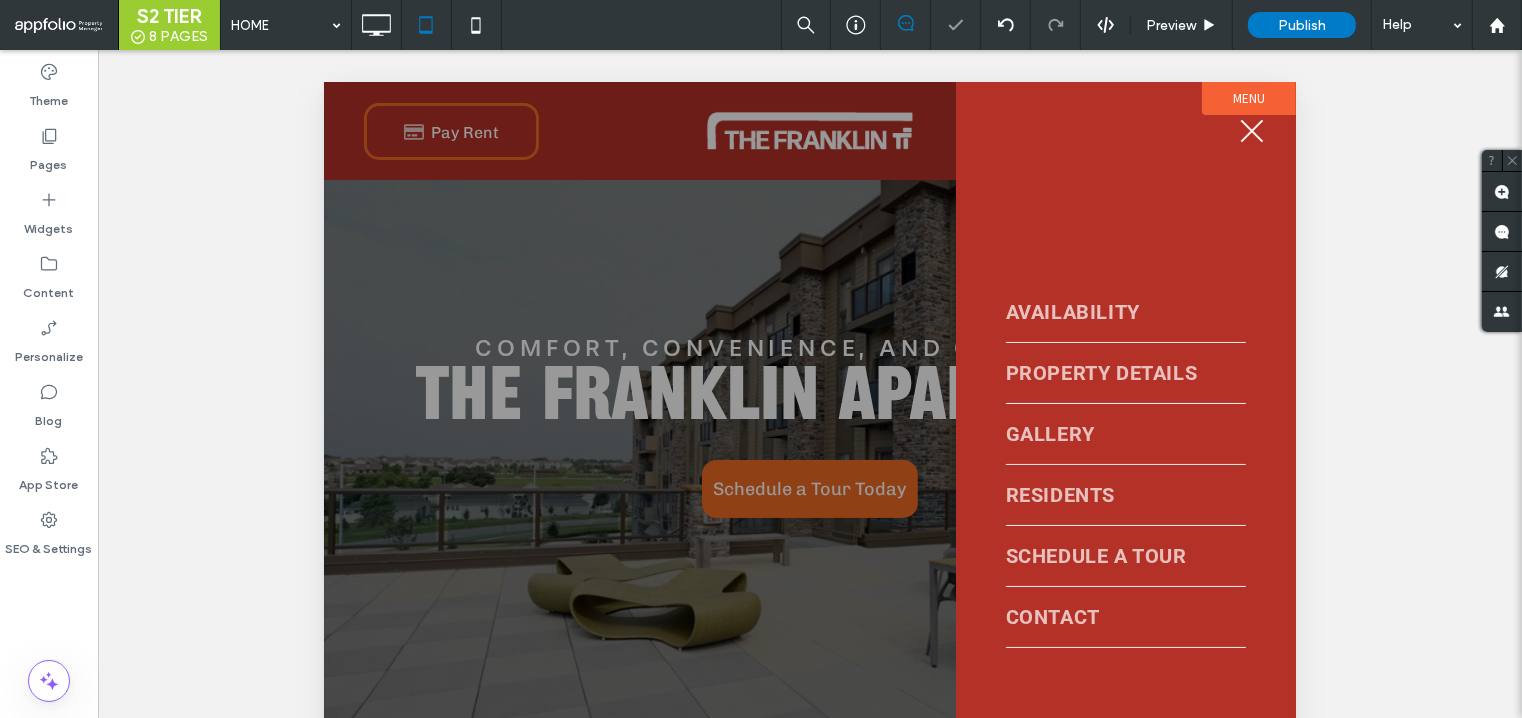 click at bounding box center (1251, 130) 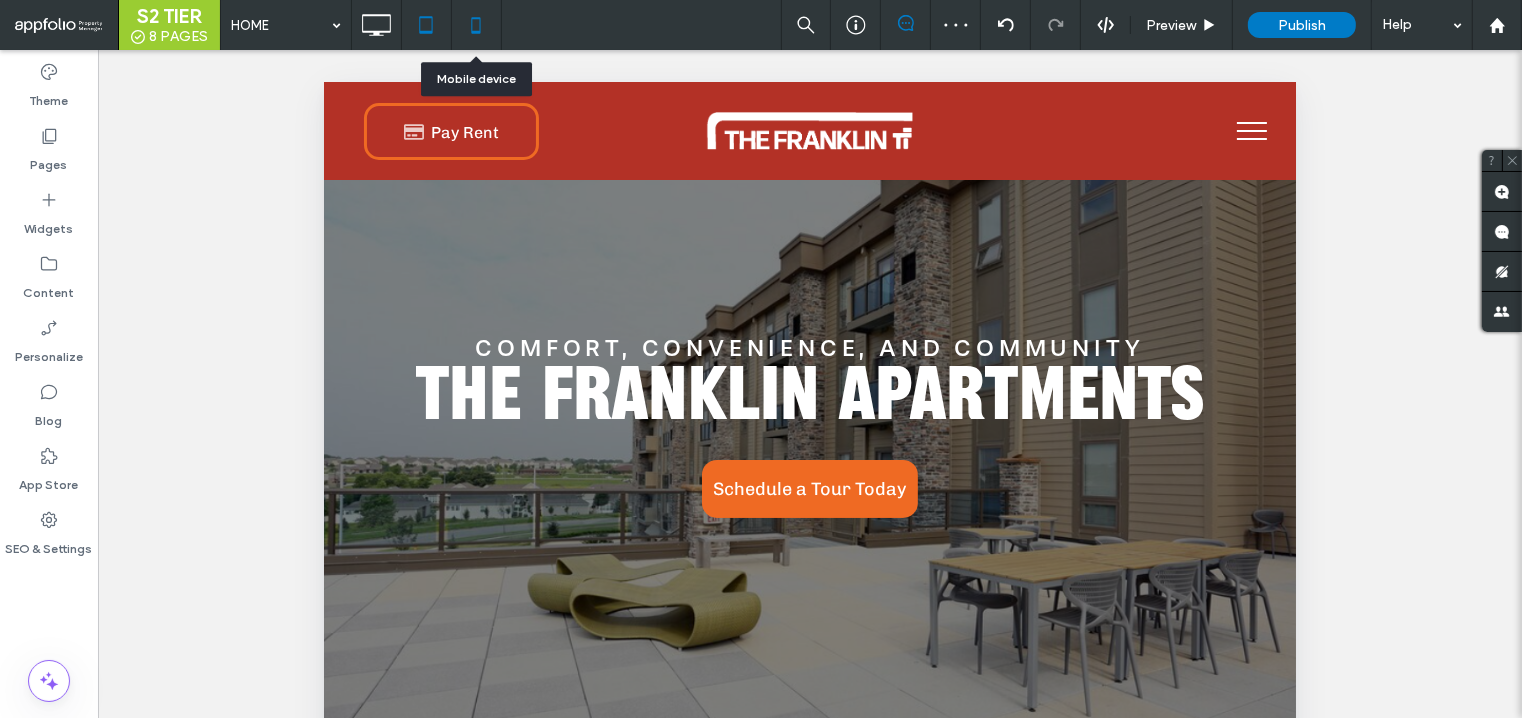 click 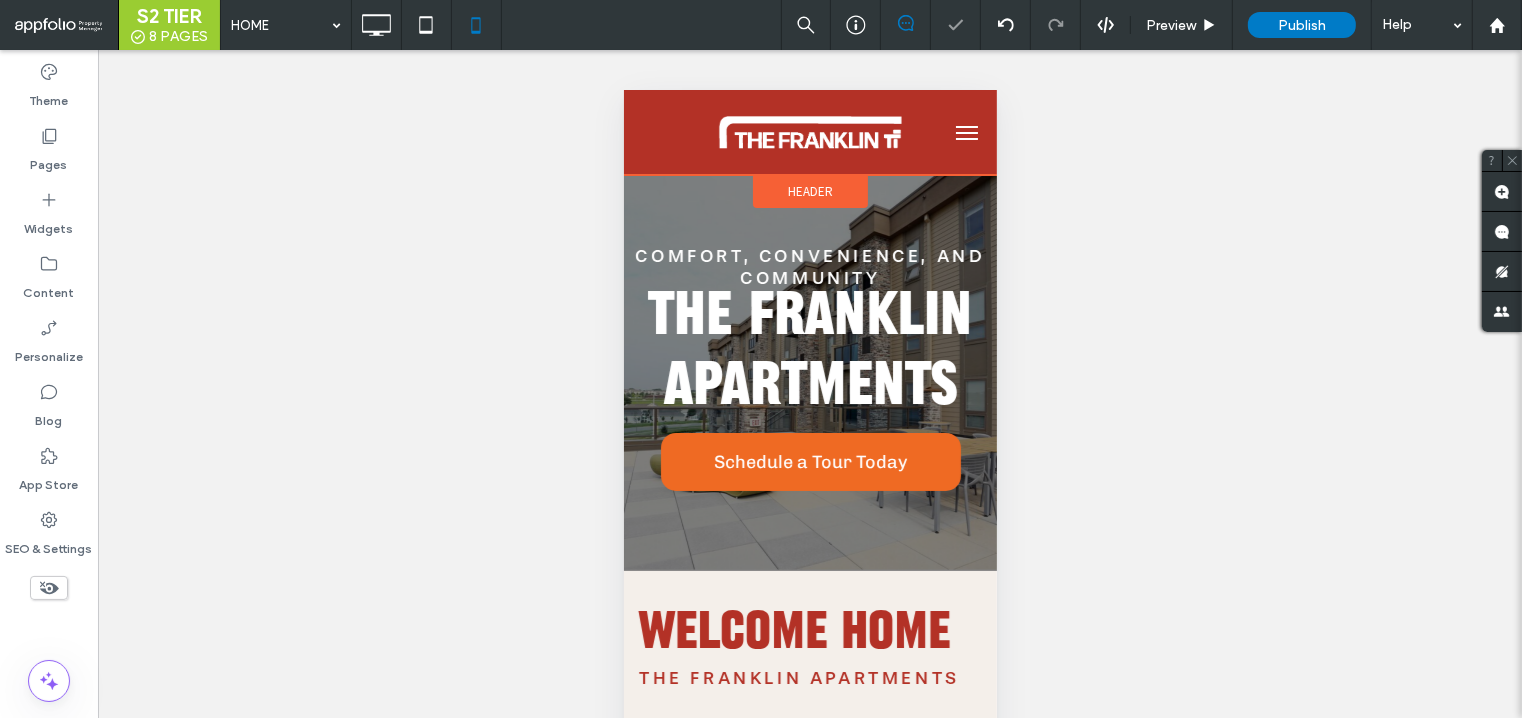 scroll, scrollTop: 0, scrollLeft: 0, axis: both 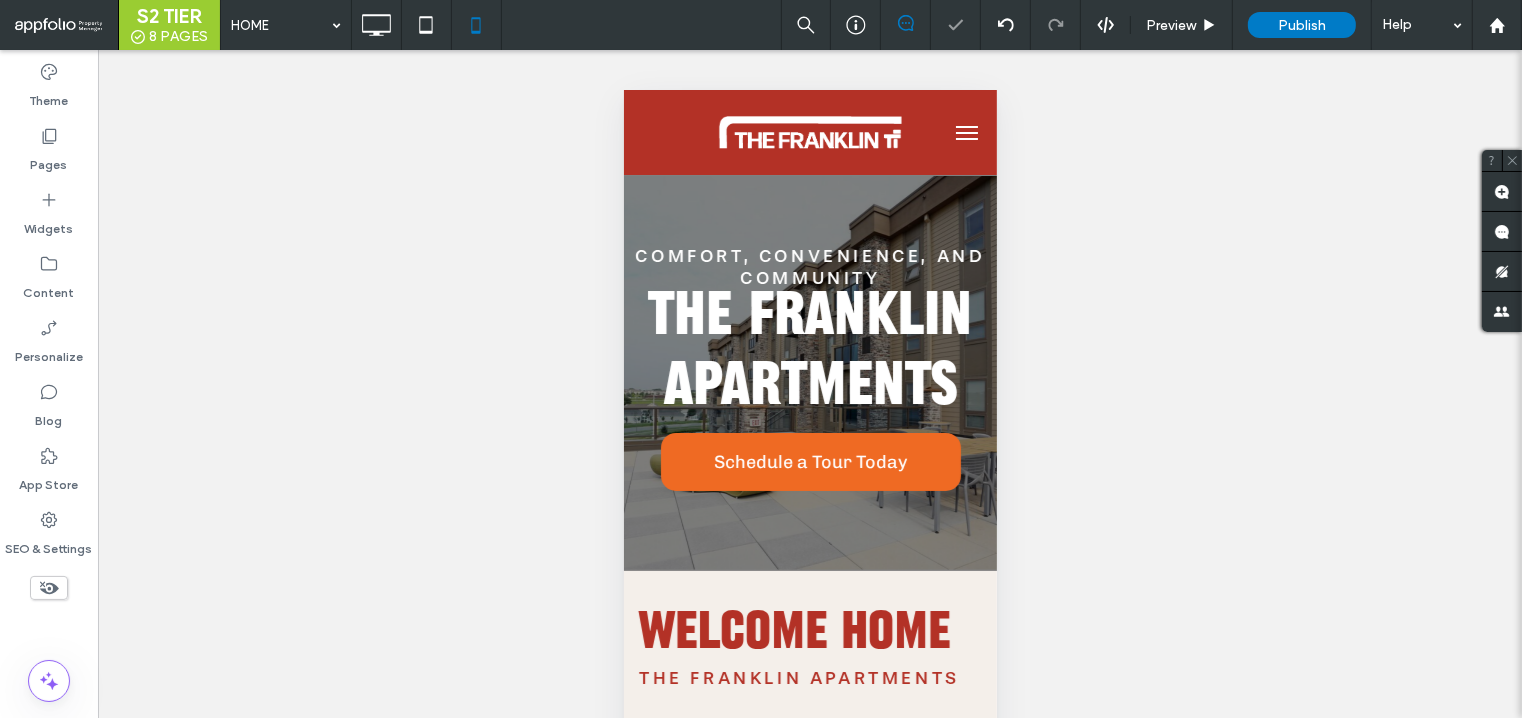 click at bounding box center (966, 132) 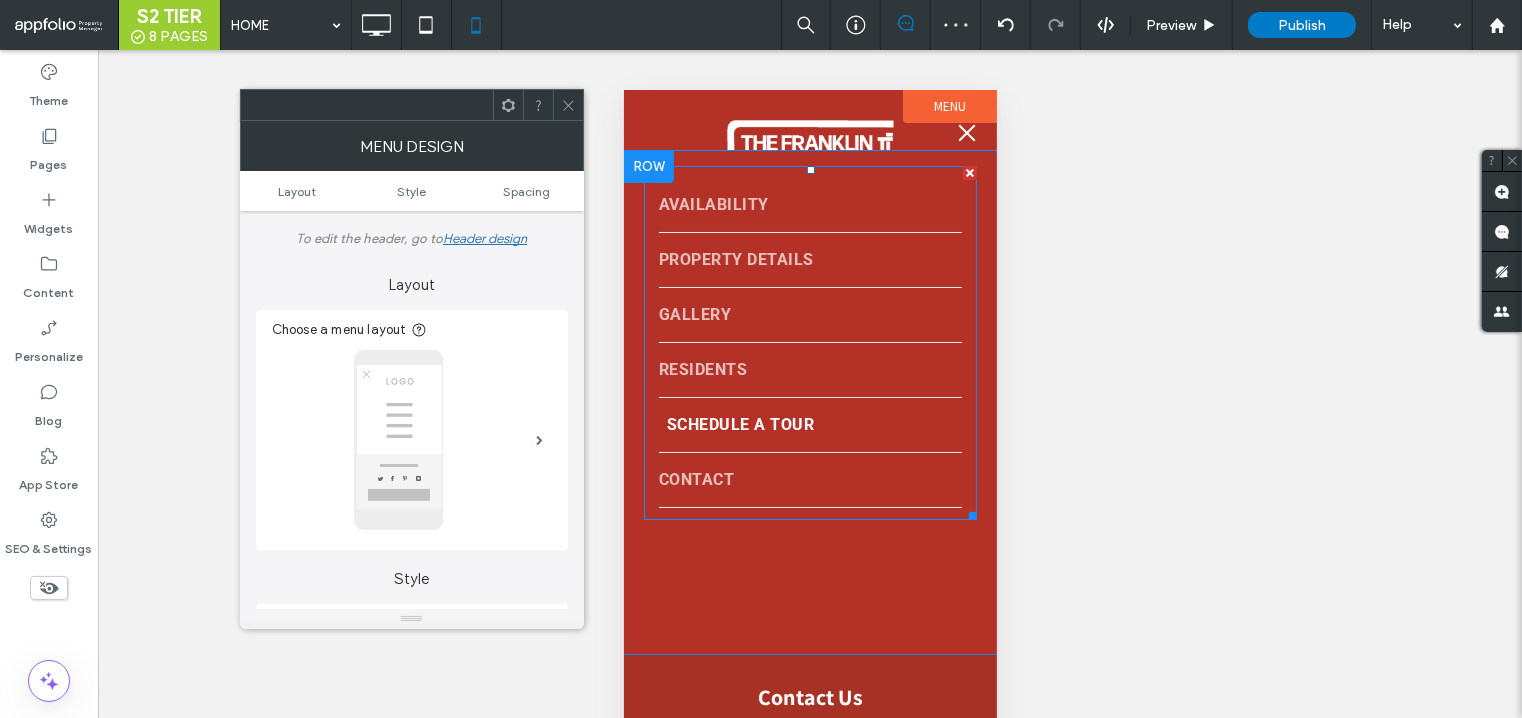 scroll, scrollTop: 109, scrollLeft: 0, axis: vertical 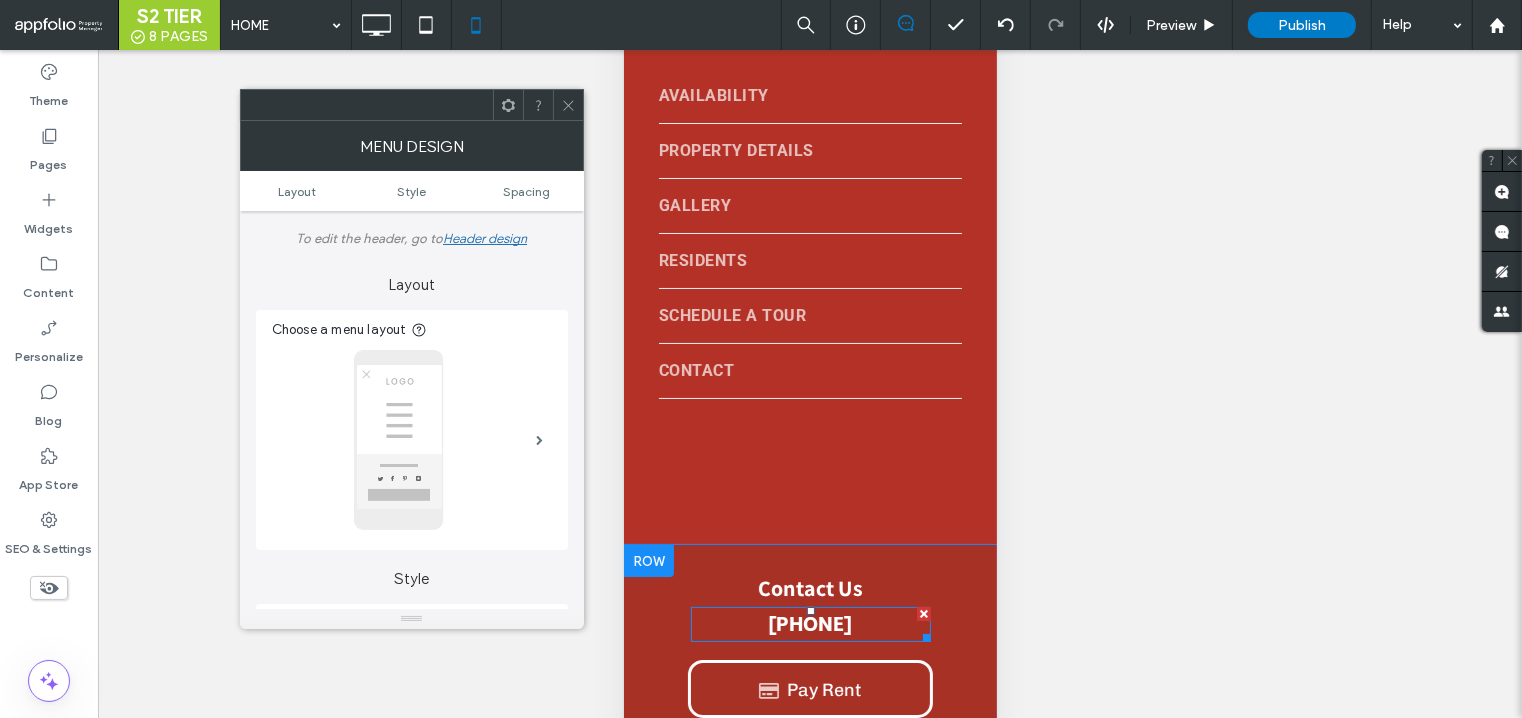 click on "[PHONE]" at bounding box center [810, 624] 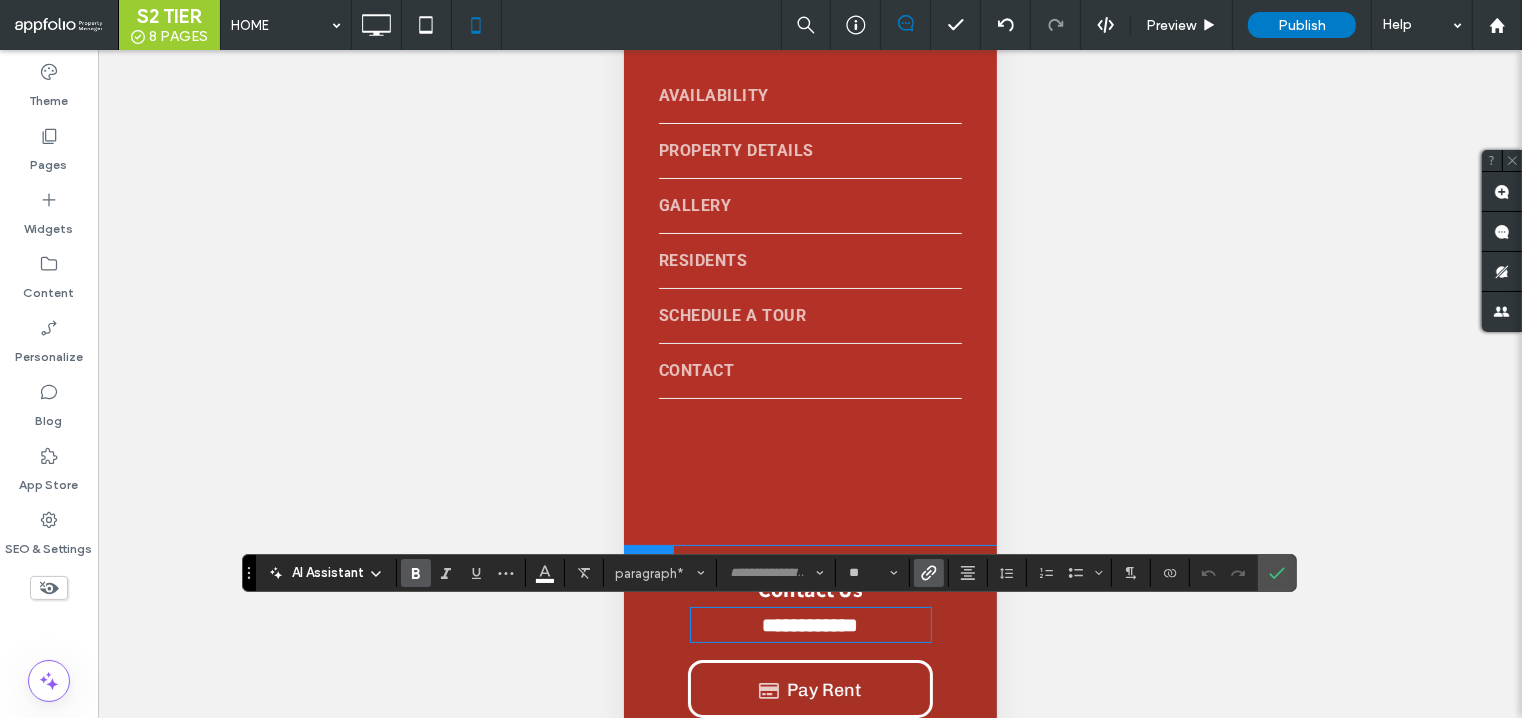 click 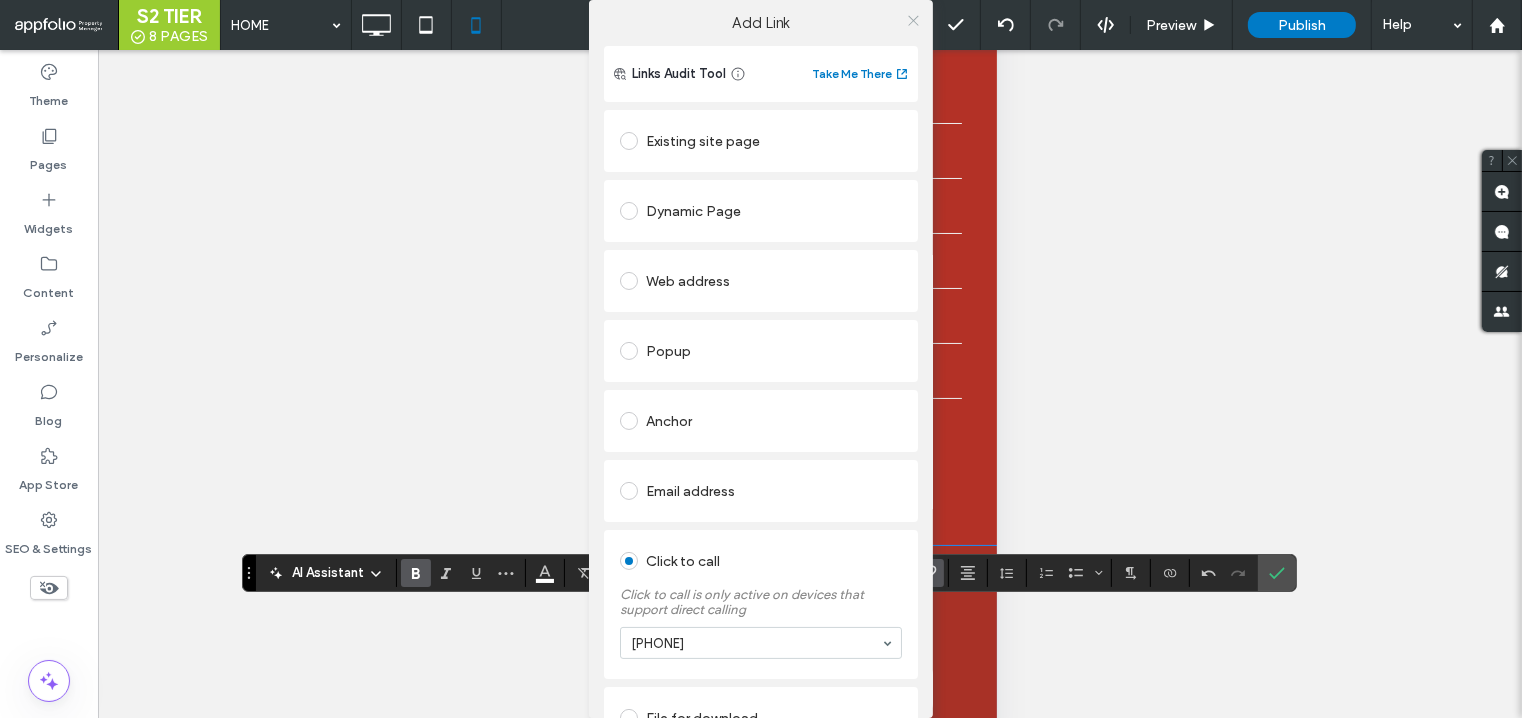 click 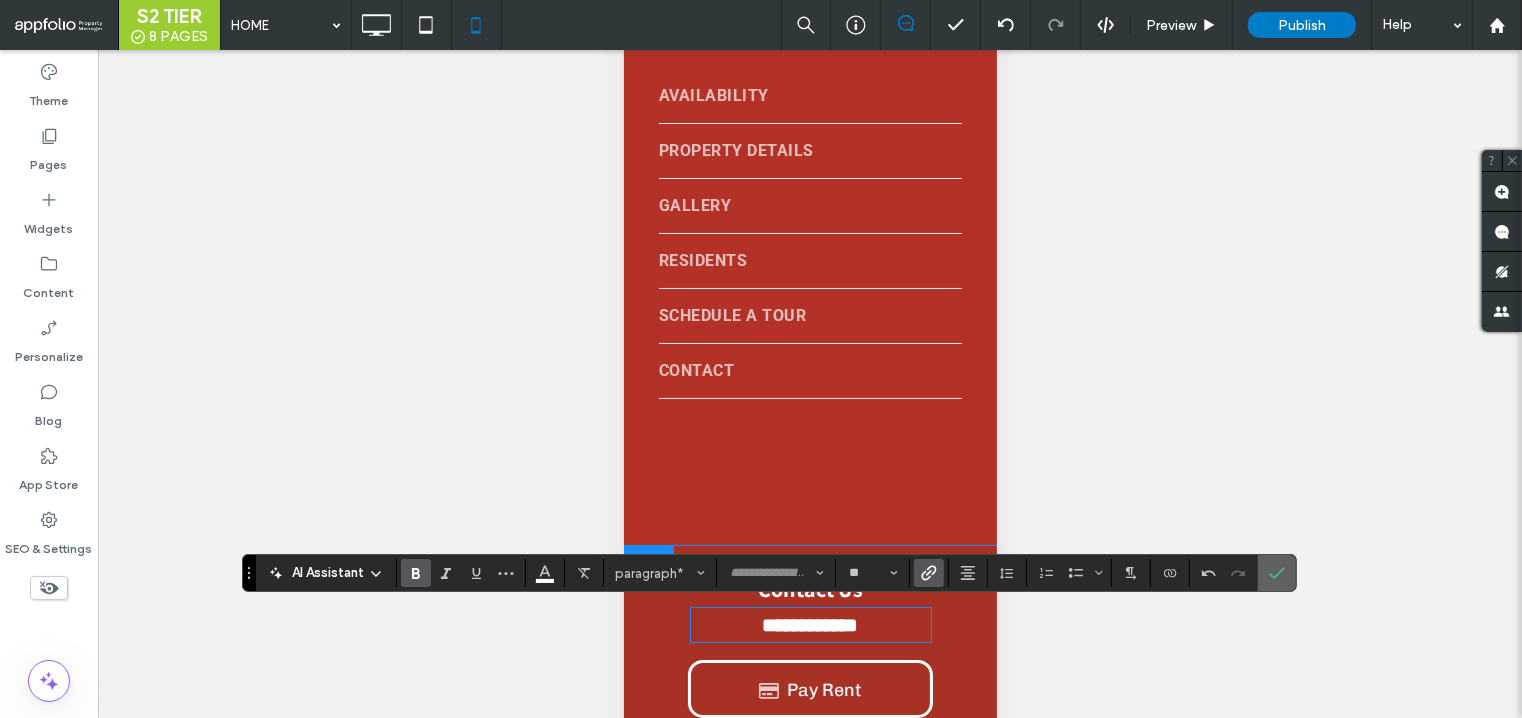 click 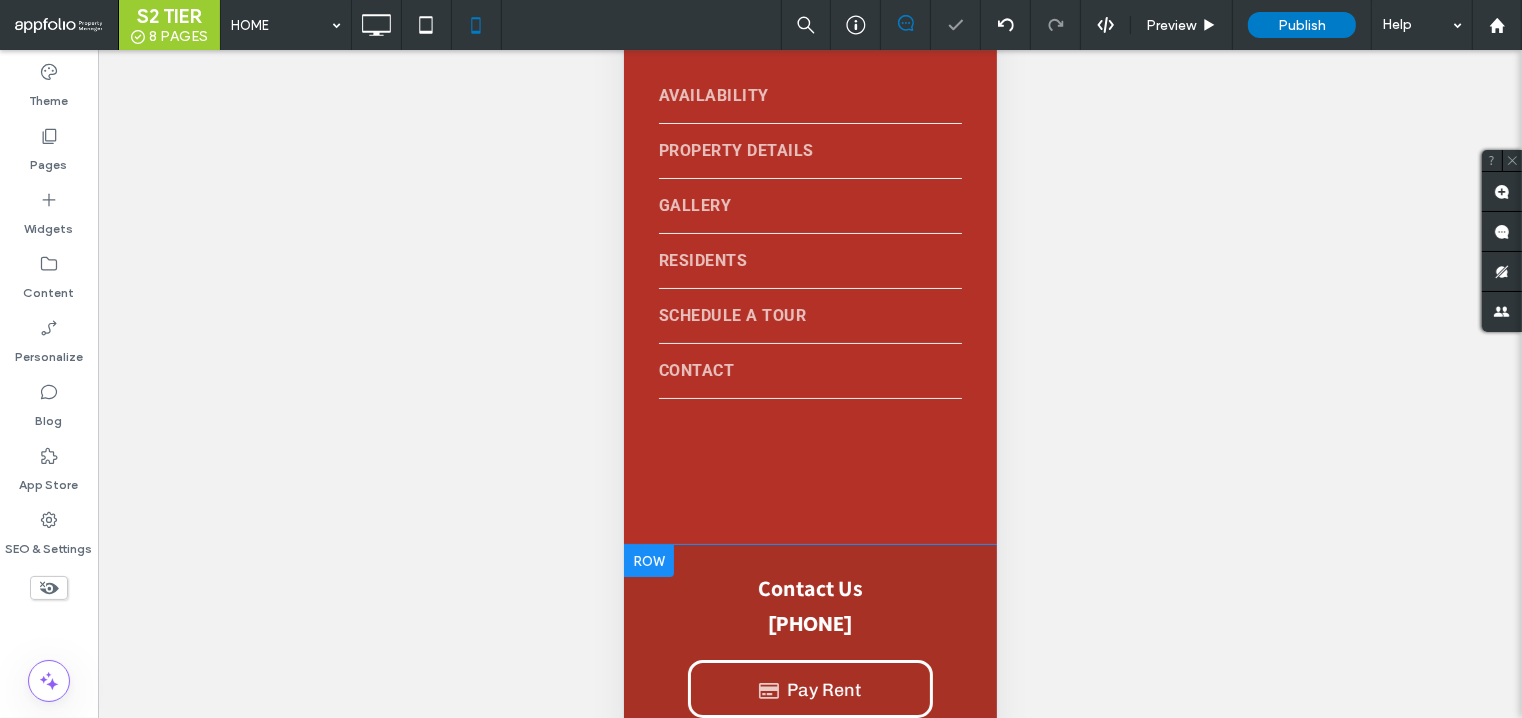 scroll, scrollTop: 0, scrollLeft: 0, axis: both 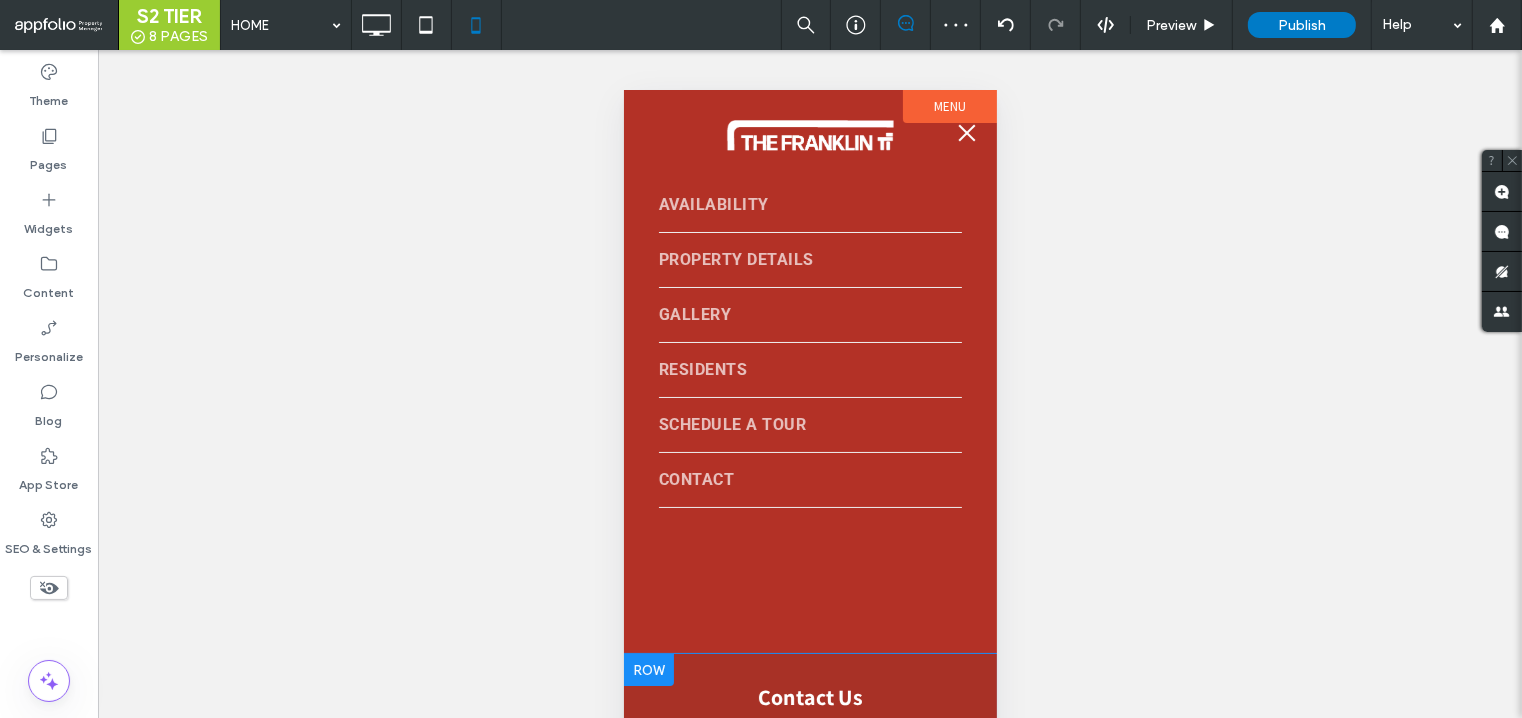 click at bounding box center [966, 132] 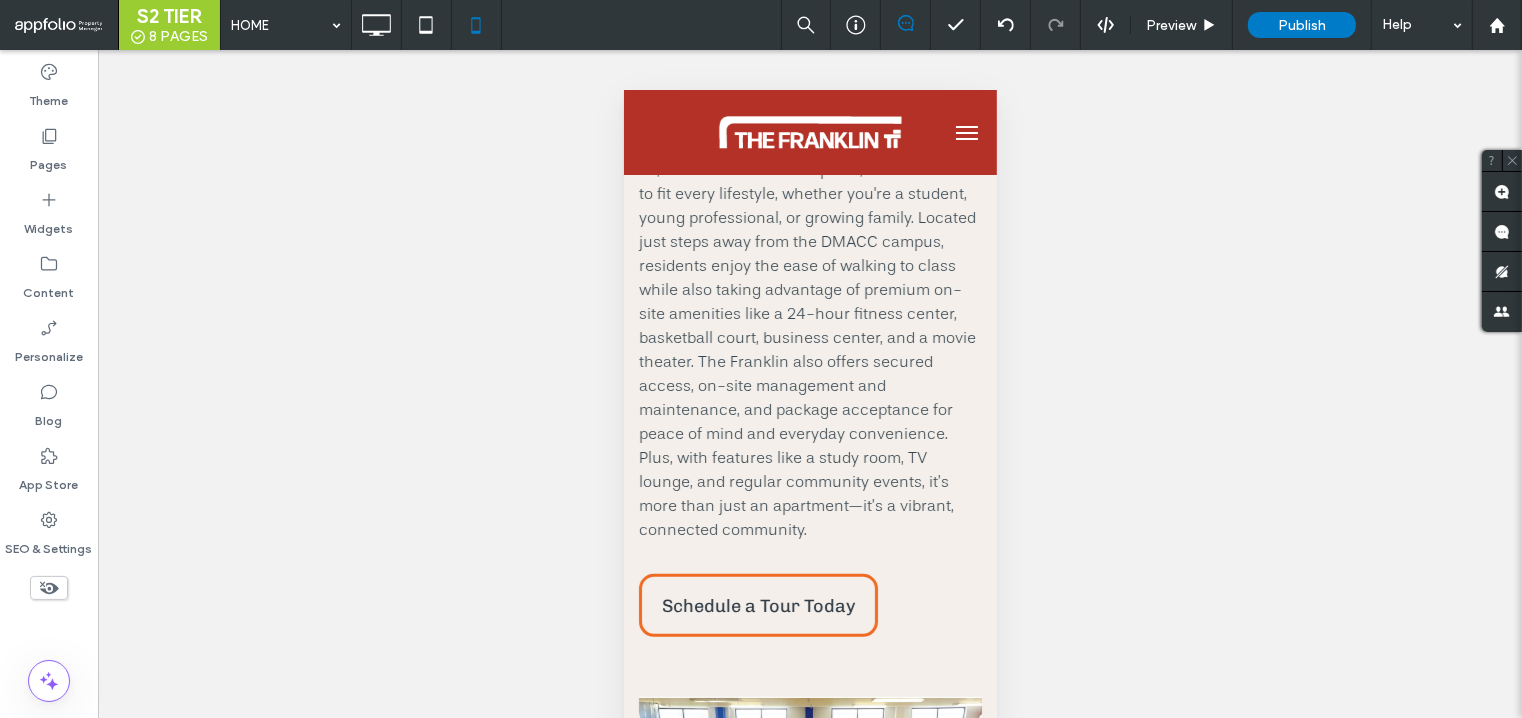 scroll, scrollTop: 0, scrollLeft: 0, axis: both 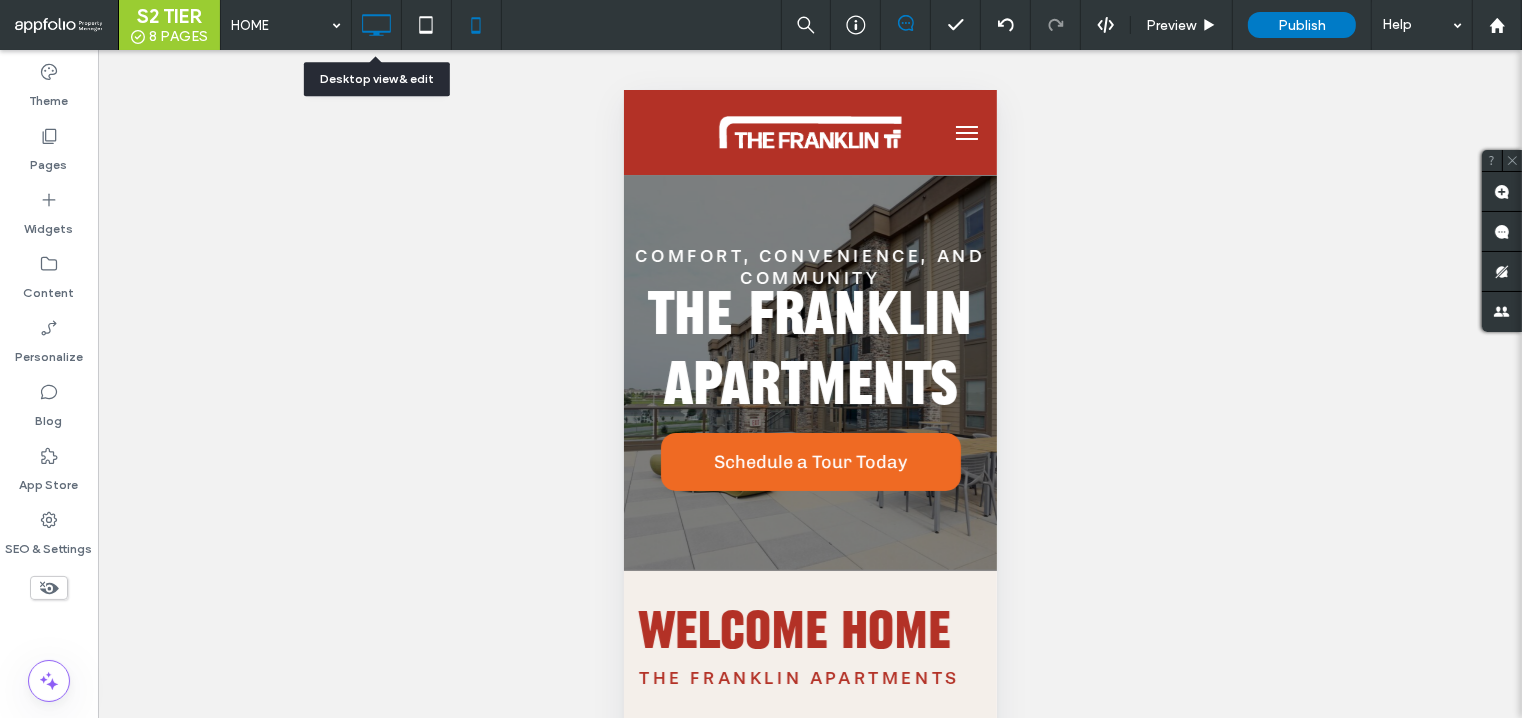 click 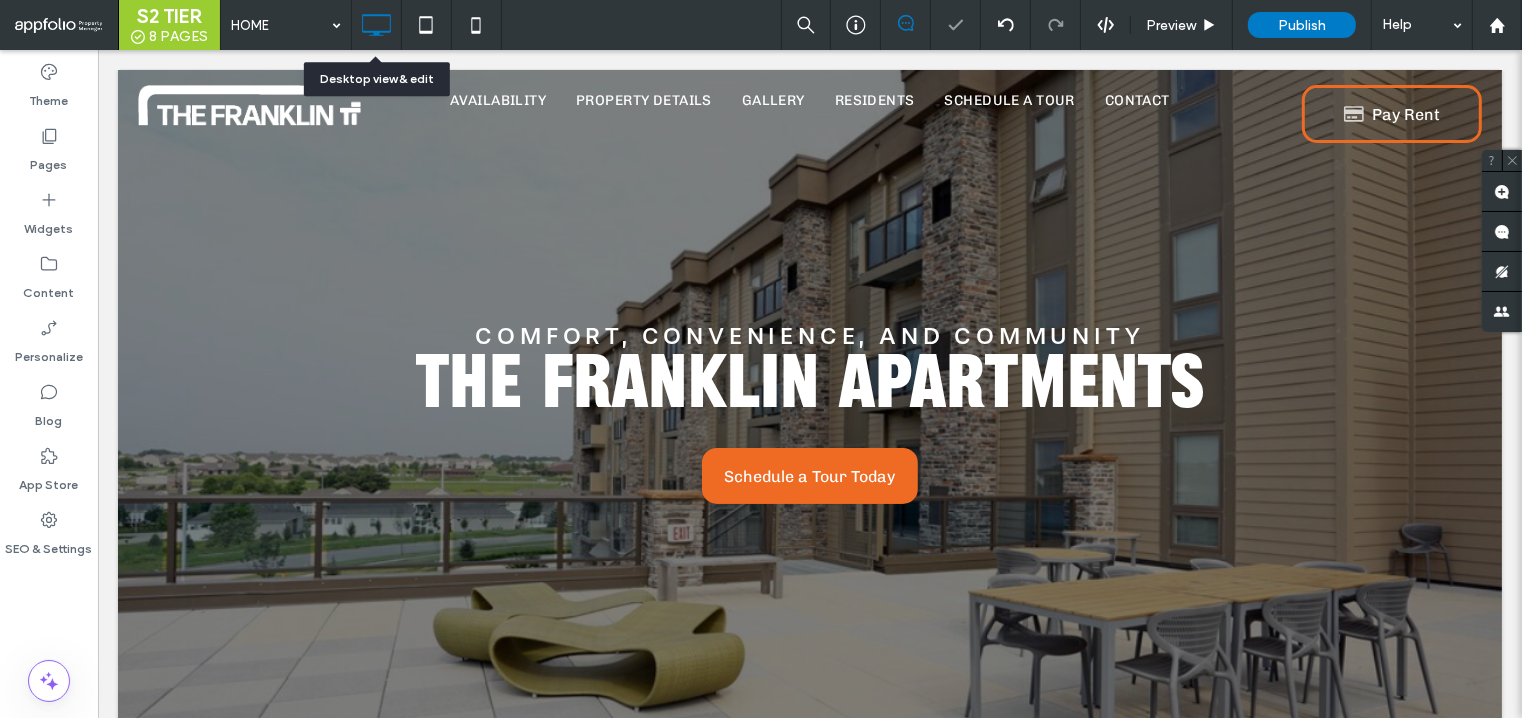 scroll, scrollTop: 0, scrollLeft: 0, axis: both 